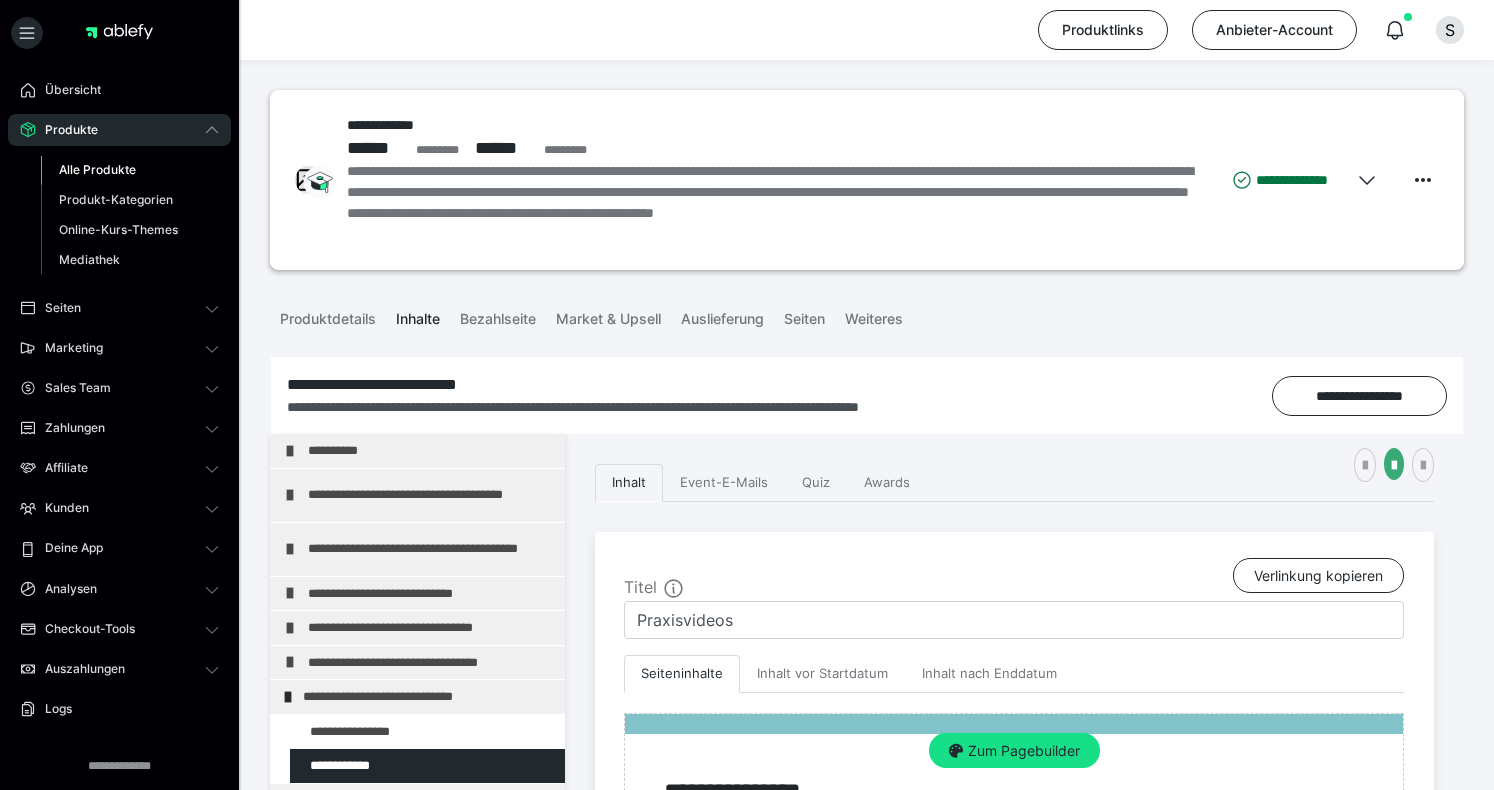 scroll, scrollTop: 629, scrollLeft: 0, axis: vertical 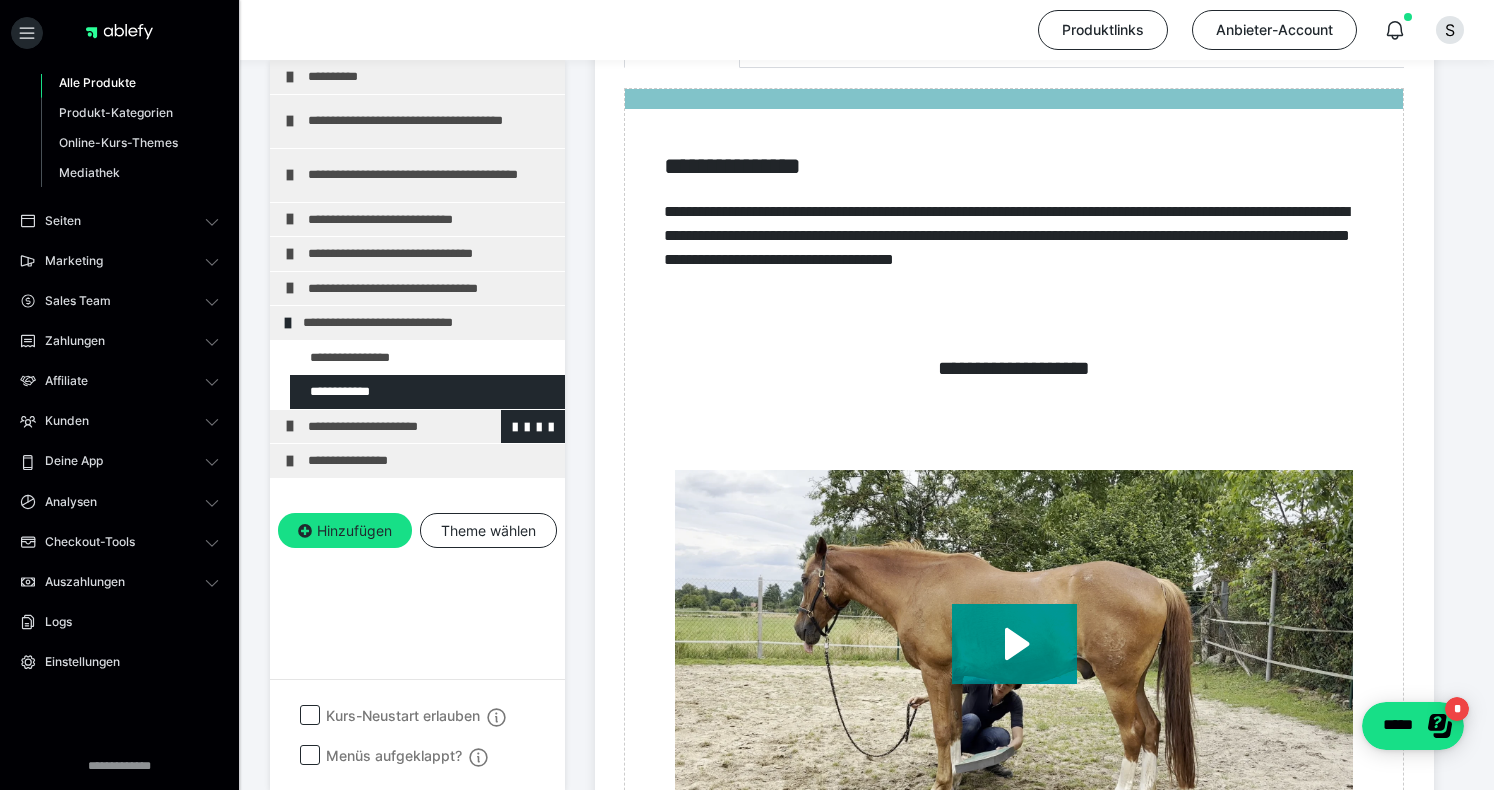 click on "**********" at bounding box center [431, 427] 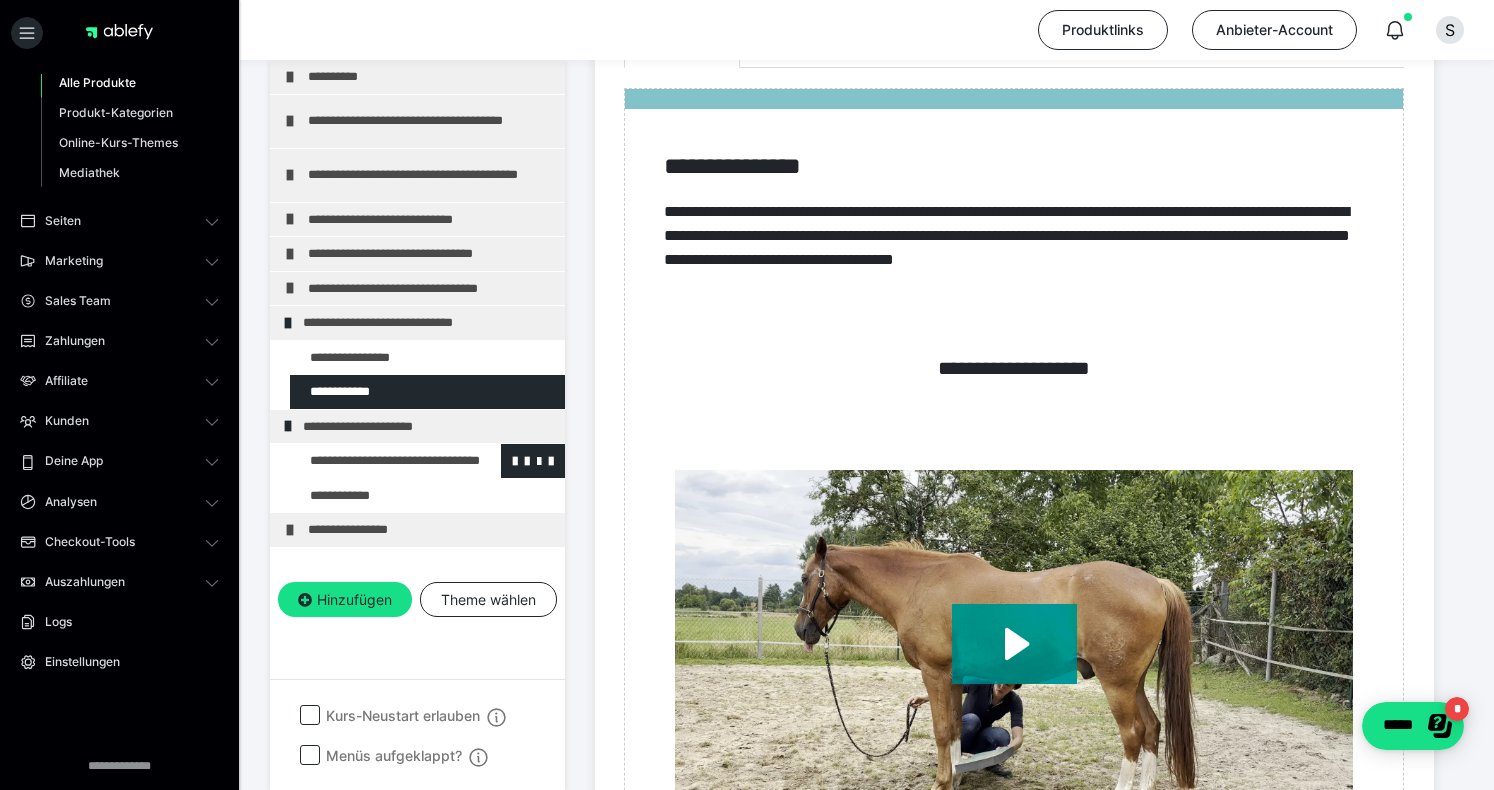 click at bounding box center [375, 461] 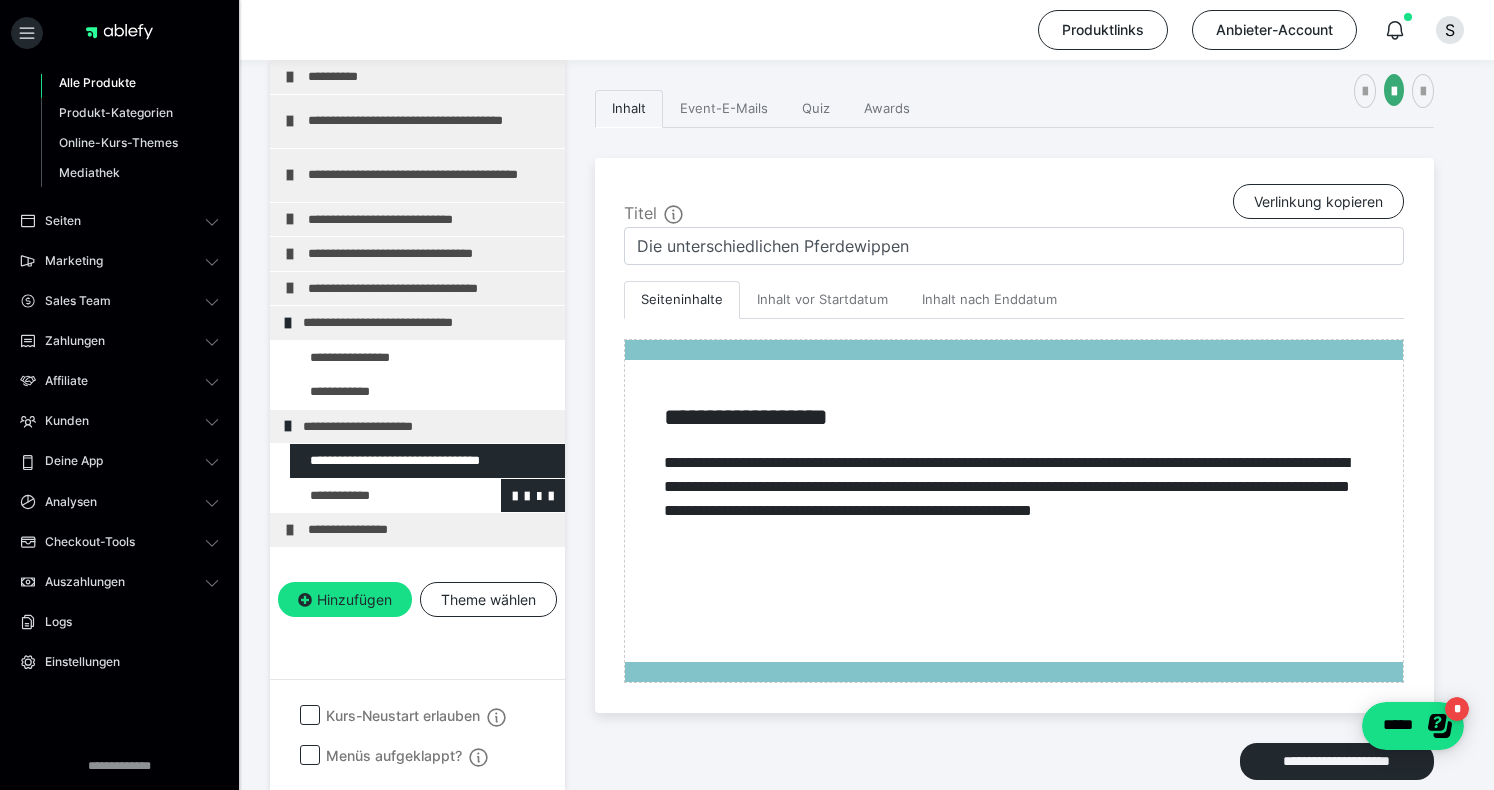 scroll, scrollTop: 488, scrollLeft: 0, axis: vertical 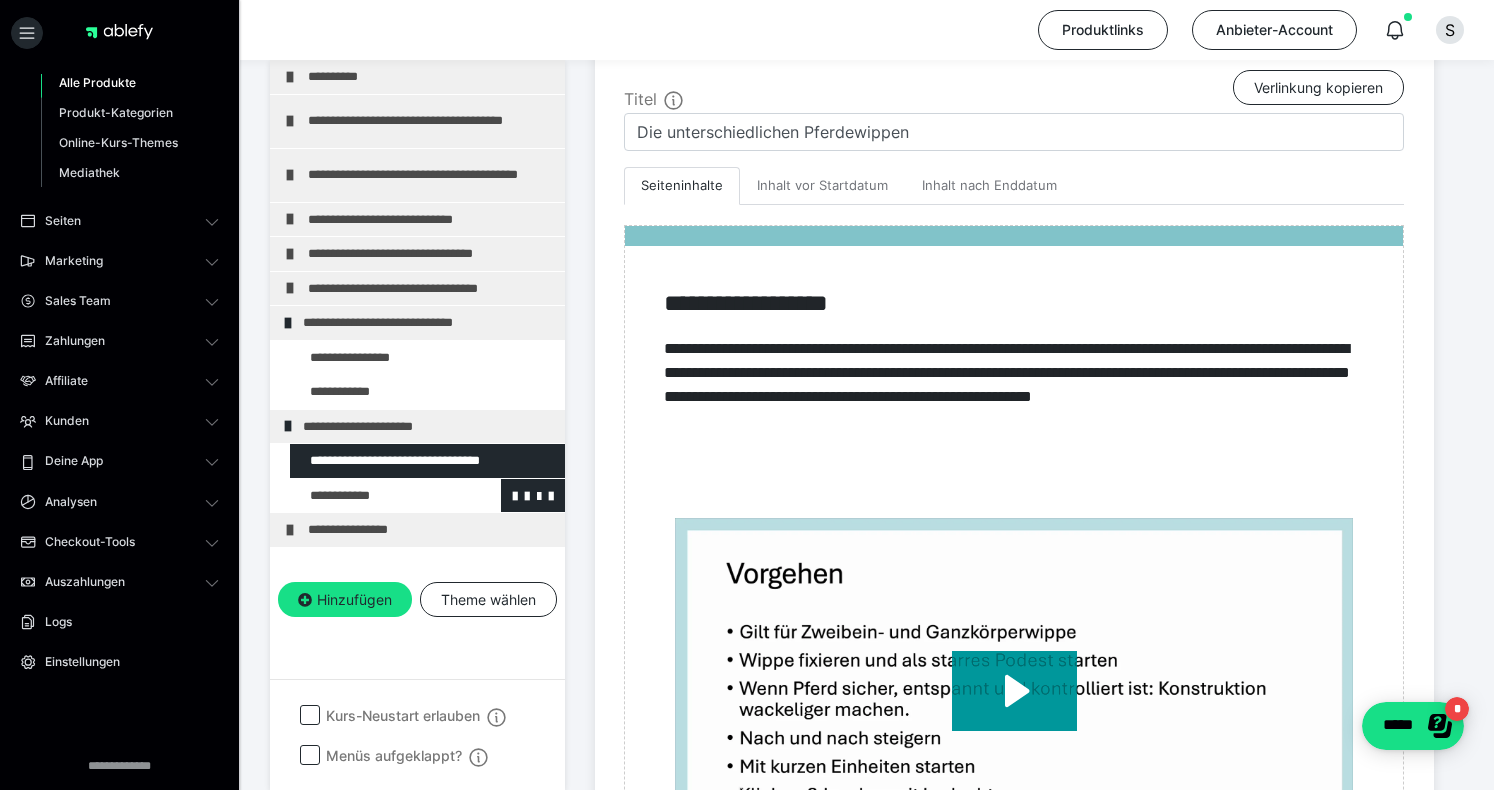 click at bounding box center (375, 496) 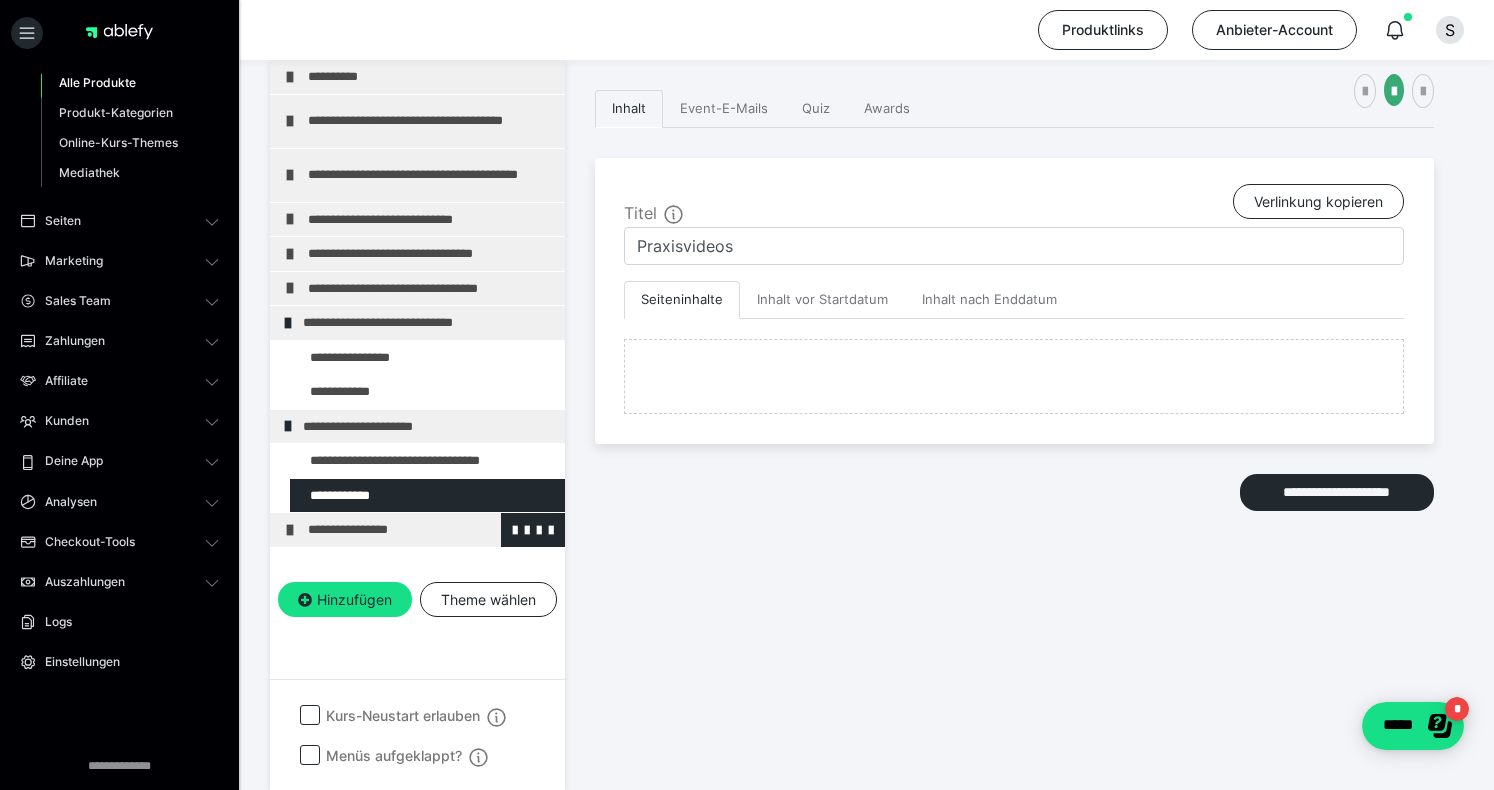 scroll, scrollTop: 488, scrollLeft: 0, axis: vertical 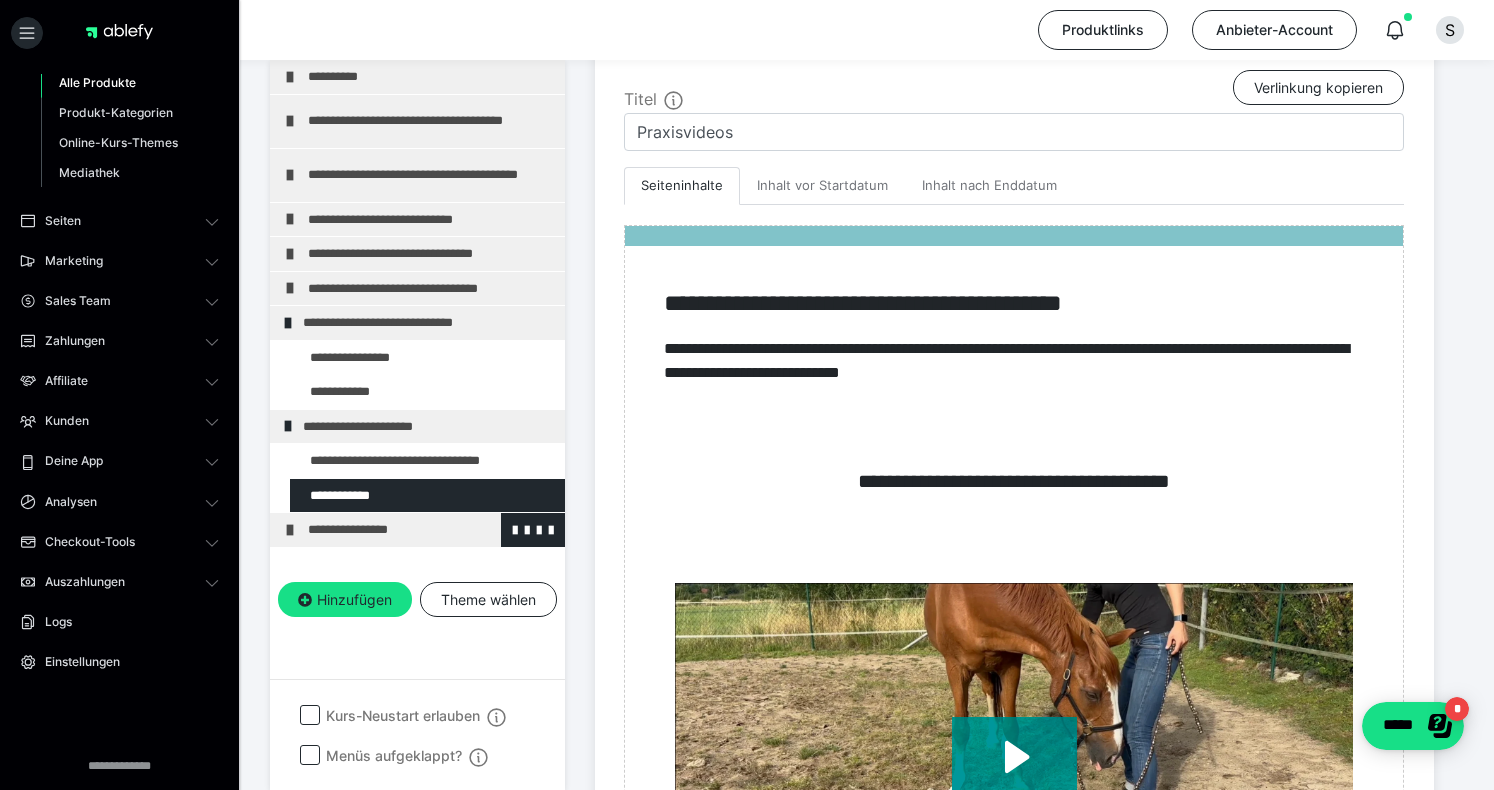 click on "**********" at bounding box center [431, 530] 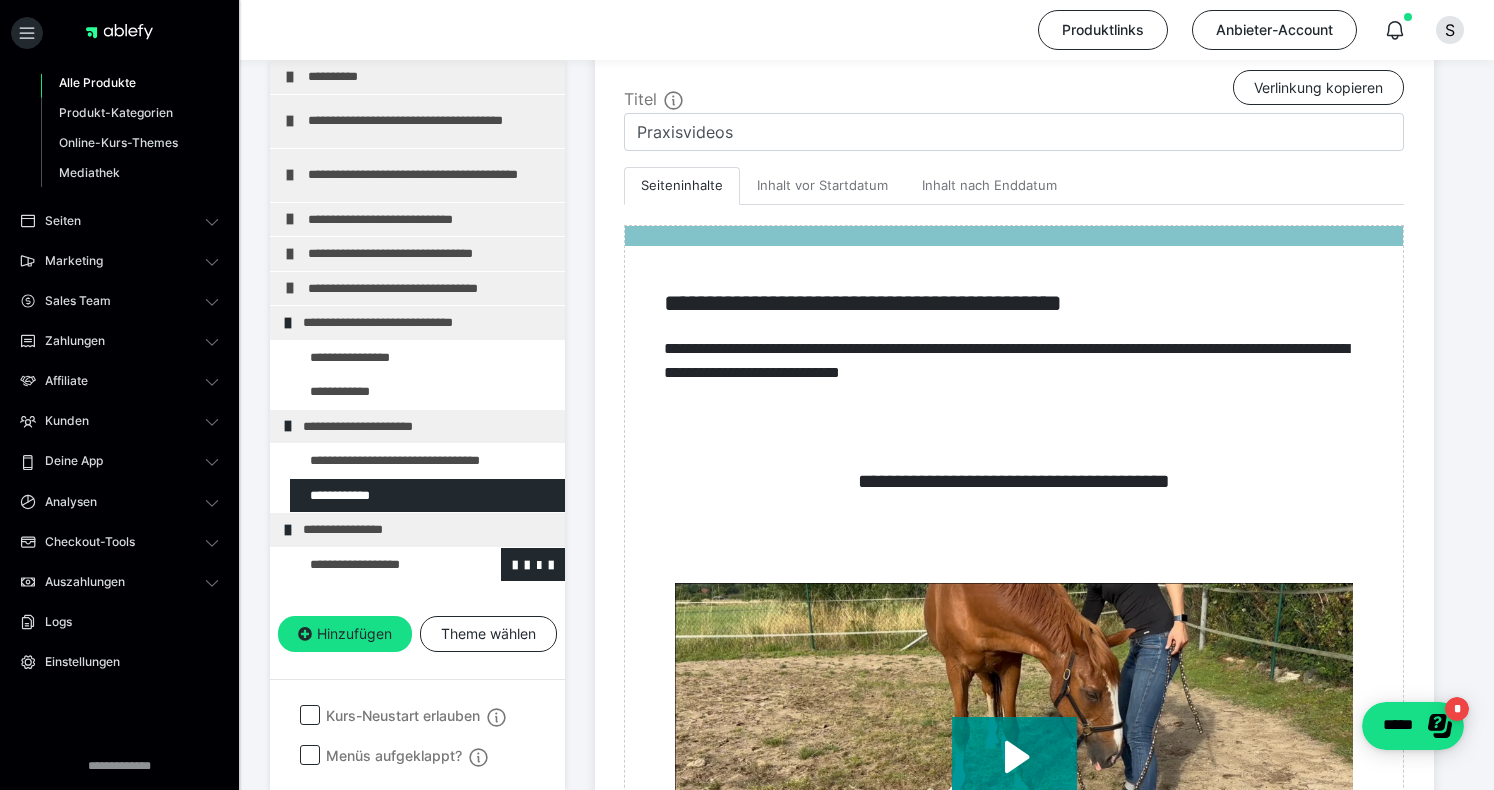 click at bounding box center [375, 565] 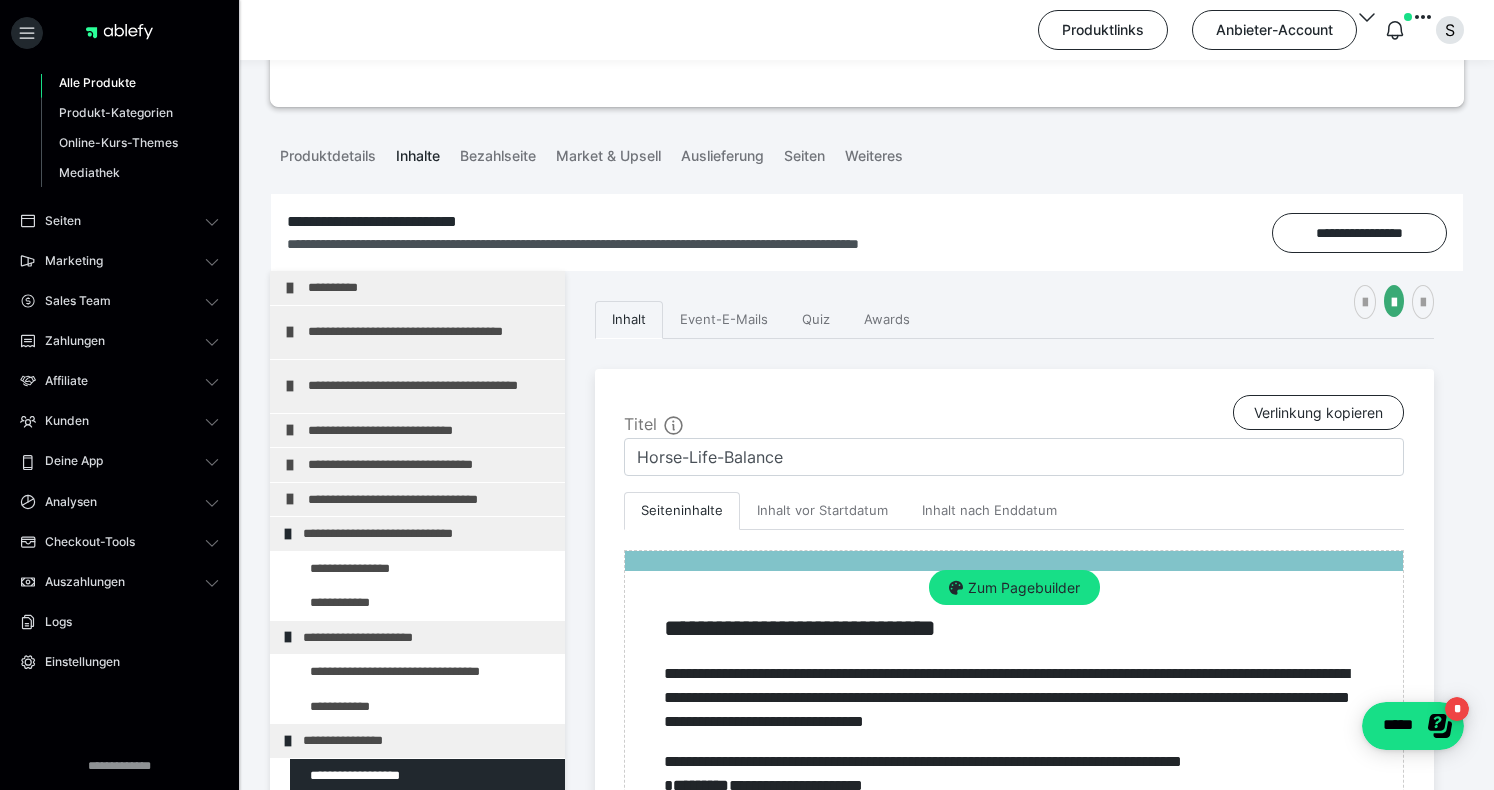 scroll, scrollTop: 0, scrollLeft: 0, axis: both 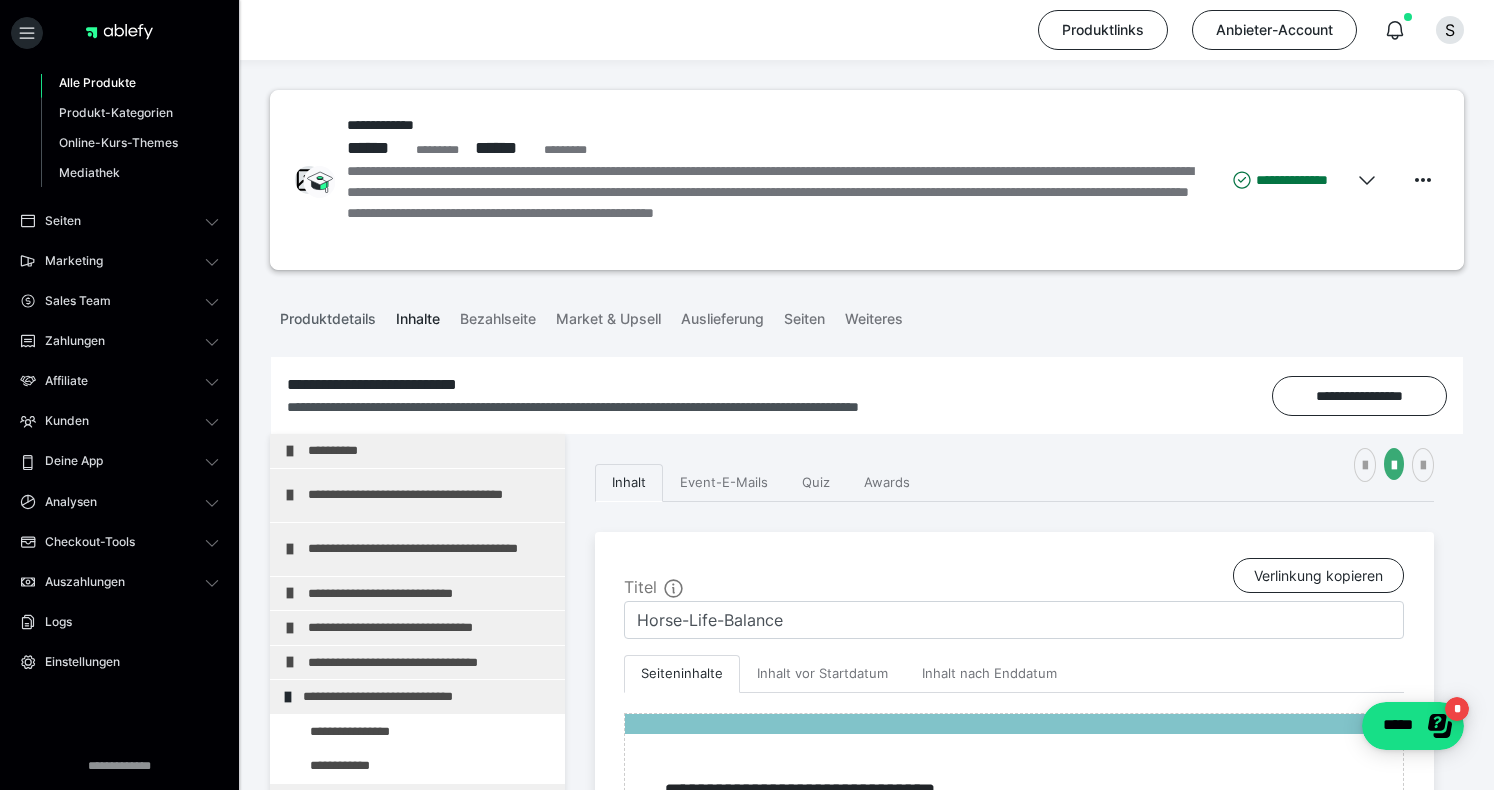 click on "Produktdetails" at bounding box center [328, 315] 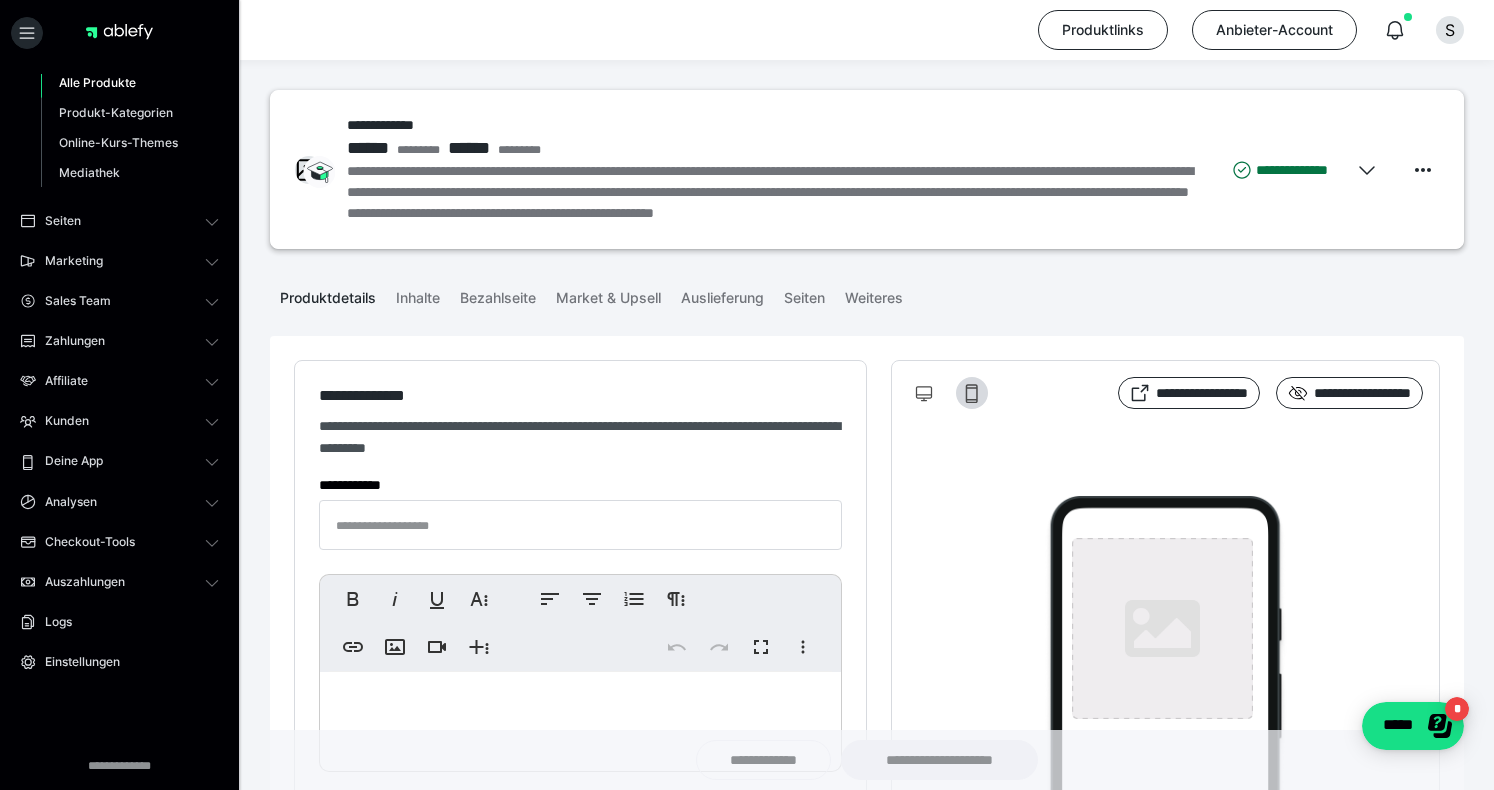 type on "**********" 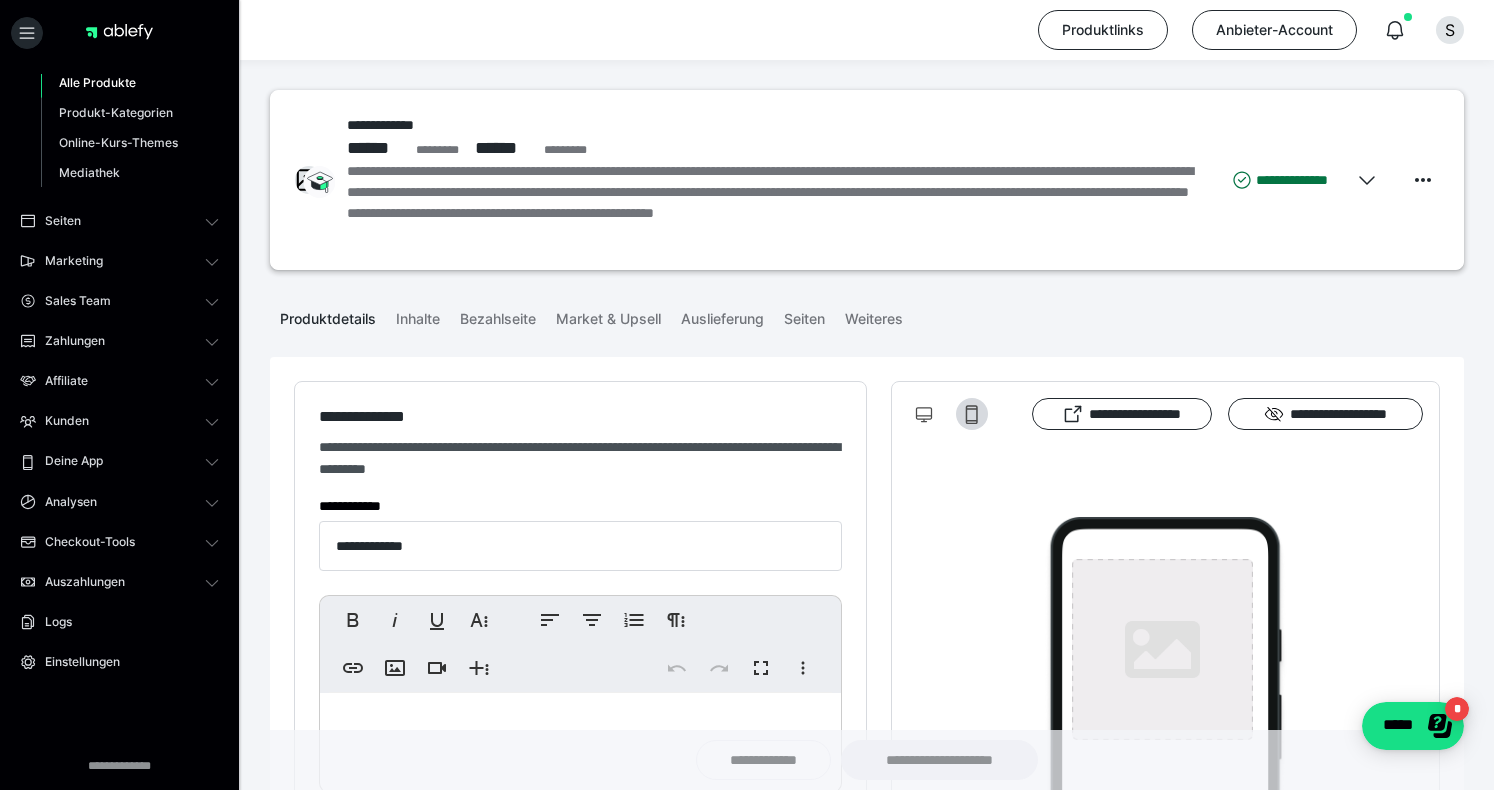 type on "**********" 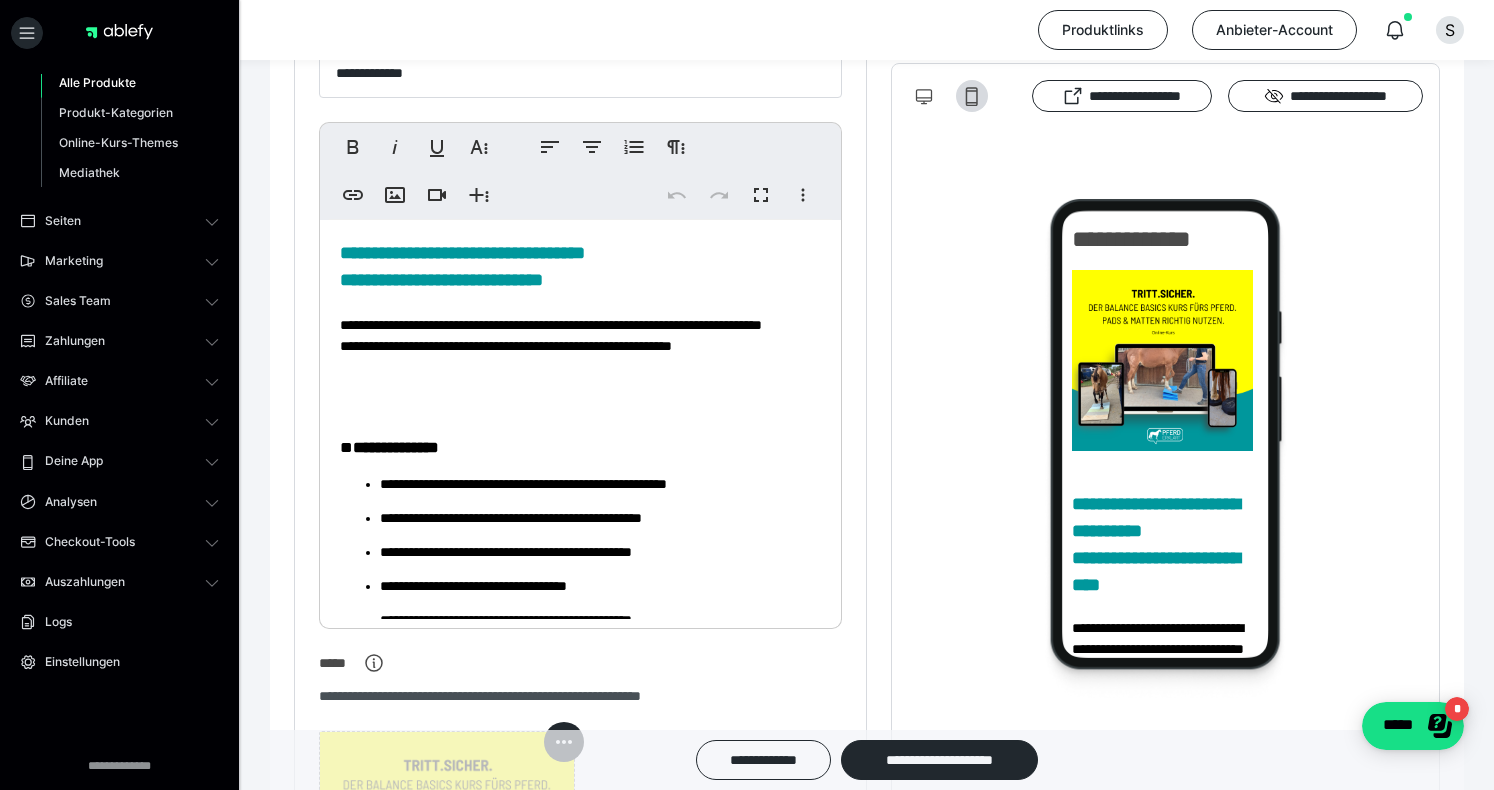 scroll, scrollTop: 512, scrollLeft: 0, axis: vertical 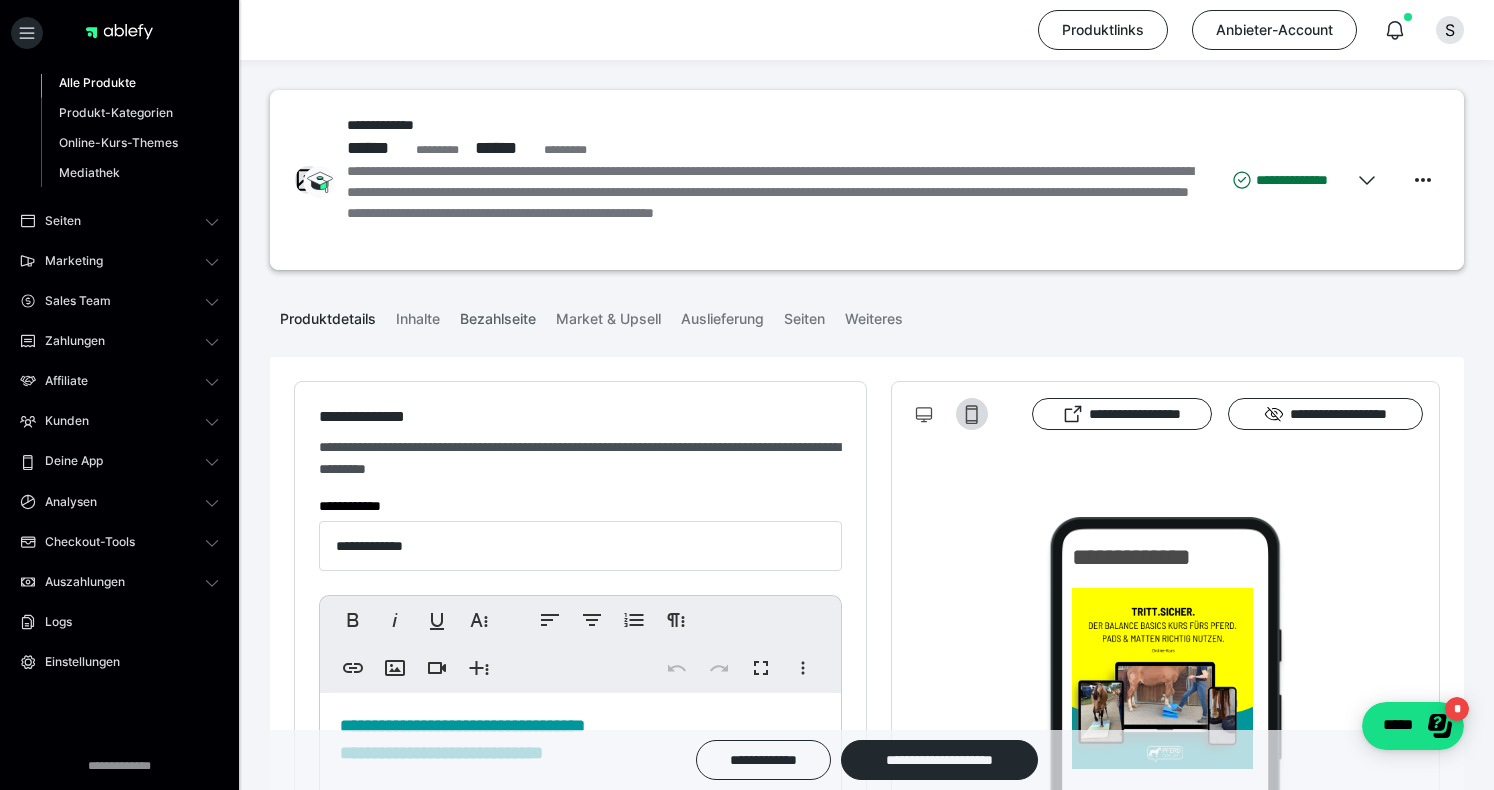 click on "Bezahlseite" at bounding box center (498, 315) 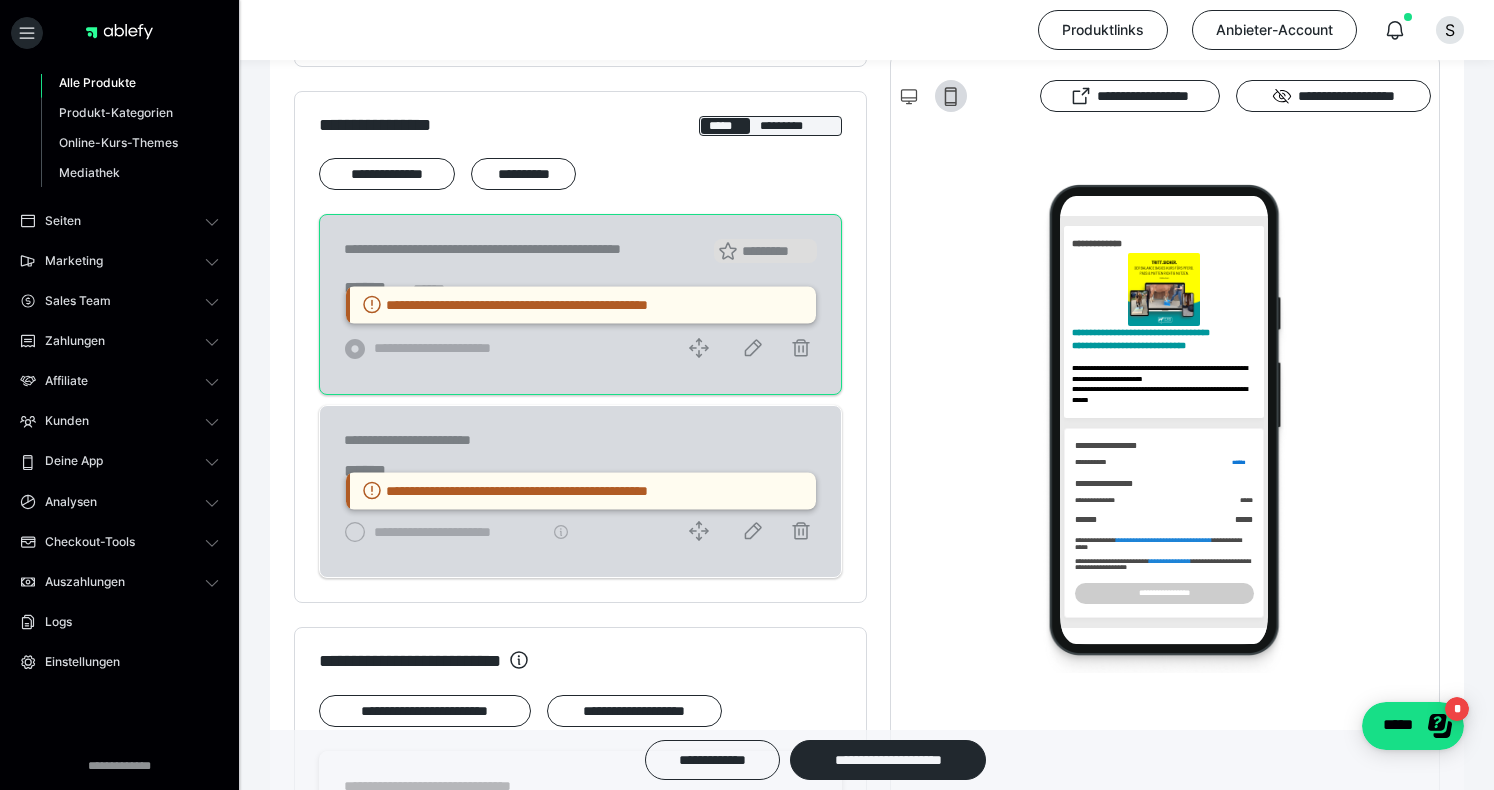 scroll, scrollTop: 0, scrollLeft: 0, axis: both 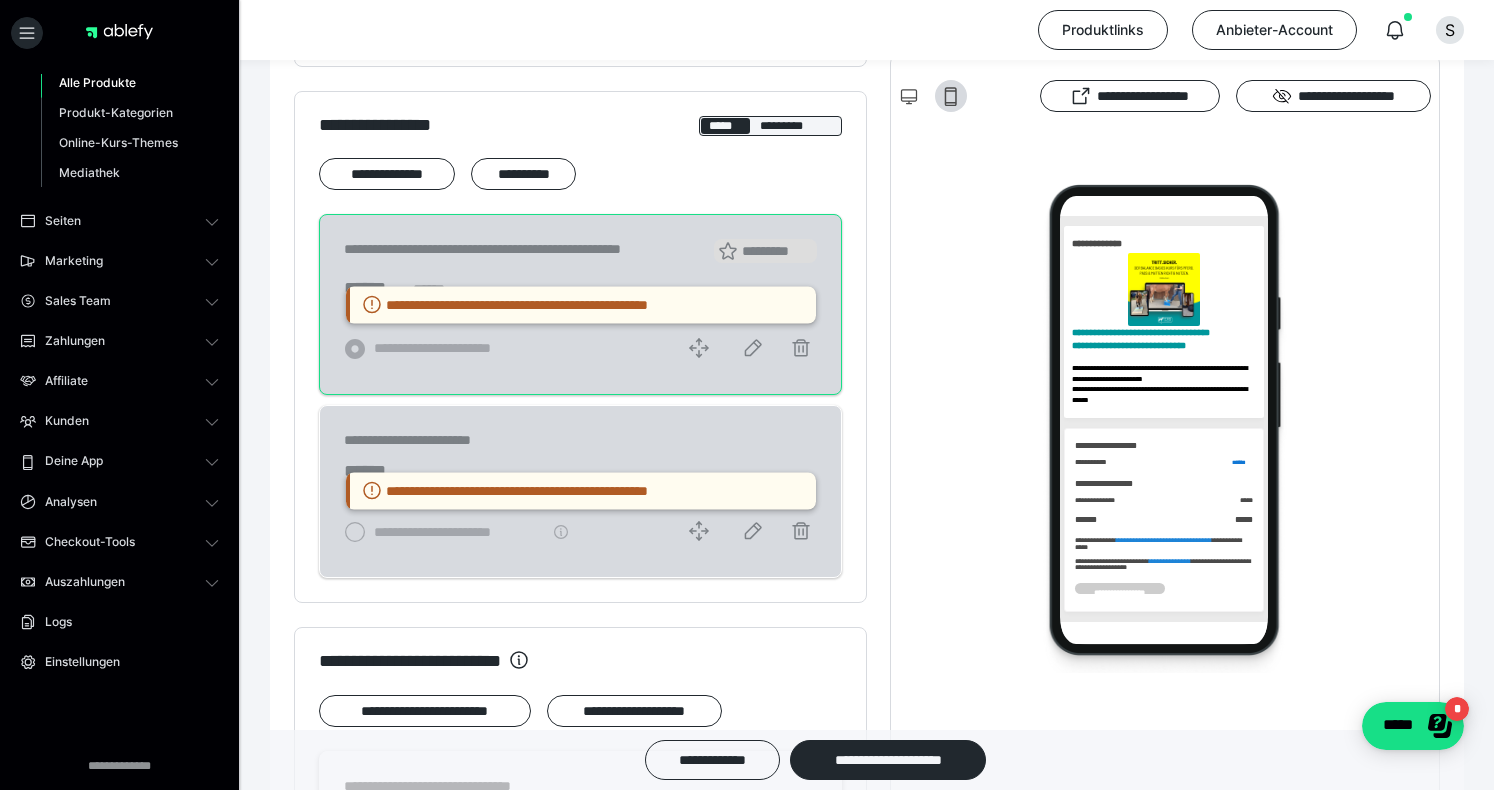 click on "**********" at bounding box center [580, 348] 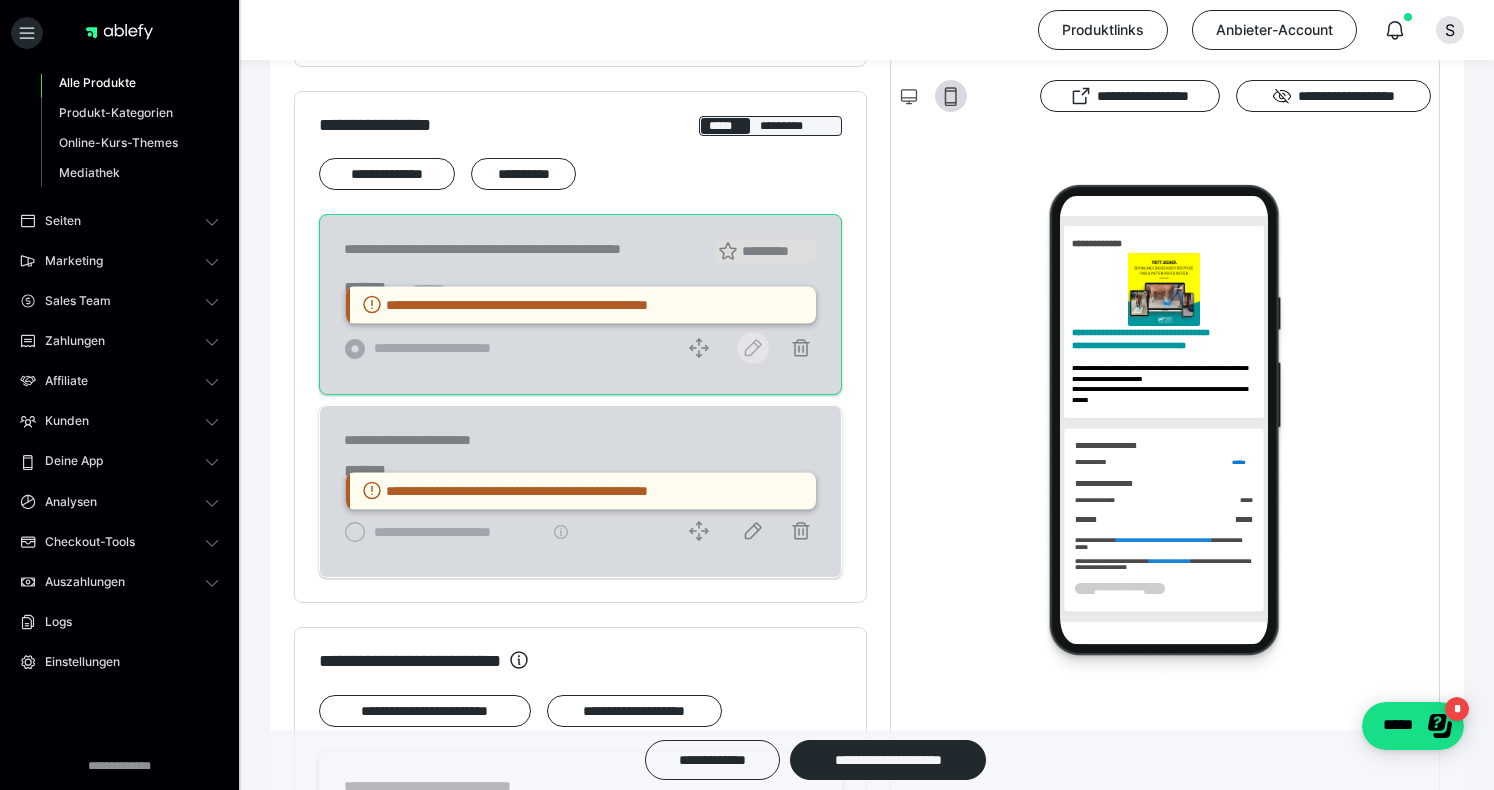 click 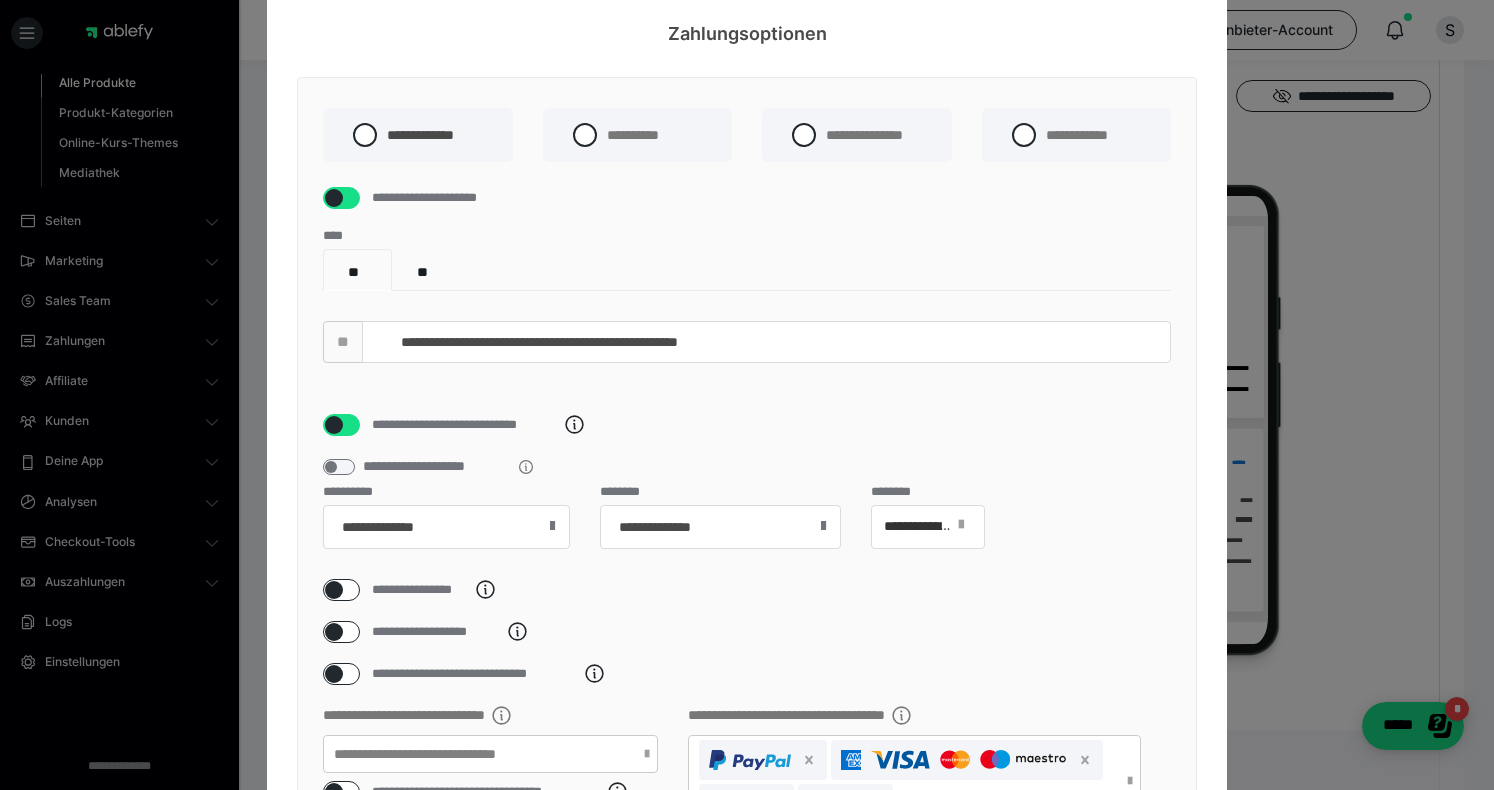 scroll, scrollTop: 68, scrollLeft: 0, axis: vertical 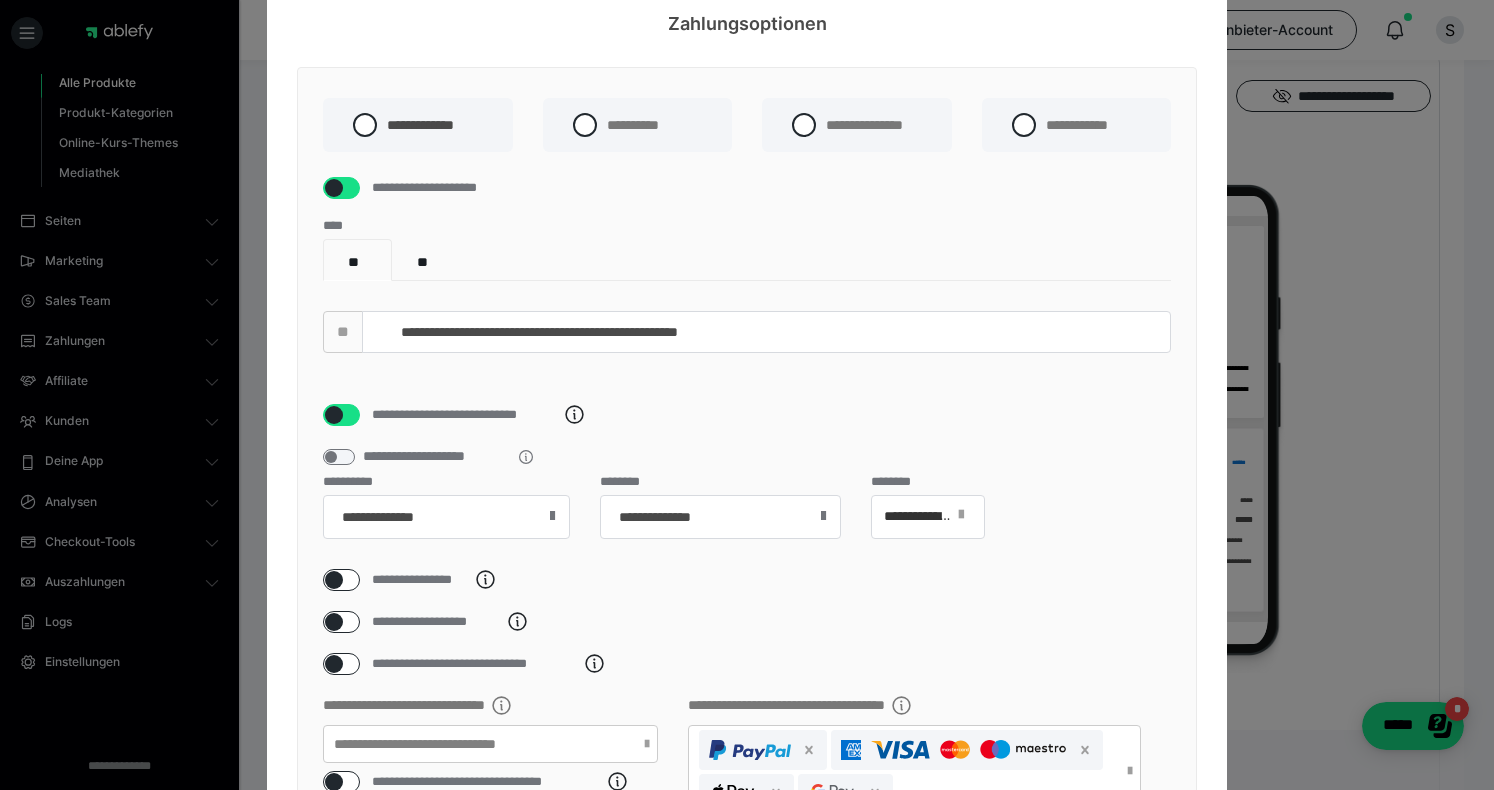 click at bounding box center [552, 516] 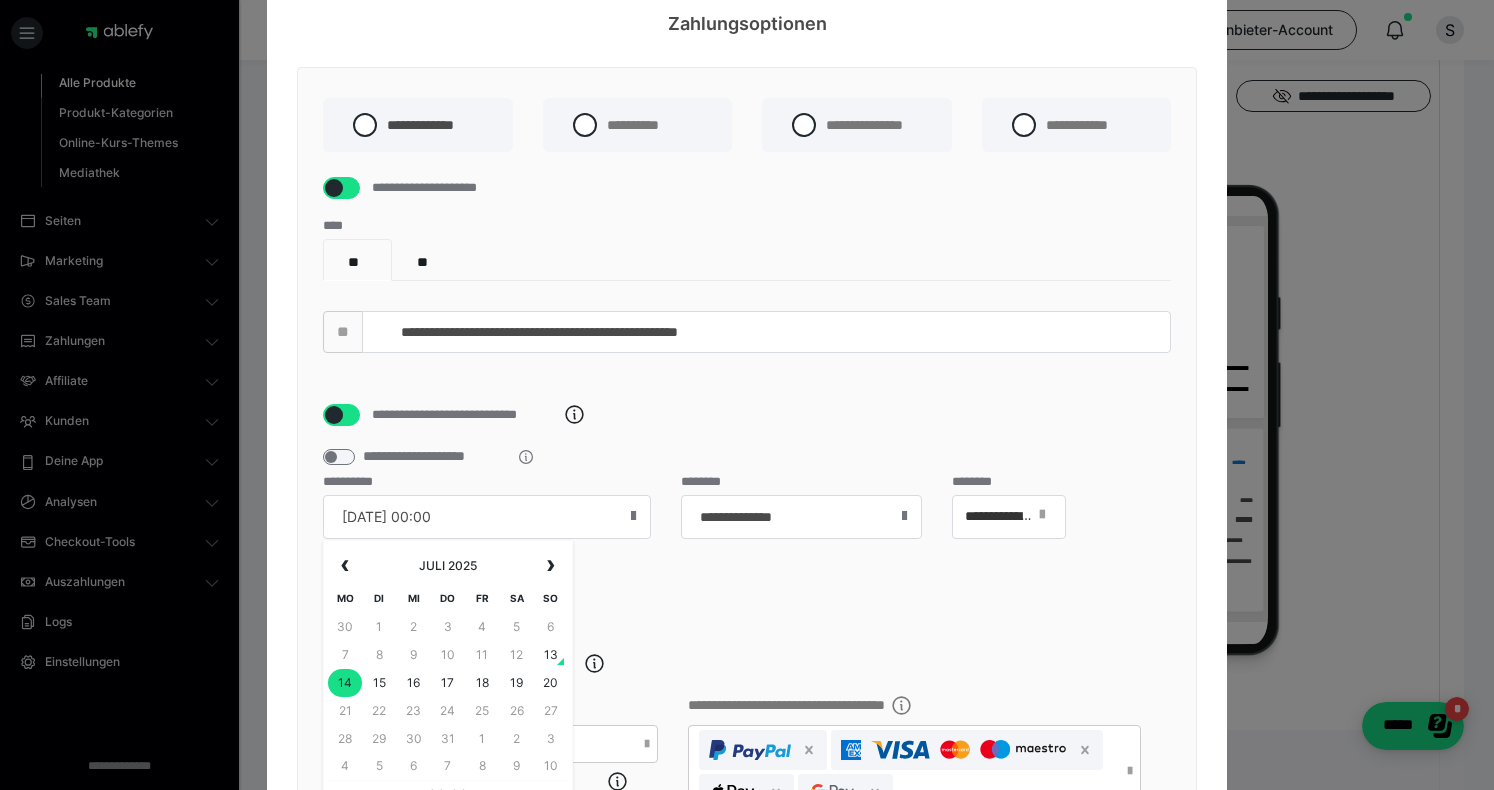 click on "14.07.25 00:00" at bounding box center [487, 517] 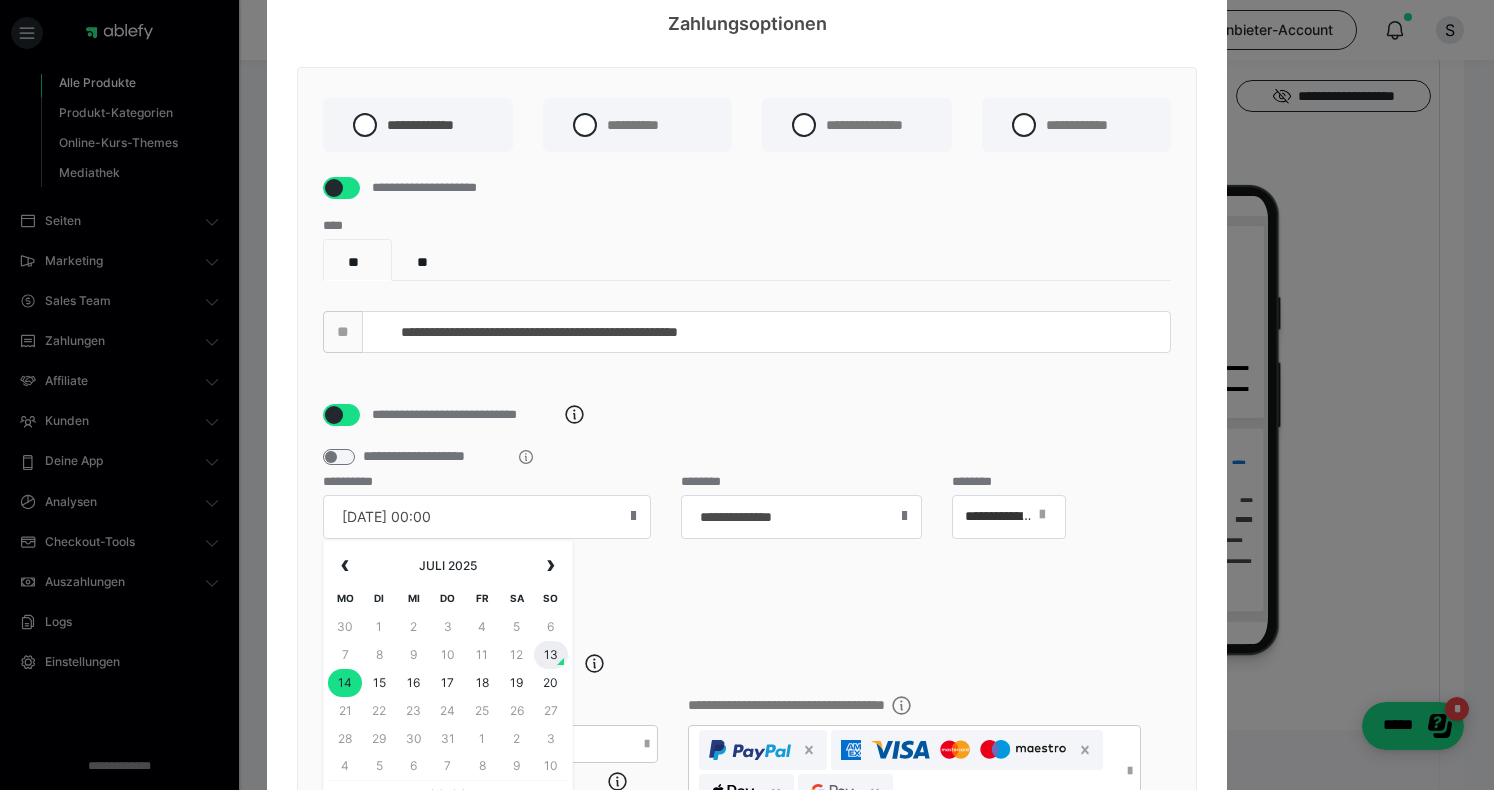 click on "13" at bounding box center [551, 655] 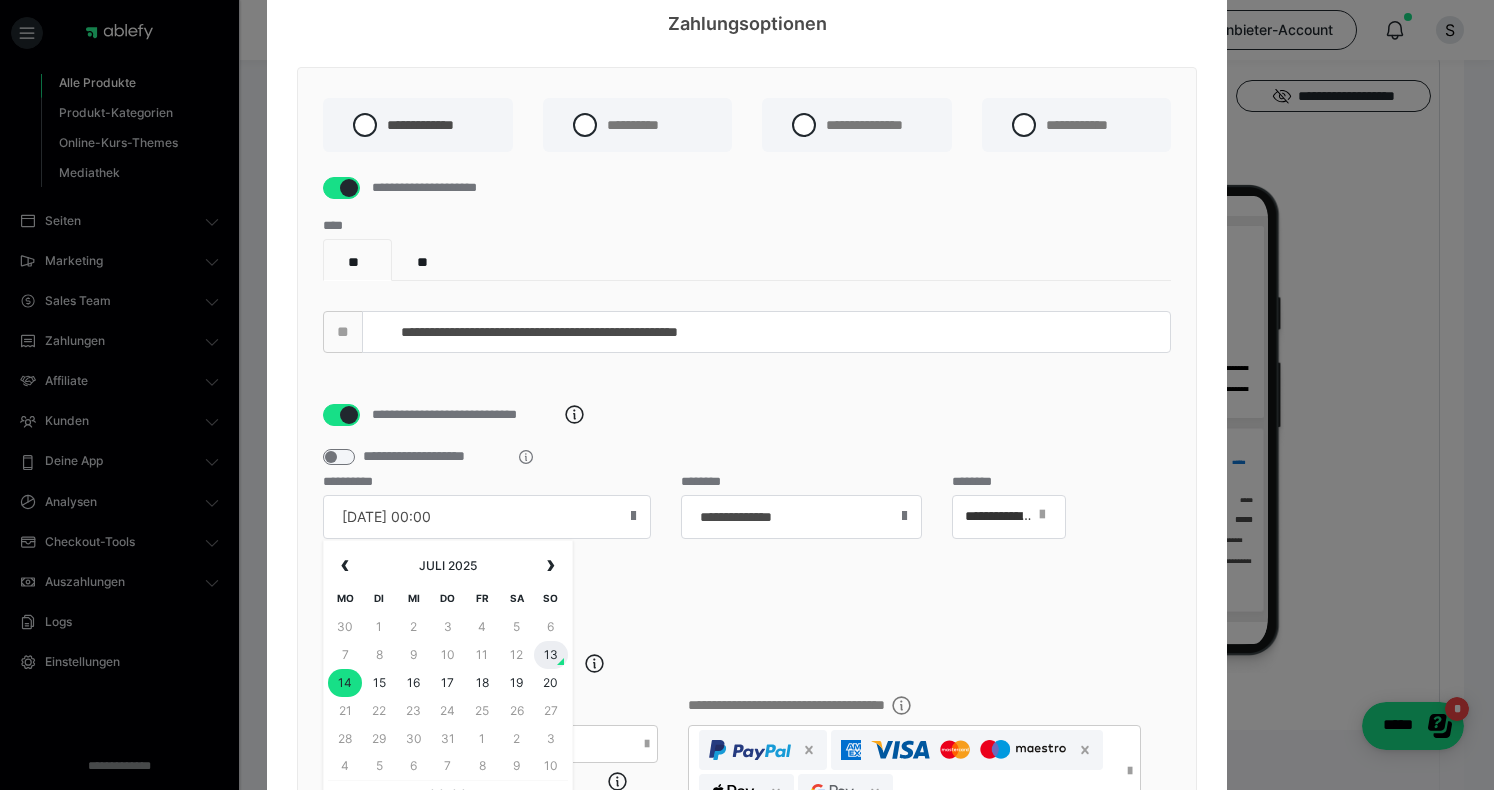 type on "13.07.25 00:00" 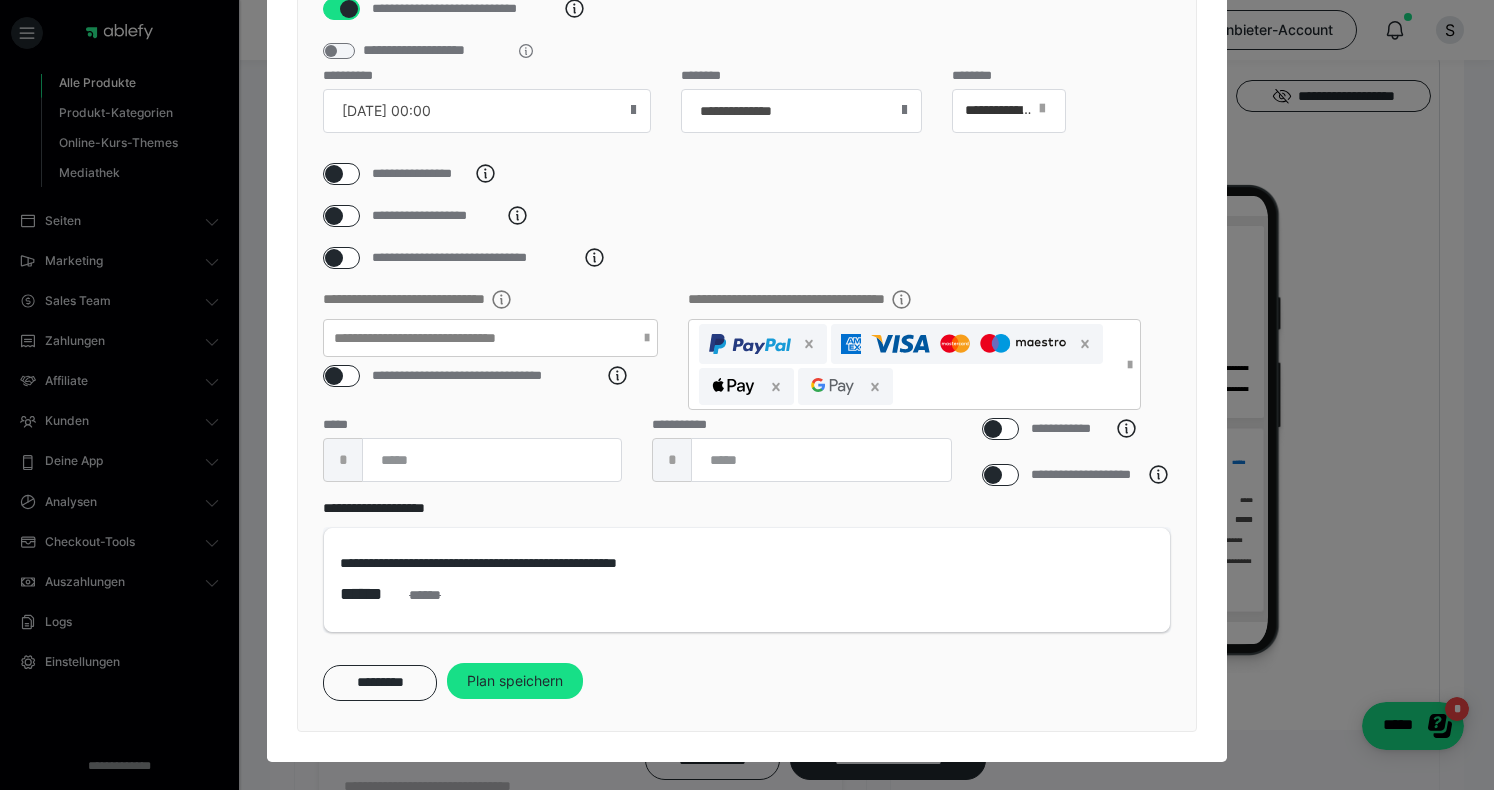 scroll, scrollTop: 496, scrollLeft: 0, axis: vertical 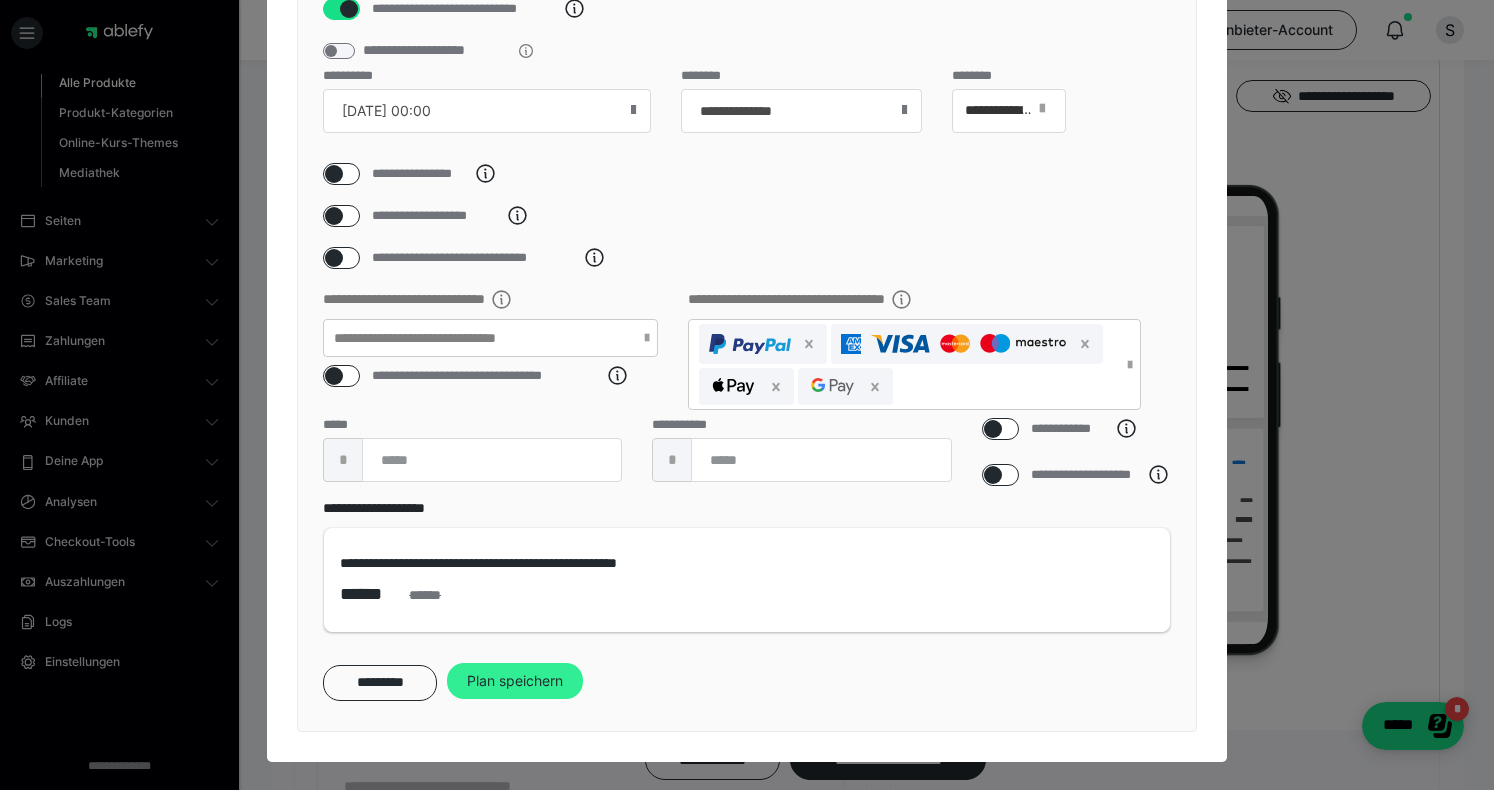click on "Plan speichern" at bounding box center [515, 681] 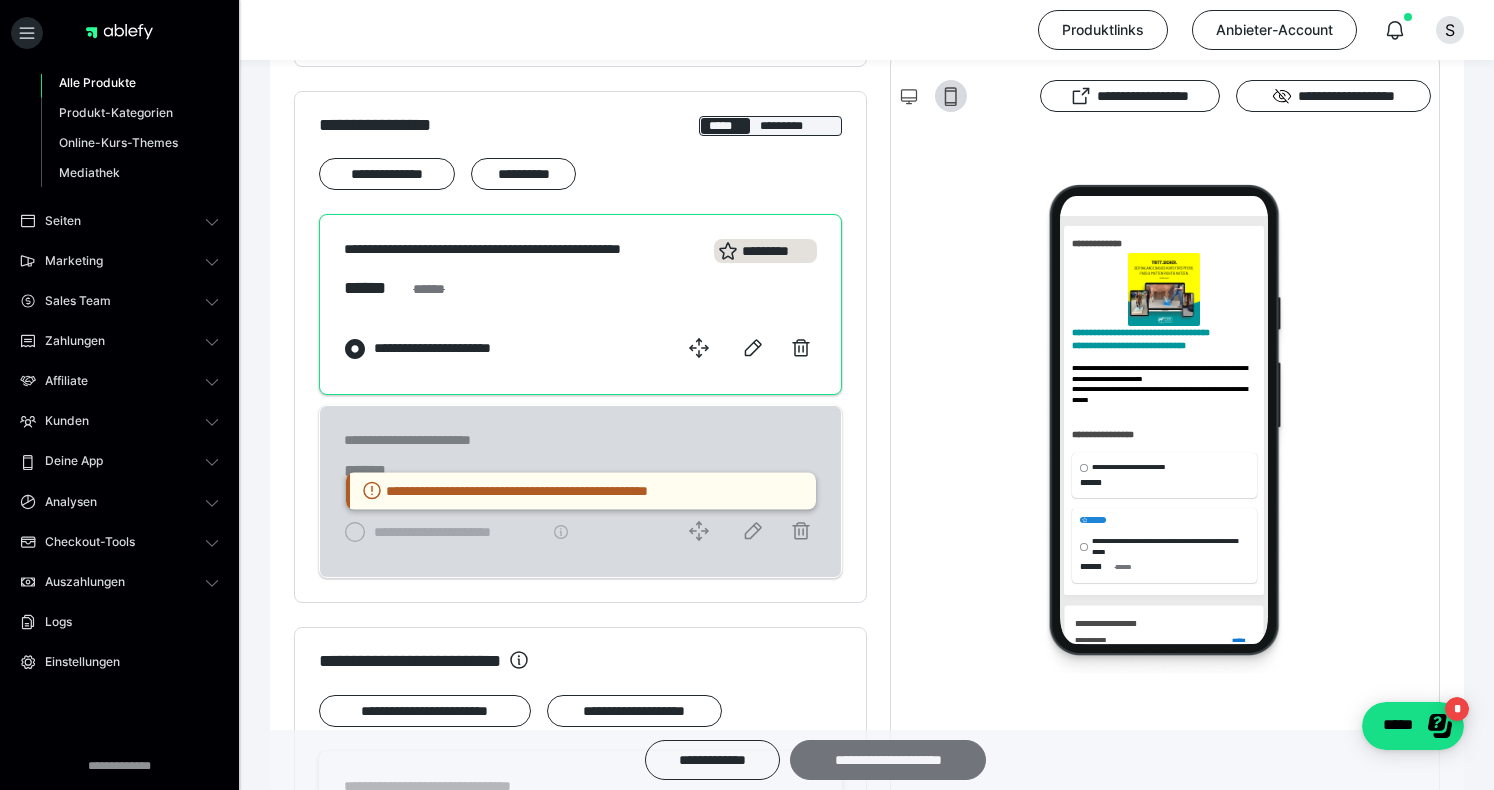click on "**********" at bounding box center (888, 760) 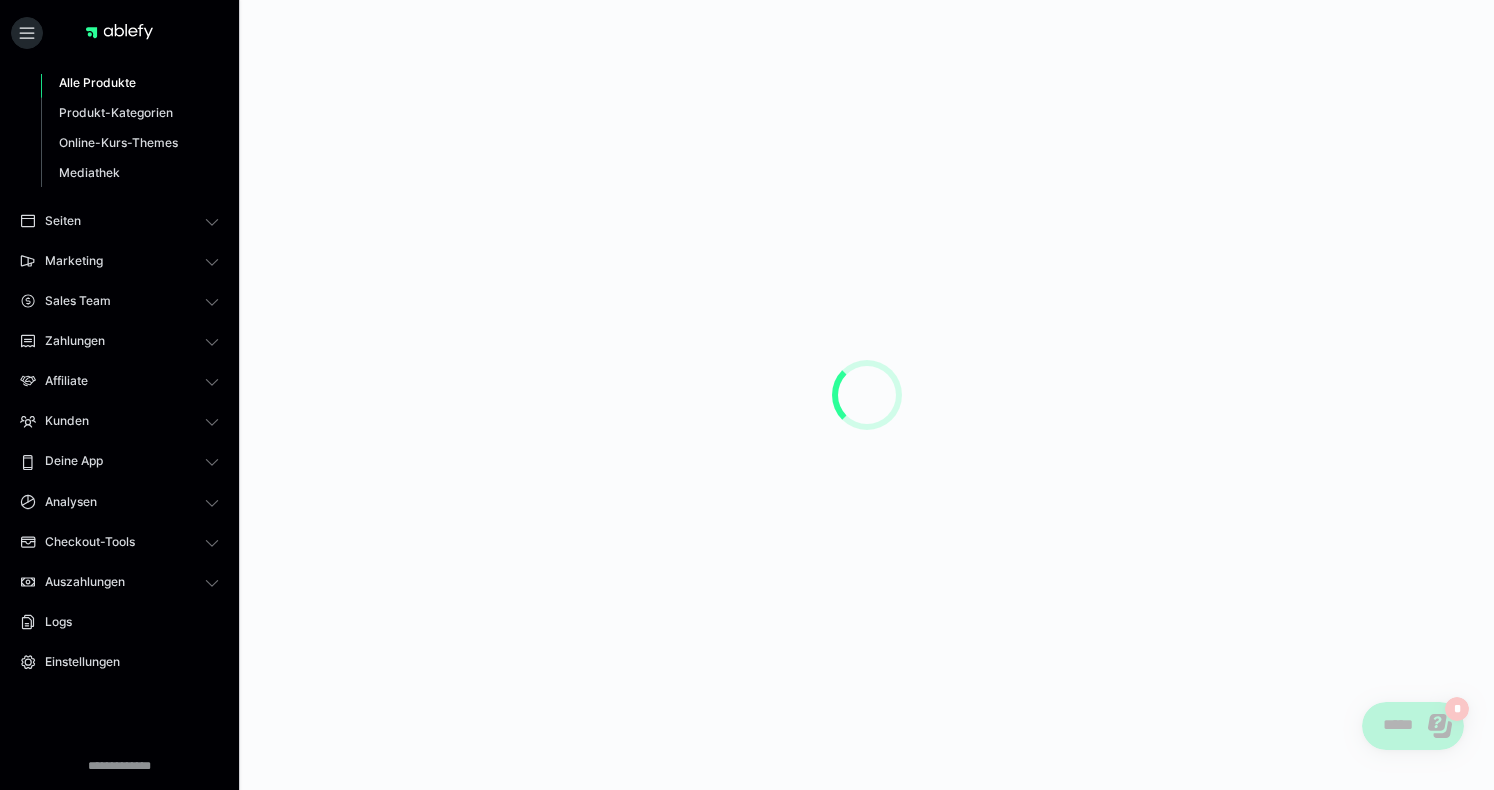 scroll, scrollTop: 0, scrollLeft: 0, axis: both 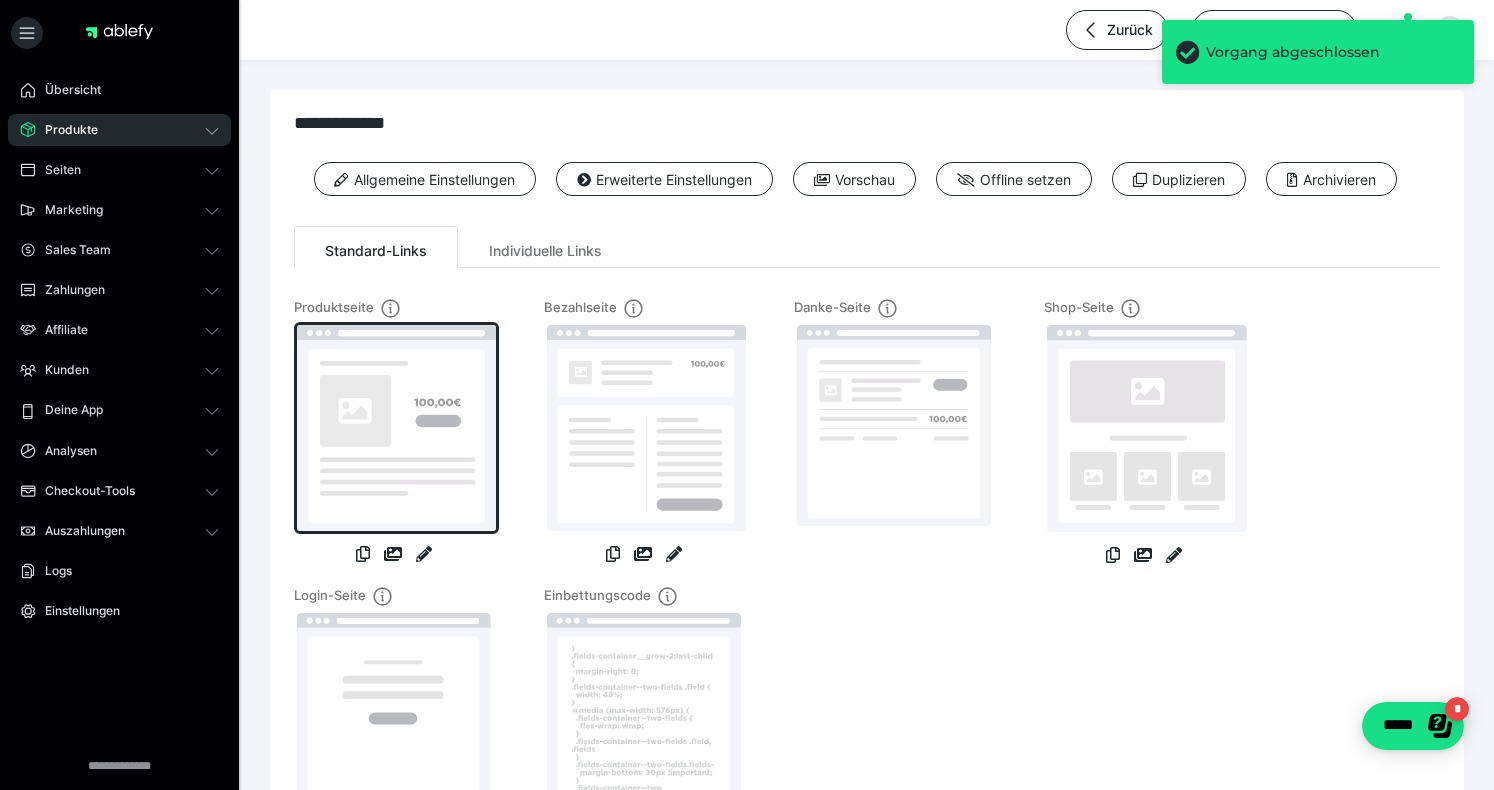 click at bounding box center [396, 428] 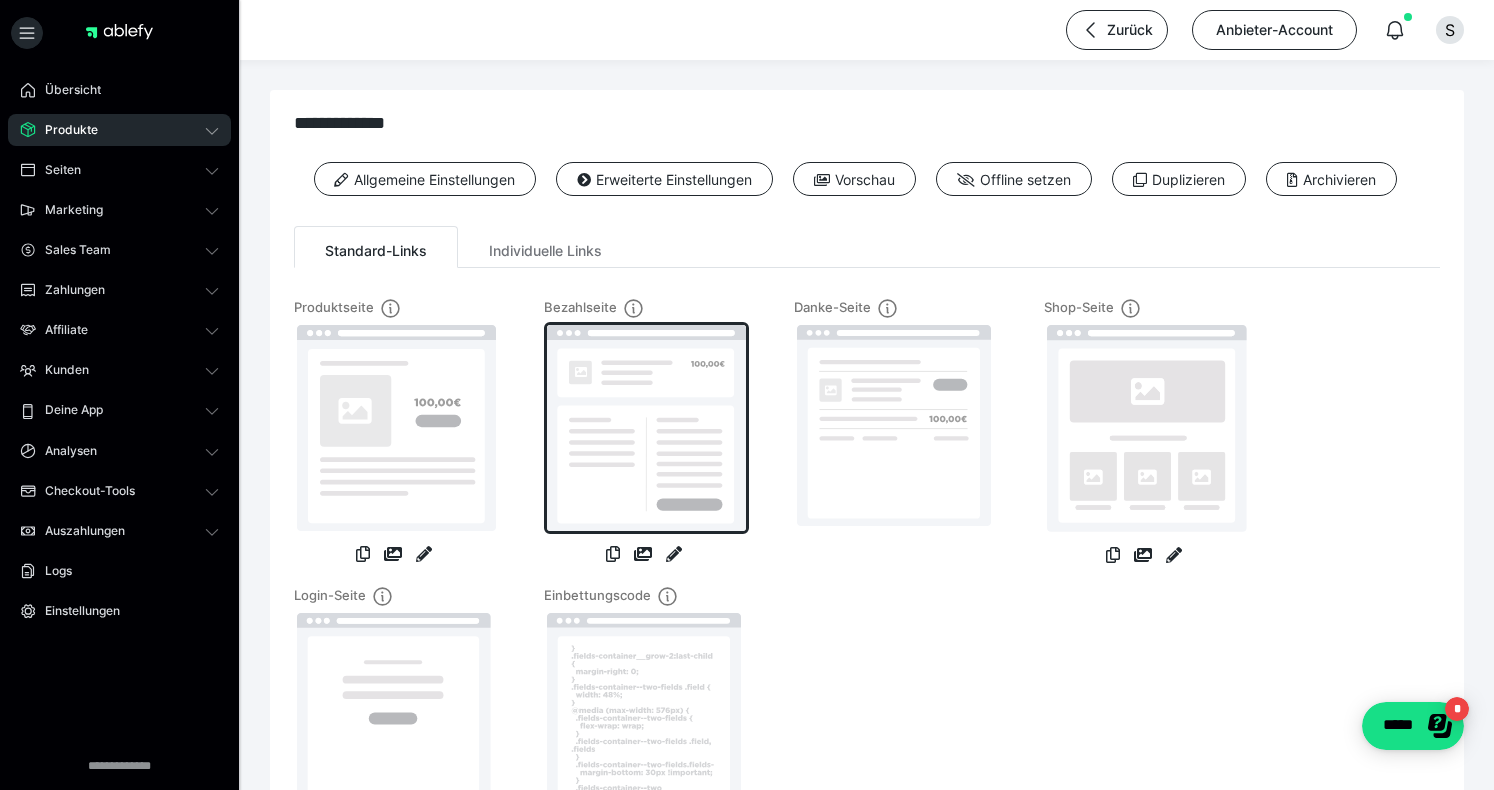 click at bounding box center (646, 428) 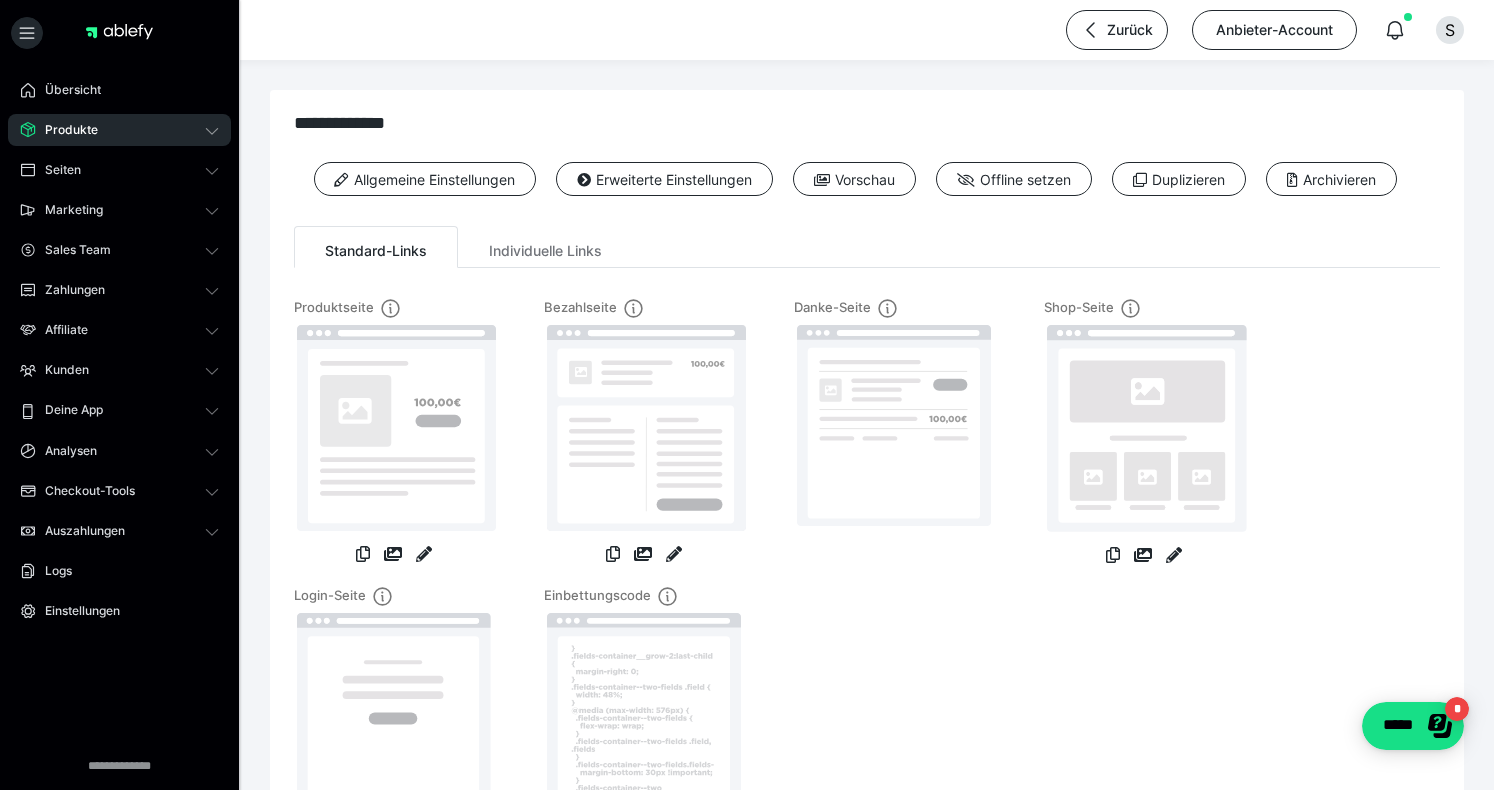 click on "Produkte" at bounding box center (64, 130) 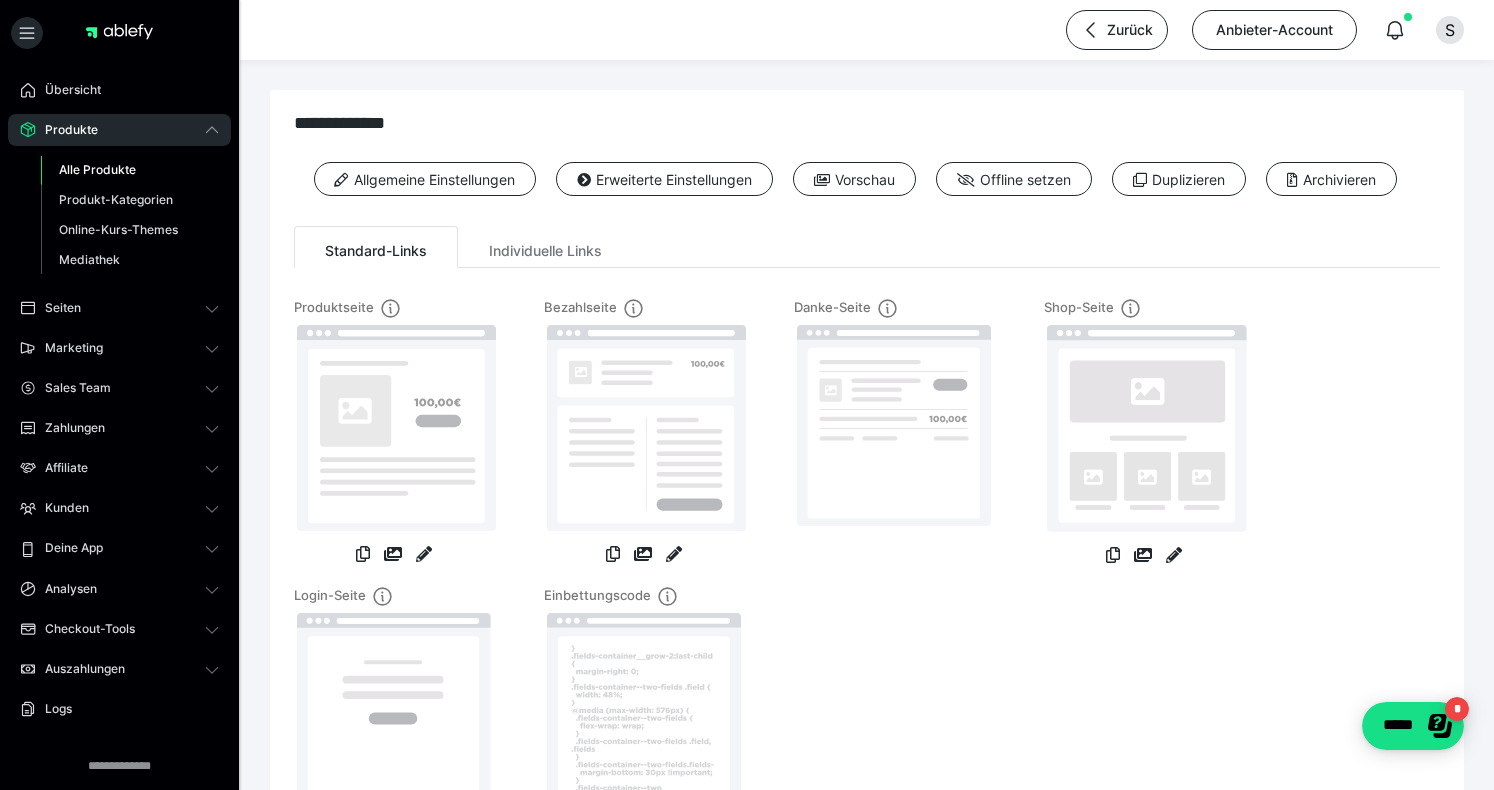 click on "Alle Produkte" at bounding box center (97, 169) 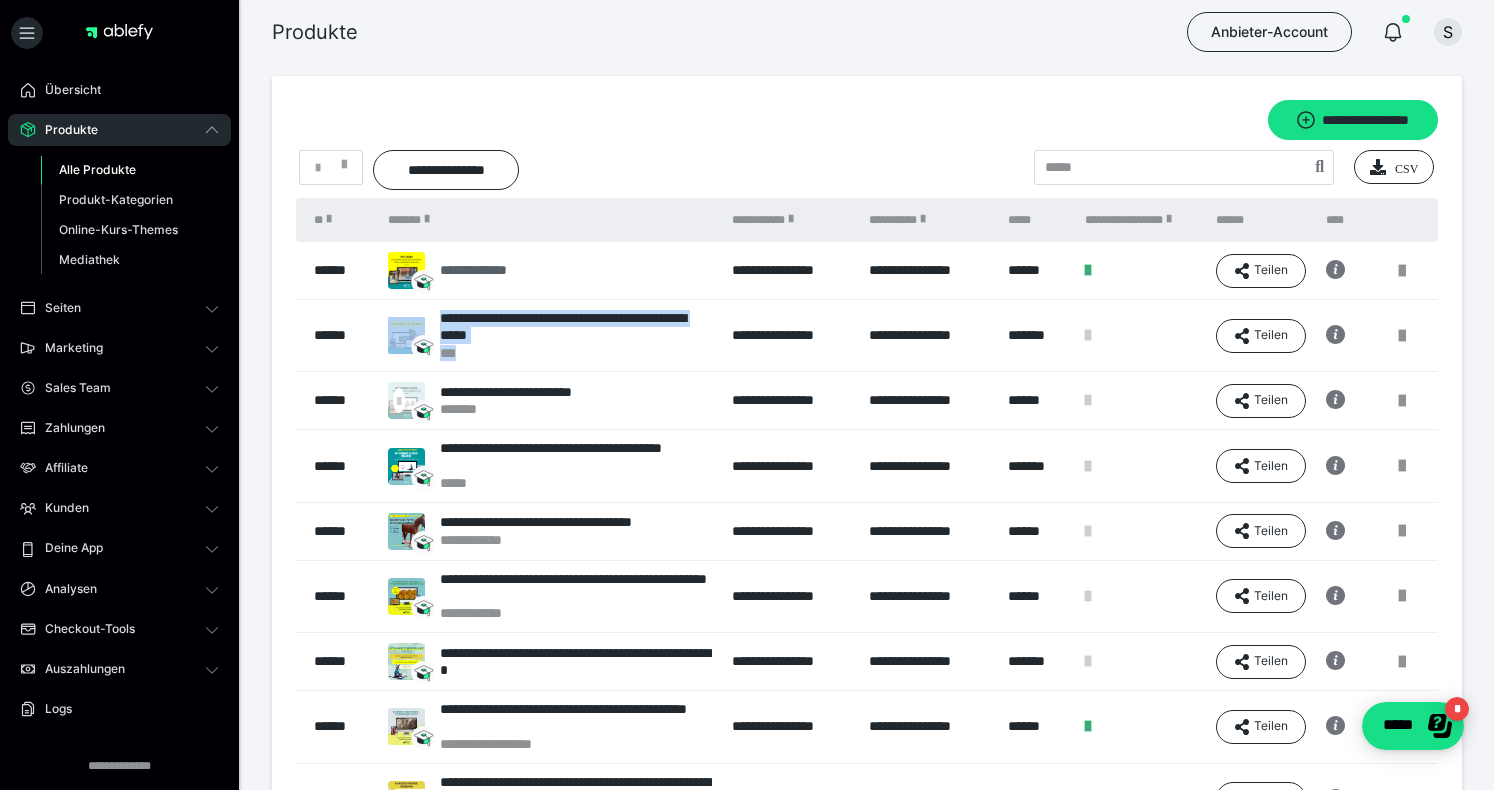 click on "**********" at bounding box center [478, 270] 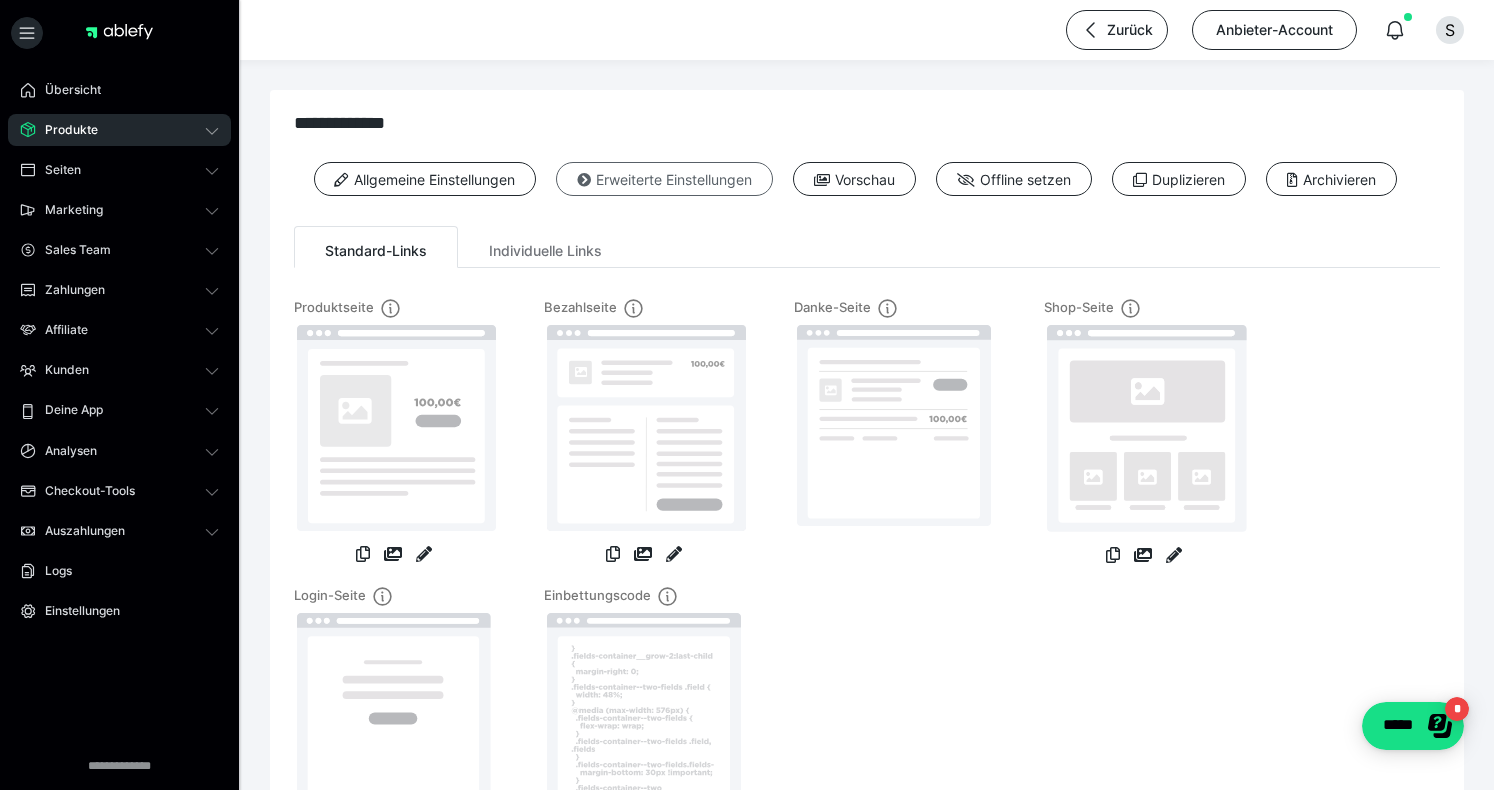 click on "Erweiterte Einstellungen" at bounding box center (664, 179) 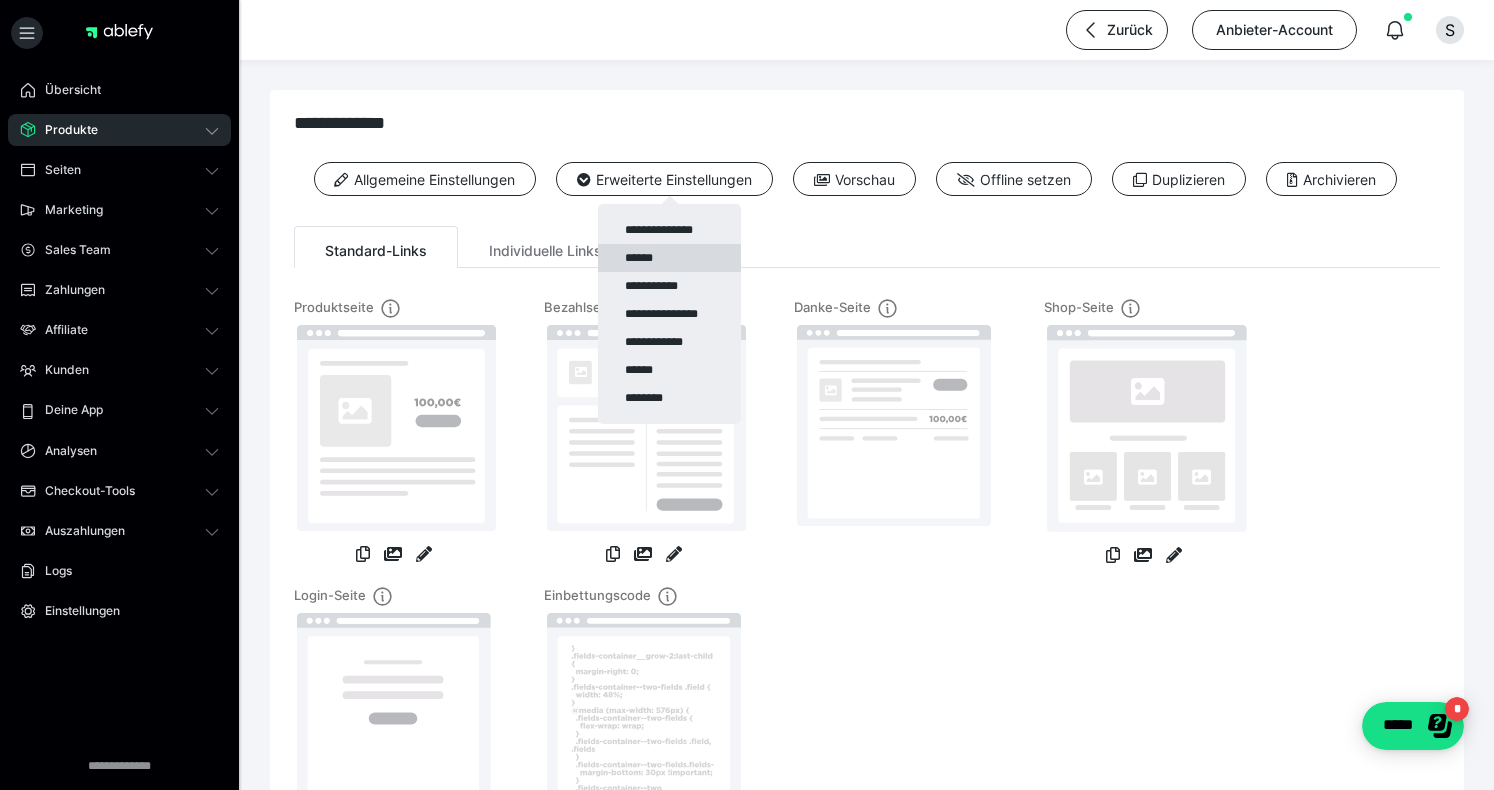 click on "******" at bounding box center [669, 258] 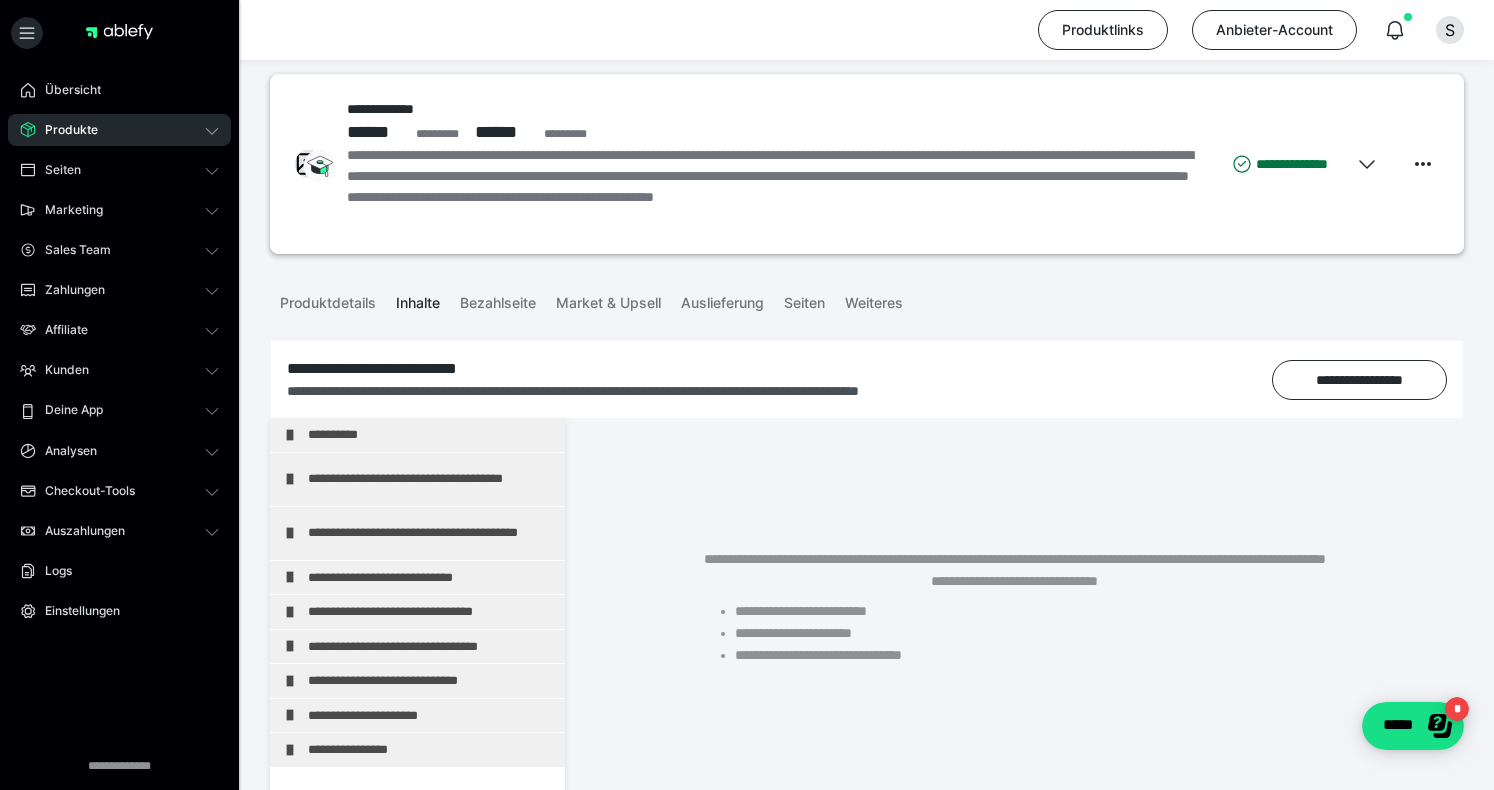 scroll, scrollTop: 23, scrollLeft: 0, axis: vertical 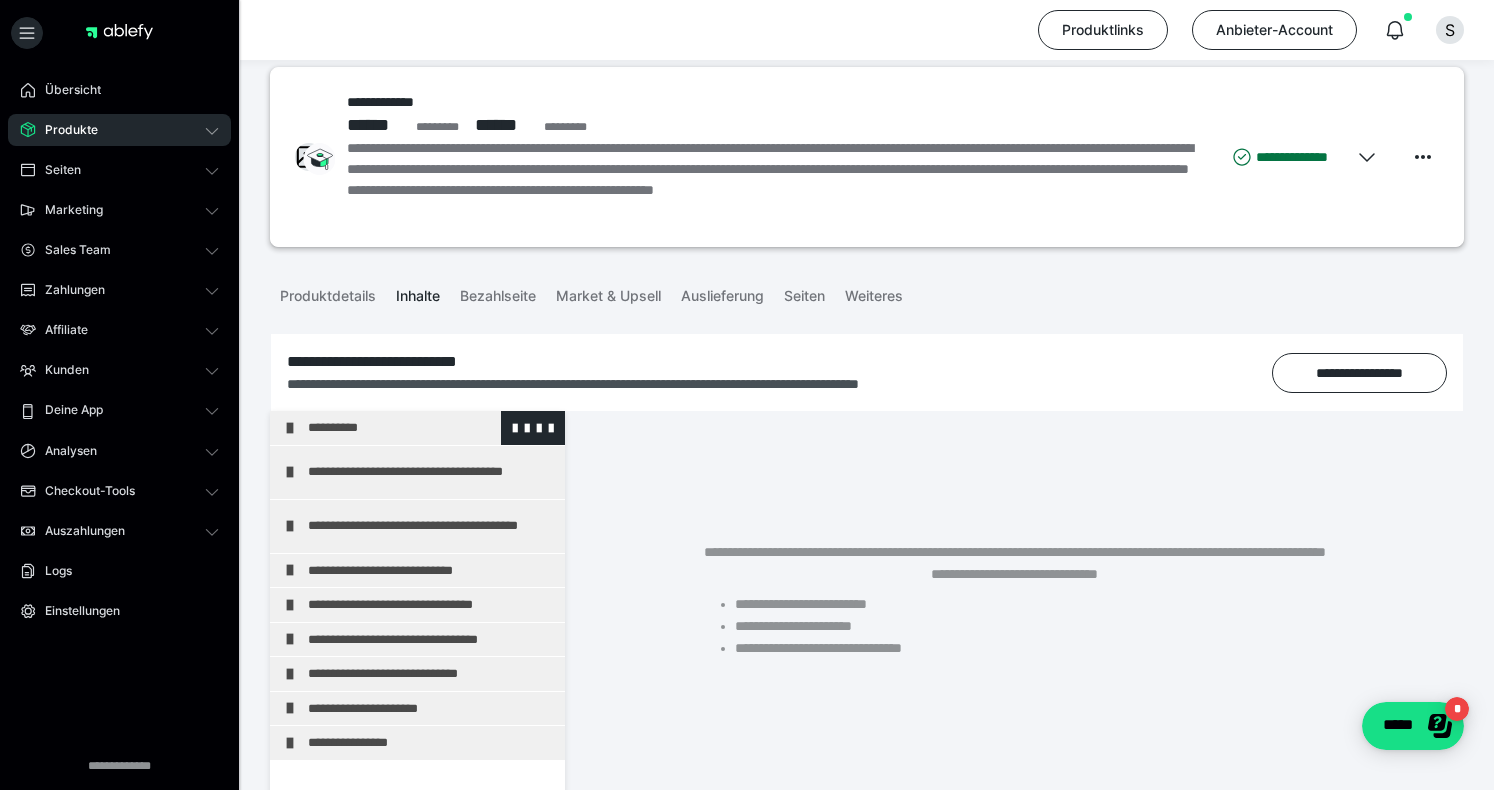 click on "**********" at bounding box center (431, 428) 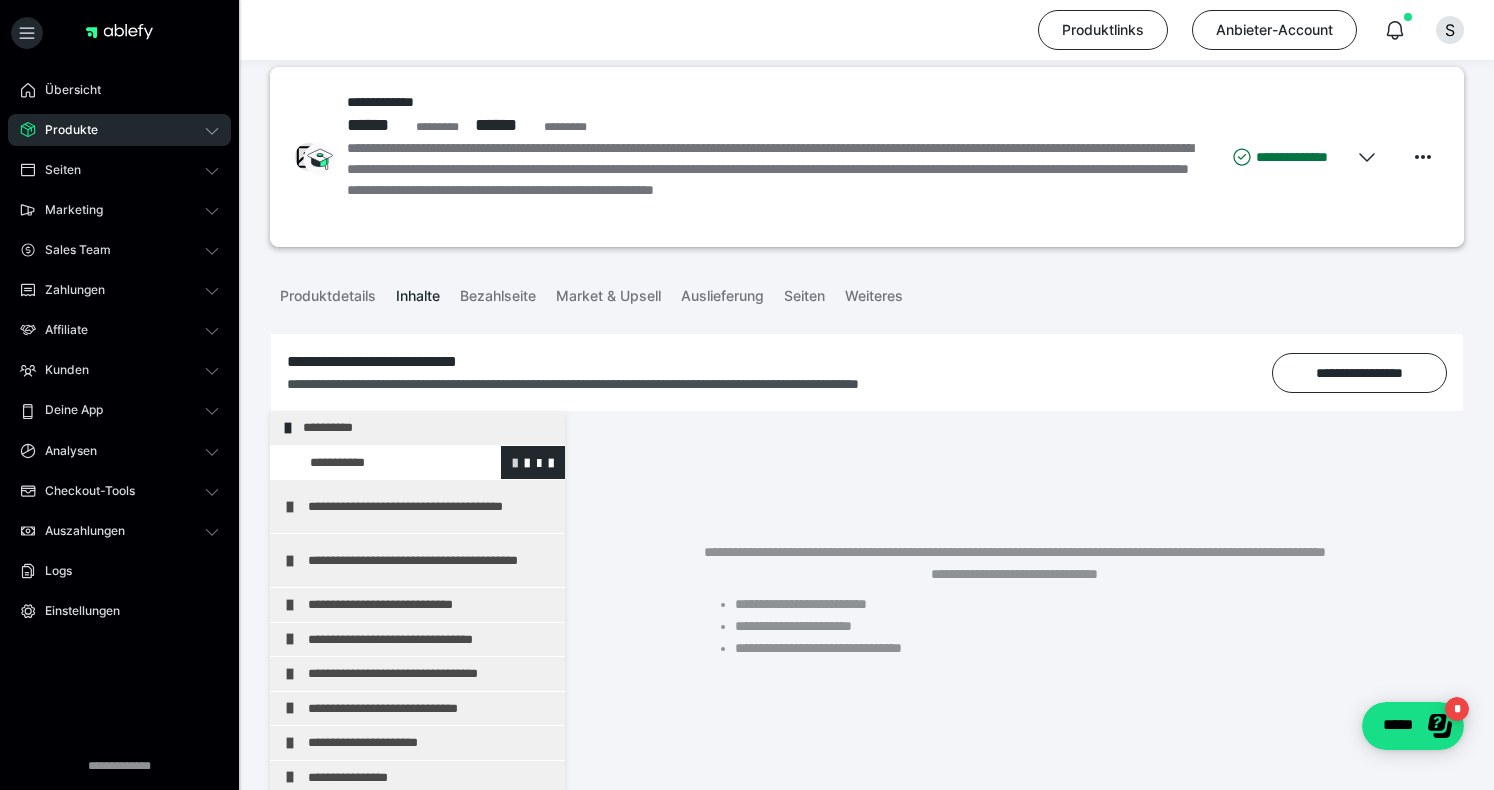 click at bounding box center (515, 462) 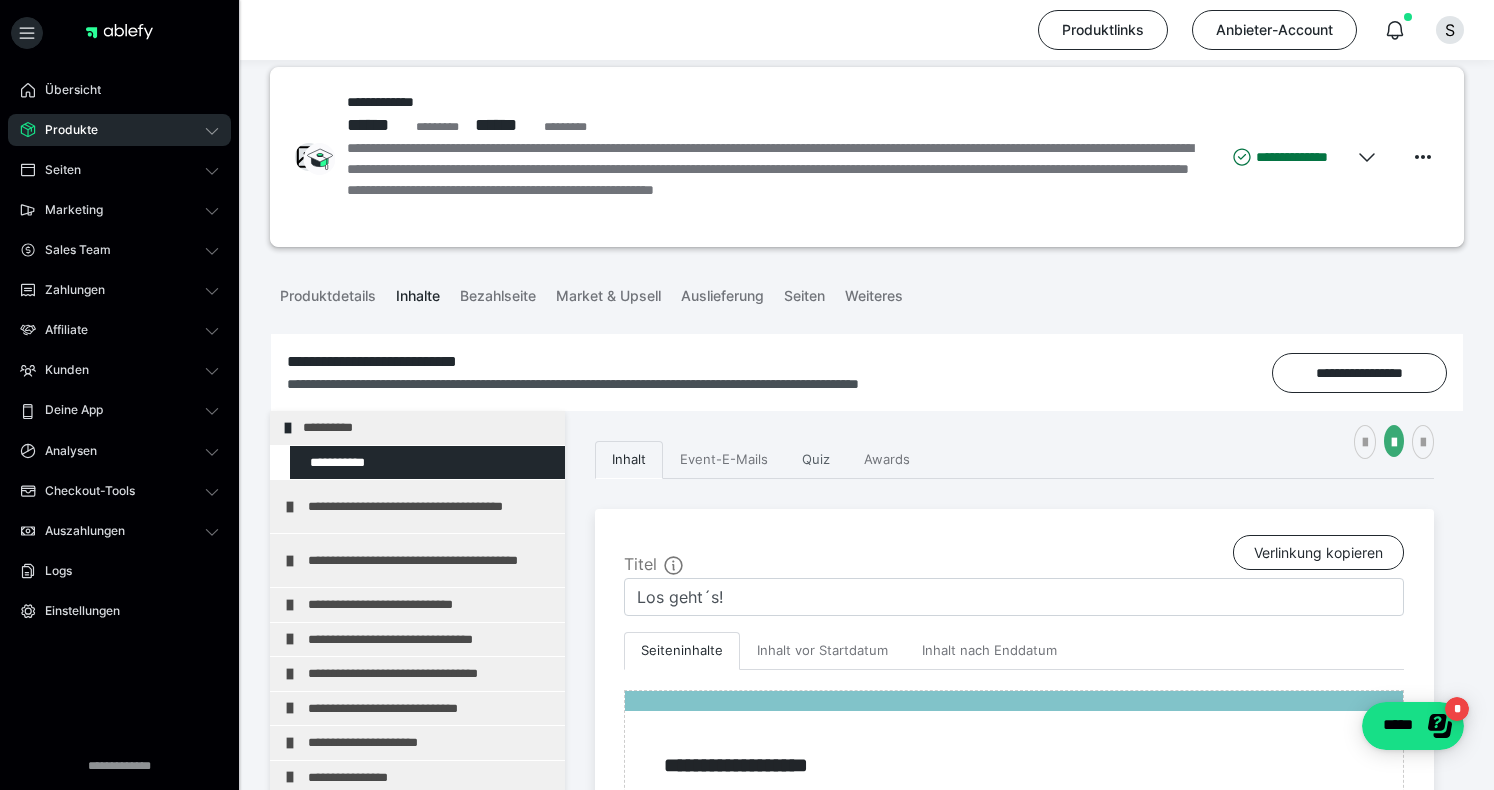 click on "Quiz" at bounding box center [816, 460] 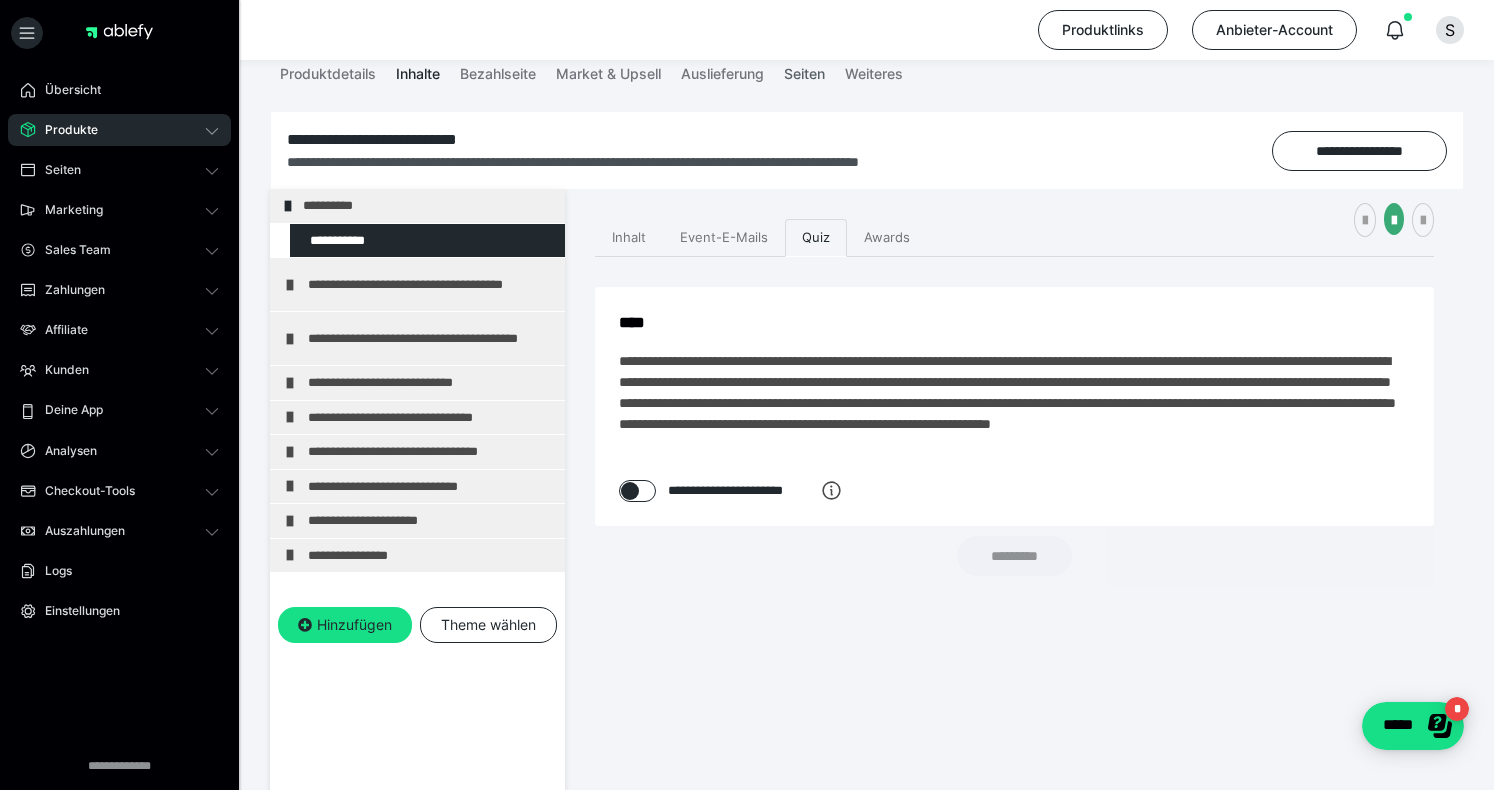 scroll, scrollTop: 254, scrollLeft: 0, axis: vertical 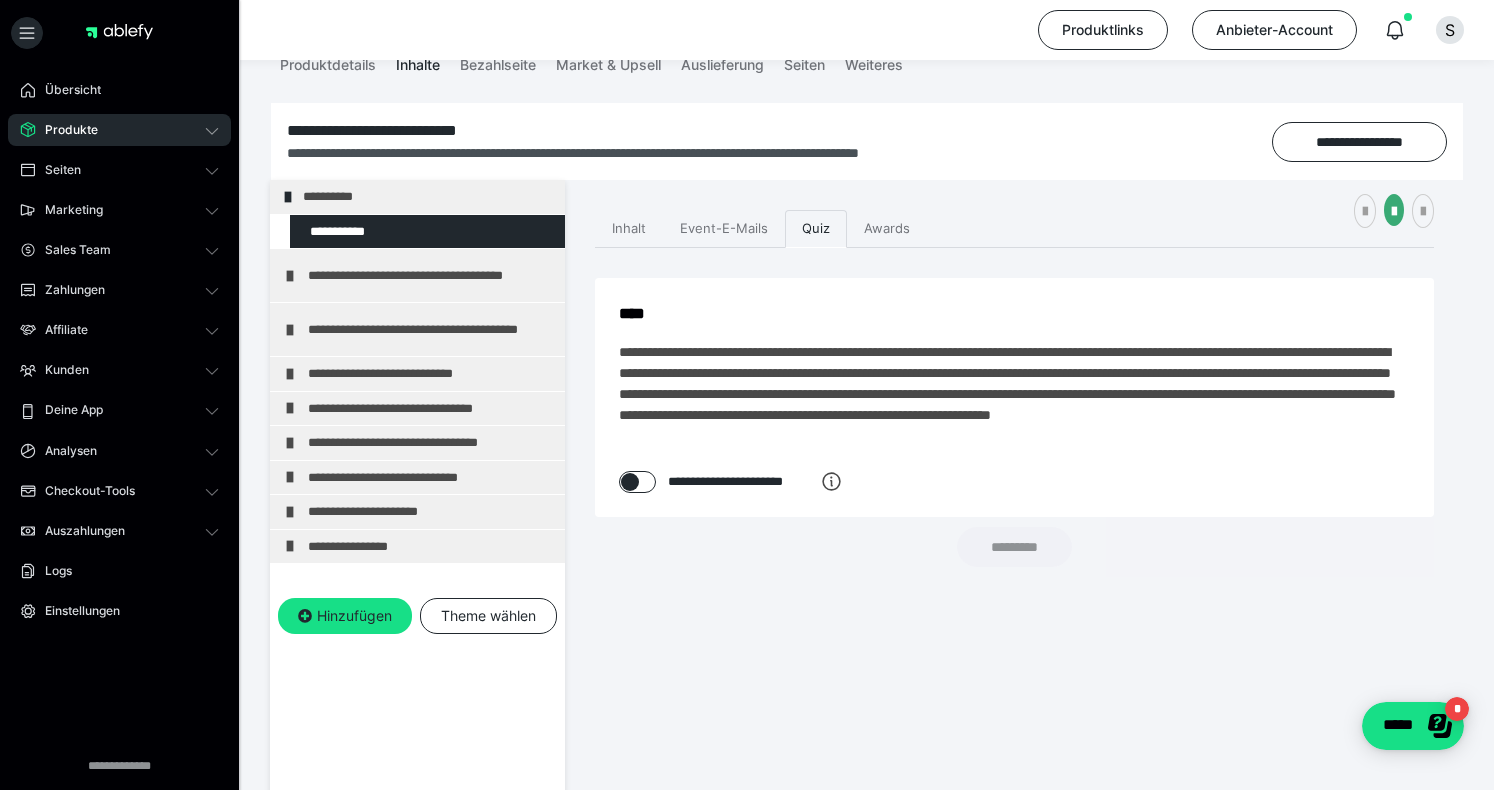 click at bounding box center (630, 482) 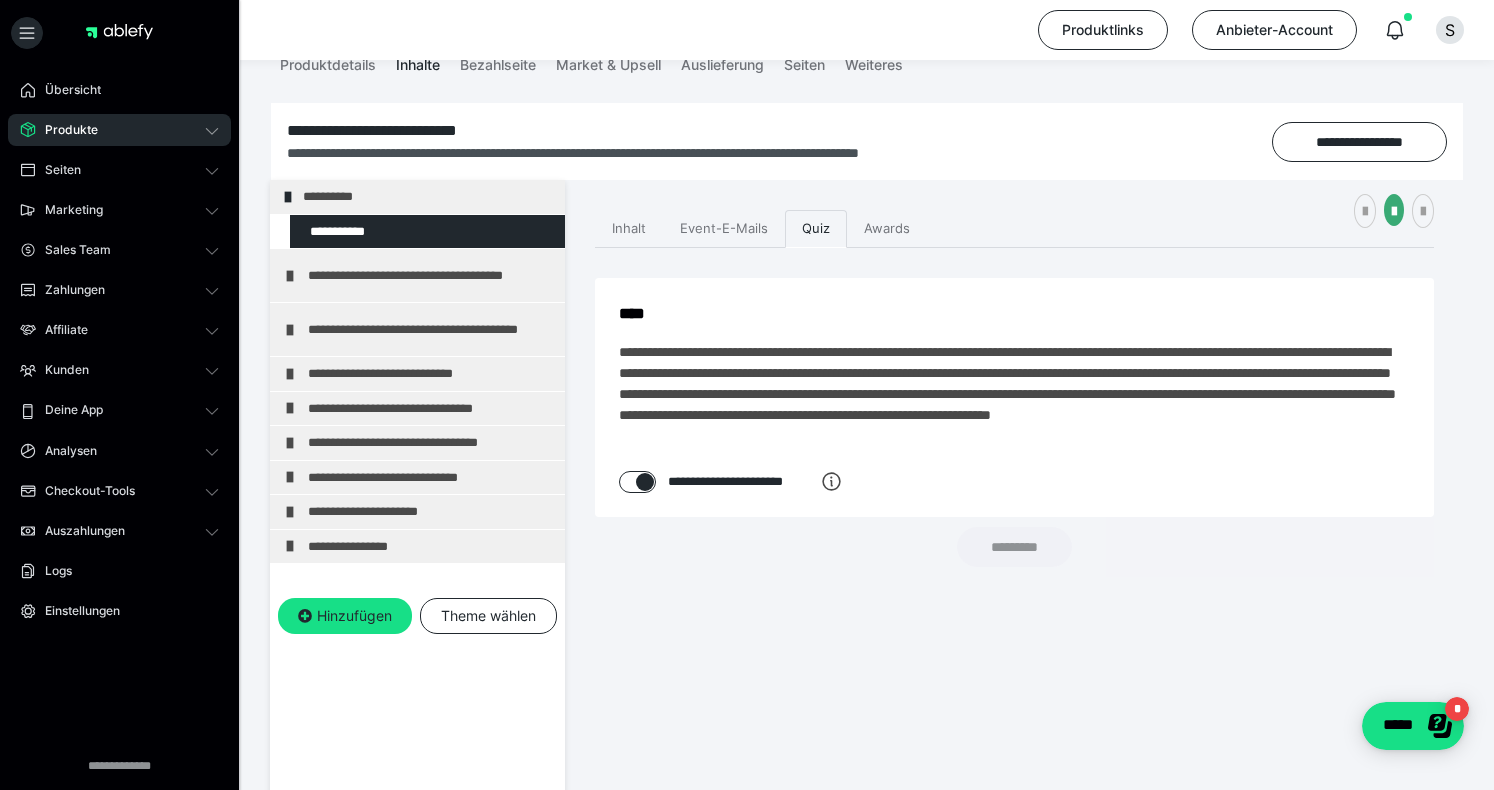 checkbox on "****" 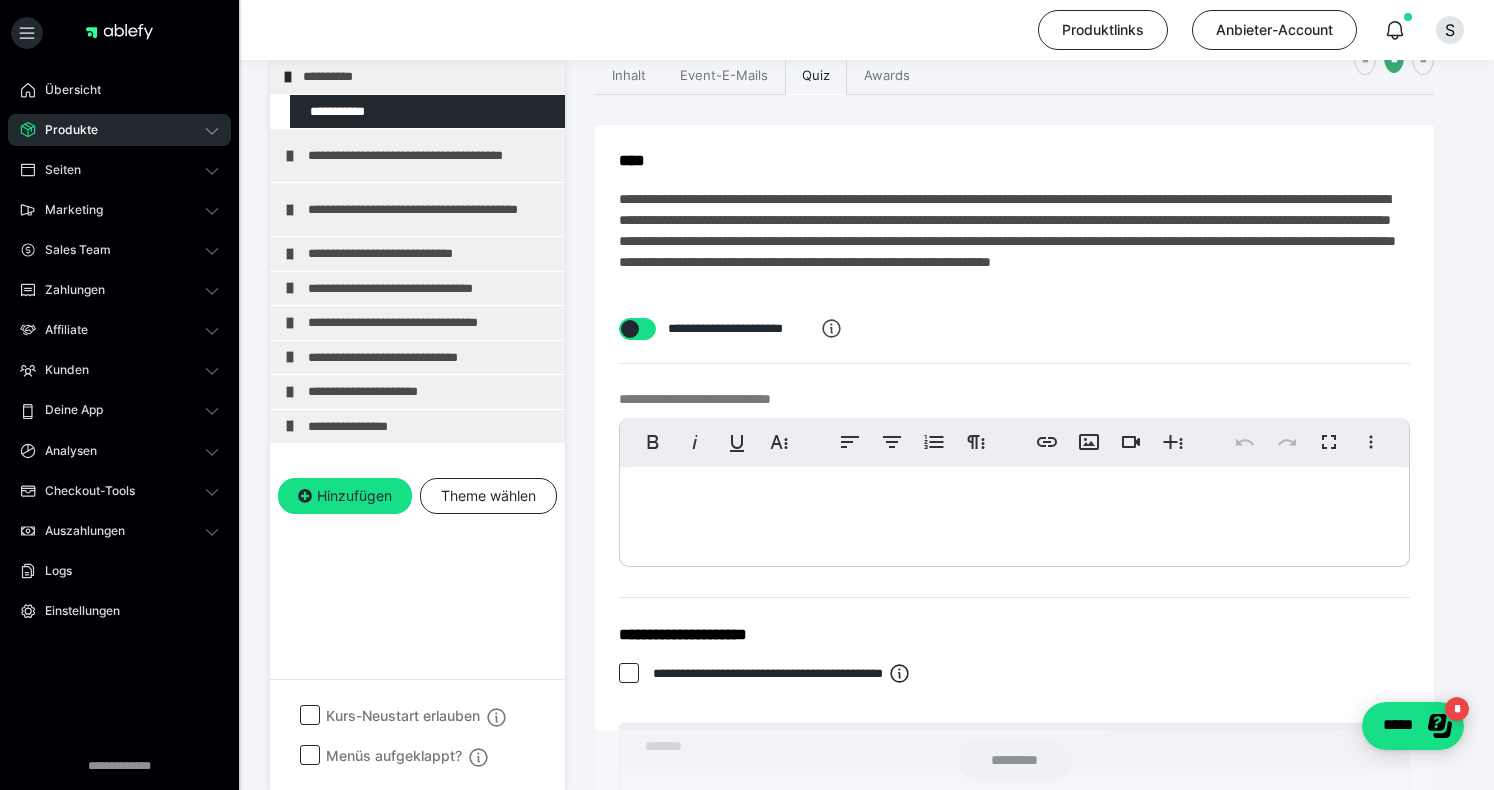 scroll, scrollTop: 413, scrollLeft: 0, axis: vertical 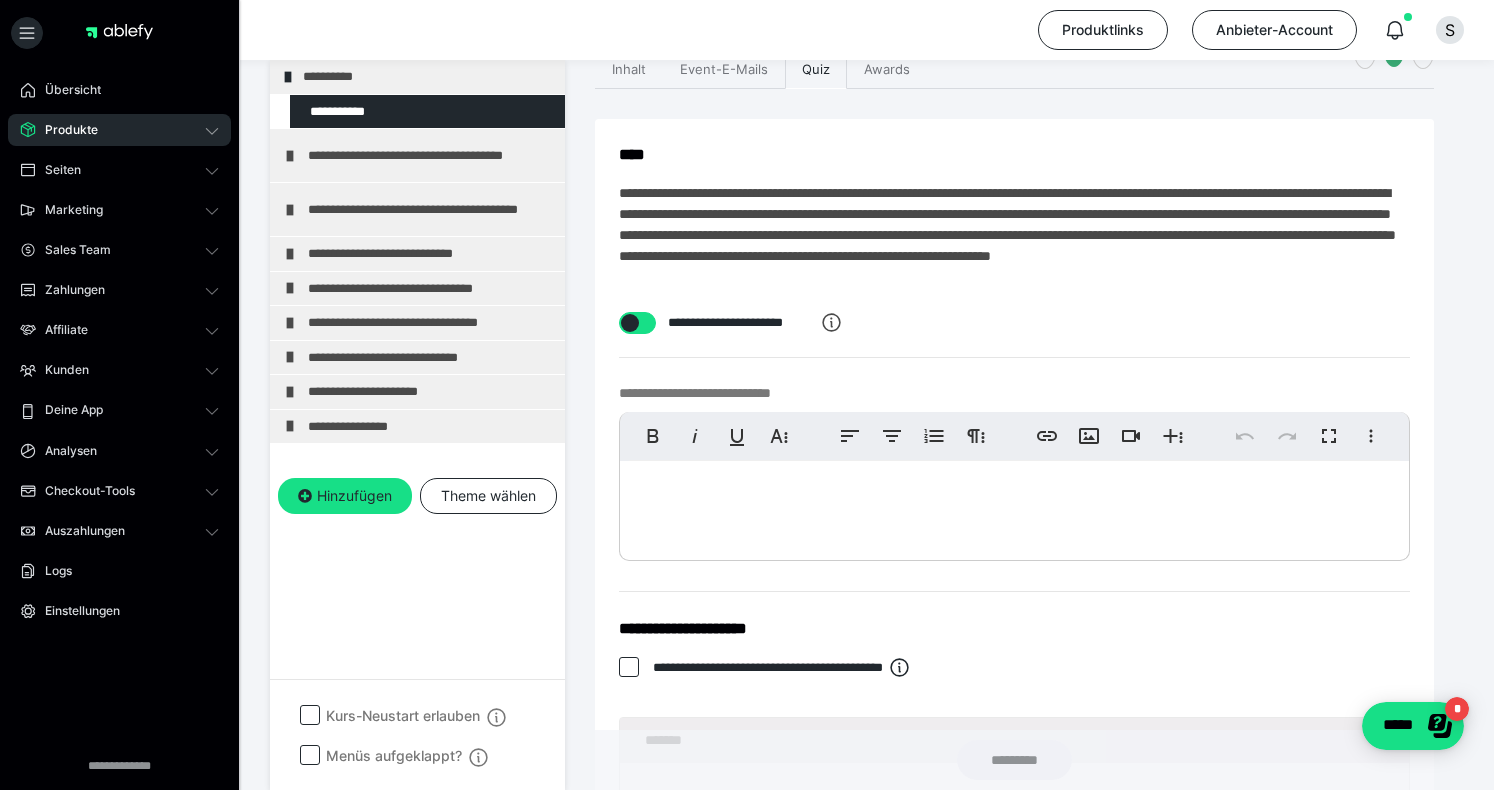 click at bounding box center (1014, 506) 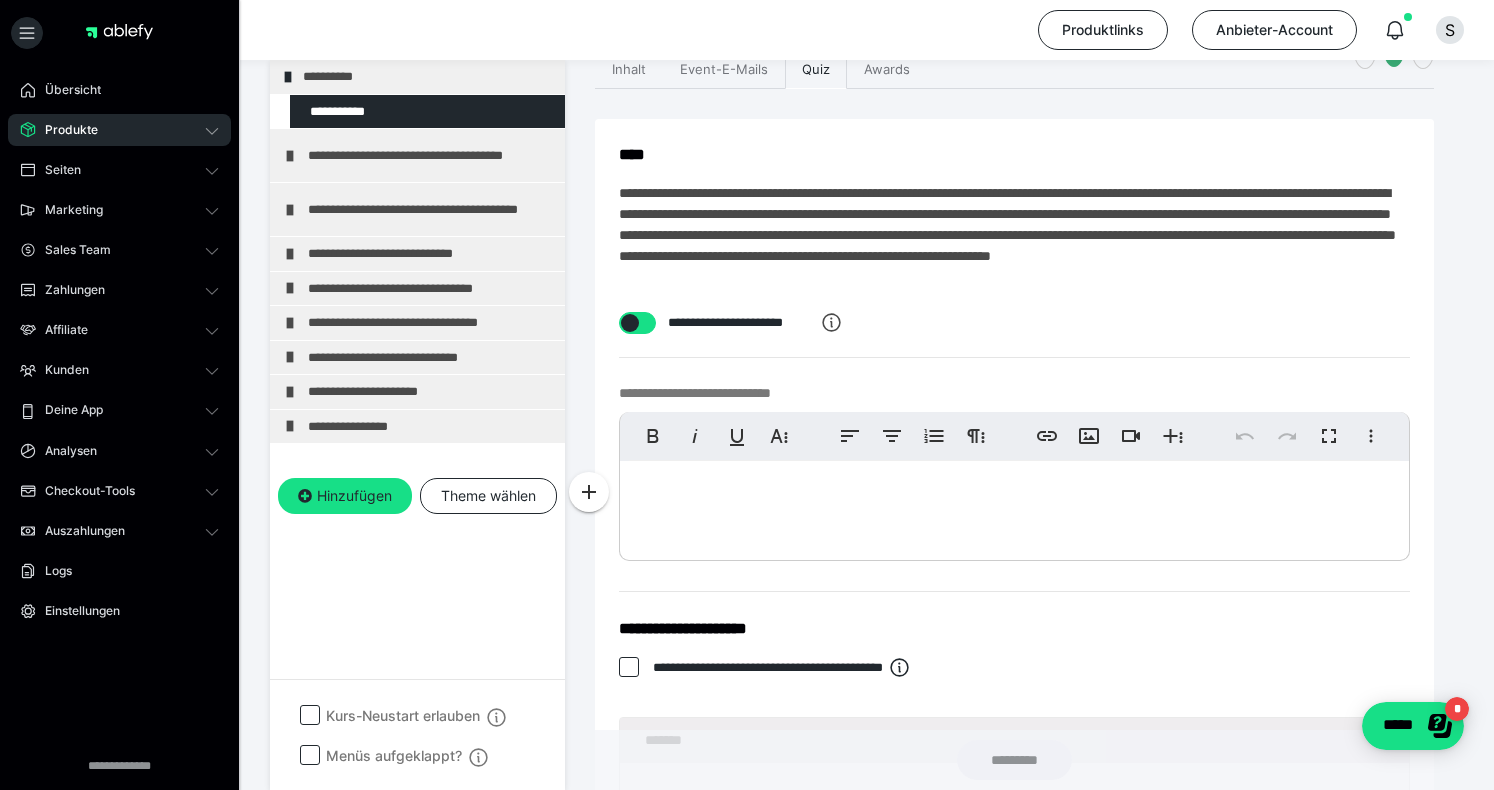 type 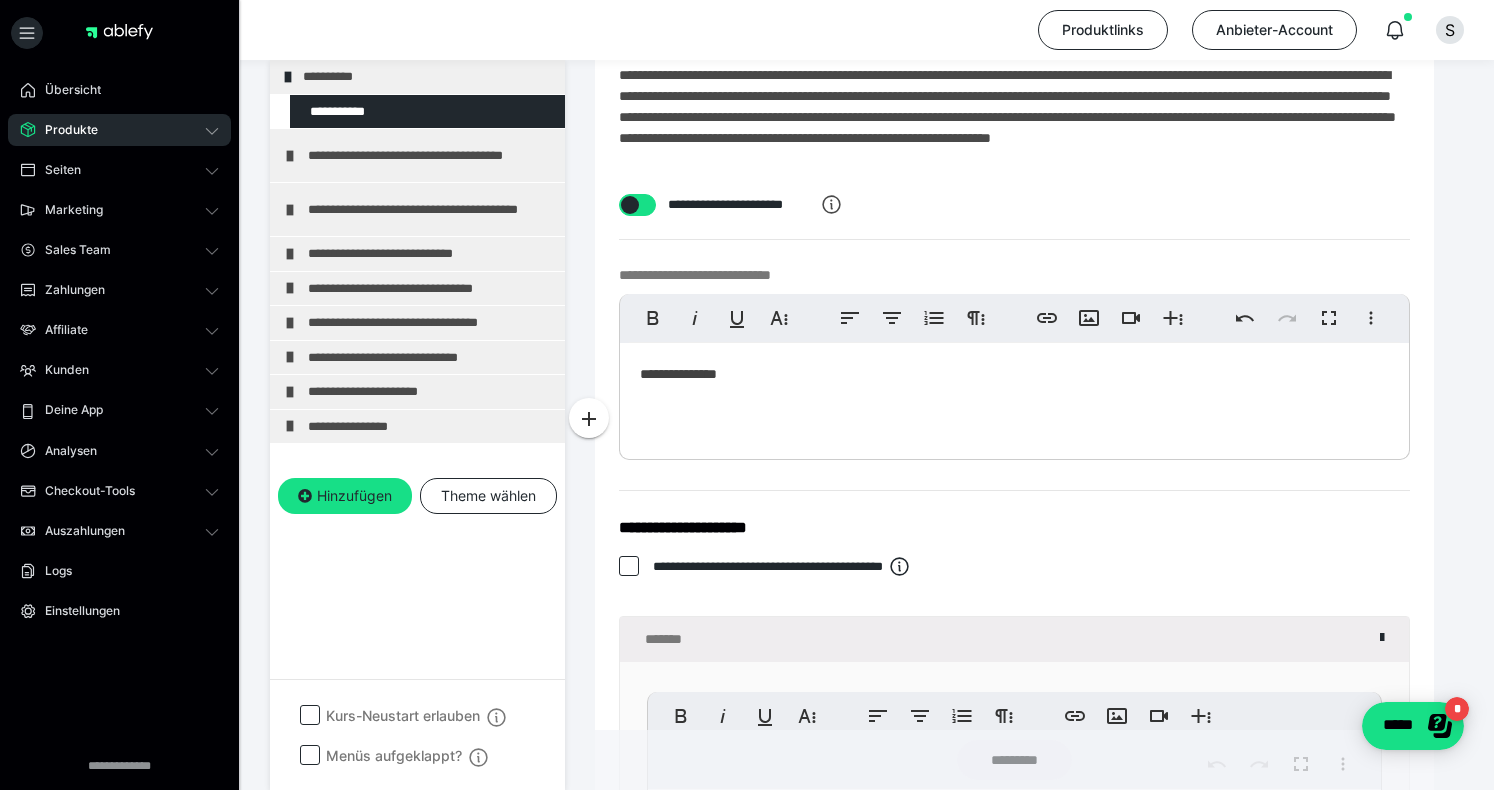 scroll, scrollTop: 535, scrollLeft: 0, axis: vertical 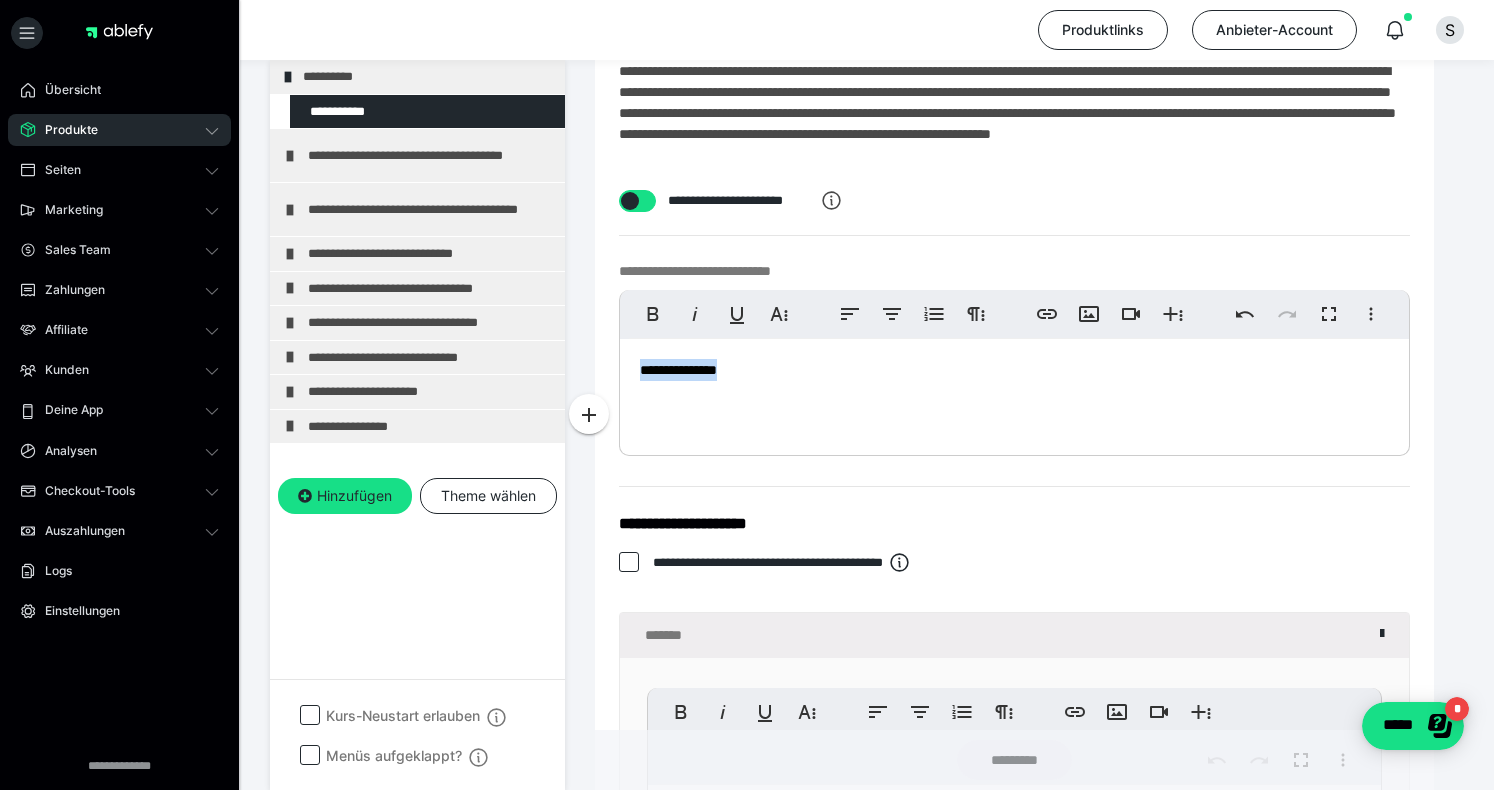 drag, startPoint x: 758, startPoint y: 370, endPoint x: 613, endPoint y: 370, distance: 145 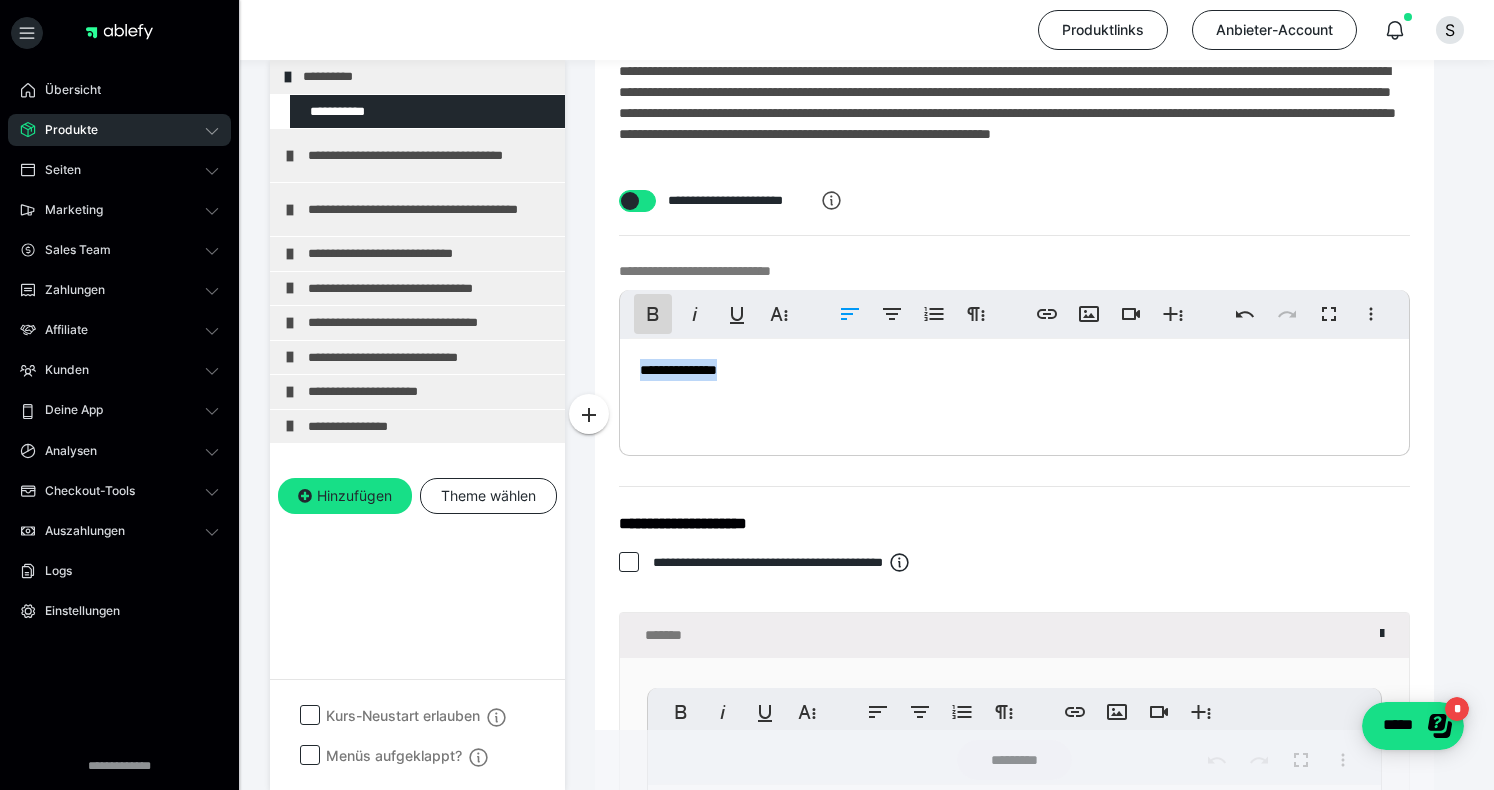 click 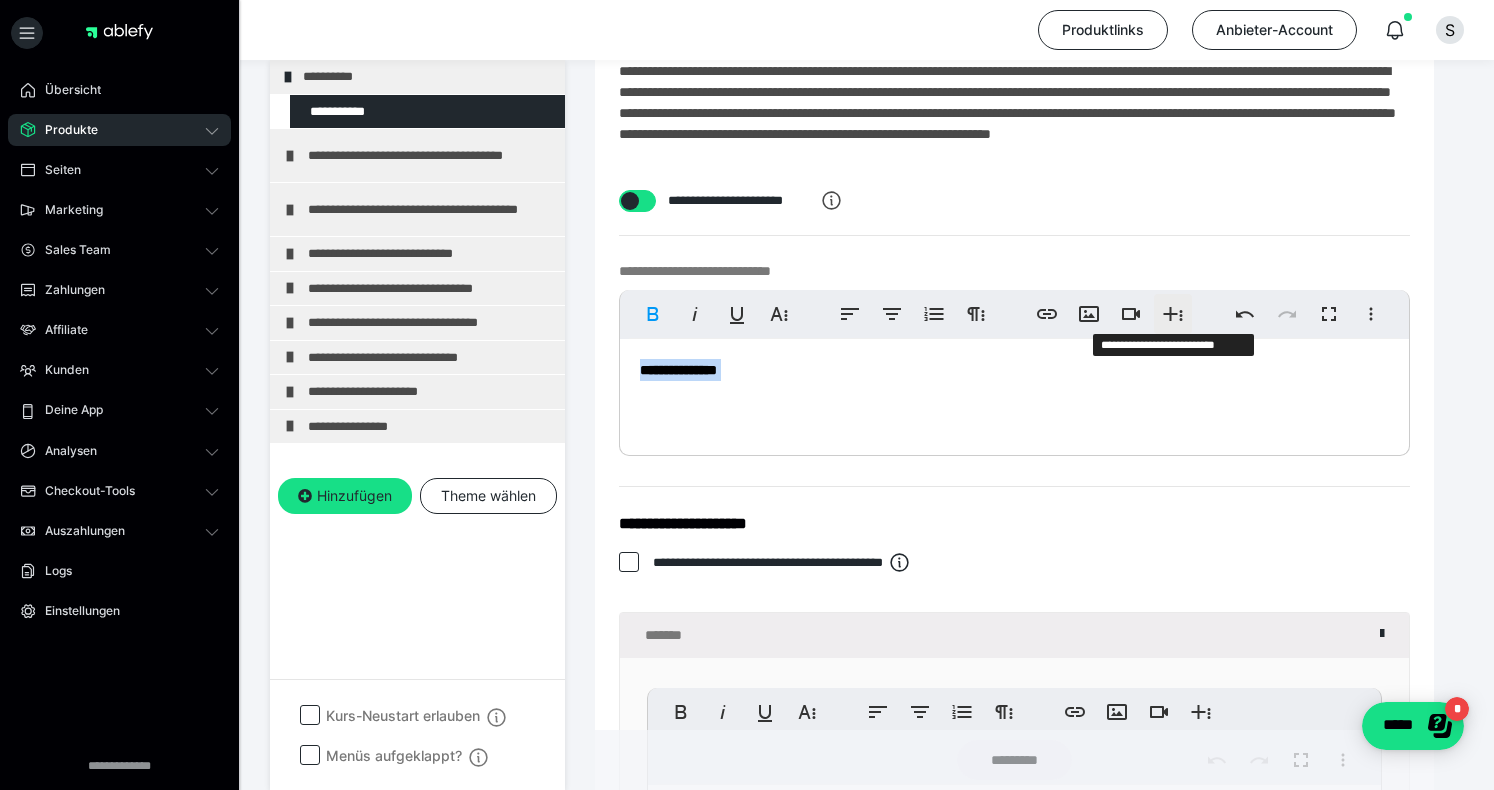 click 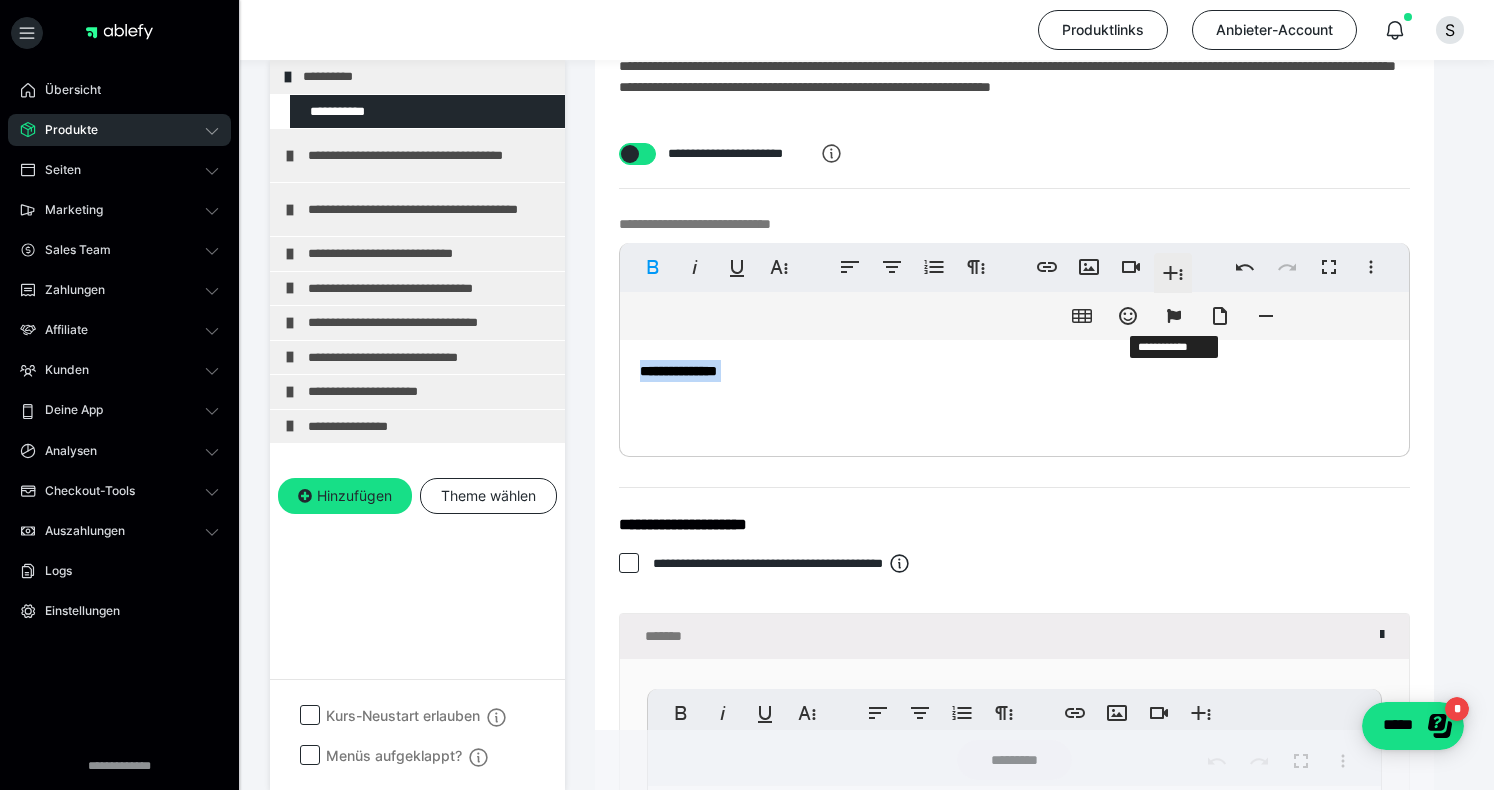 scroll, scrollTop: 583, scrollLeft: 0, axis: vertical 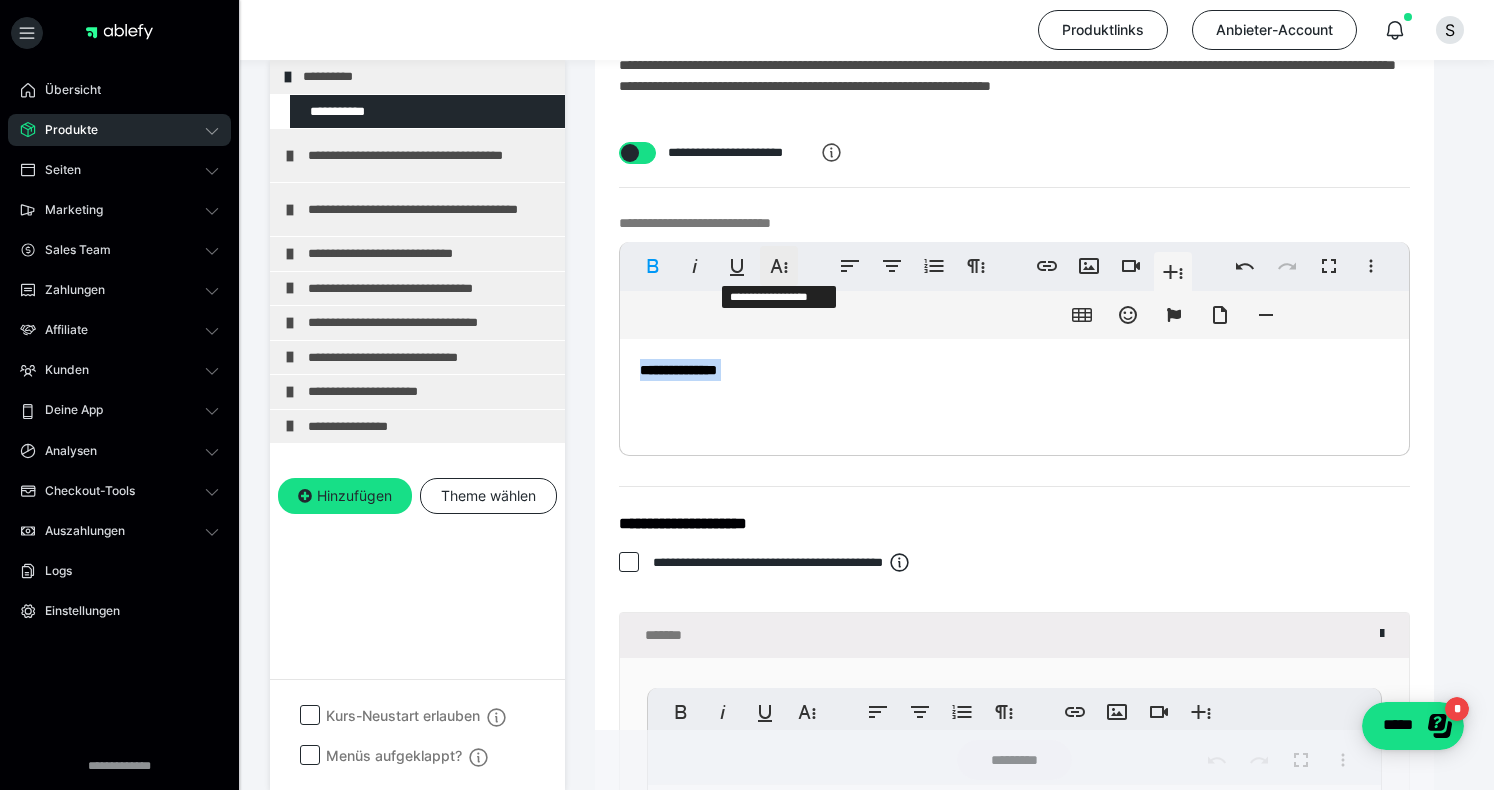 click 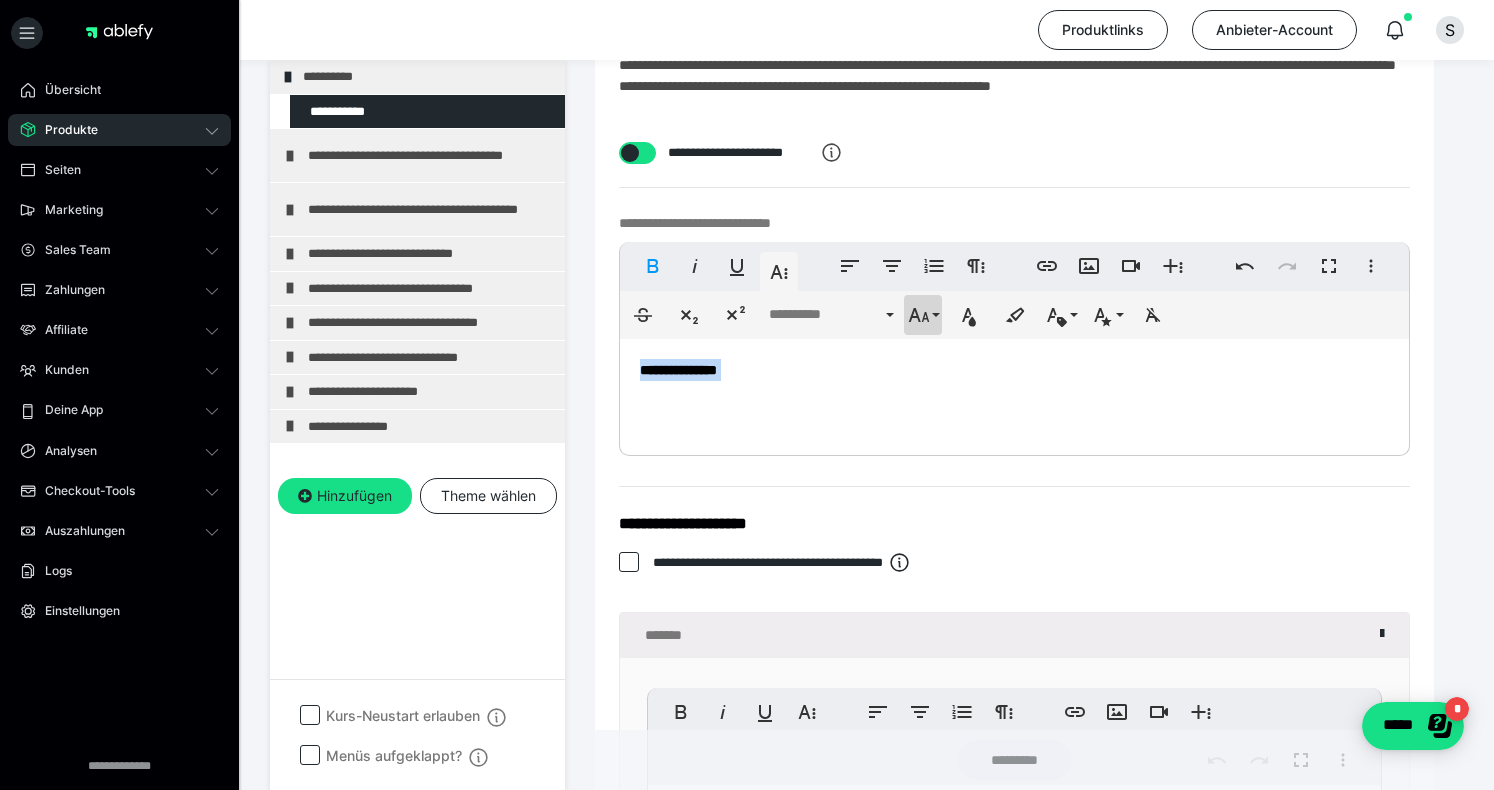 click 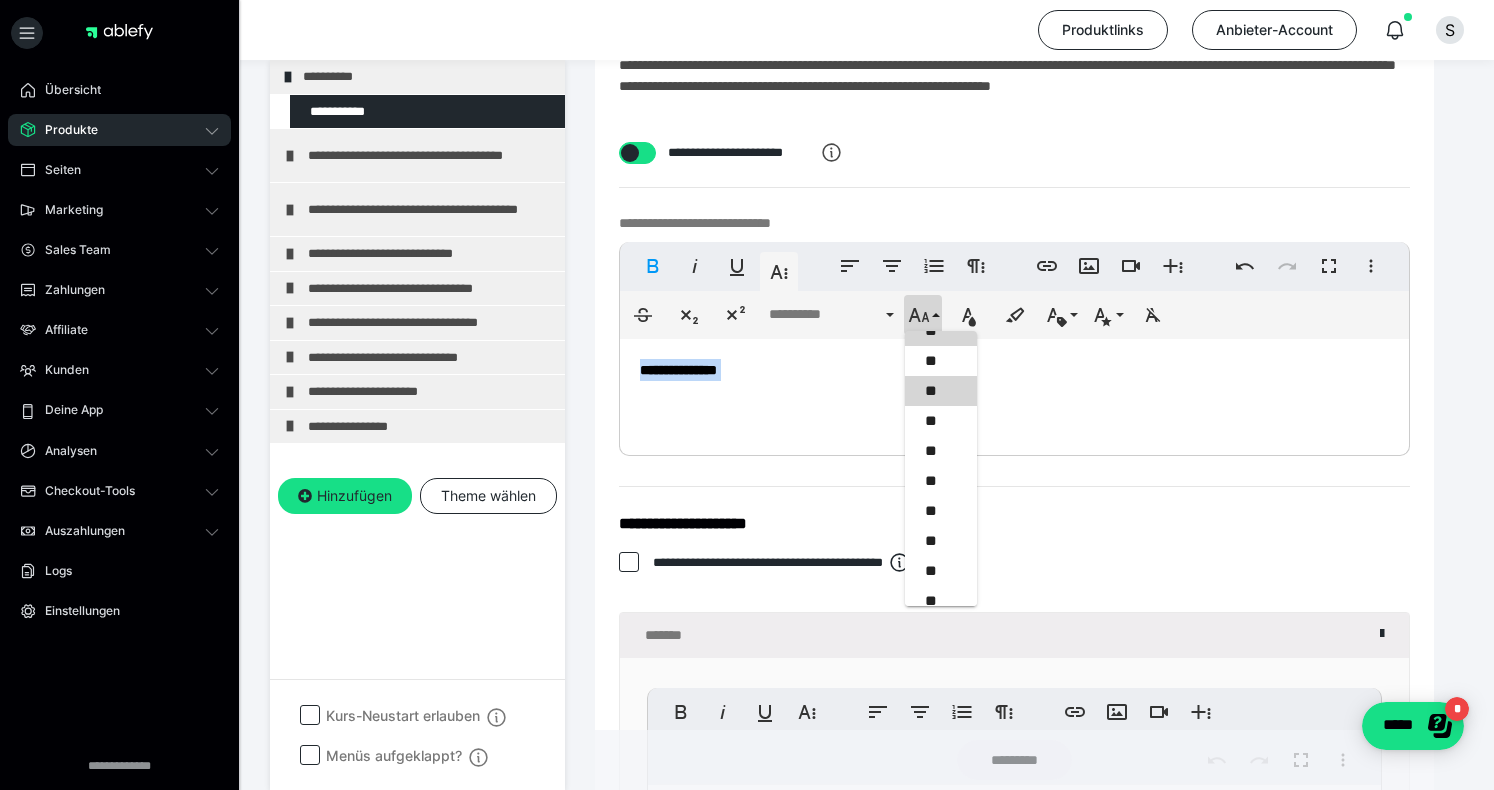 click on "**" at bounding box center [941, 391] 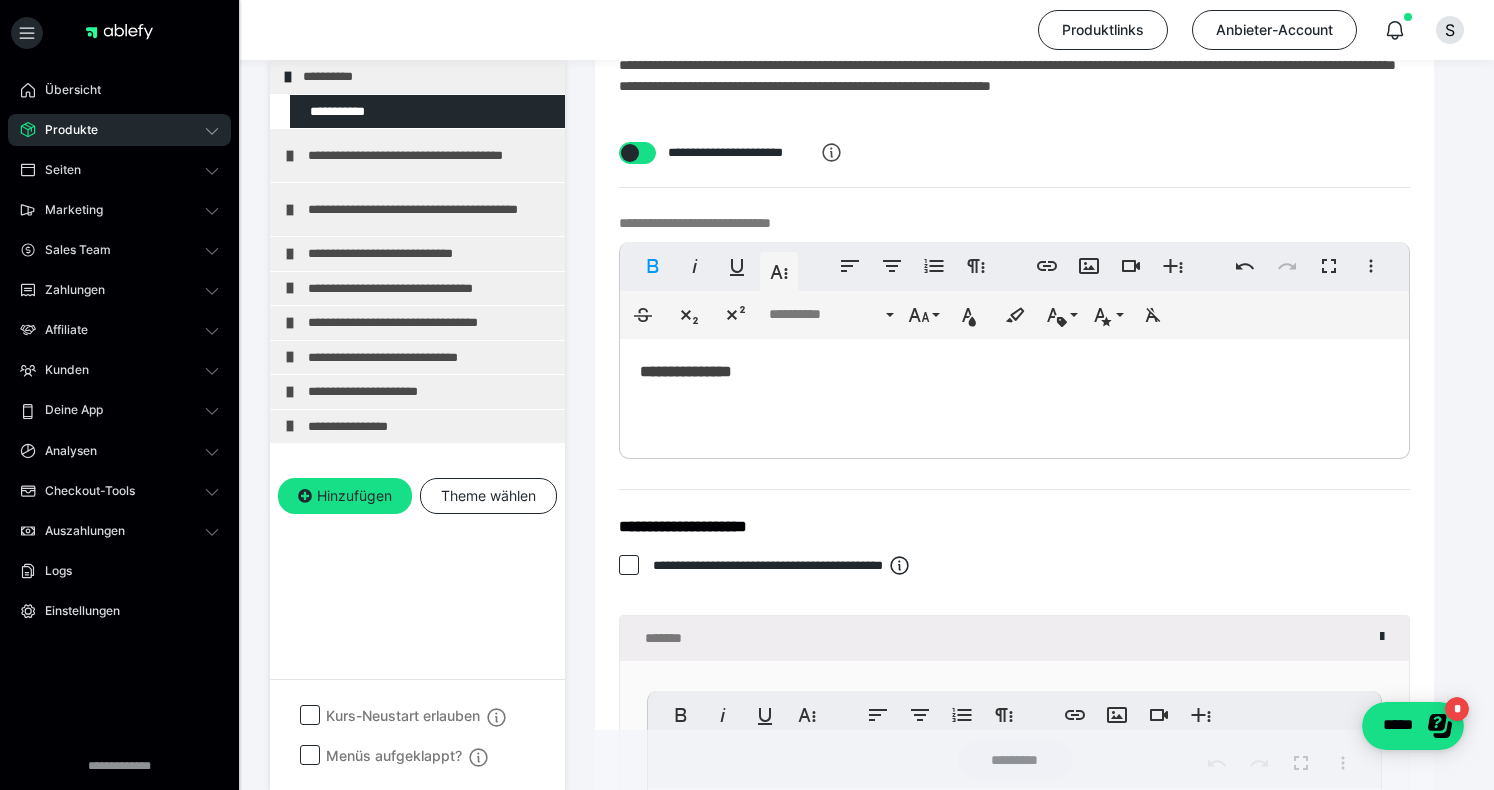 click on "**********" at bounding box center [1014, 394] 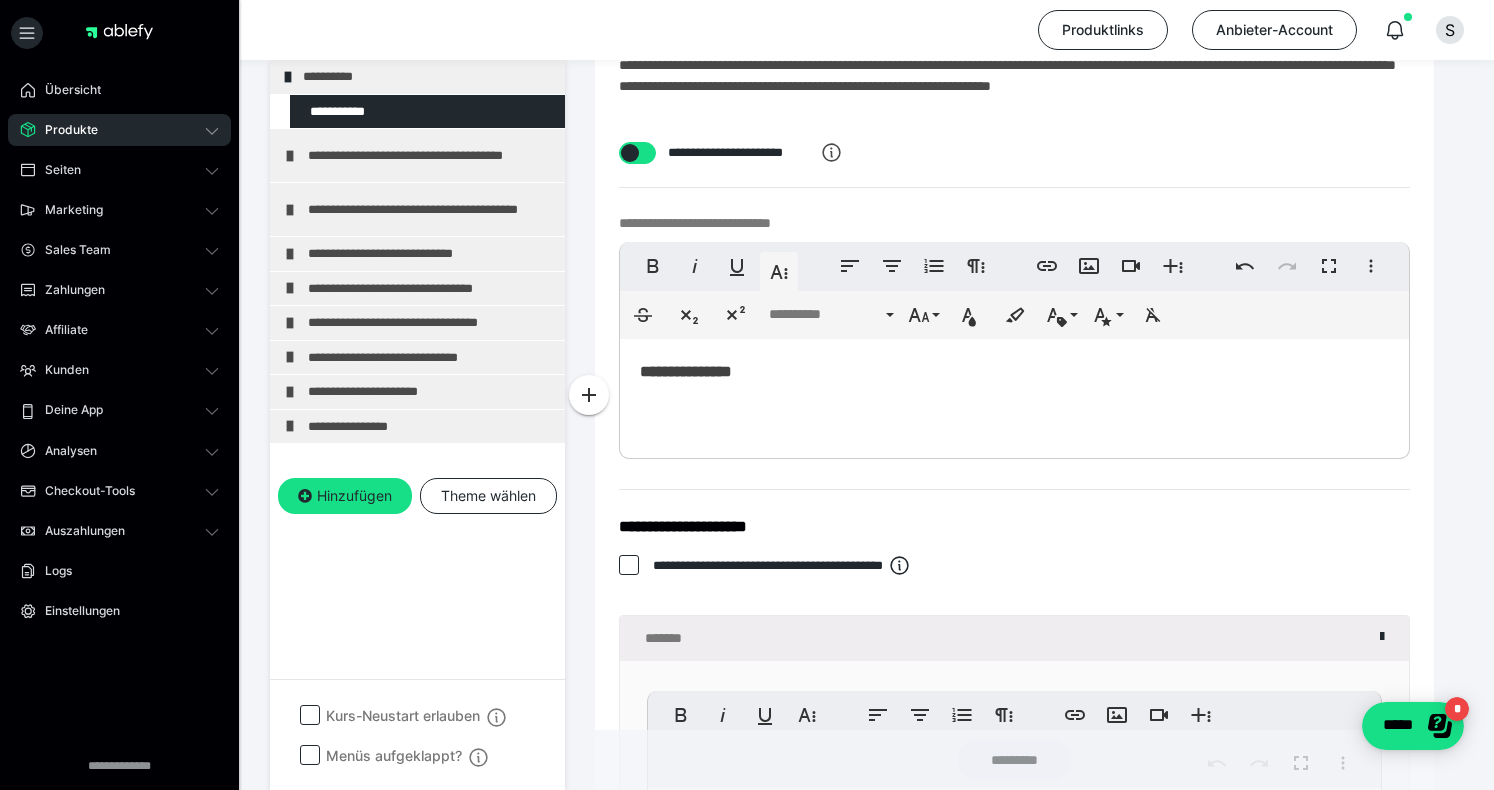 click on "**********" at bounding box center [686, 371] 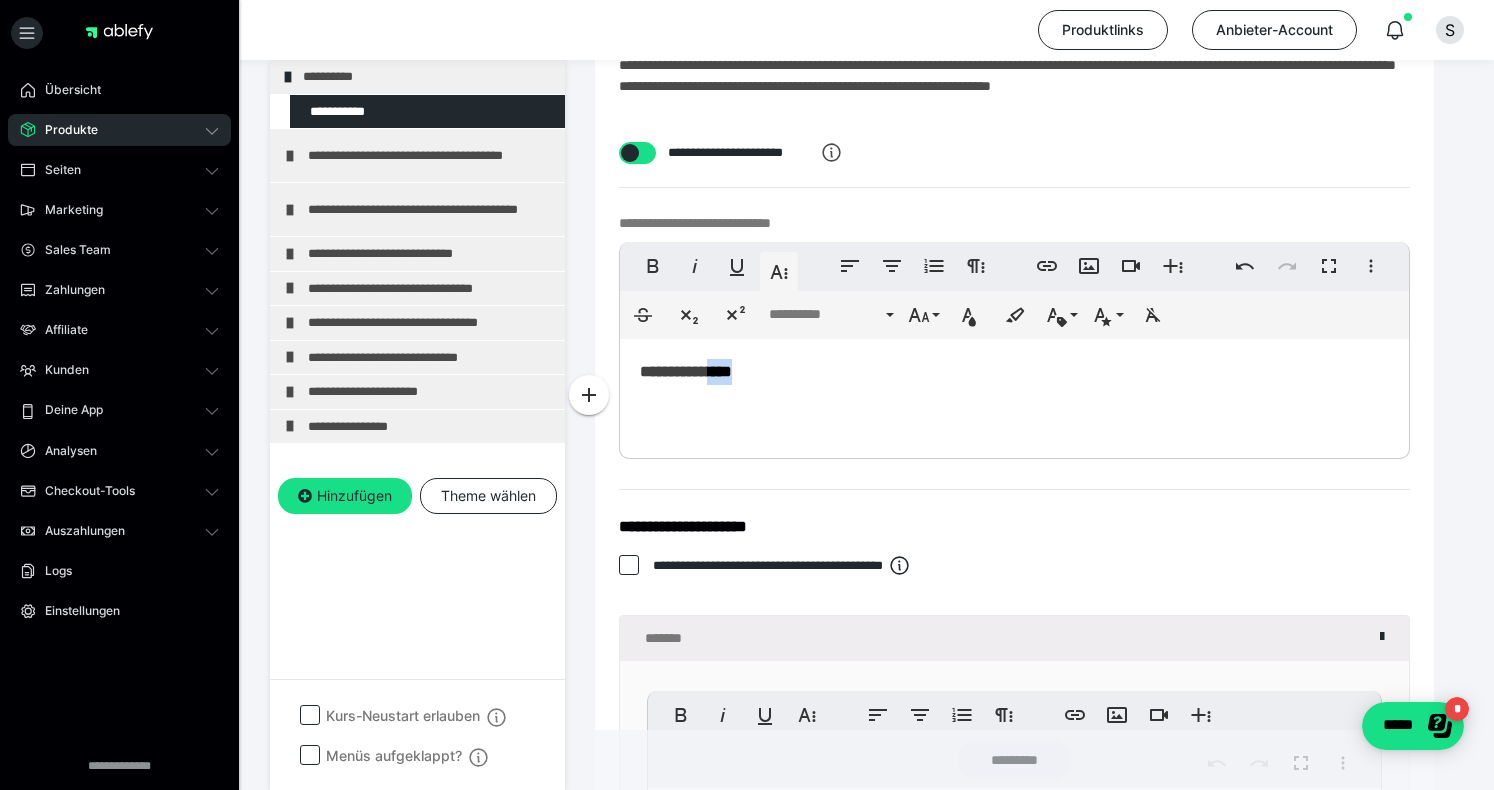click on "**********" at bounding box center (686, 371) 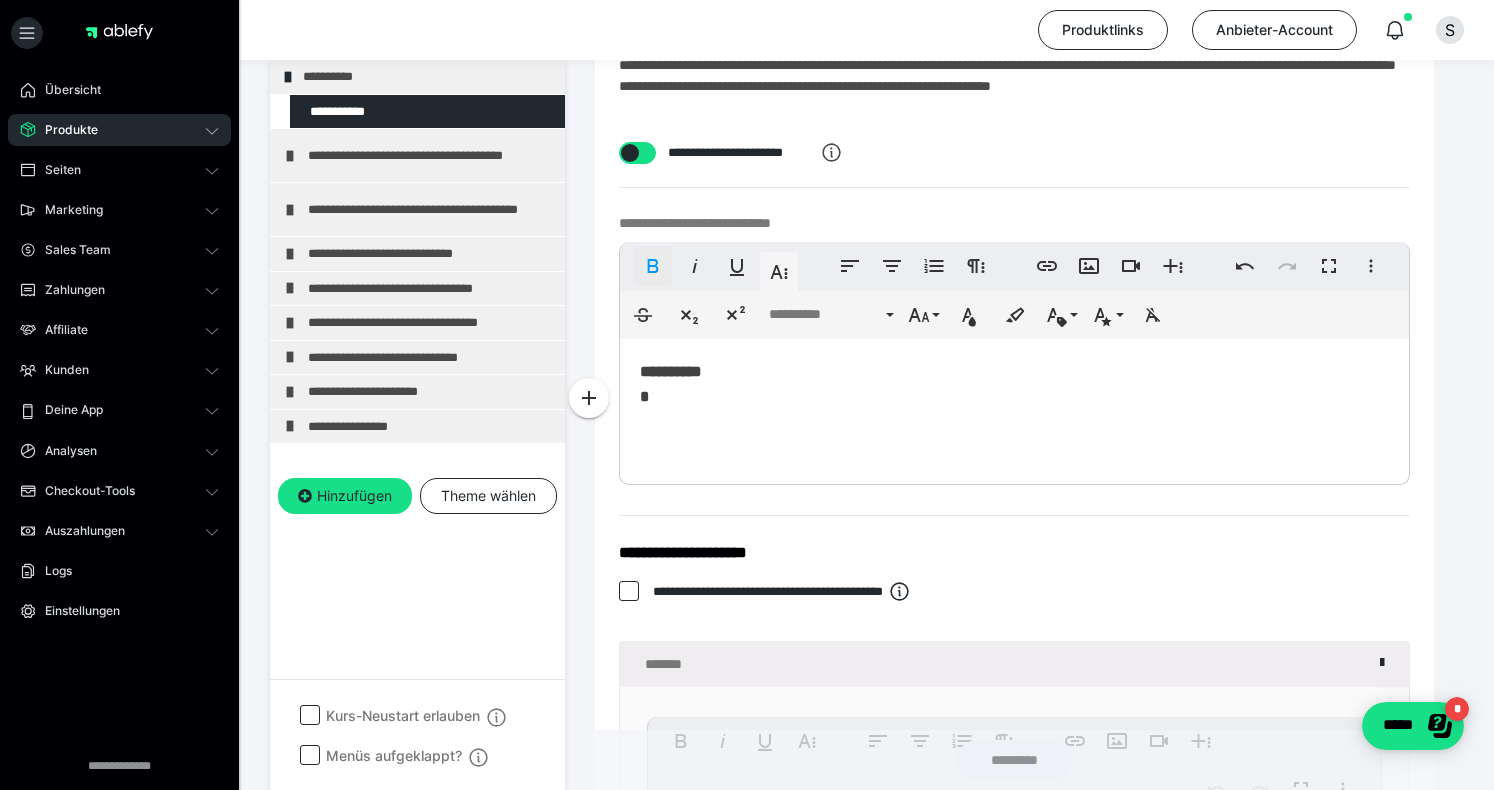 click 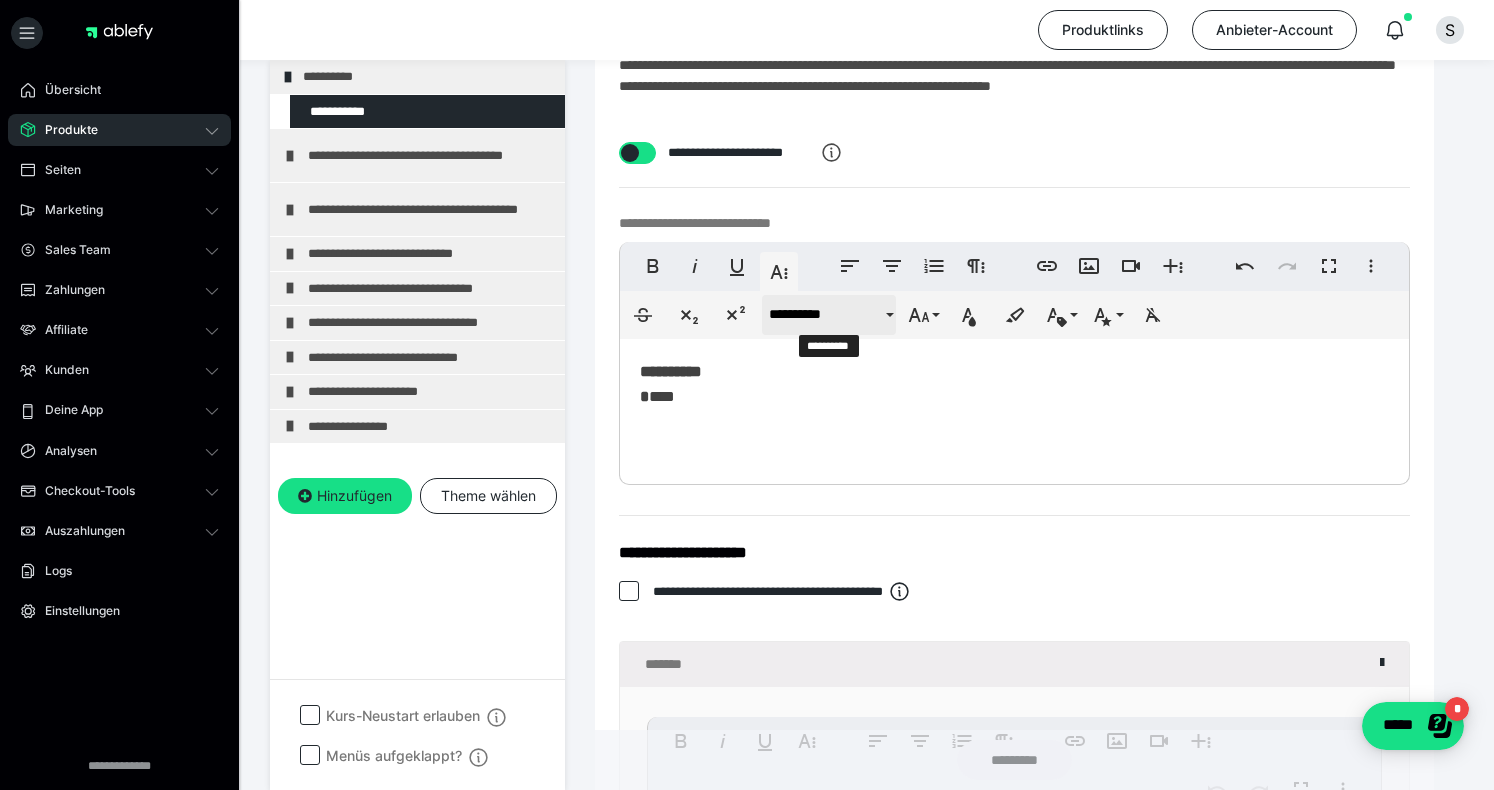 click on "**********" at bounding box center (825, 314) 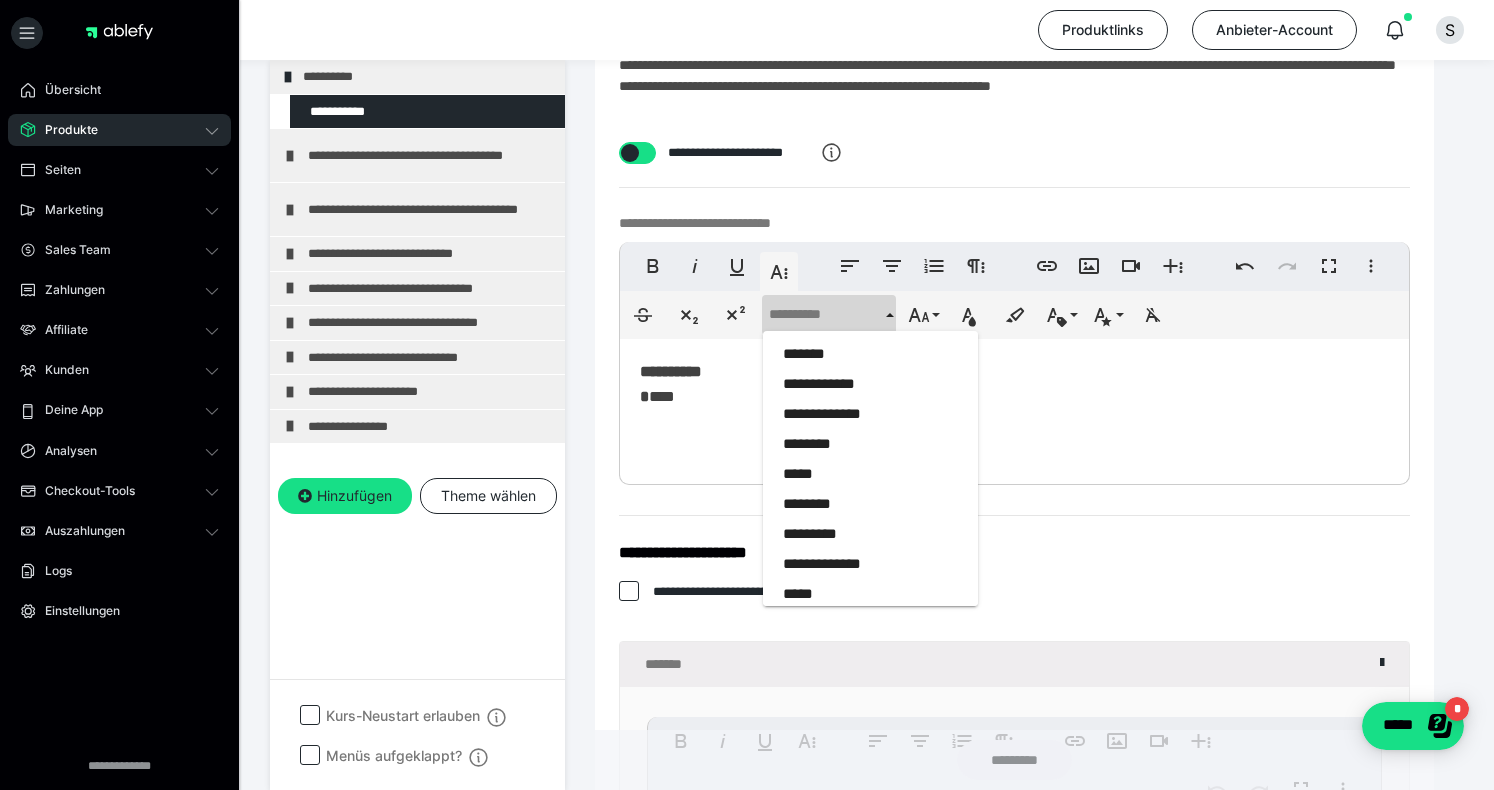 click on "**********" at bounding box center (1014, 407) 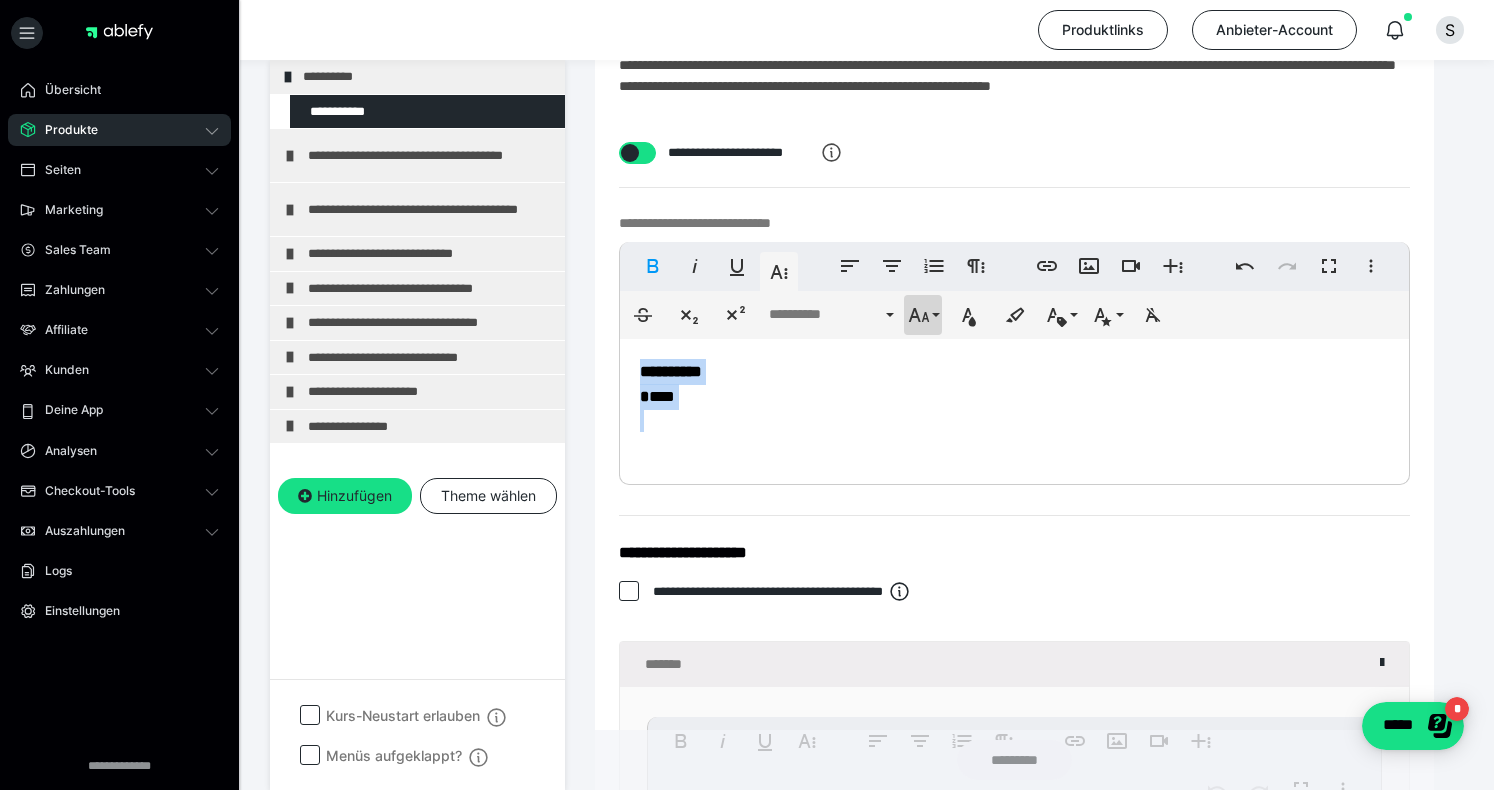 click 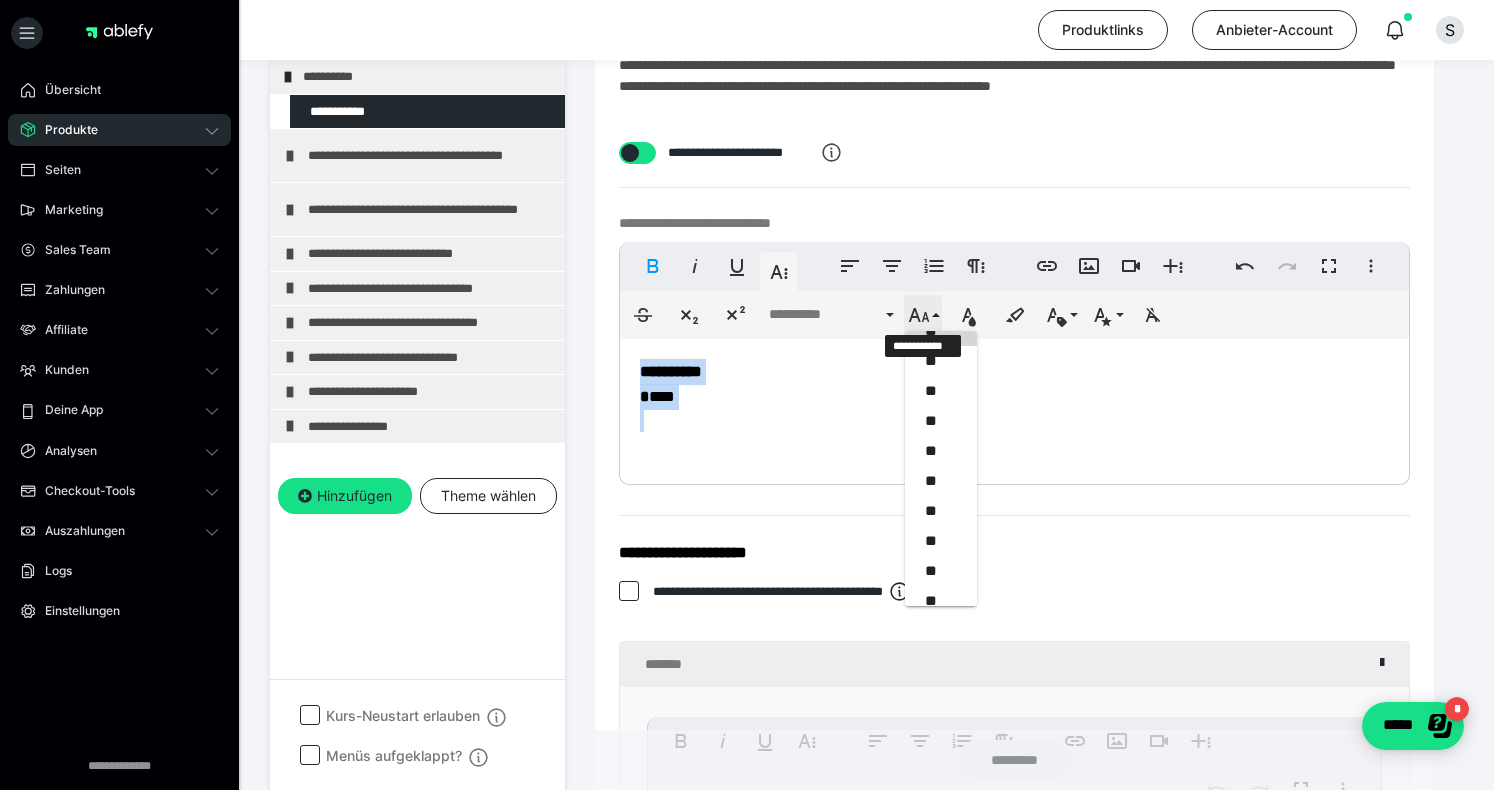 click 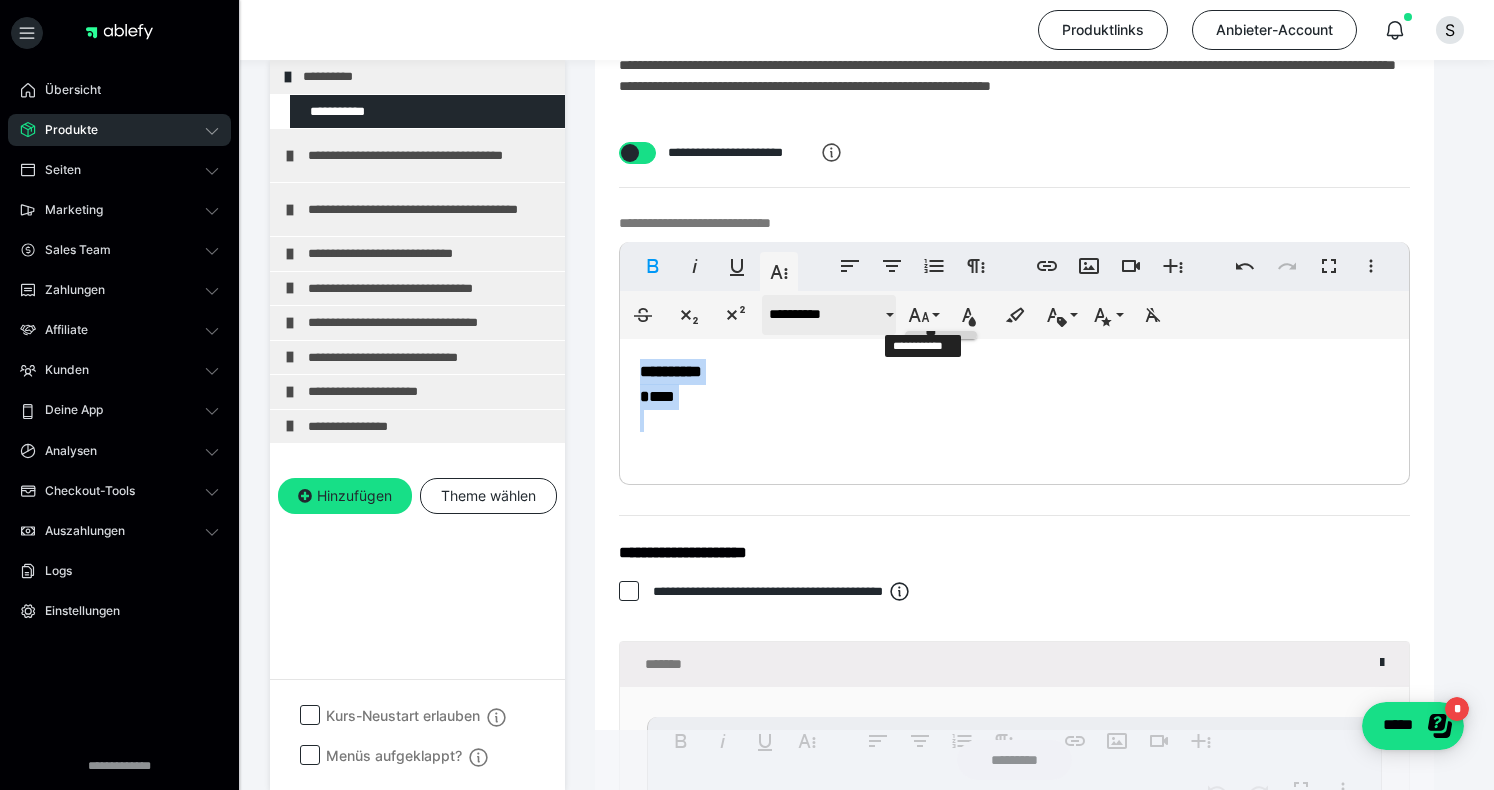 click on "**********" at bounding box center [825, 314] 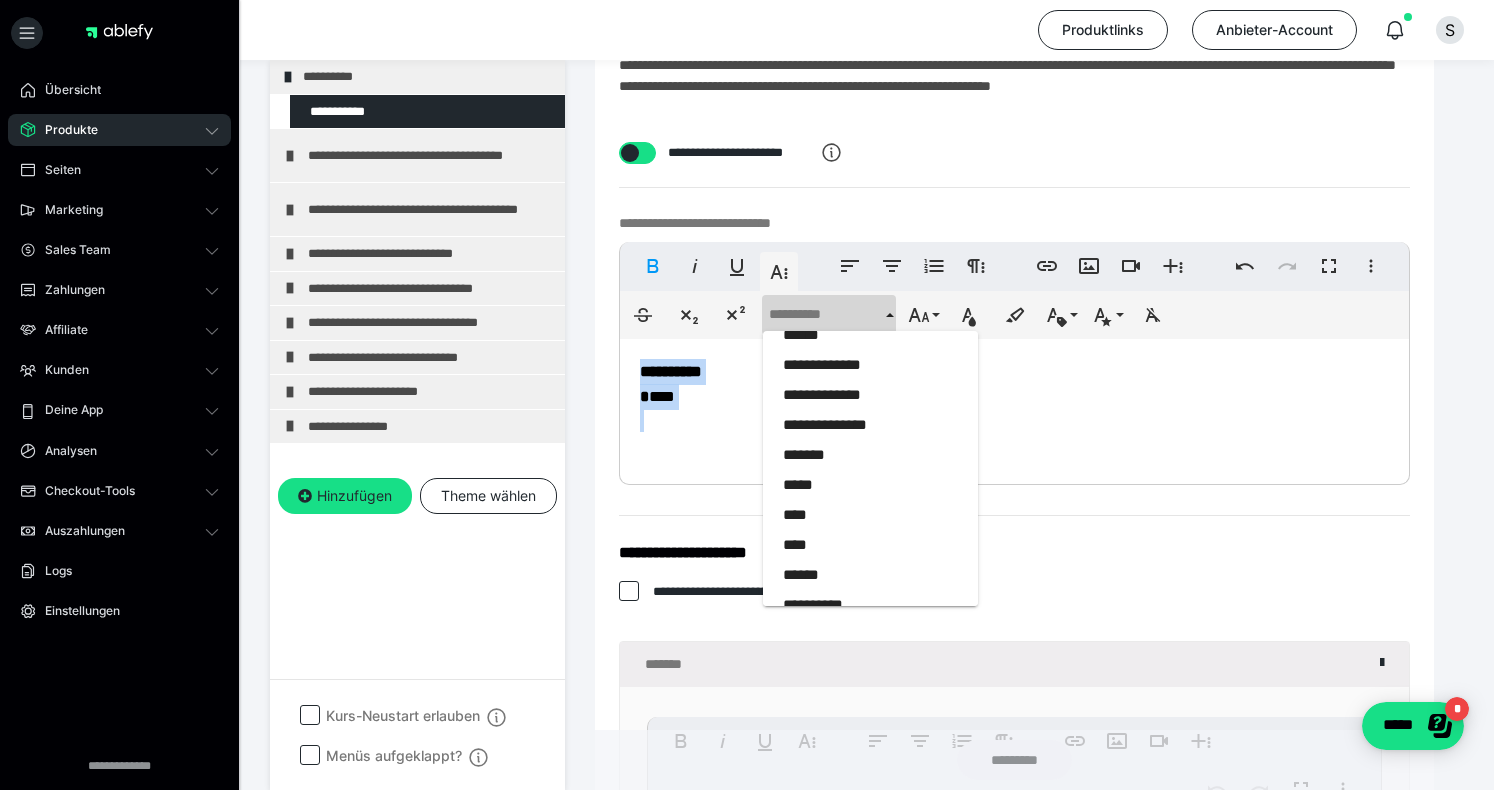 scroll, scrollTop: 292, scrollLeft: 0, axis: vertical 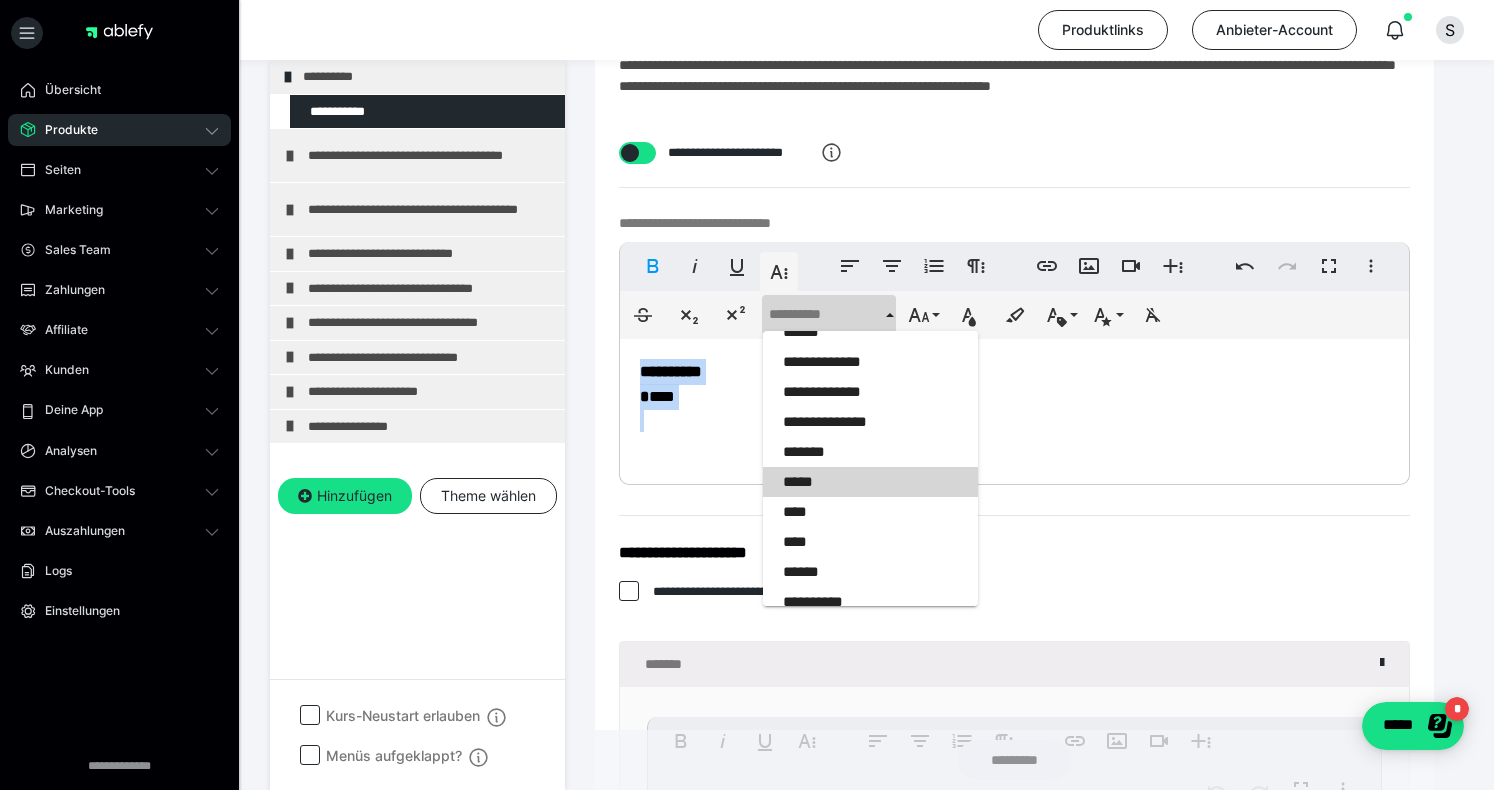 click on "*****" at bounding box center (870, 482) 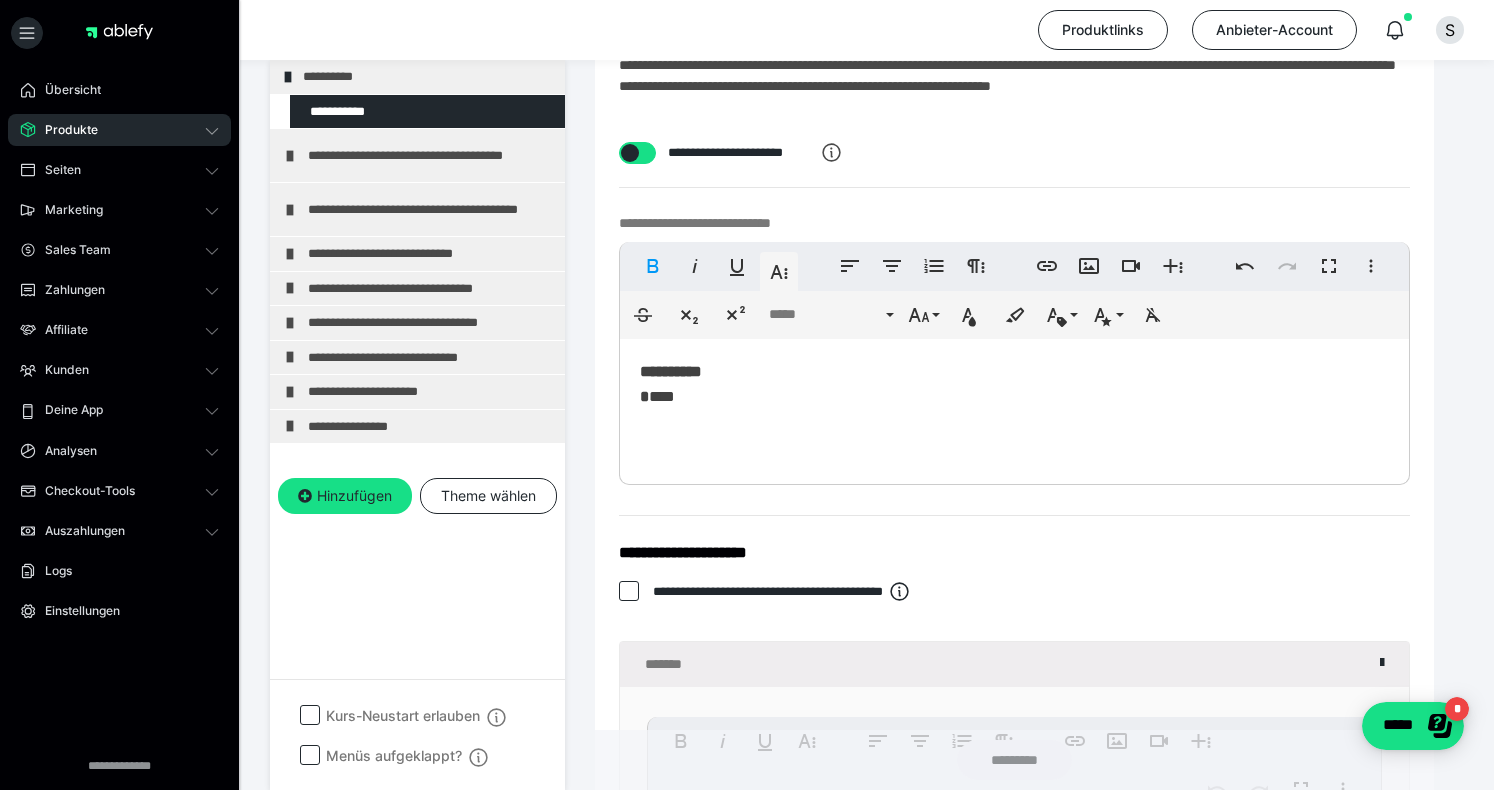 click on "**********" at bounding box center [1014, 407] 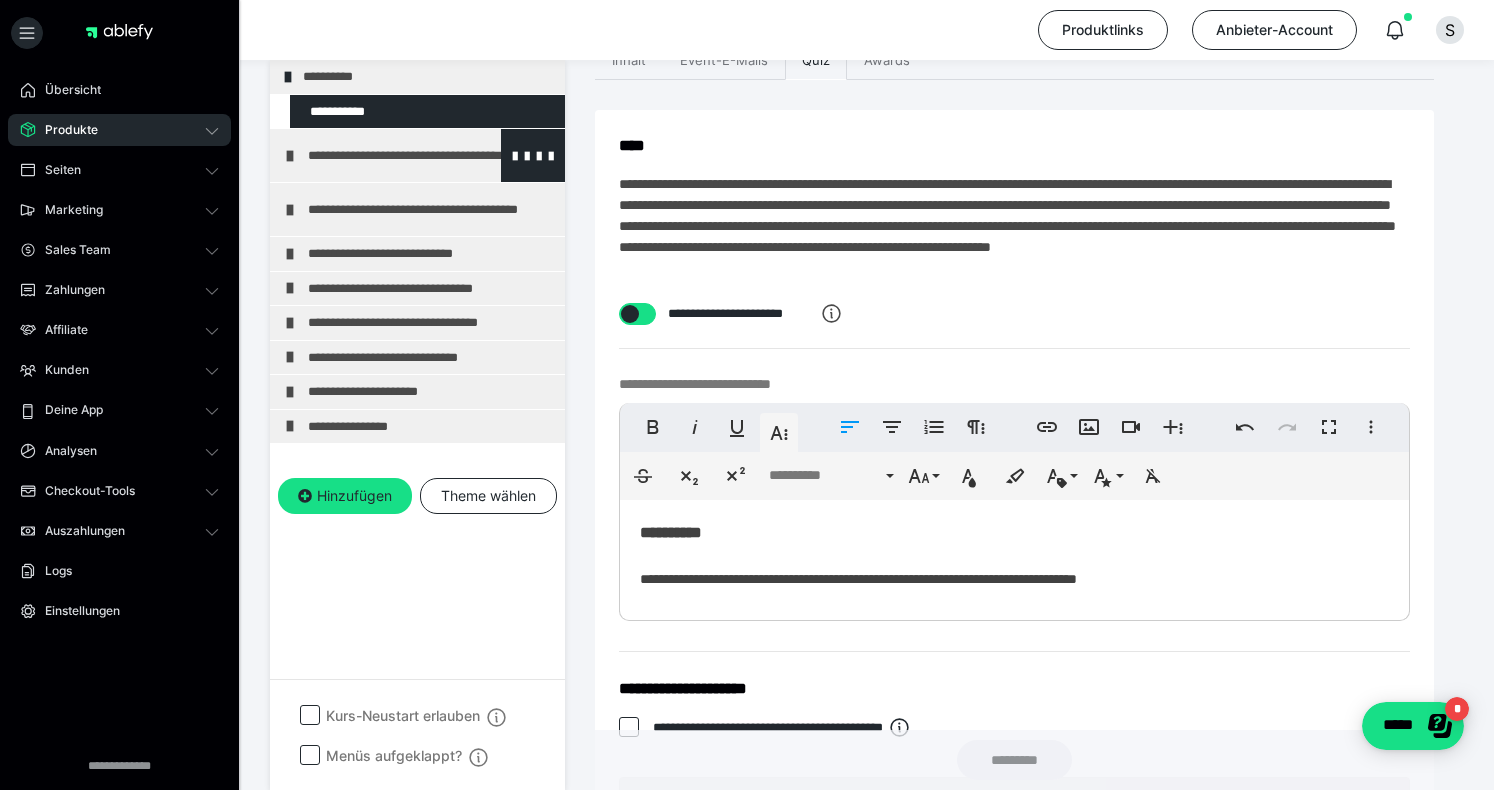 scroll, scrollTop: 419, scrollLeft: 0, axis: vertical 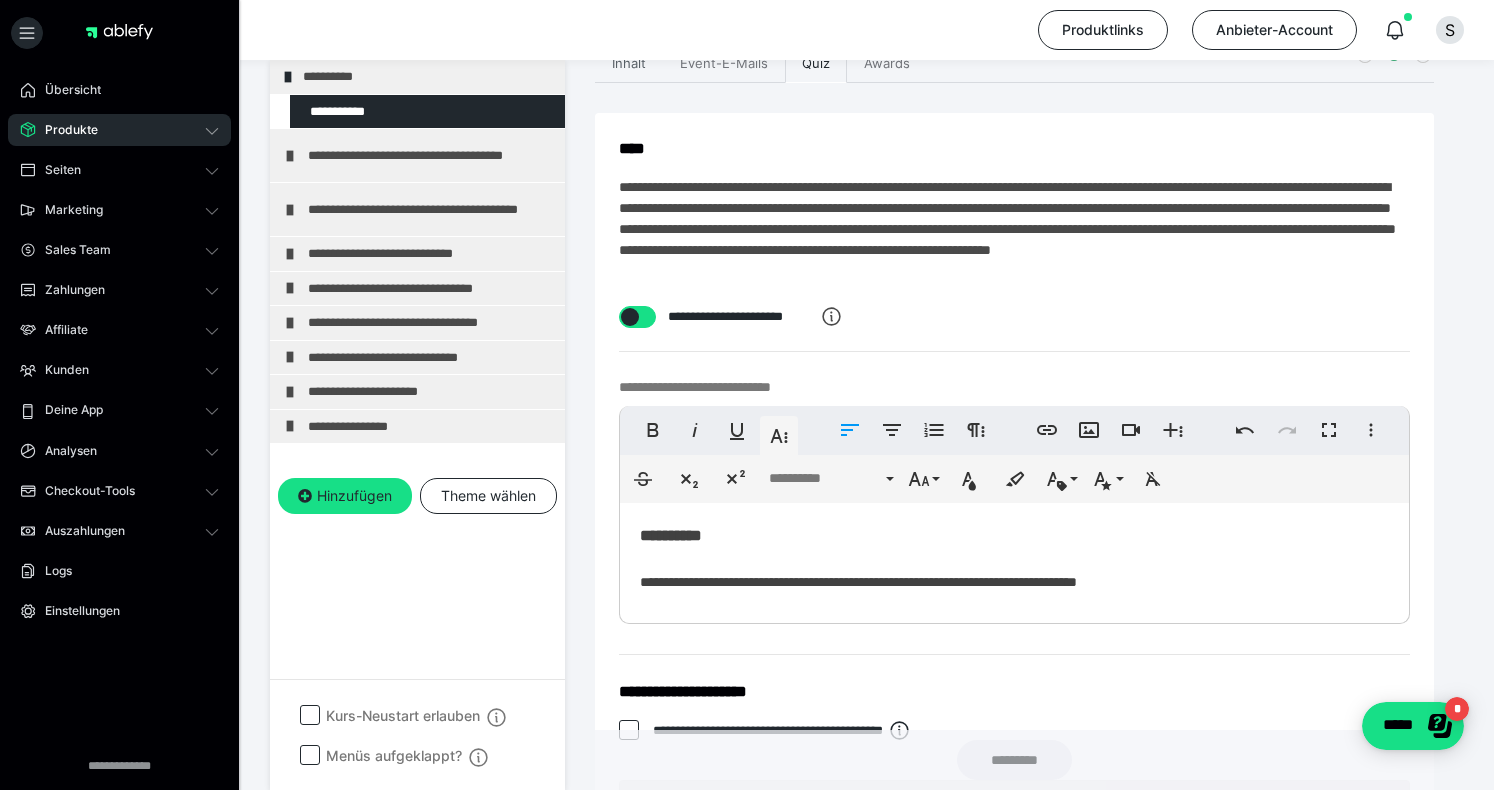click on "Inhalt" at bounding box center (629, 64) 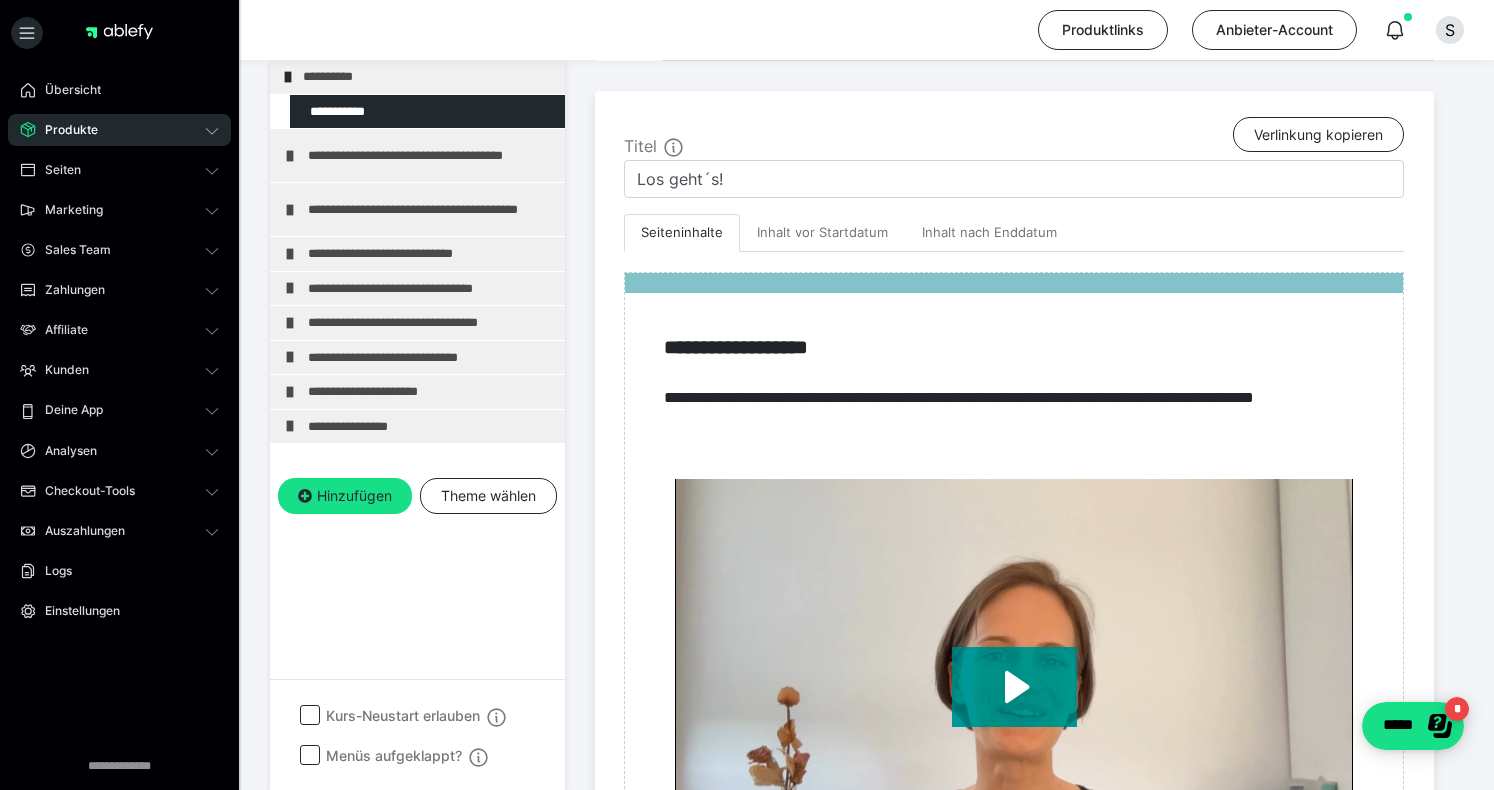 scroll, scrollTop: 425, scrollLeft: 0, axis: vertical 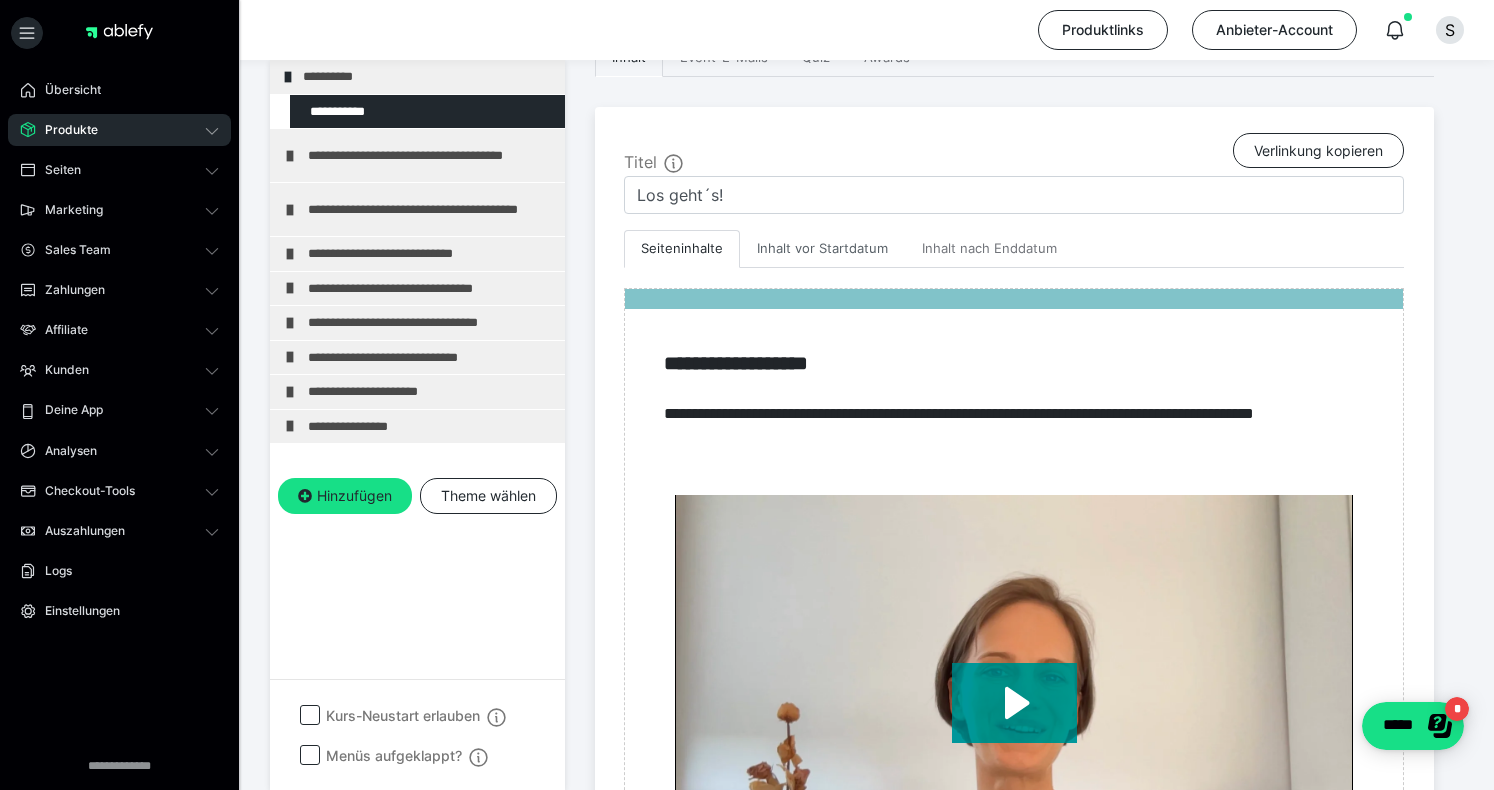 click on "Inhalt vor Startdatum" at bounding box center [822, 249] 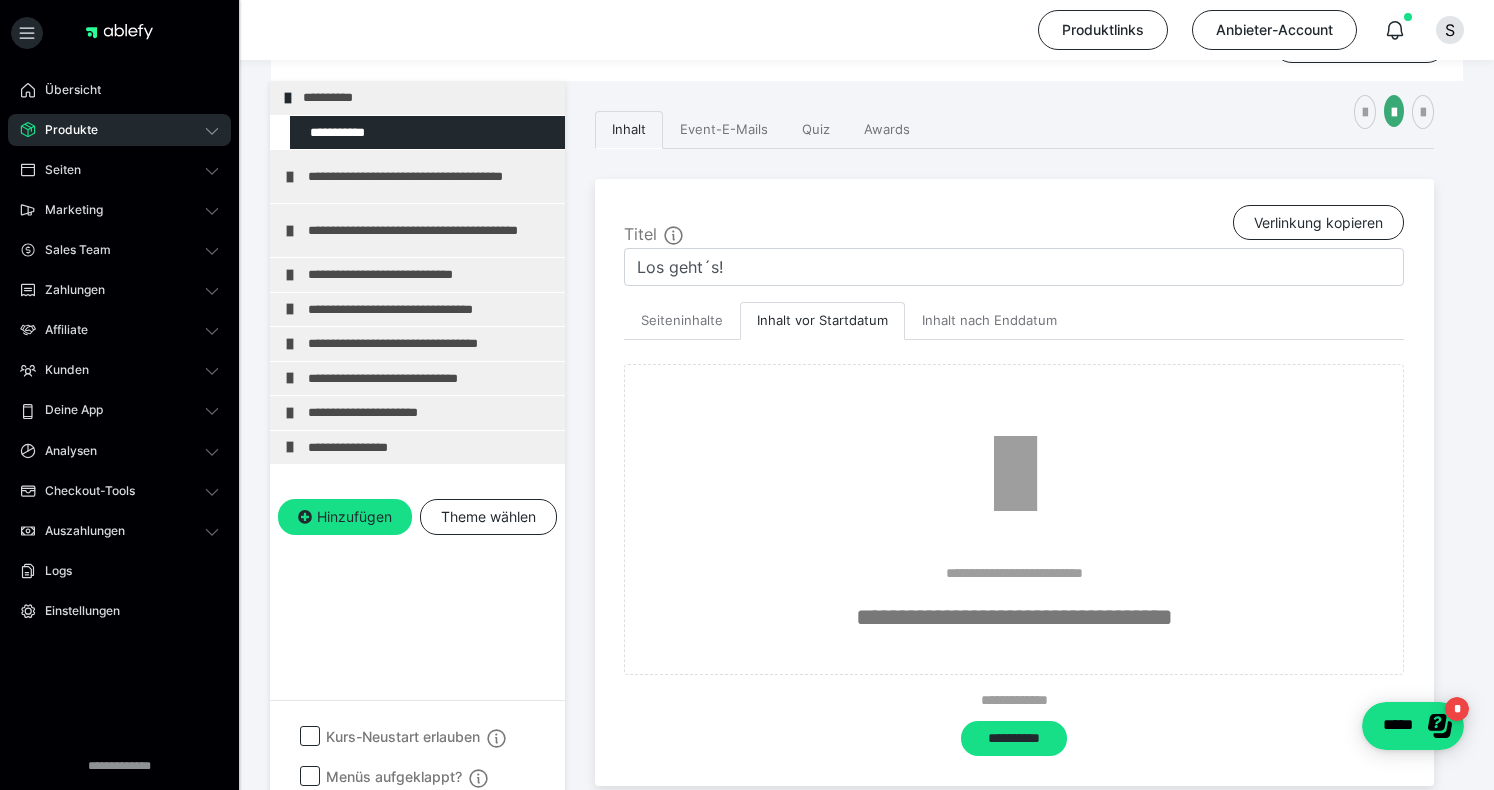 scroll, scrollTop: 300, scrollLeft: 0, axis: vertical 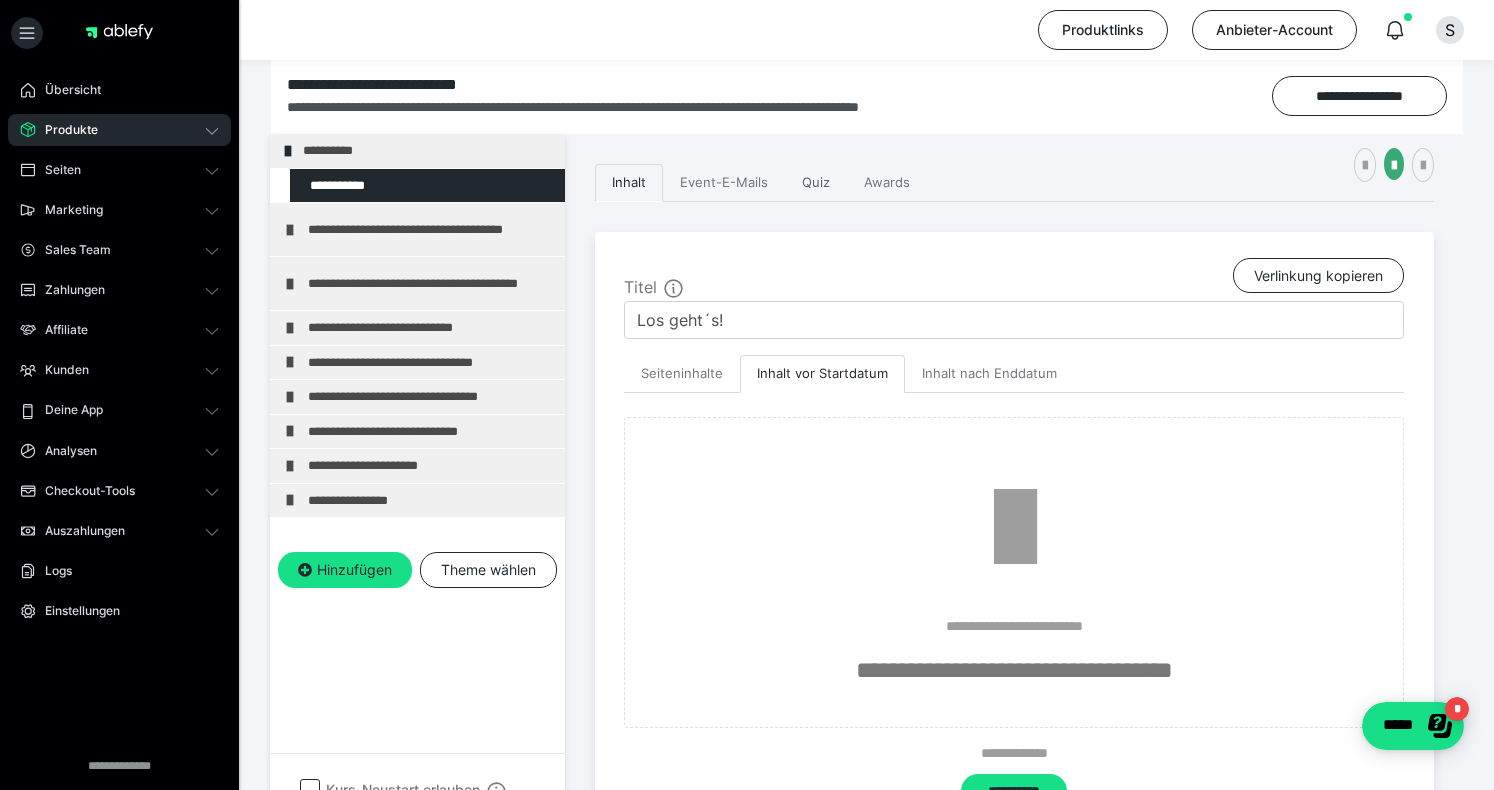 click on "Quiz" at bounding box center (816, 183) 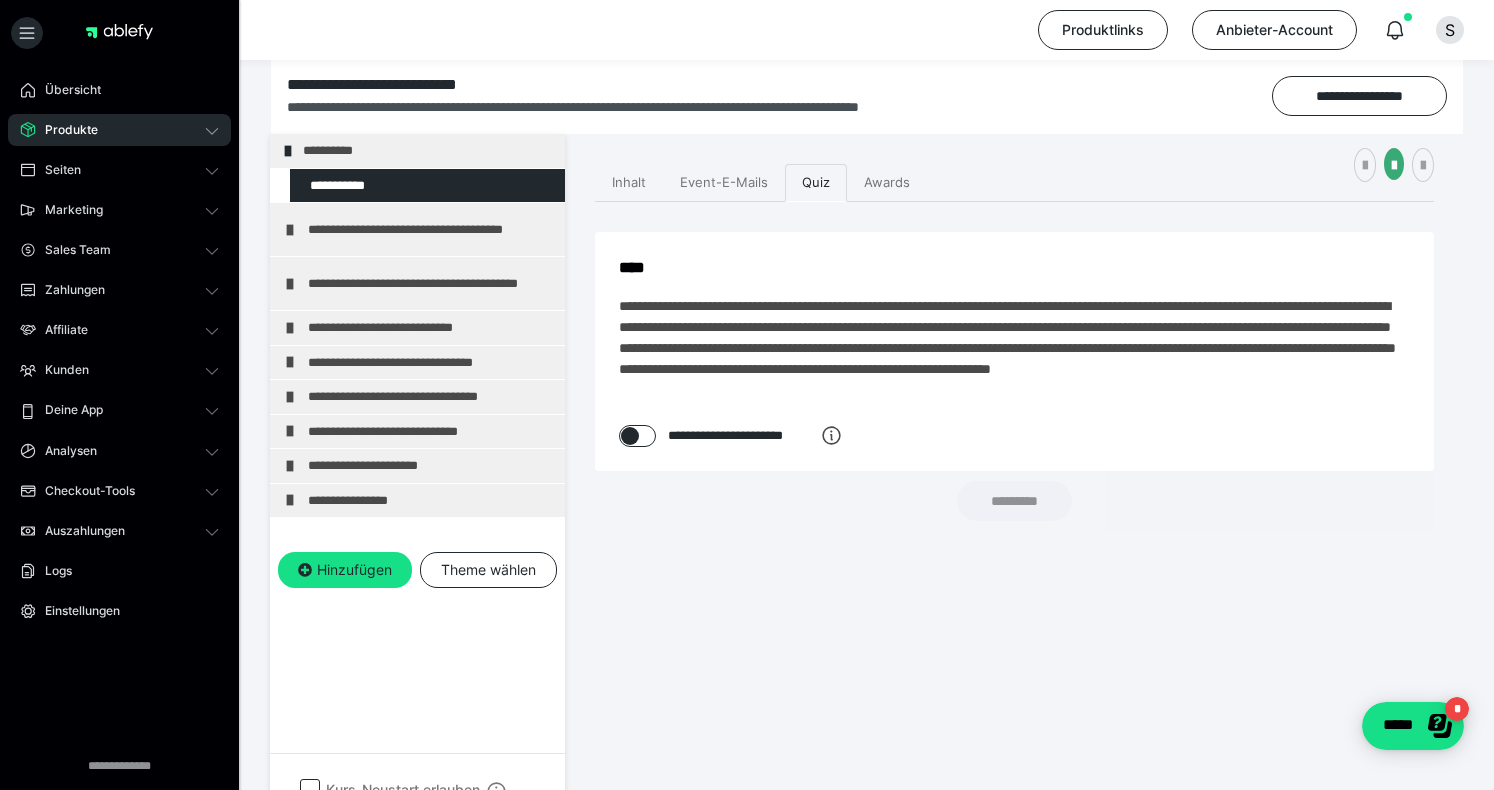 click at bounding box center [630, 436] 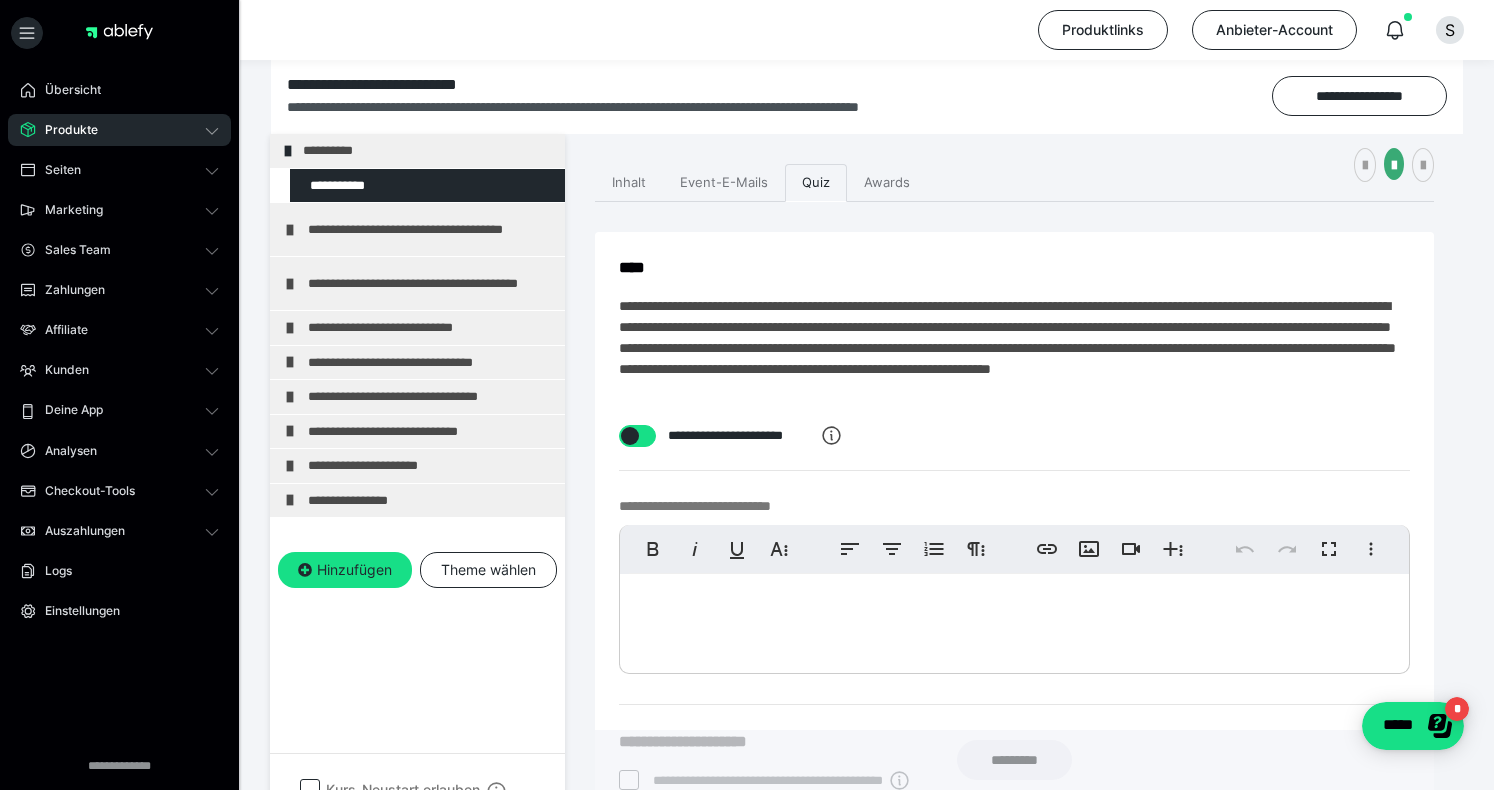 click at bounding box center [630, 436] 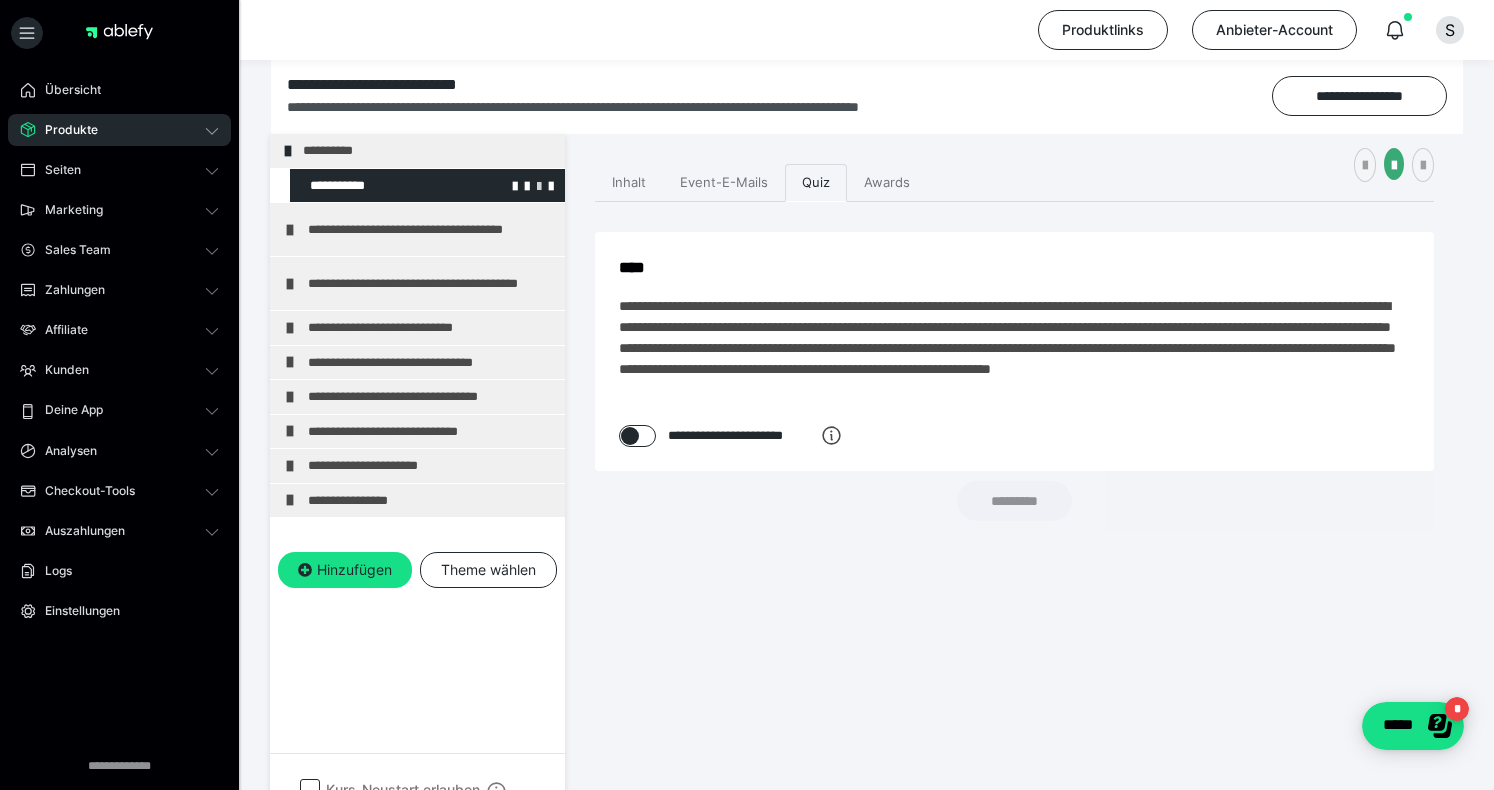click at bounding box center [539, 185] 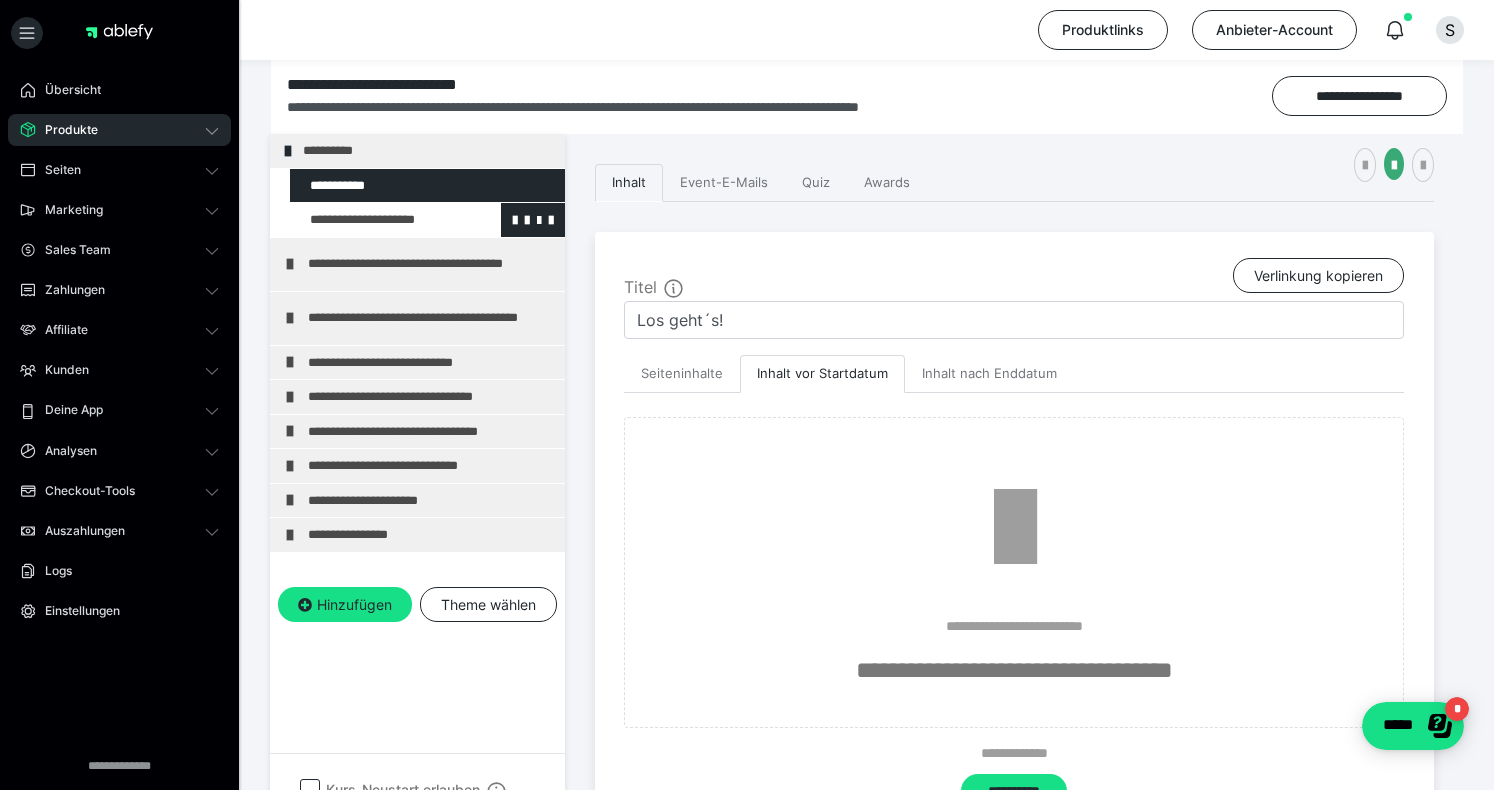 click at bounding box center (375, 220) 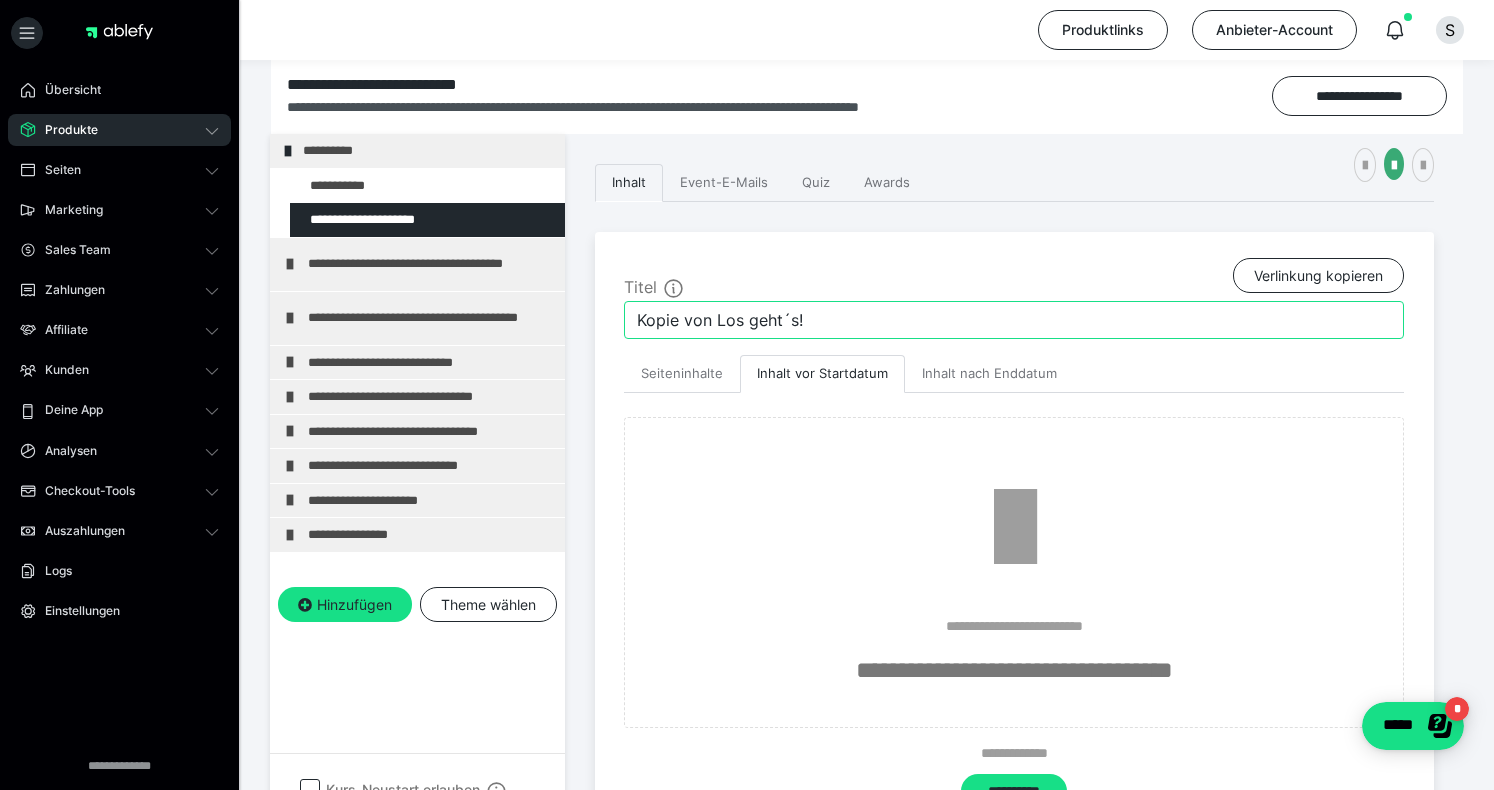 click on "Kopie von Los geht´s!" at bounding box center (1014, 320) 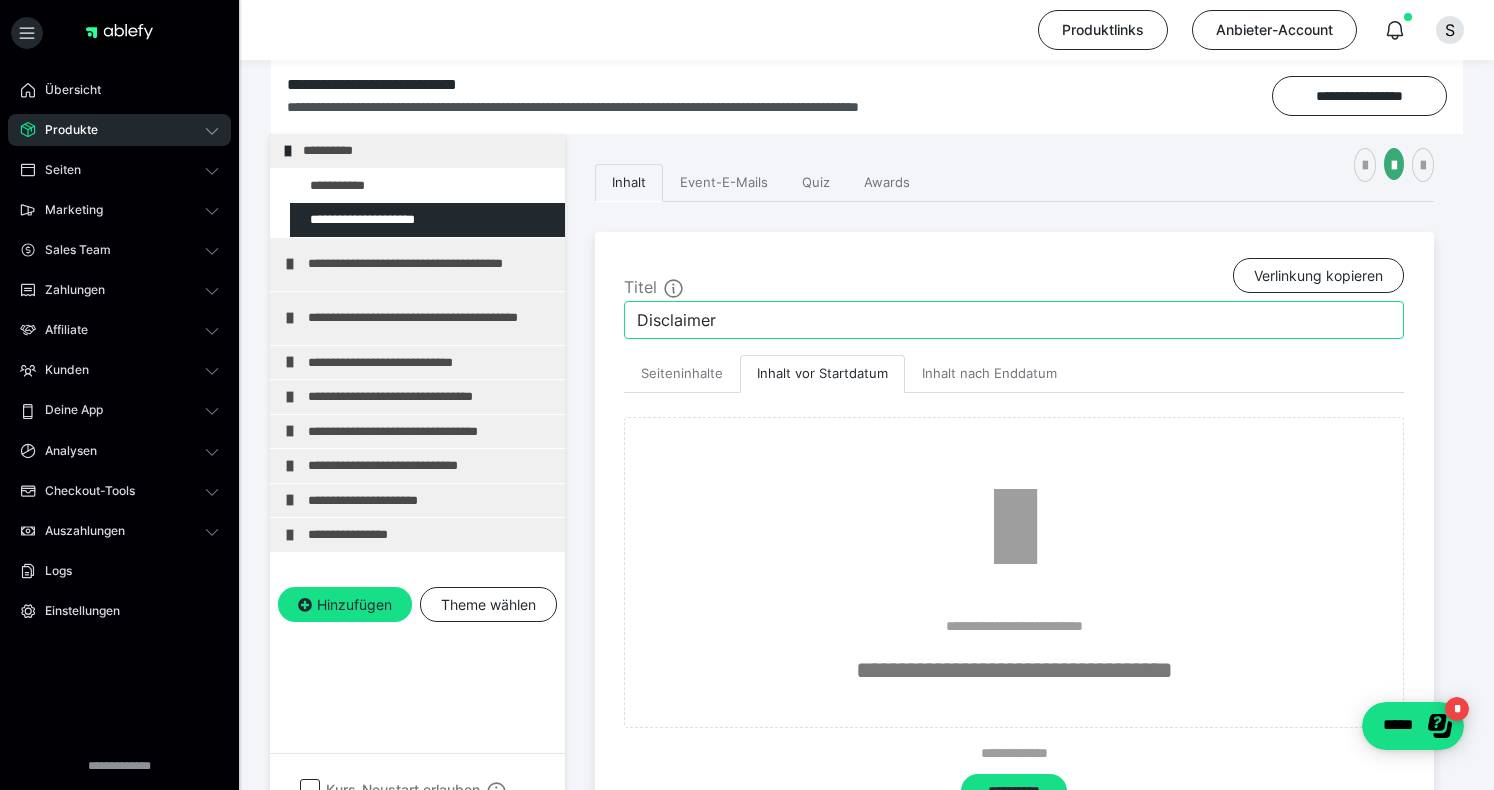 scroll, scrollTop: 324, scrollLeft: 0, axis: vertical 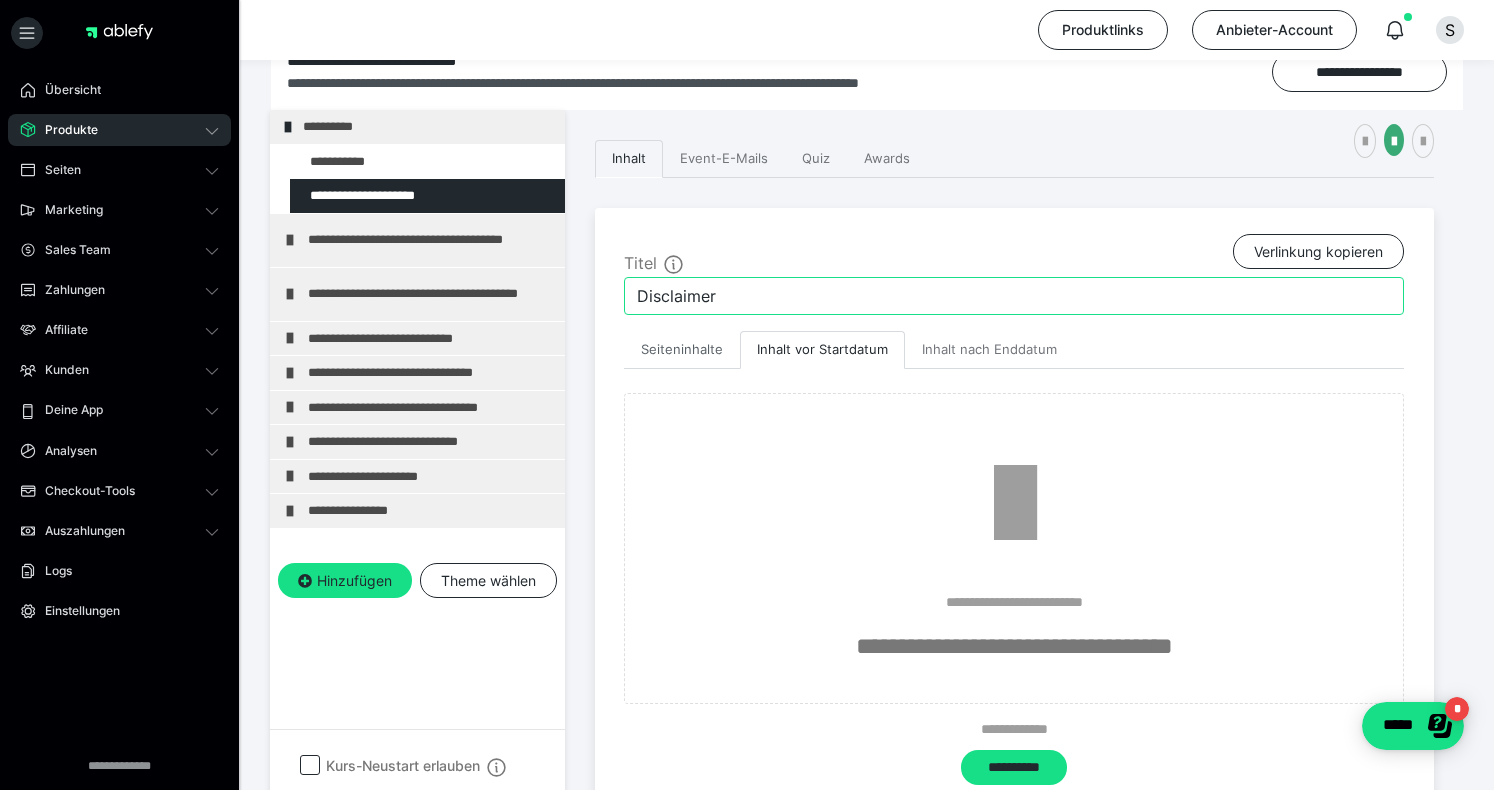 type on "Disclaimer" 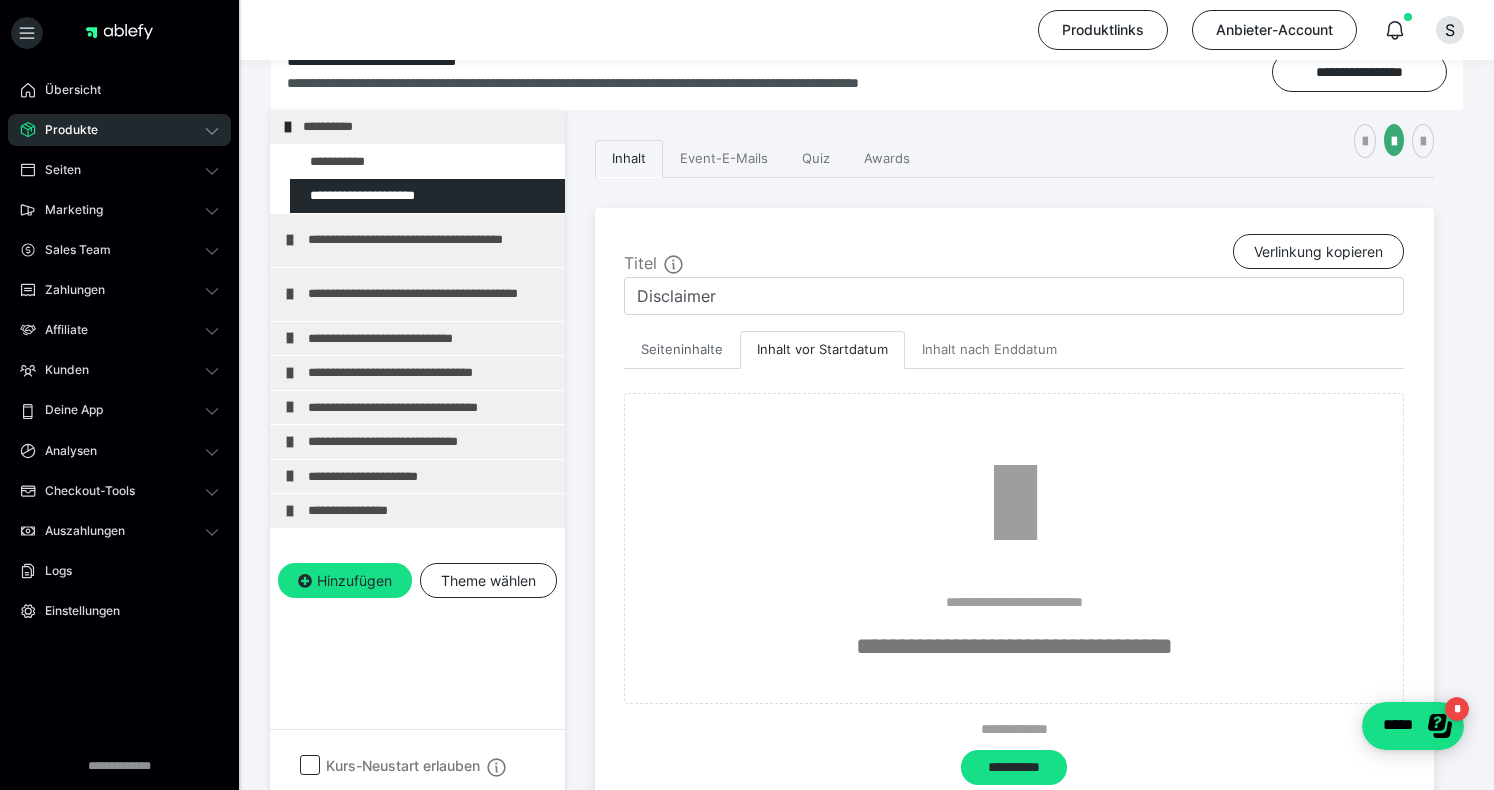 click on "Seiteninhalte" at bounding box center [682, 350] 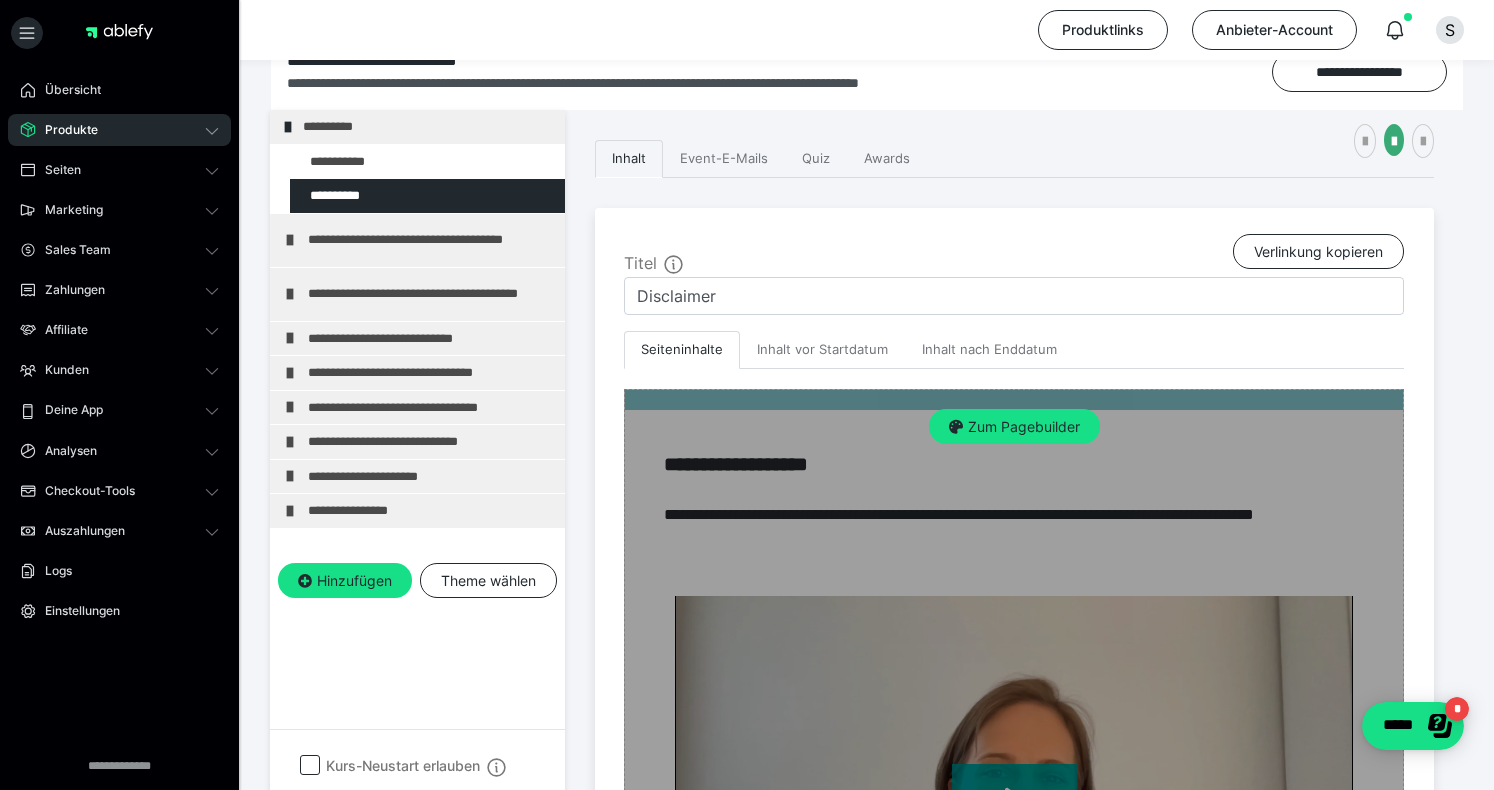 click on "Zum Pagebuilder" at bounding box center [1014, 964] 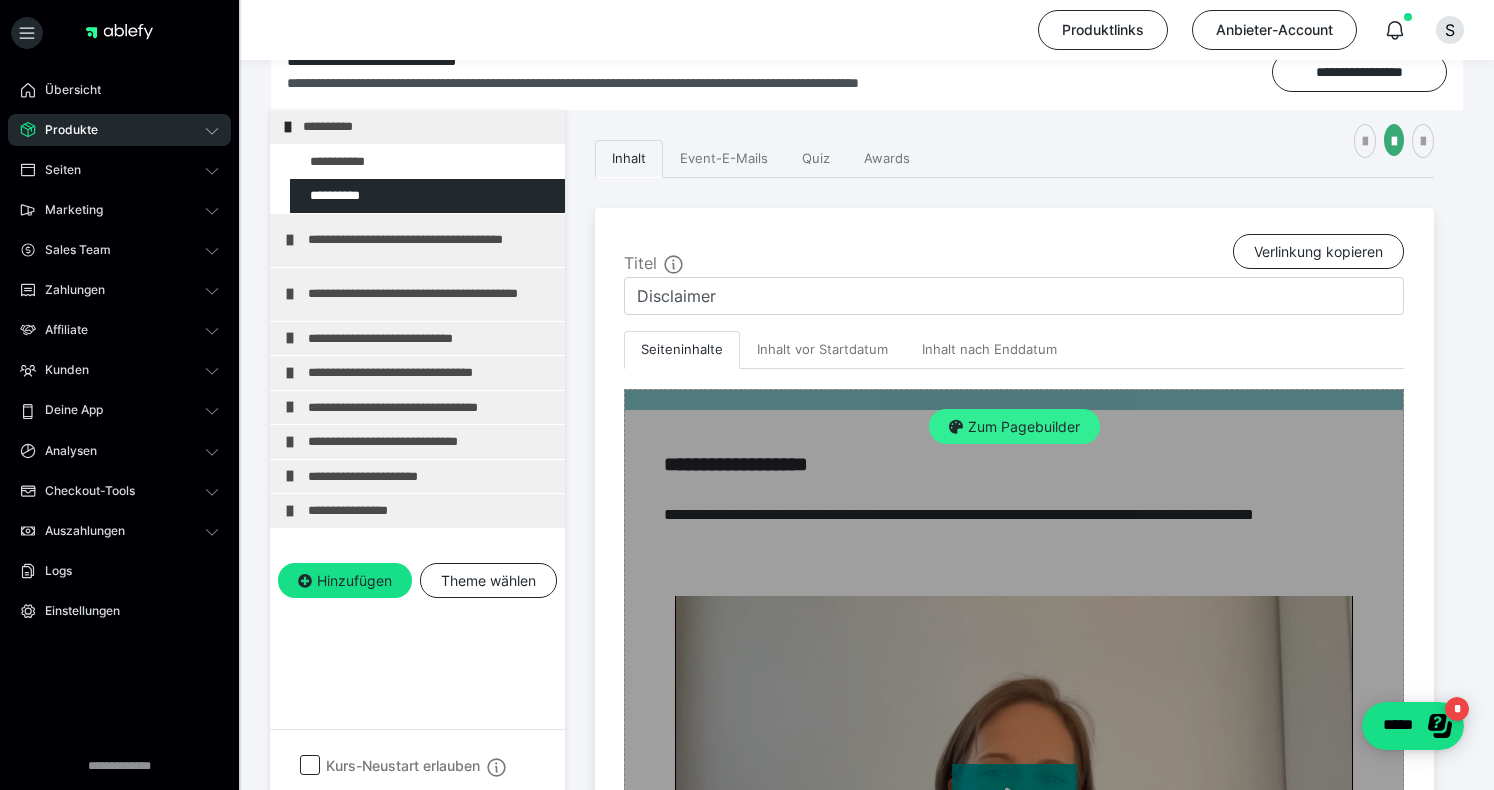 click on "Zum Pagebuilder" at bounding box center (1014, 427) 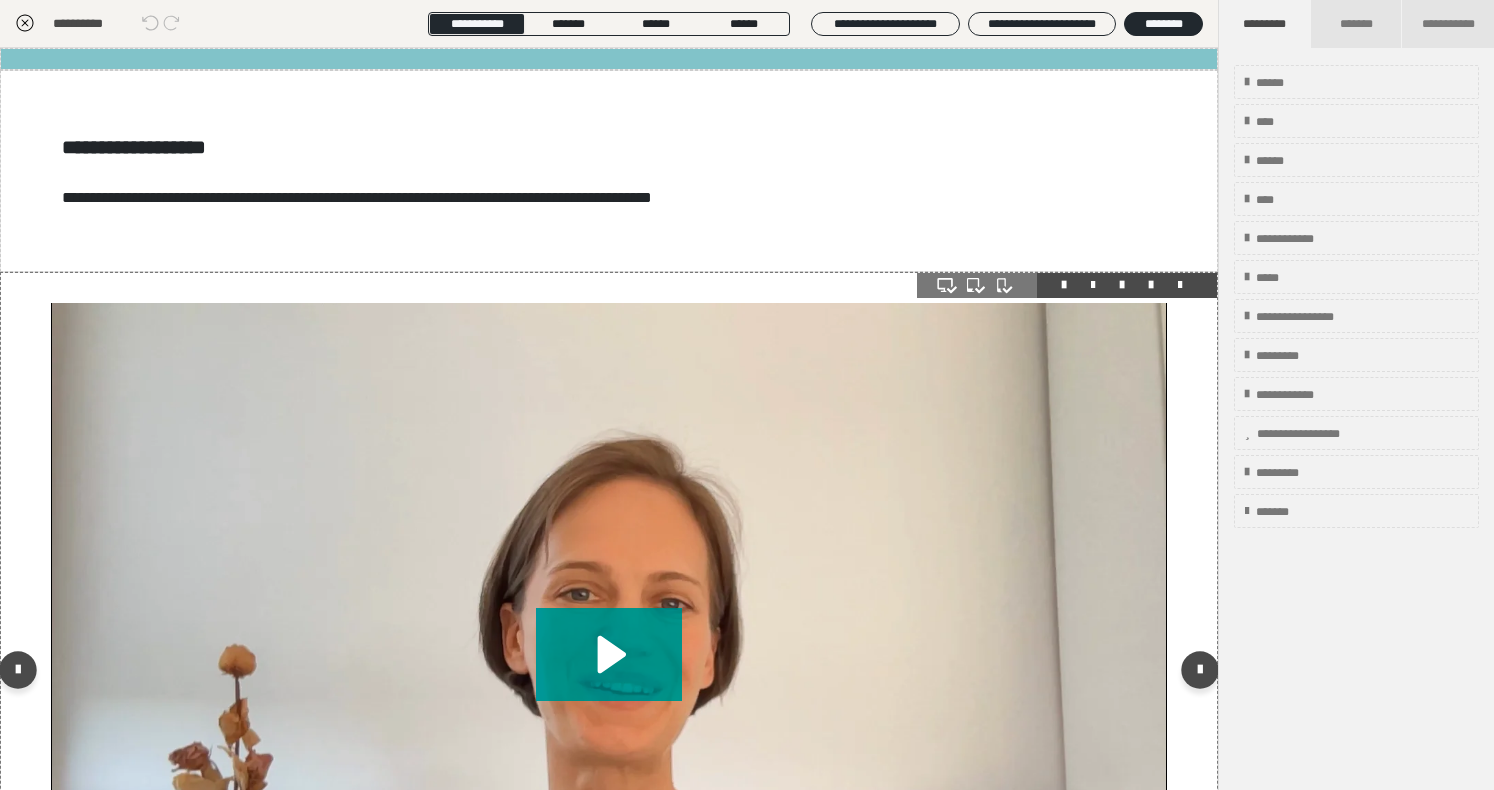 click at bounding box center (609, 674) 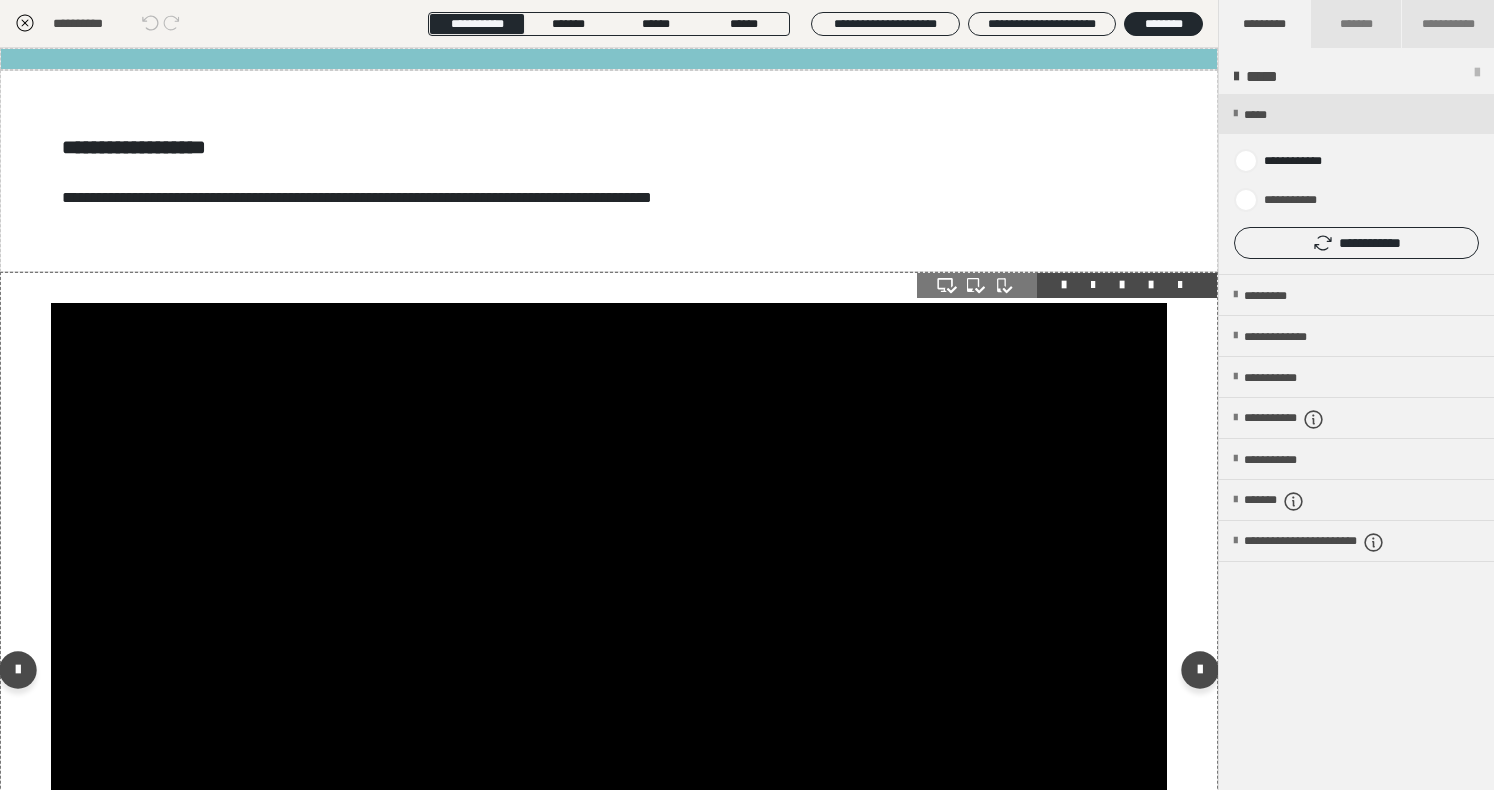 click at bounding box center [1180, 285] 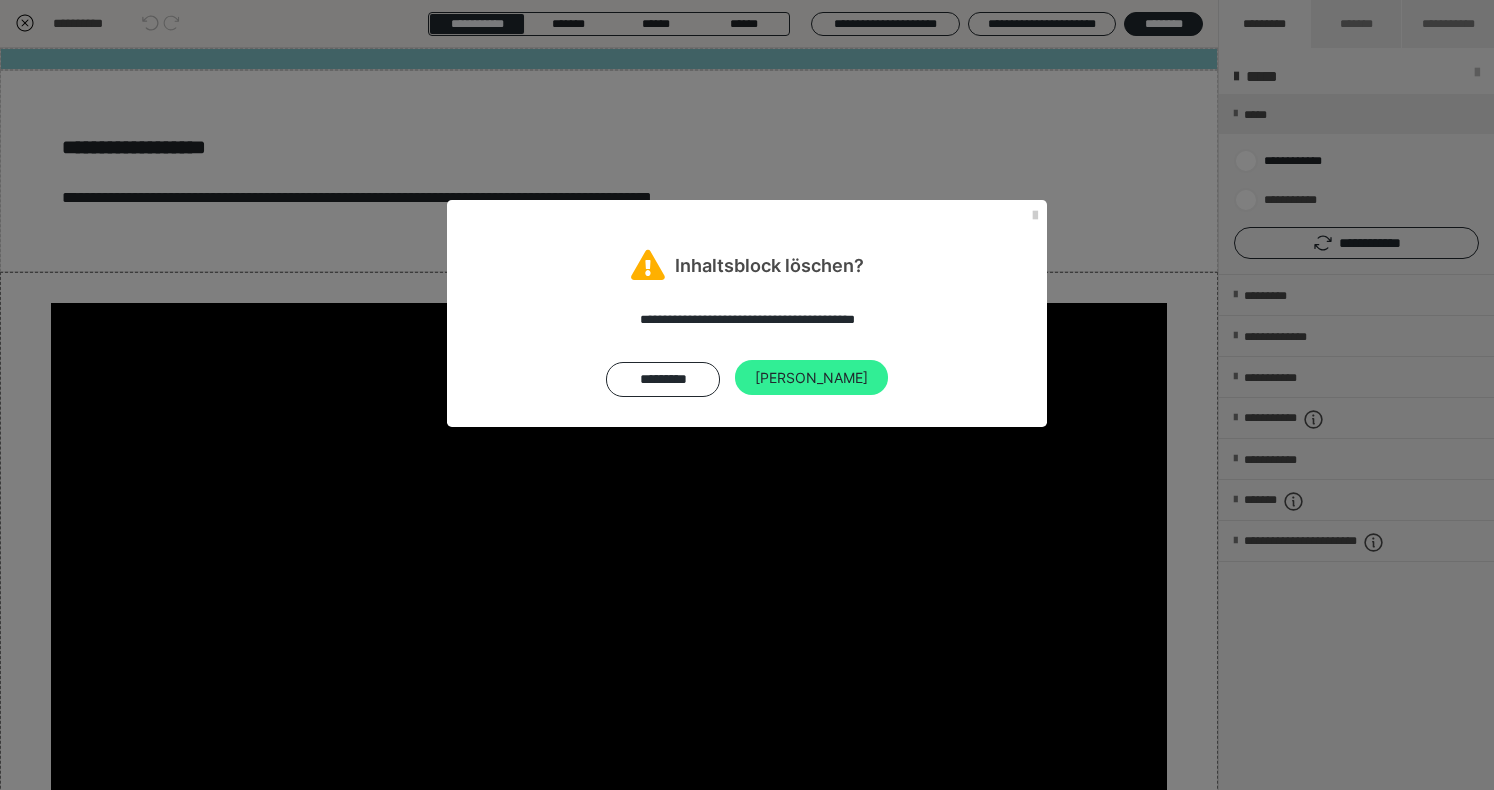 click on "Ja" at bounding box center (811, 378) 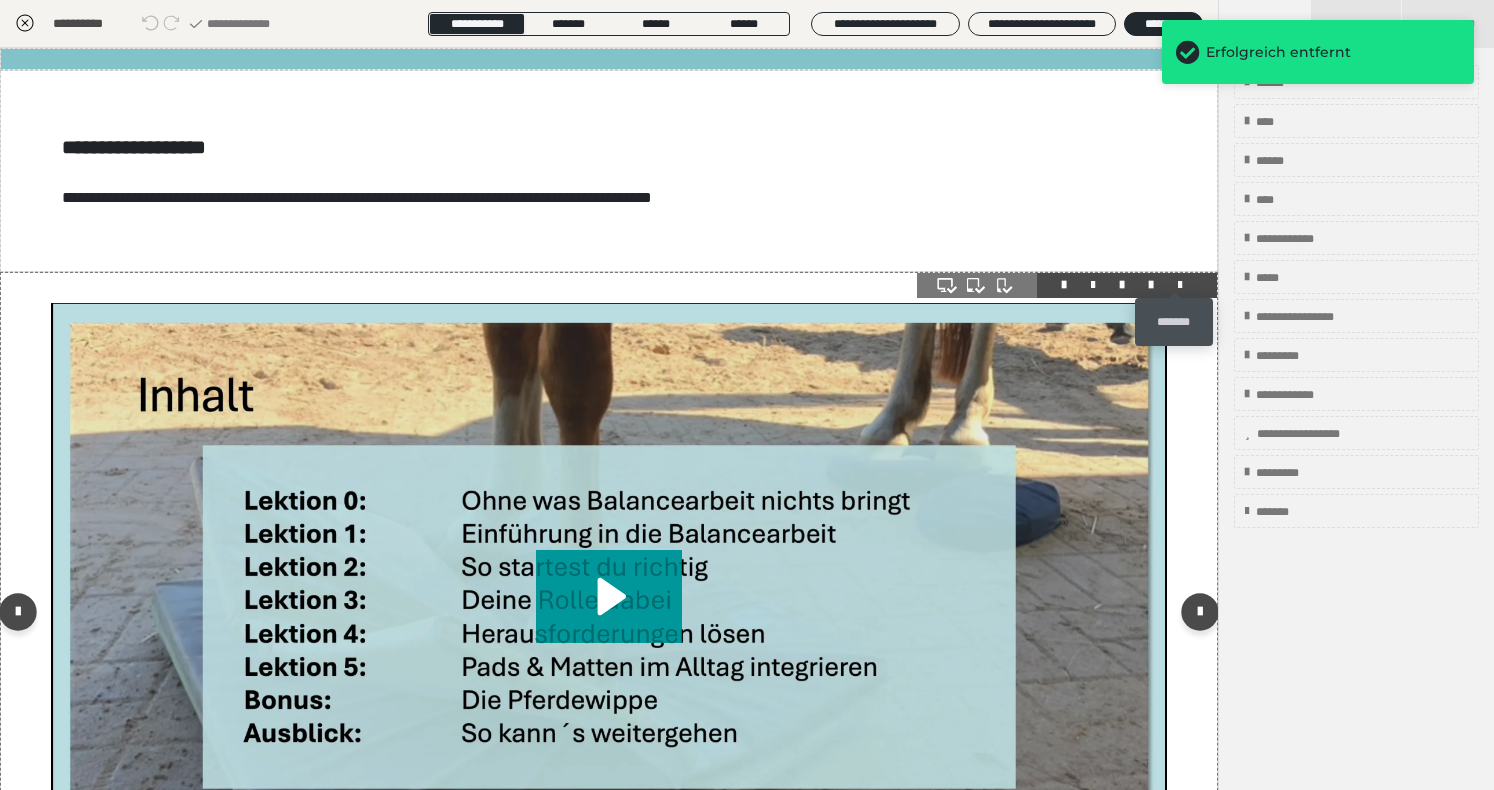 click at bounding box center [1180, 285] 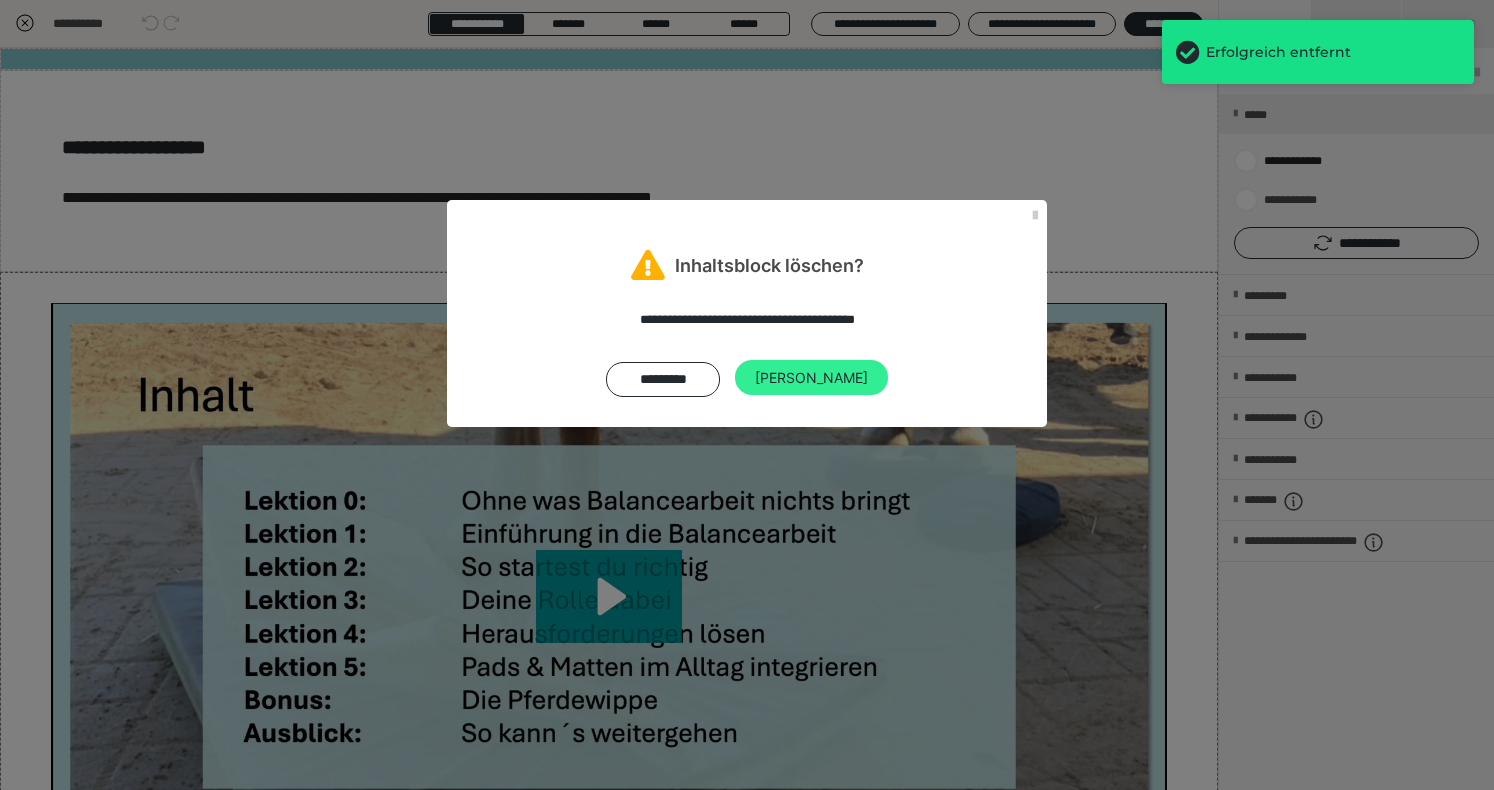 click on "Ja" at bounding box center [811, 378] 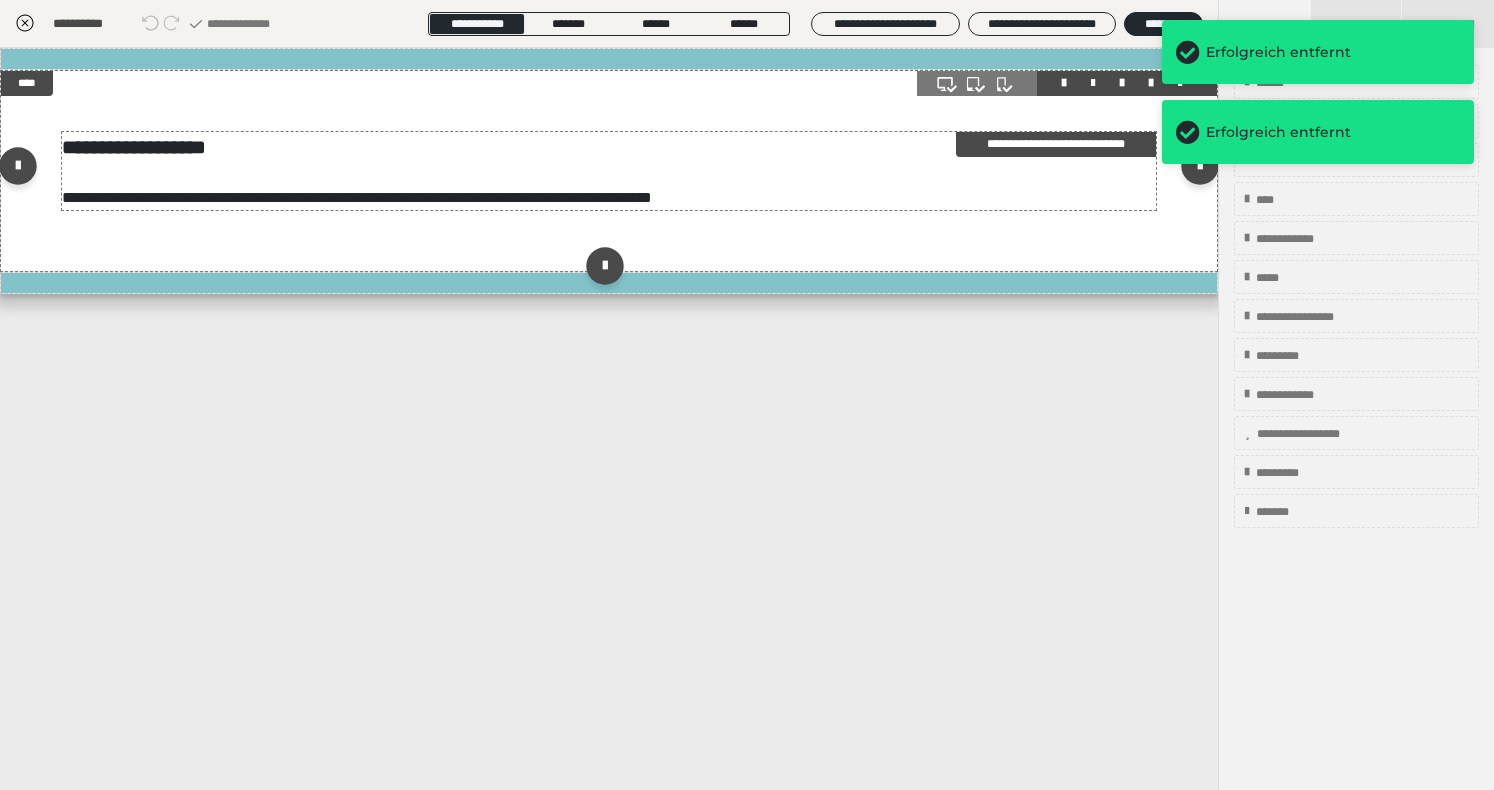 click on "**********" at bounding box center (609, 171) 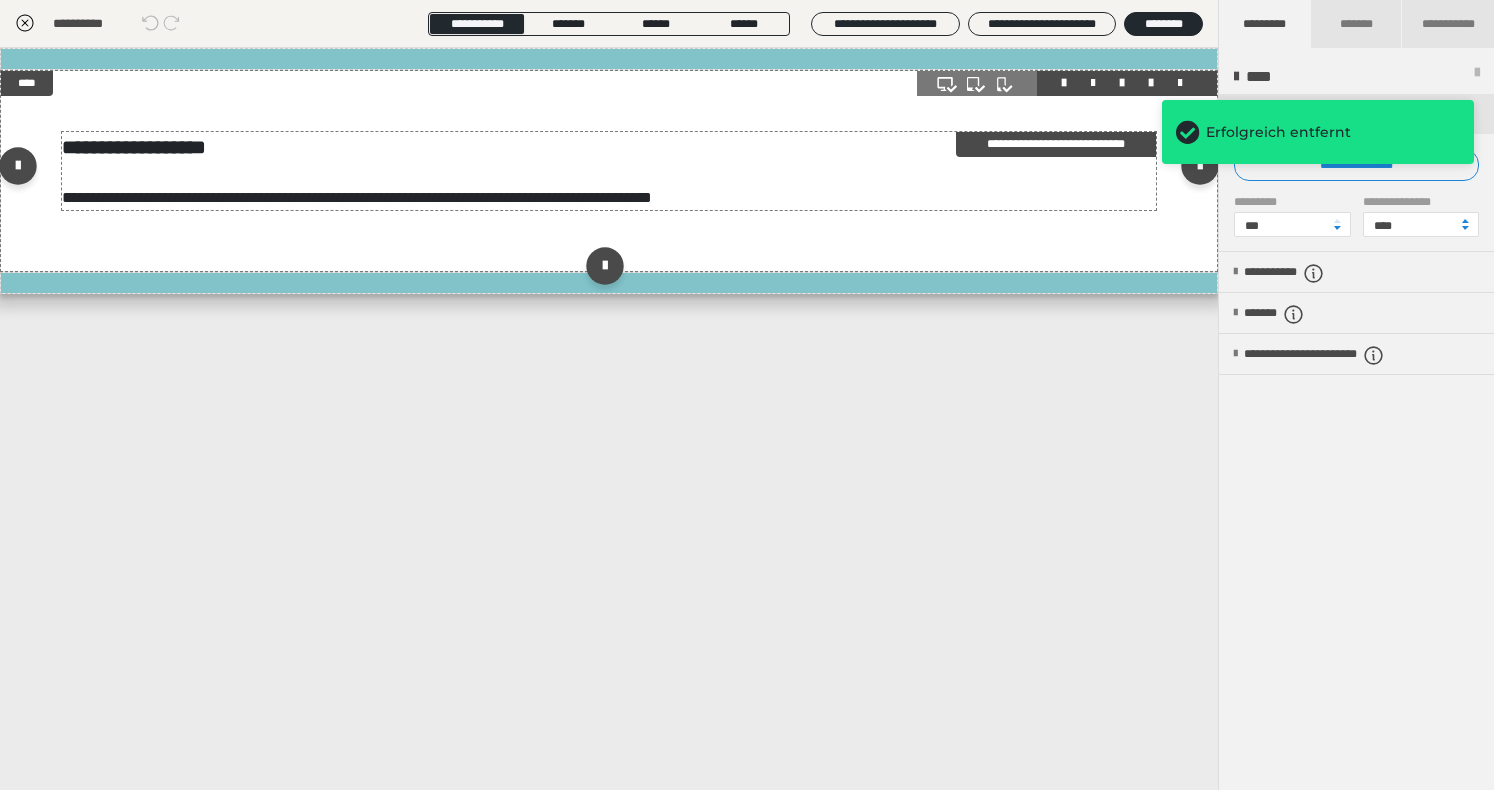 click on "**********" at bounding box center [609, 171] 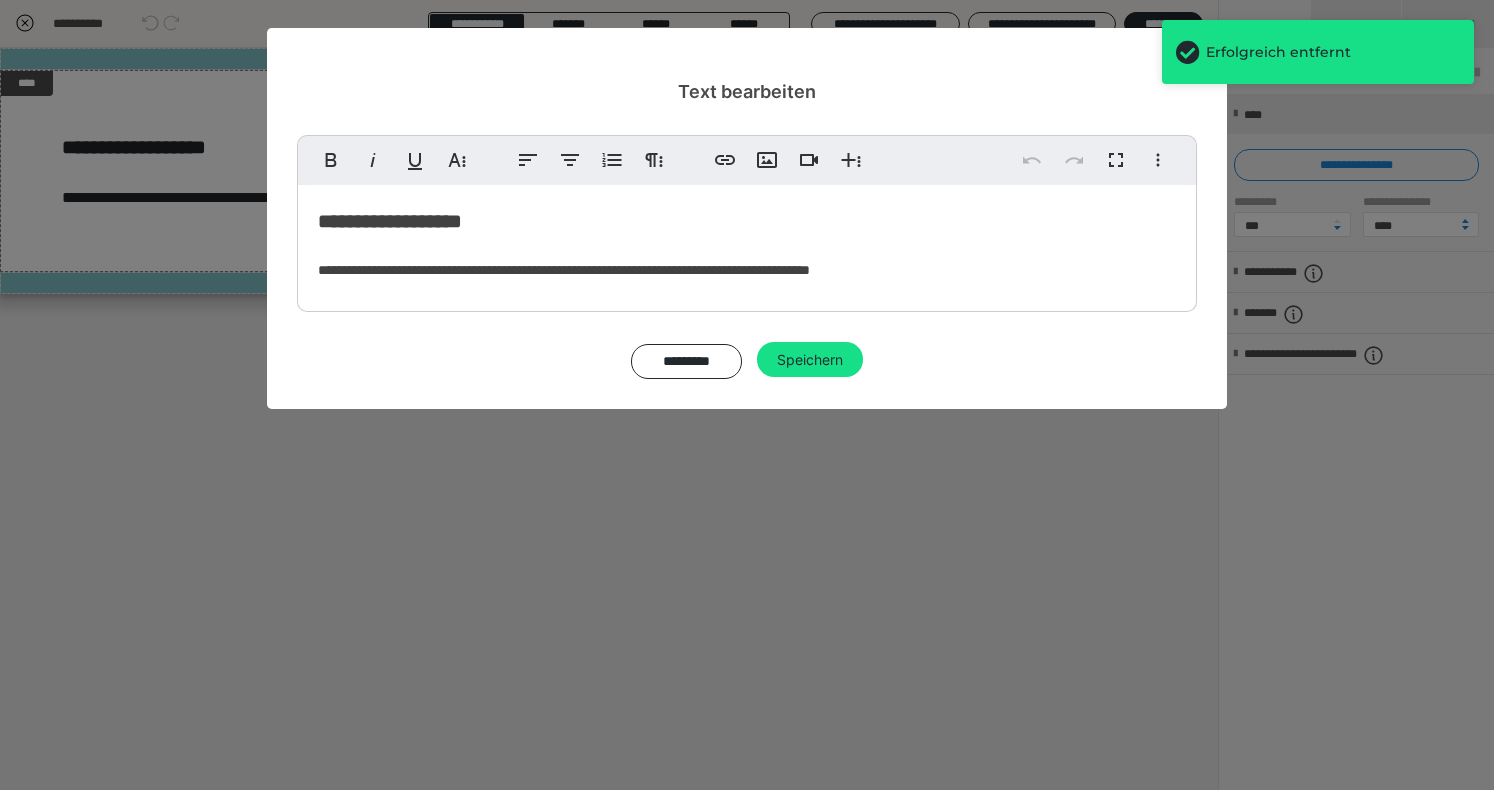 click on "**********" at bounding box center (747, 243) 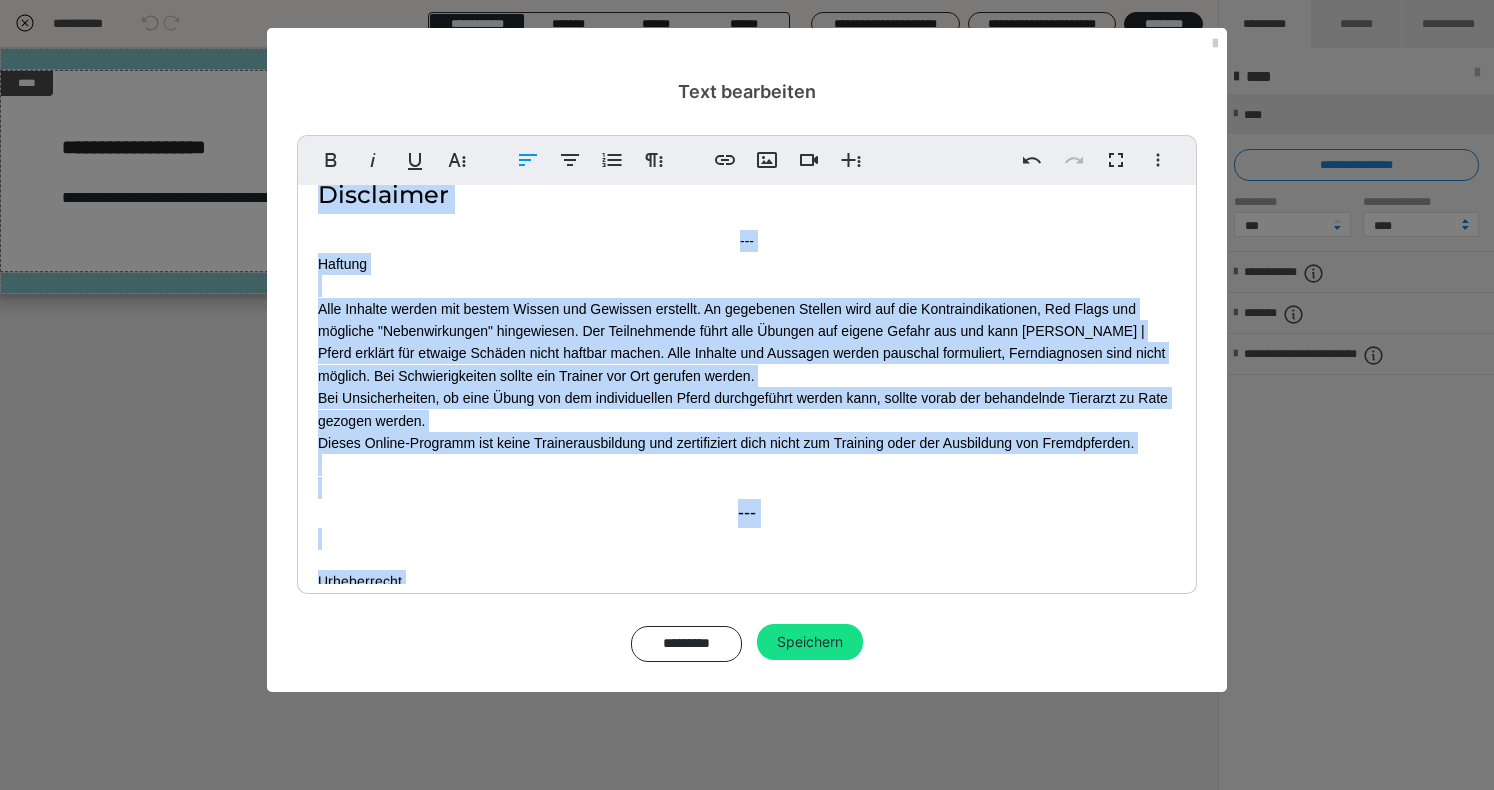 scroll, scrollTop: 0, scrollLeft: 0, axis: both 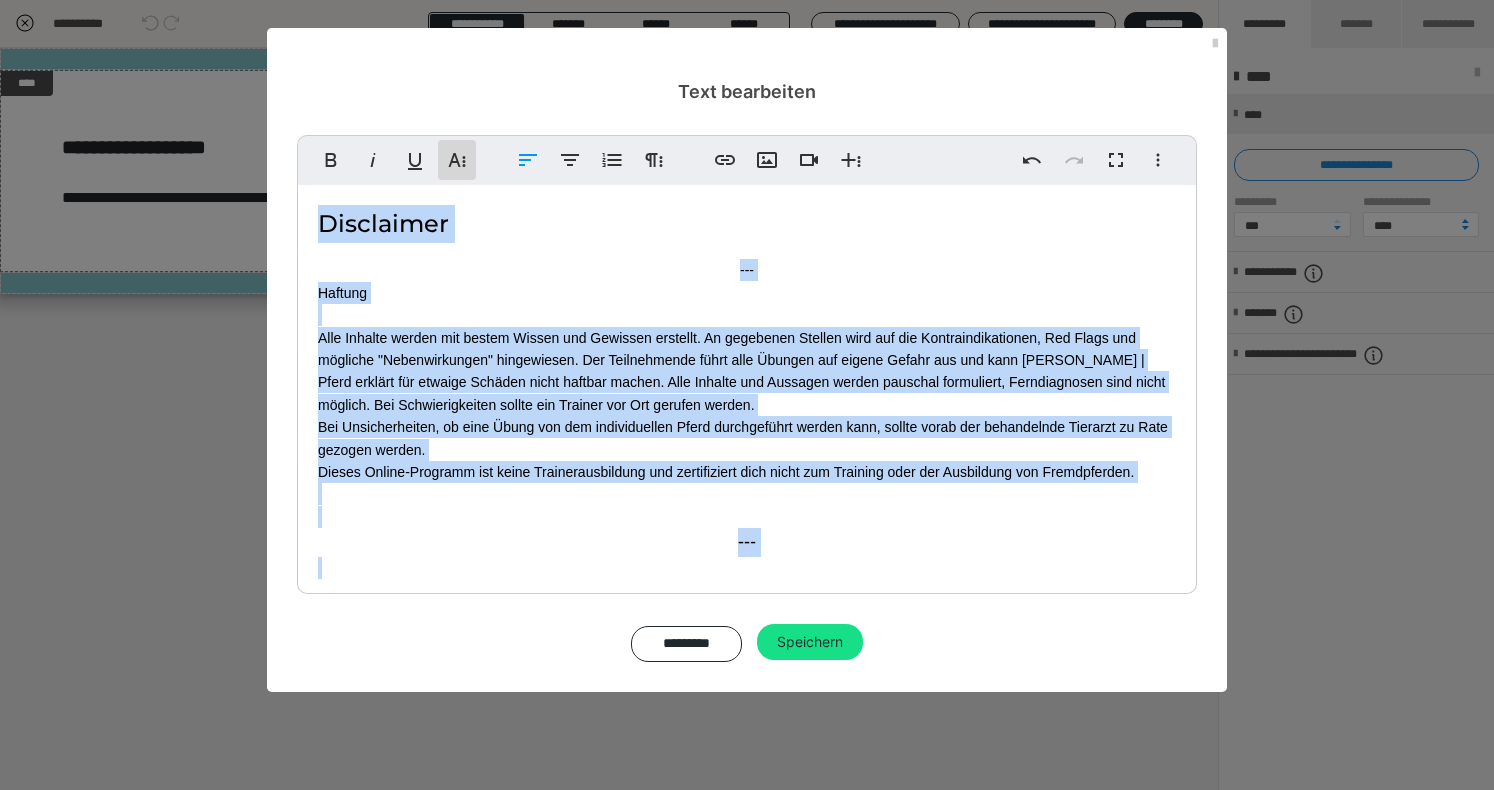 click 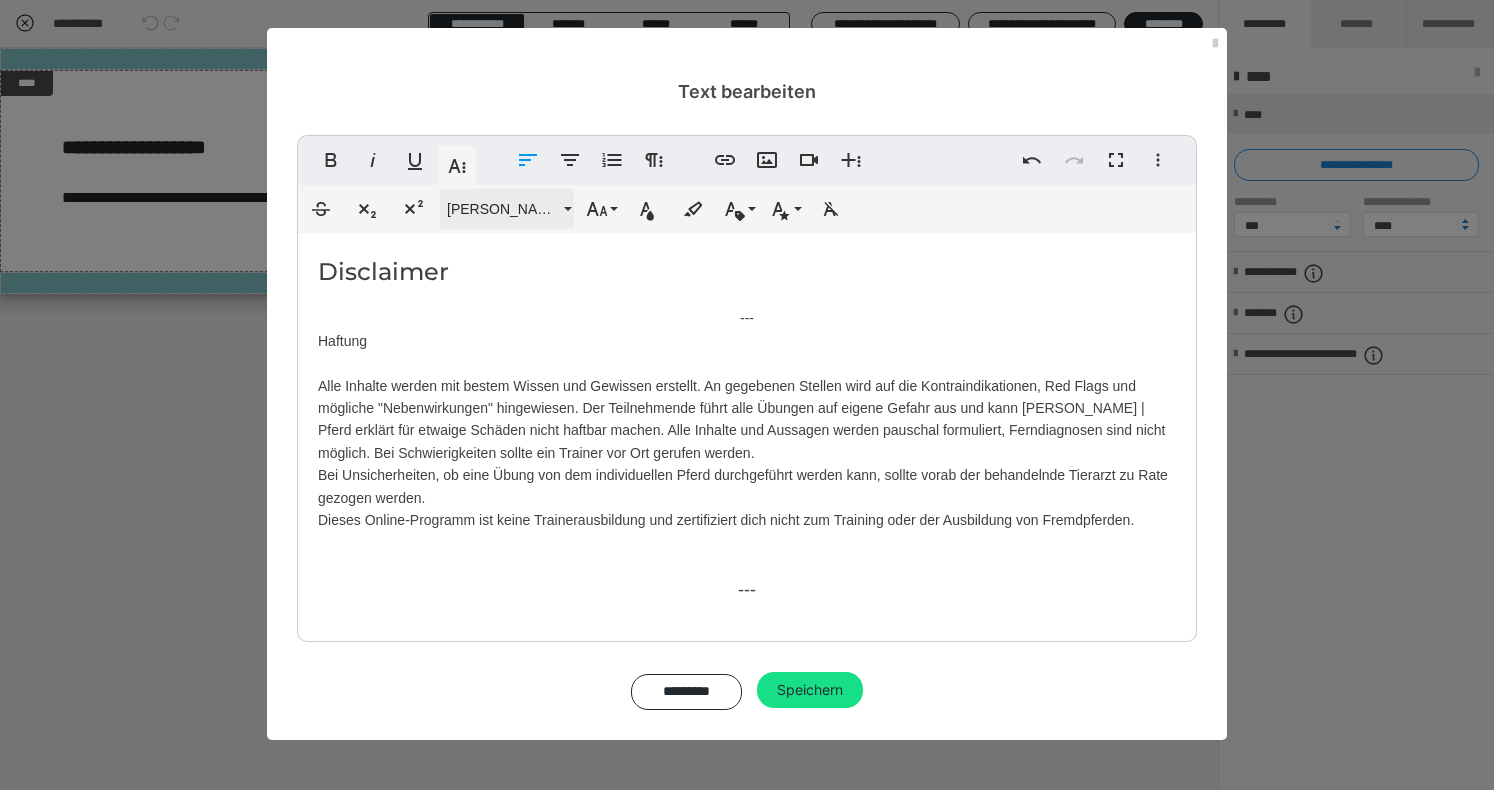 click on "[PERSON_NAME]" at bounding box center [503, 209] 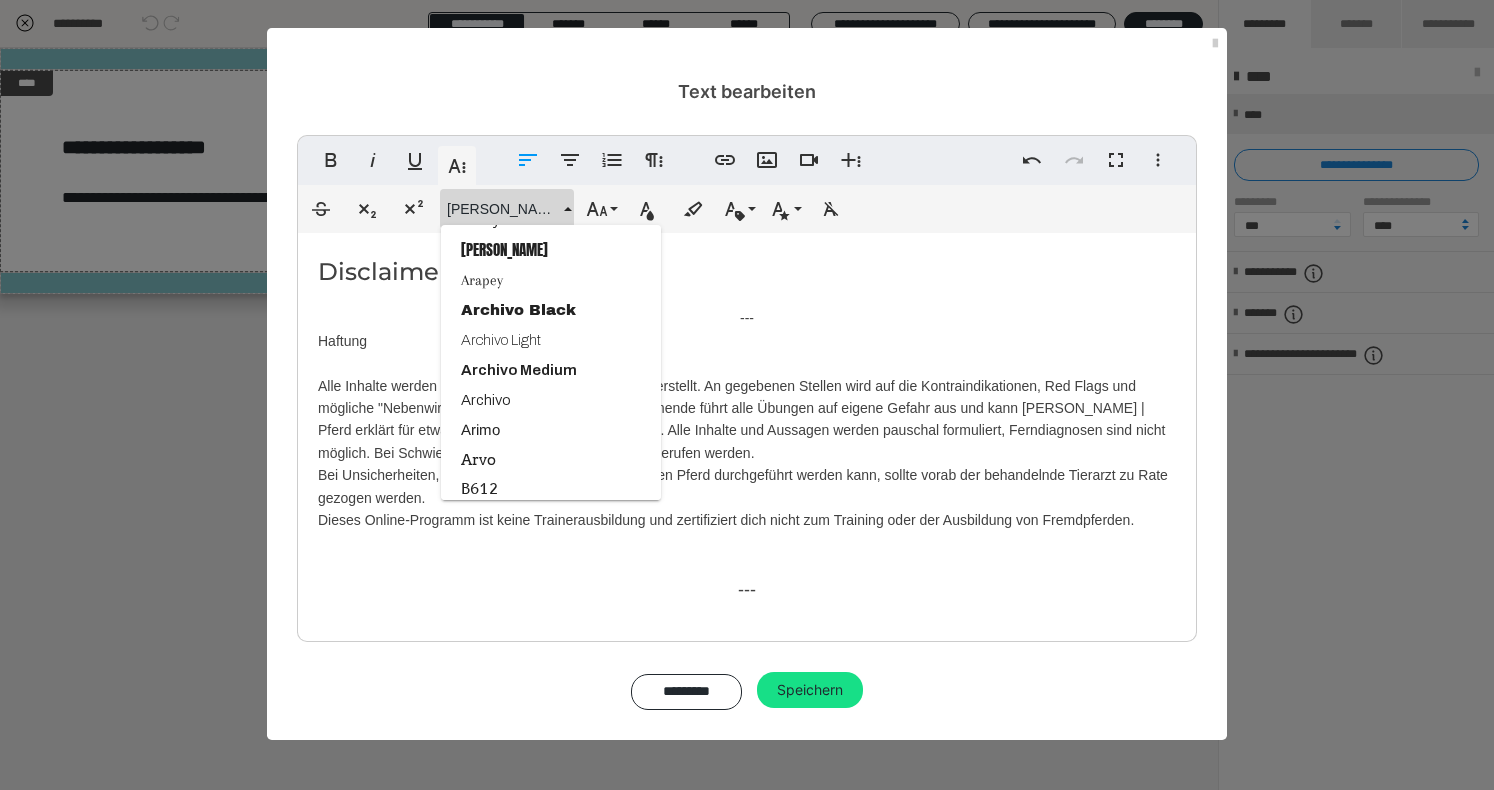 scroll, scrollTop: 239, scrollLeft: 0, axis: vertical 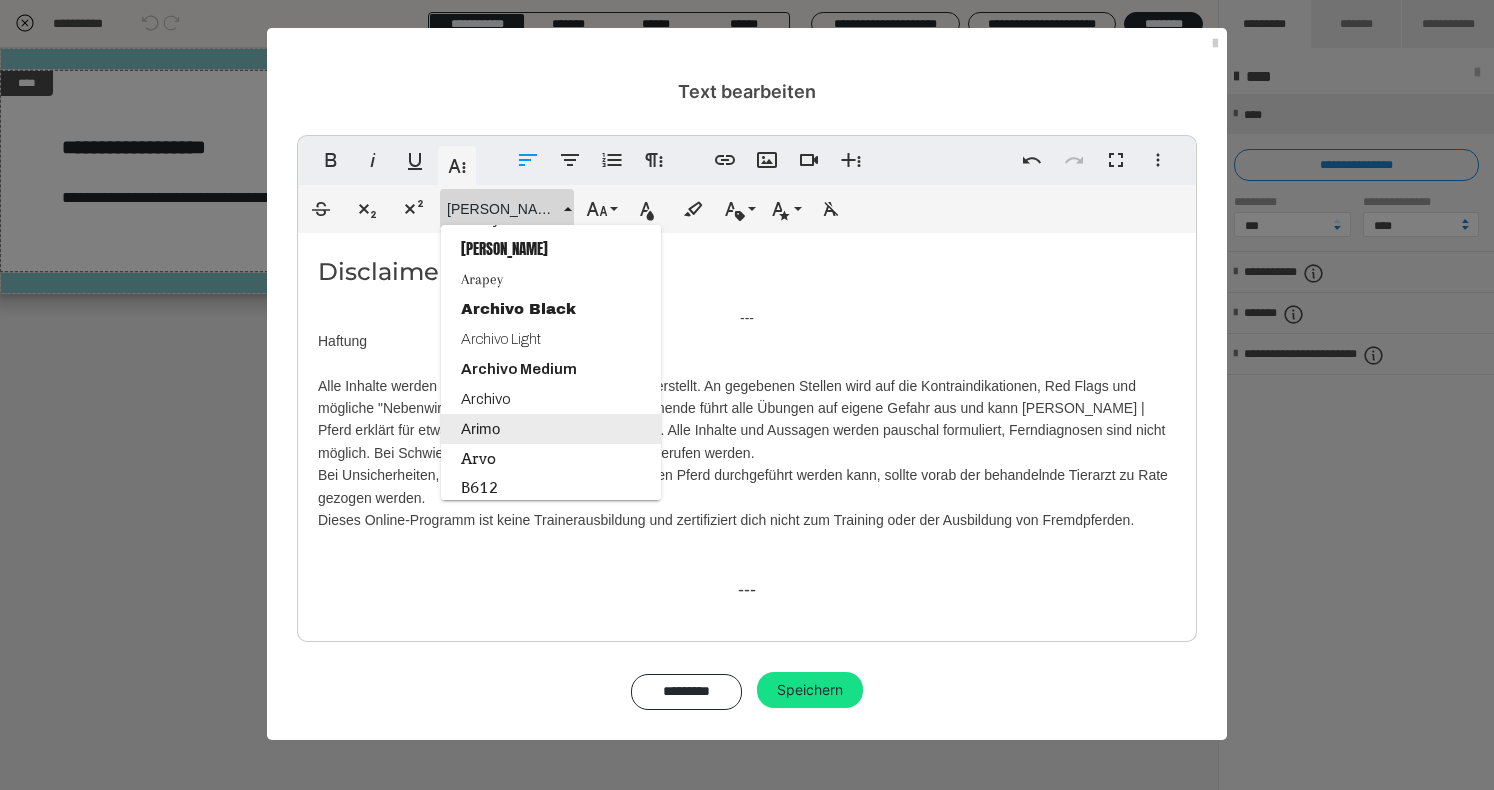 click on "Arimo" at bounding box center (551, 429) 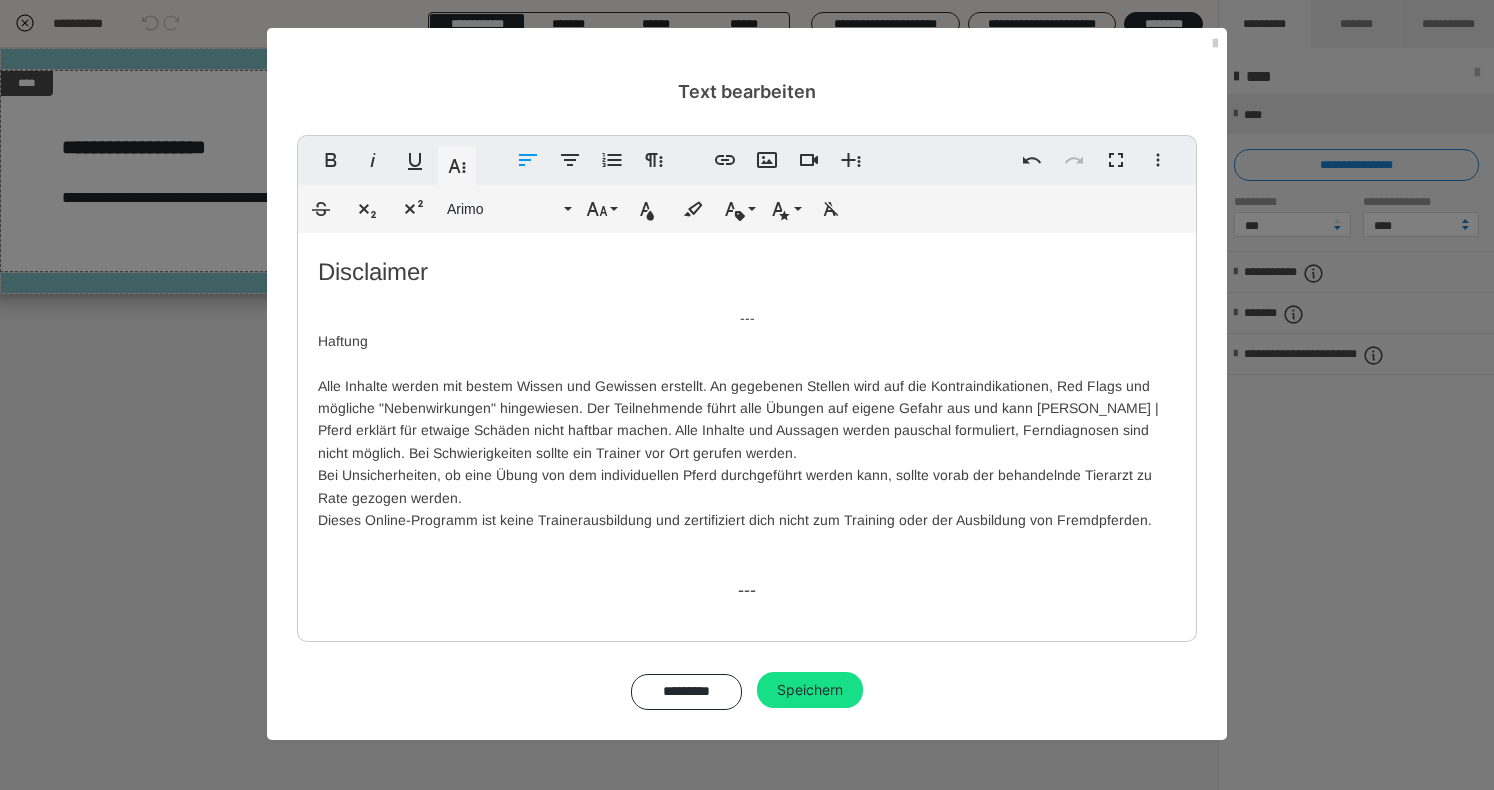click on "Disclaimer --- Haftung Alle Inhalte werden mit bestem Wissen und Gewissen erstellt. An gegebenen Stellen wird auf die Kontraindikationen, Red Flags und mögliche "Nebenwirkungen" hingewiesen. Der Teilnehmende führt alle Übungen auf eigene Gefahr aus und kann [PERSON_NAME] | Pferd erklärt für etwaige Schäden nicht haftbar machen. Alle Inhalte und Aussagen werden pauschal formuliert, Ferndiagnosen sind nicht möglich. Bei Schwierigkeiten sollte ein Trainer vor Ort gerufen werden. Bei Unsicherheiten, ob eine Übung von dem individuellen Pferd durchgeführt werden kann, sollte vorab der behandelnde Tierarzt zu Rate gezogen werden. Dieses Online-Programm ist keine Trainerausbildung und zertifiziert dich nicht zum Training oder der Ausbildung von Fremdpferden. --- Urheberrecht ---" at bounding box center [747, 592] 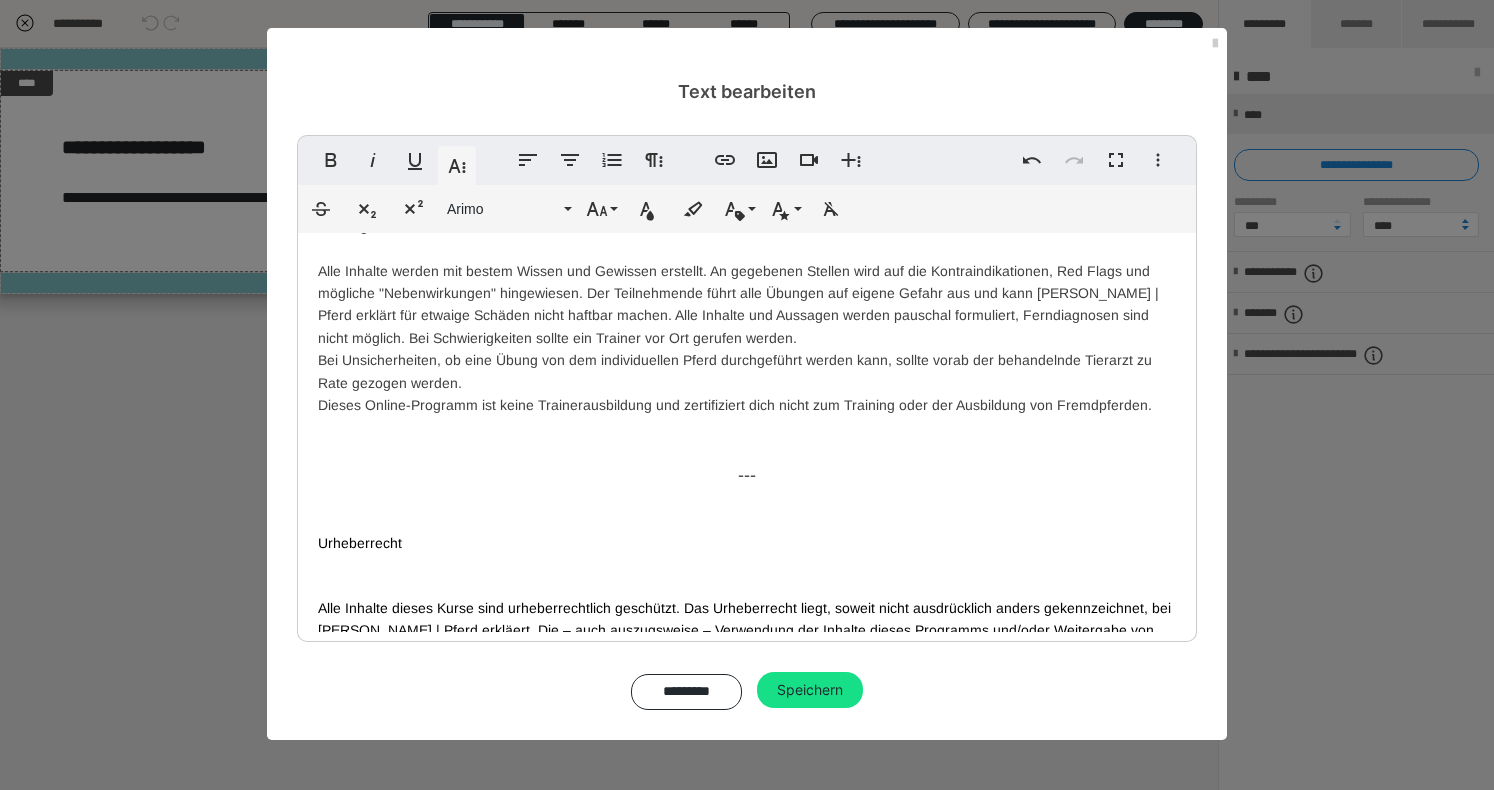 scroll, scrollTop: 116, scrollLeft: 0, axis: vertical 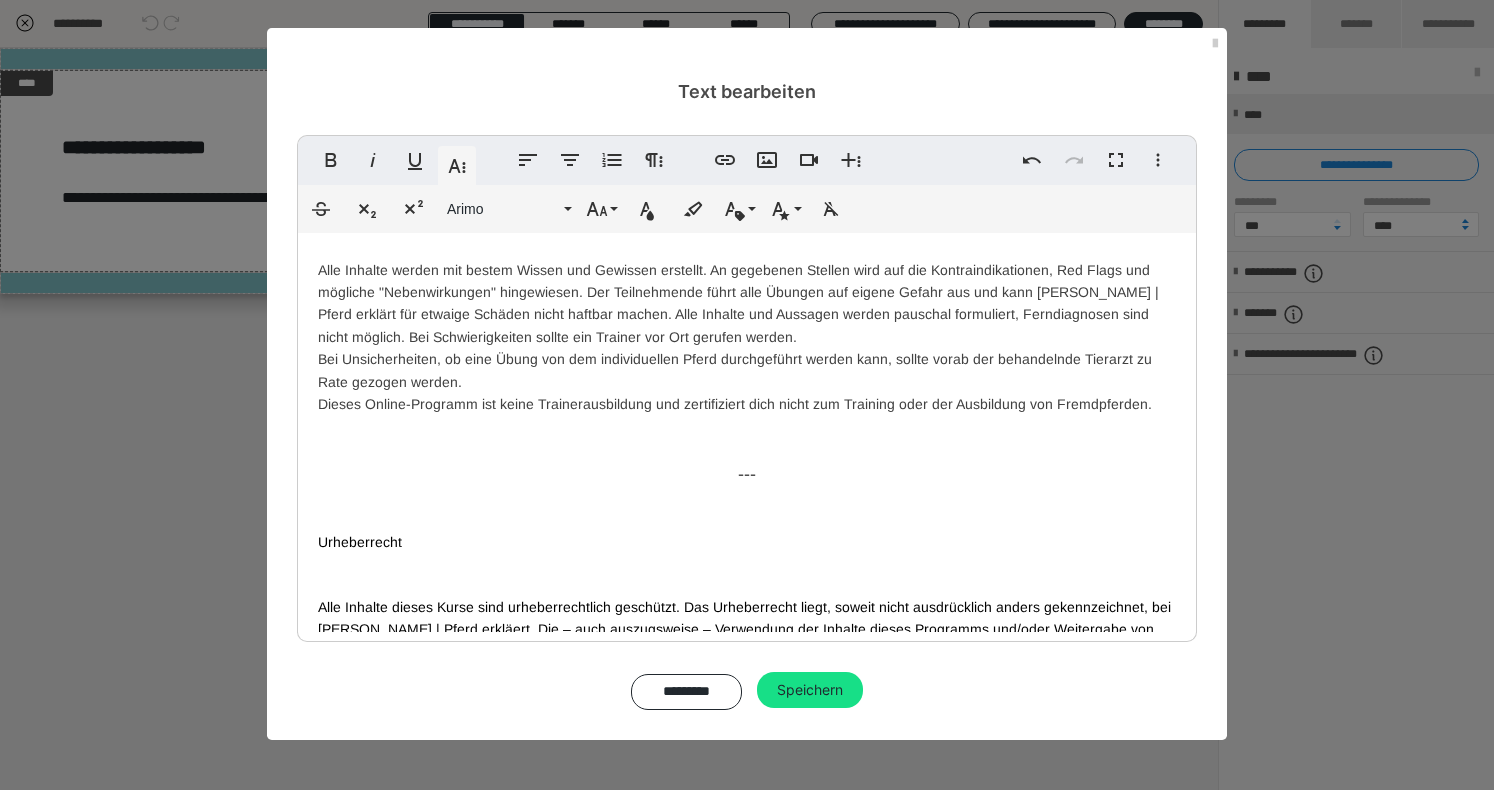 click on "Haftung Alle Inhalte werden mit bestem Wissen und Gewissen erstellt. An gegebenen Stellen wird auf die Kontraindikationen, Red Flags und mögliche "Nebenwirkungen" hingewiesen. Der Teilnehmende führt alle Übungen auf eigene Gefahr aus und kann Steffi Birk | Pferd erklärt für etwaige Schäden nicht haftbar machen. Alle Inhalte und Aussagen werden pauschal formuliert, Ferndiagnosen sind nicht möglich. Bei Schwierigkeiten sollte ein Trainer vor Ort gerufen werden. Bei Unsicherheiten, ob eine Übung von dem individuellen Pferd durchgeführt werden kann, sollte vorab der behandelnde Tierarzt zu Rate gezogen werden. Dieses Online-Programm ist keine Trainerausbildung und zertifiziert dich nicht zum Training oder der Ausbildung von Fremdpferden." at bounding box center [738, 314] 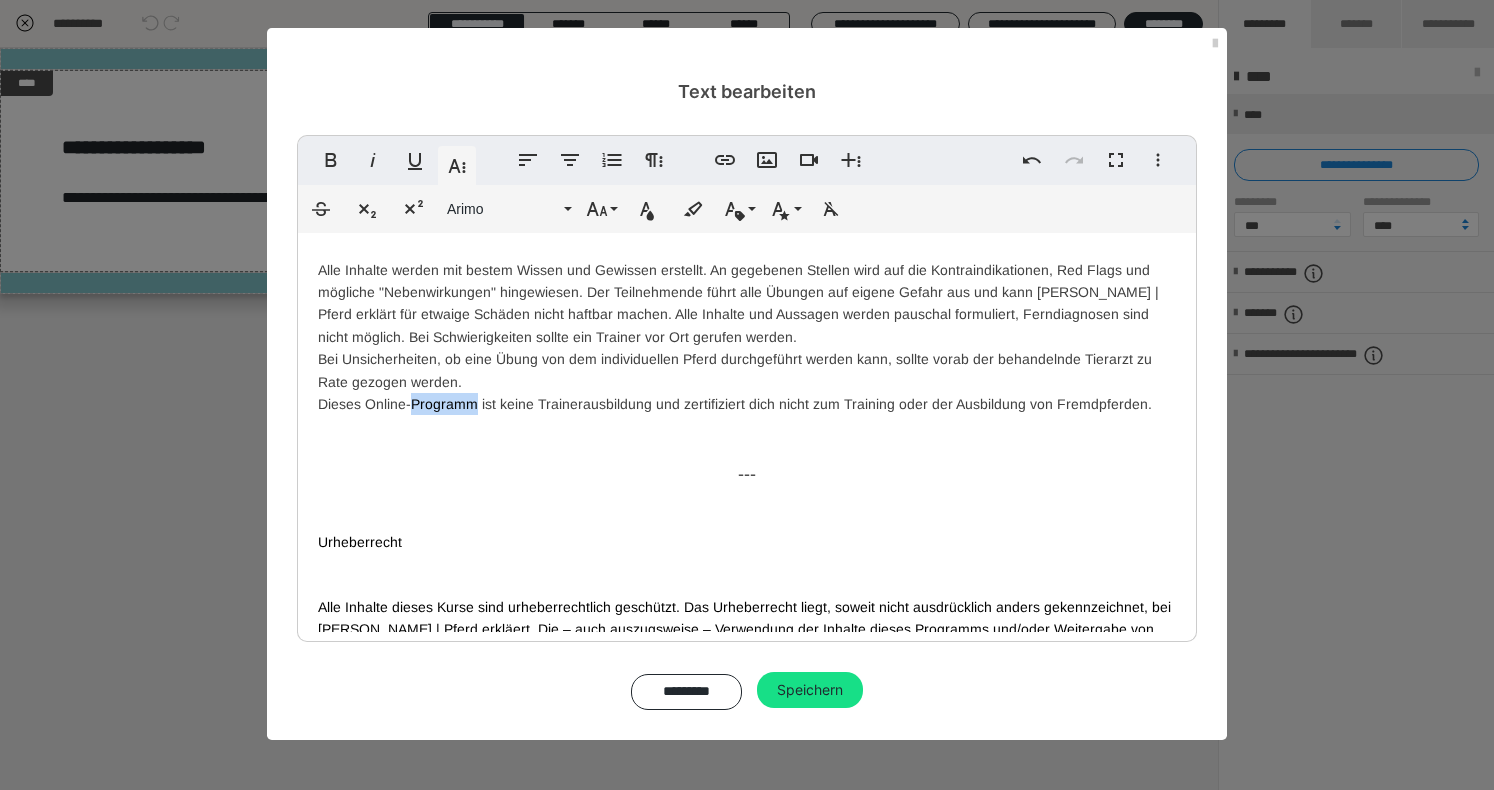 click on "Haftung Alle Inhalte werden mit bestem Wissen und Gewissen erstellt. An gegebenen Stellen wird auf die Kontraindikationen, Red Flags und mögliche "Nebenwirkungen" hingewiesen. Der Teilnehmende führt alle Übungen auf eigene Gefahr aus und kann Steffi Birk | Pferd erklärt für etwaige Schäden nicht haftbar machen. Alle Inhalte und Aussagen werden pauschal formuliert, Ferndiagnosen sind nicht möglich. Bei Schwierigkeiten sollte ein Trainer vor Ort gerufen werden. Bei Unsicherheiten, ob eine Übung von dem individuellen Pferd durchgeführt werden kann, sollte vorab der behandelnde Tierarzt zu Rate gezogen werden. Dieses Online-Programm ist keine Trainerausbildung und zertifiziert dich nicht zum Training oder der Ausbildung von Fremdpferden." at bounding box center (738, 314) 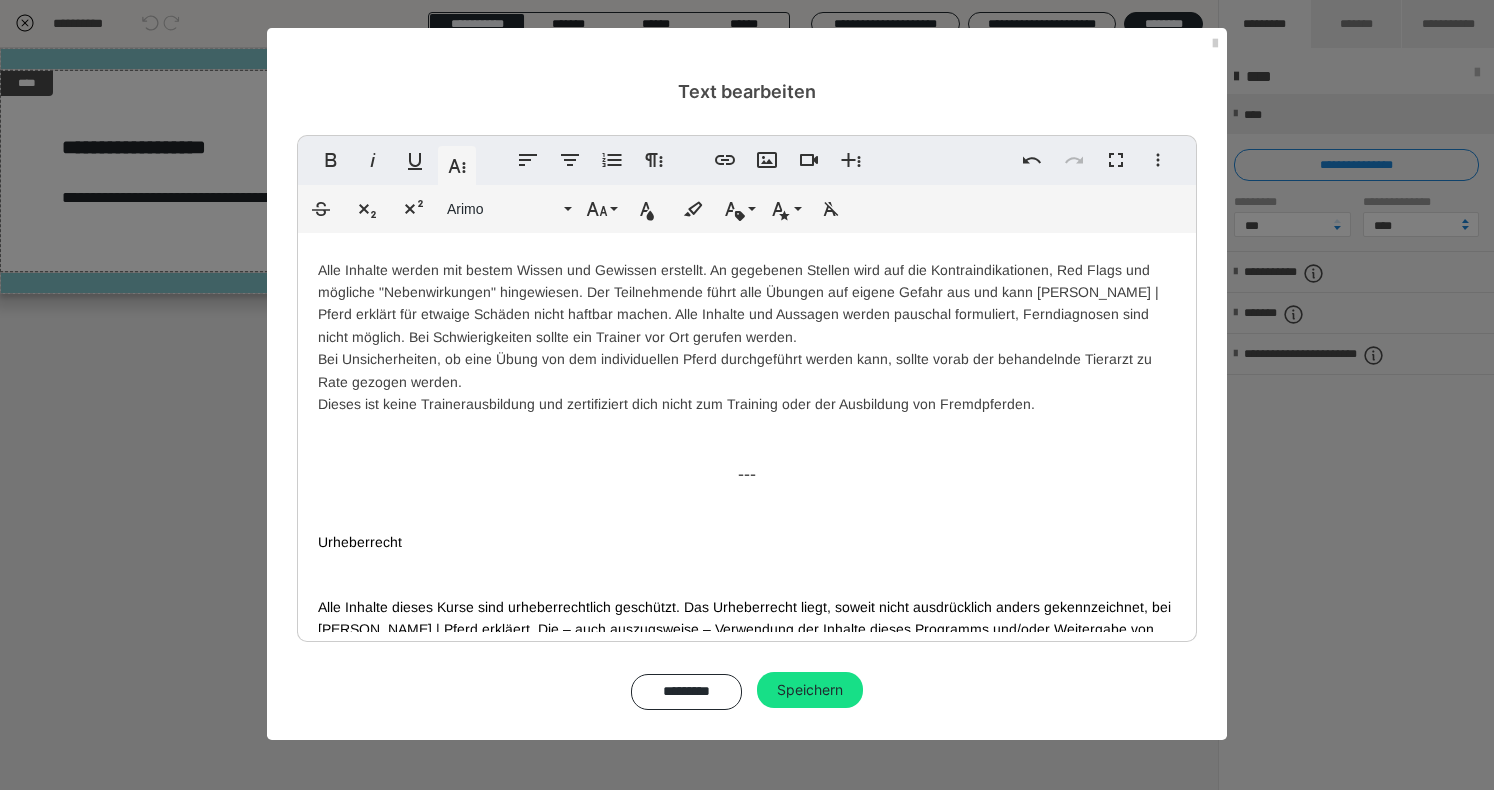 type 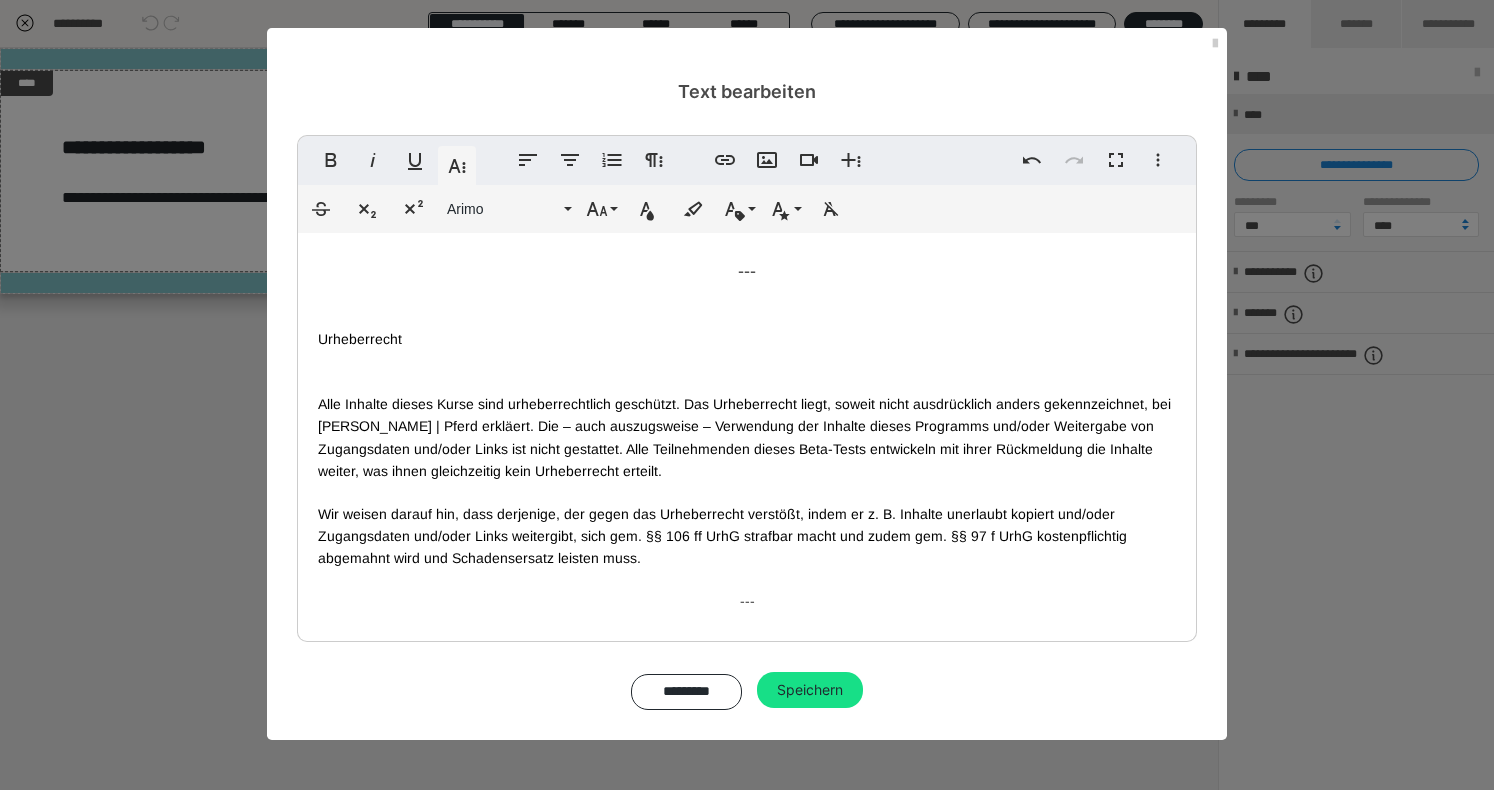 scroll, scrollTop: 326, scrollLeft: 0, axis: vertical 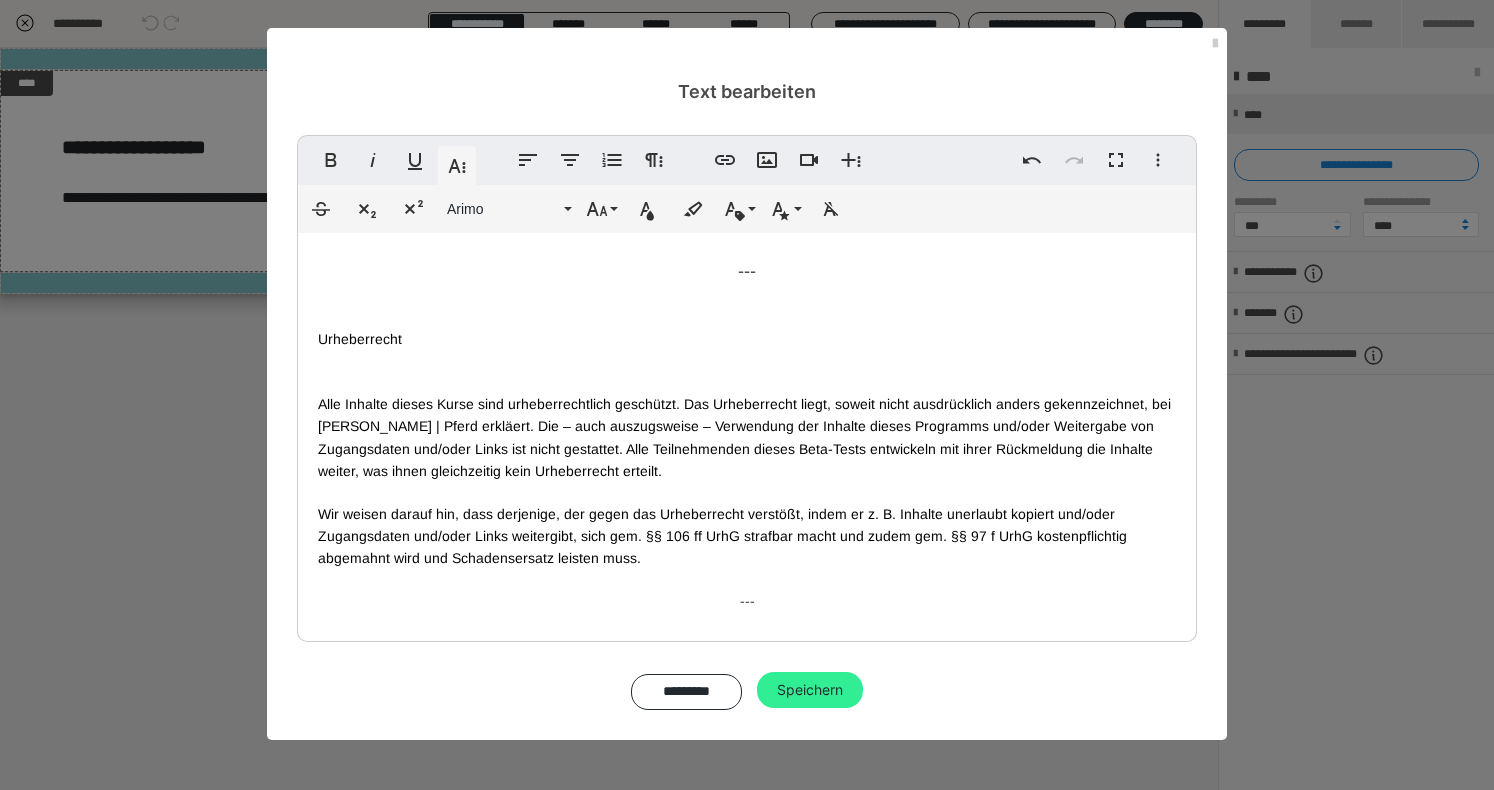 click on "Speichern" at bounding box center [810, 690] 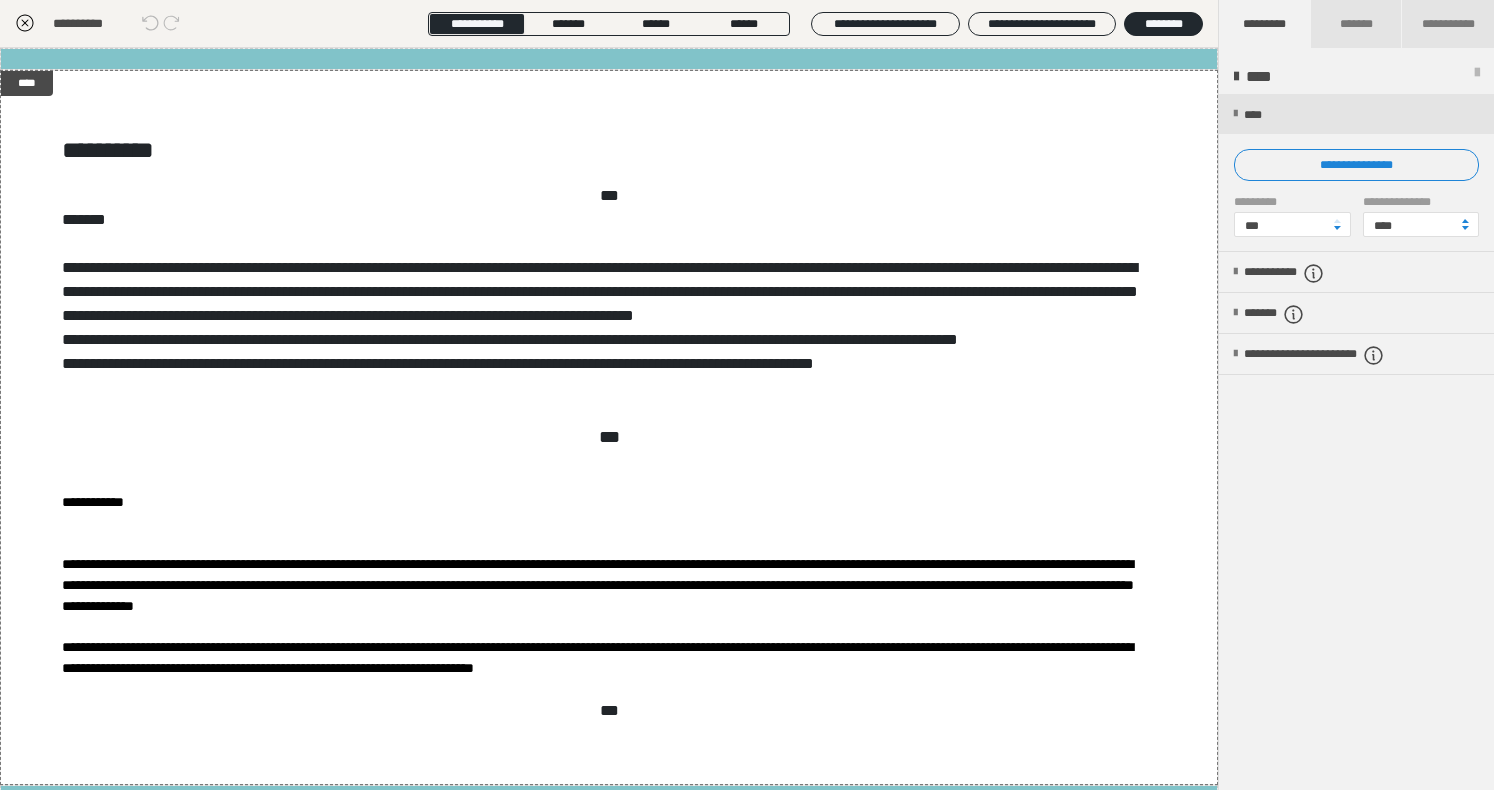 click 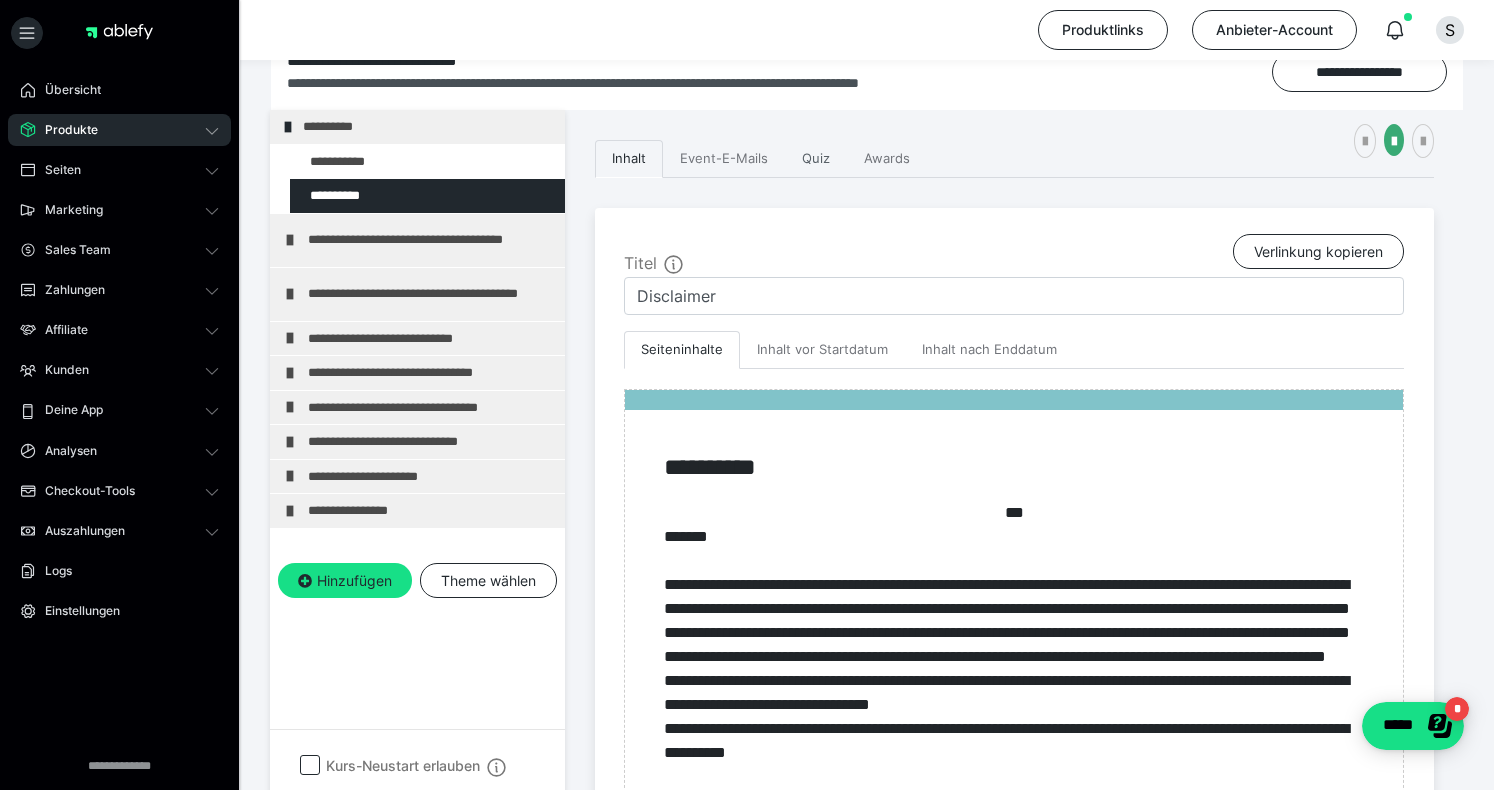 click on "Quiz" at bounding box center [816, 159] 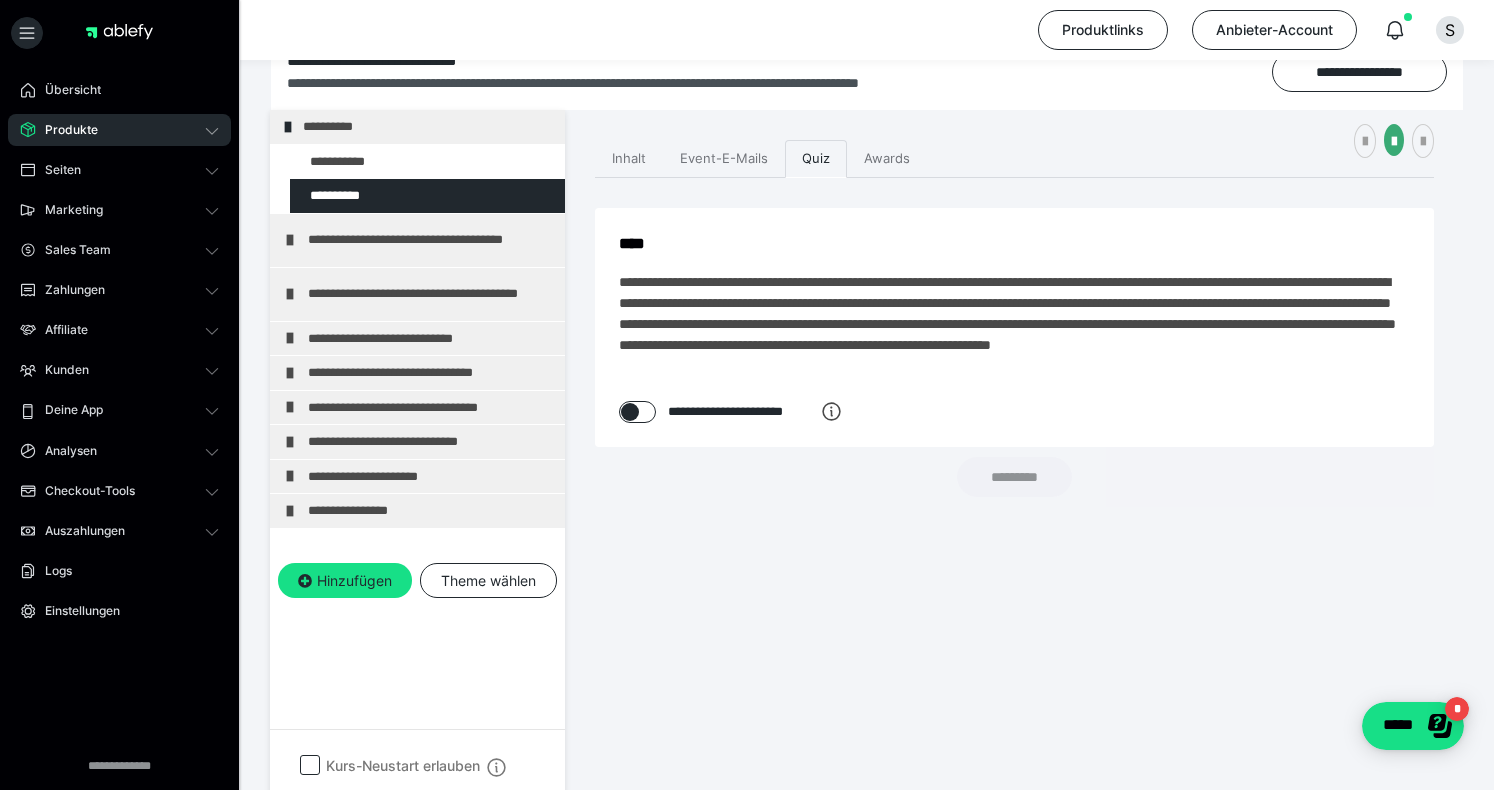 click at bounding box center [630, 412] 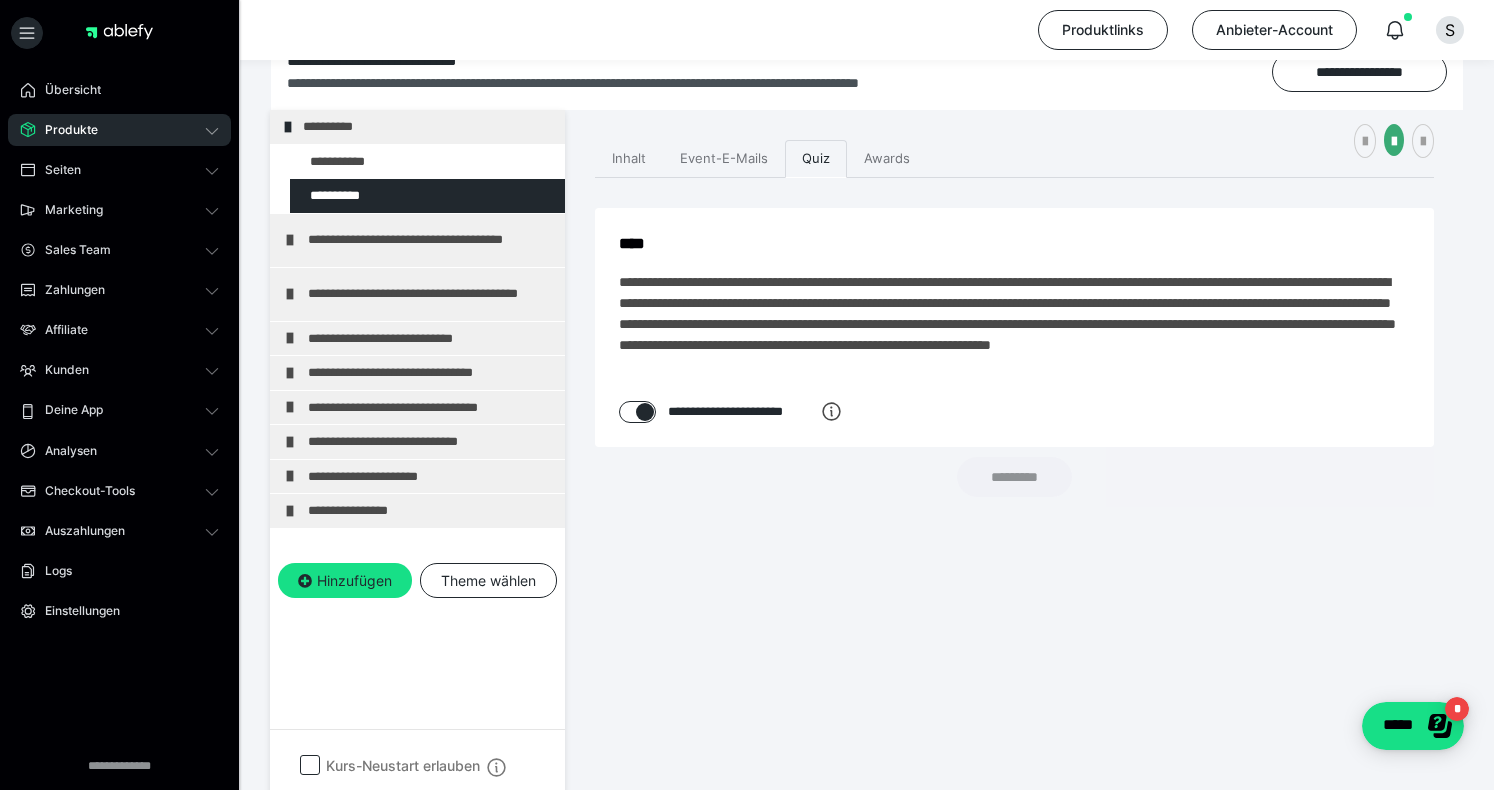 checkbox on "****" 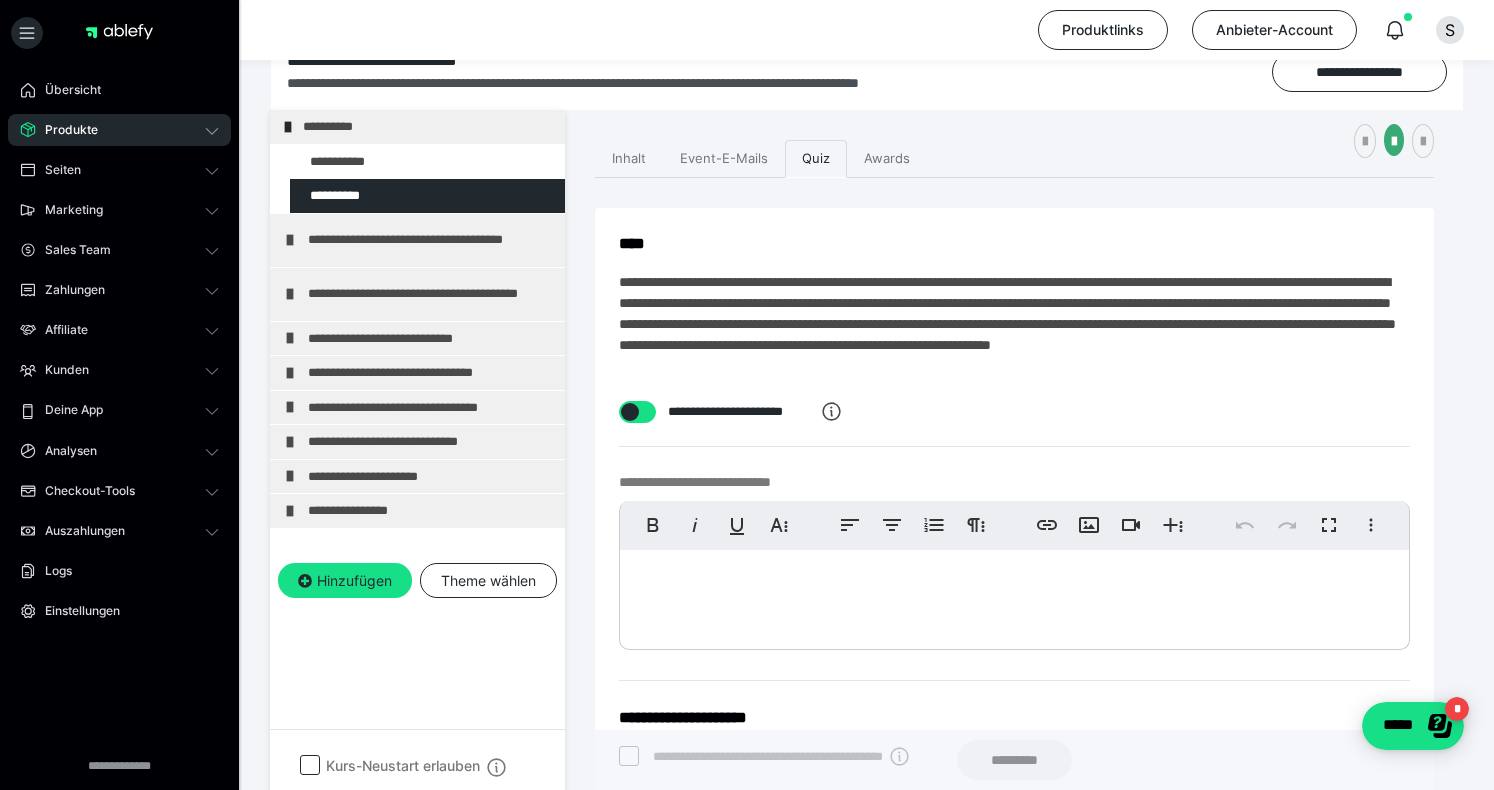 click on "**********" at bounding box center (1014, 875) 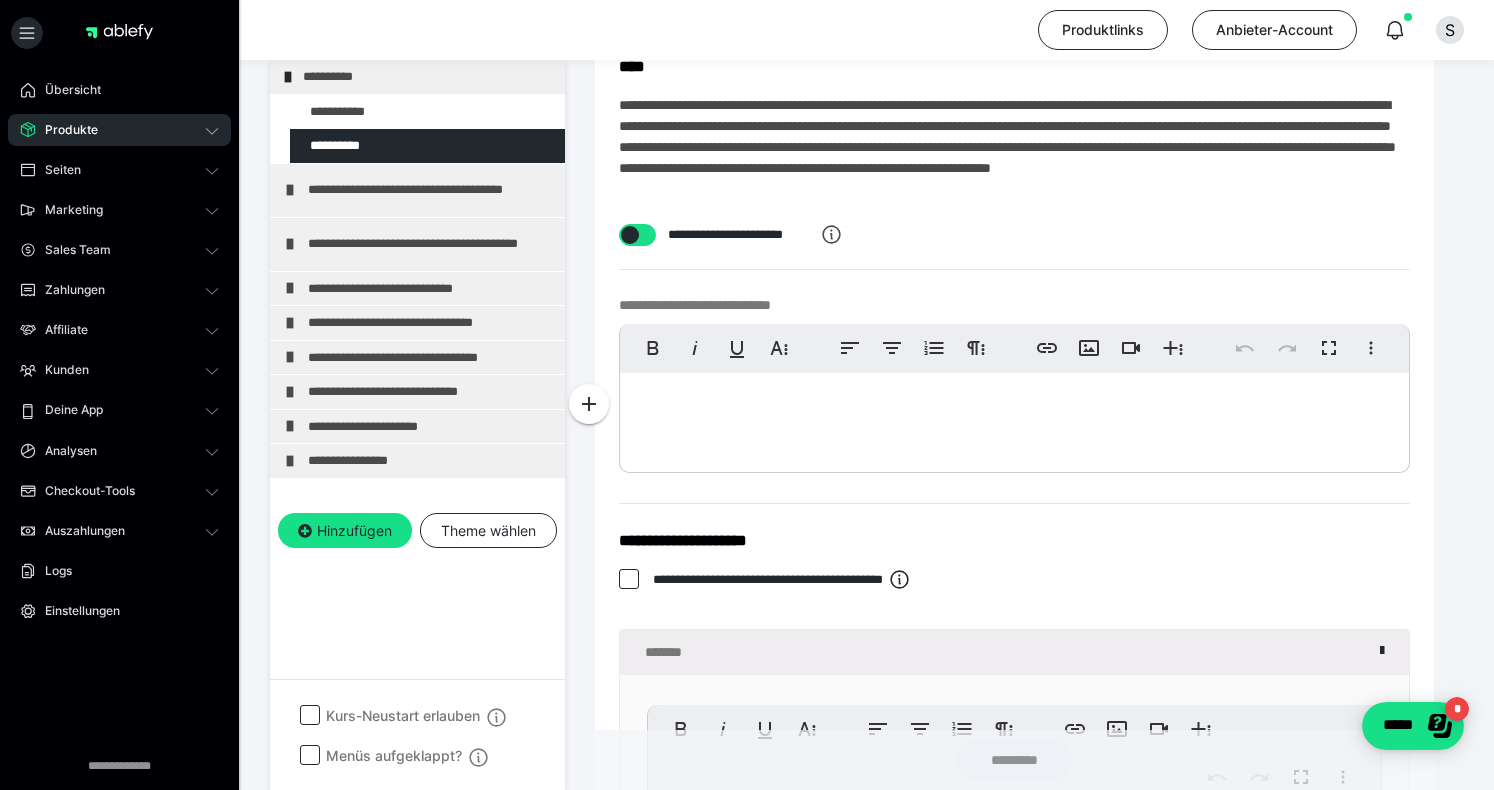 click at bounding box center [1014, 418] 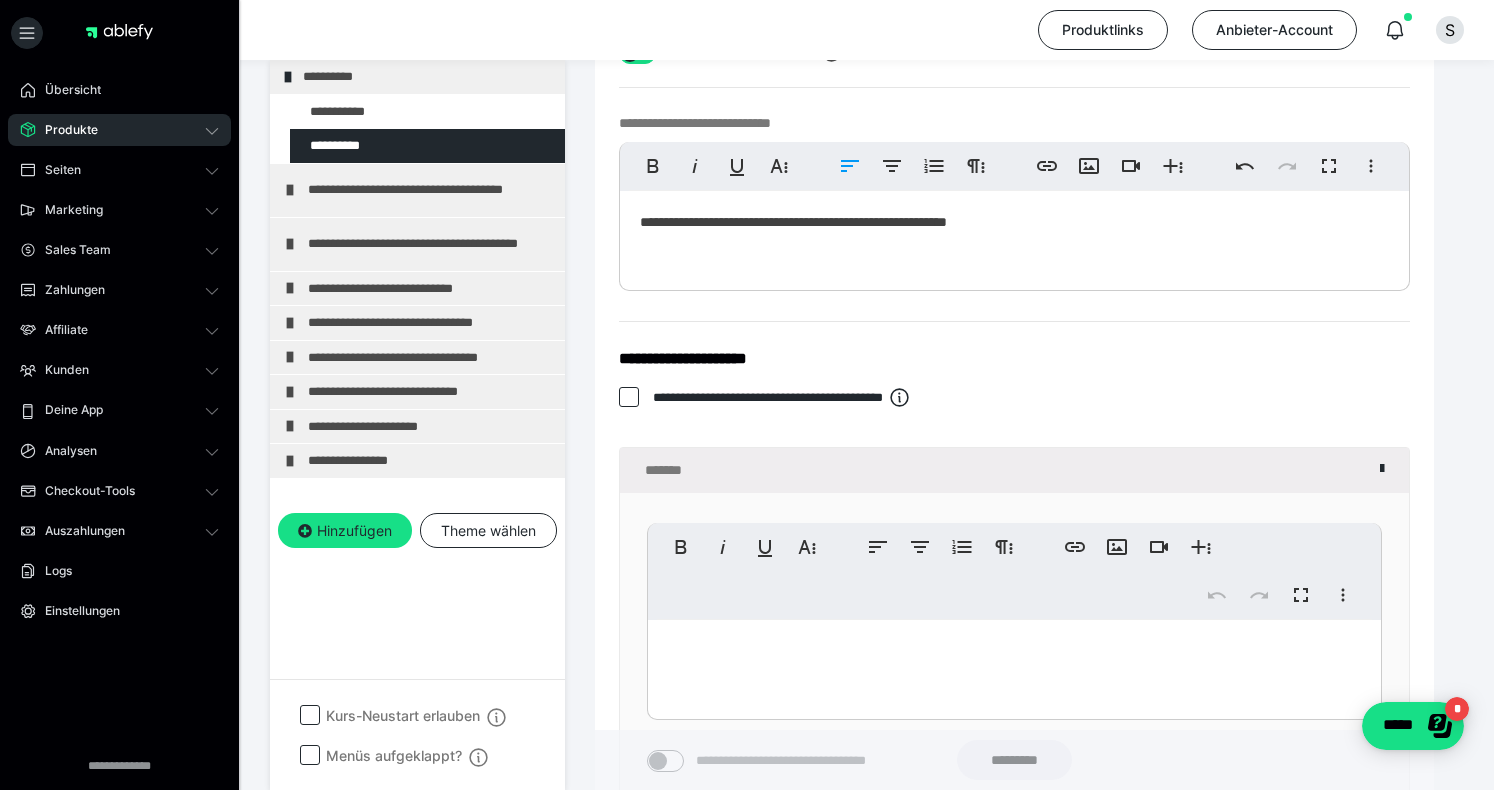 scroll, scrollTop: 729, scrollLeft: 0, axis: vertical 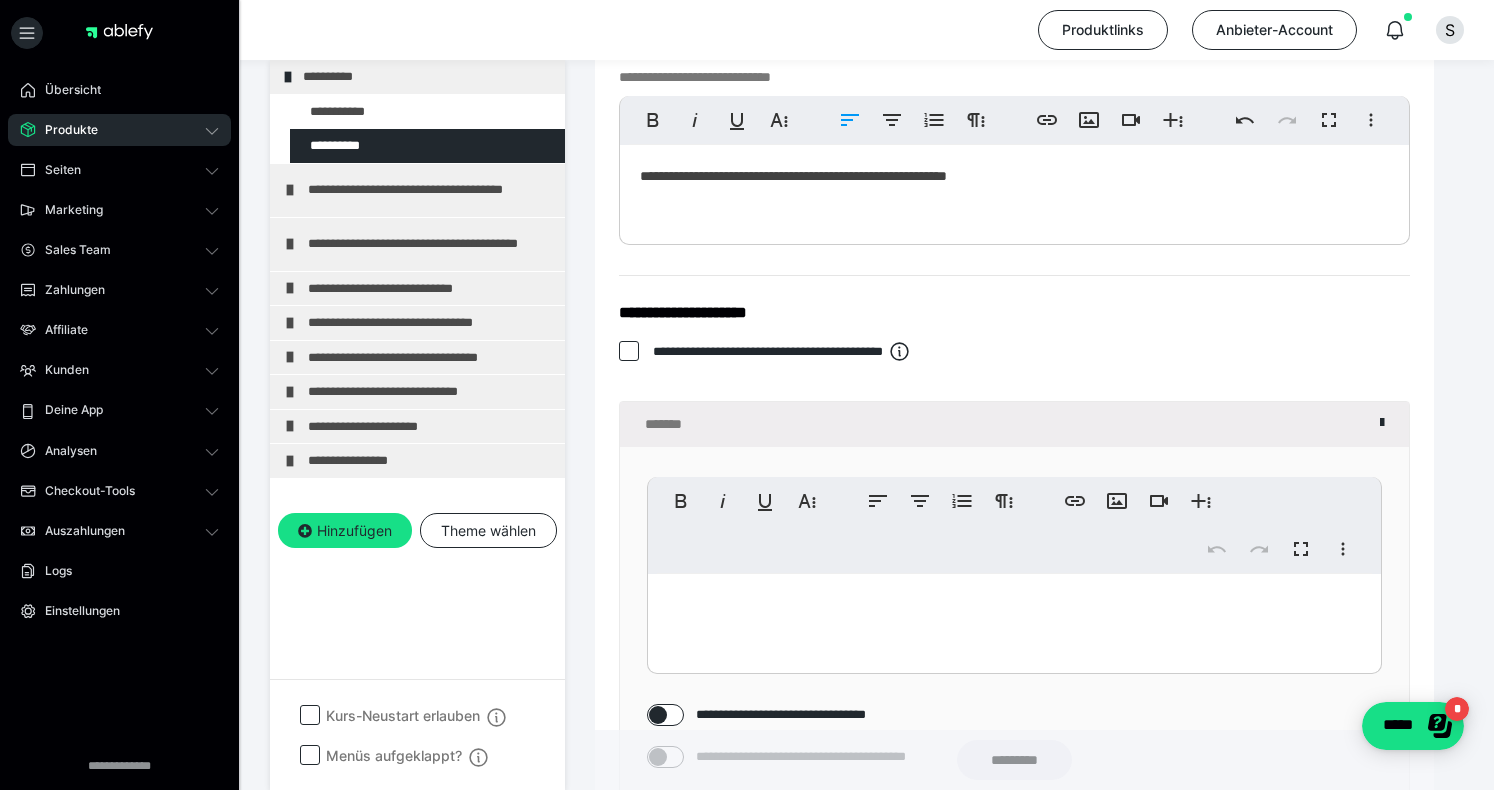 click on "**********" at bounding box center [823, 352] 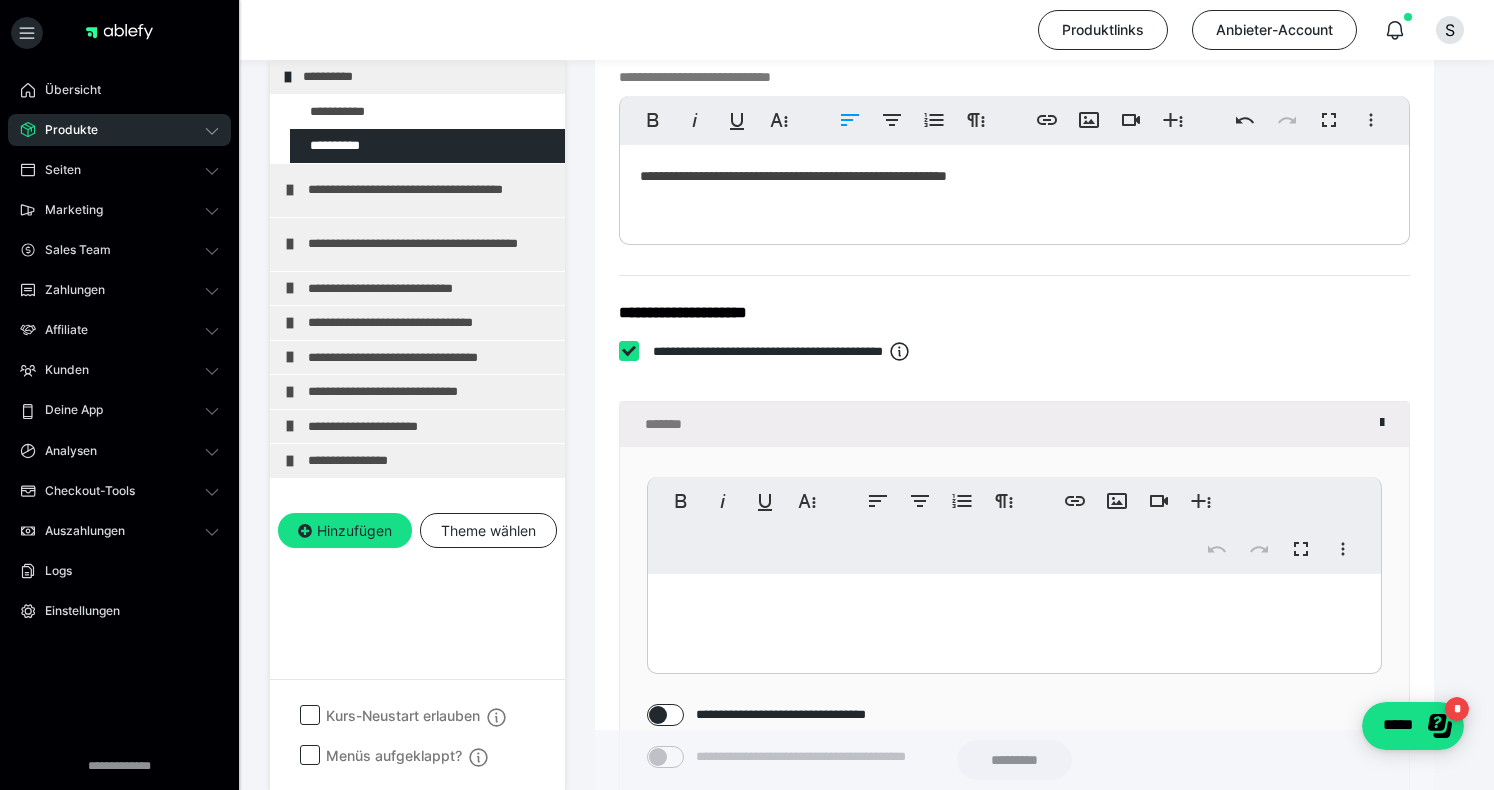 checkbox on "****" 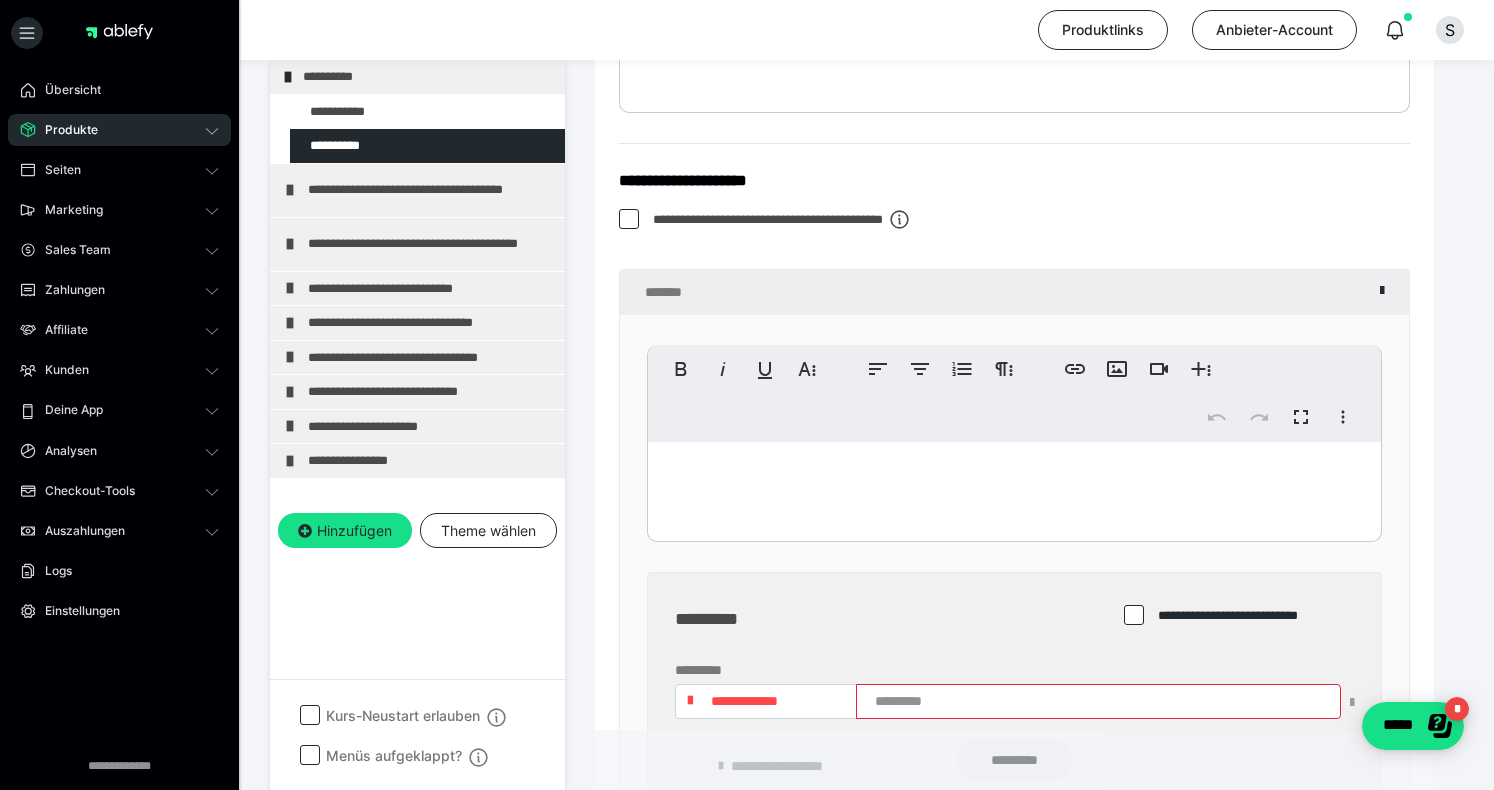 scroll, scrollTop: 970, scrollLeft: 0, axis: vertical 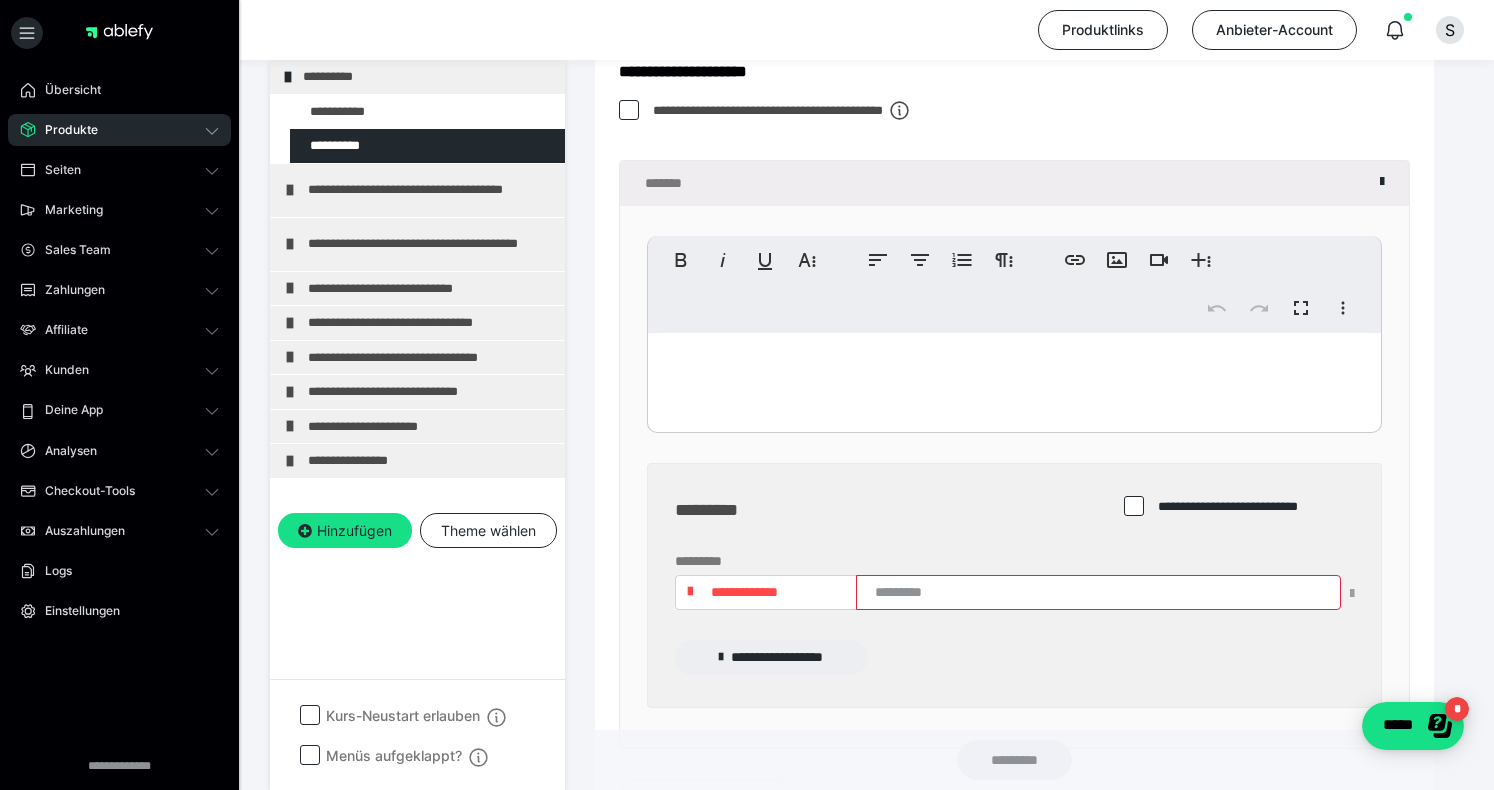 click at bounding box center (1014, 378) 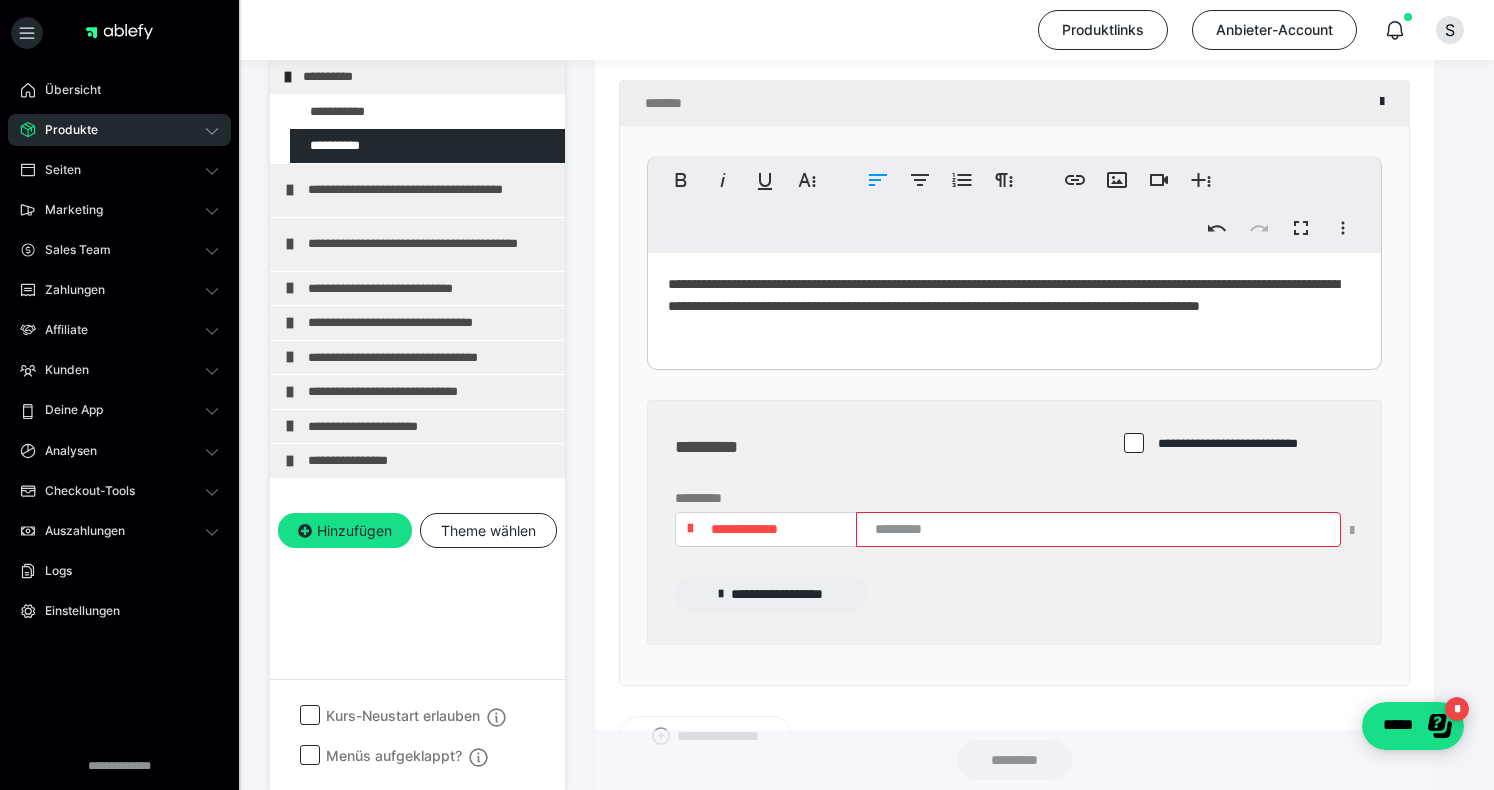 scroll, scrollTop: 1051, scrollLeft: 0, axis: vertical 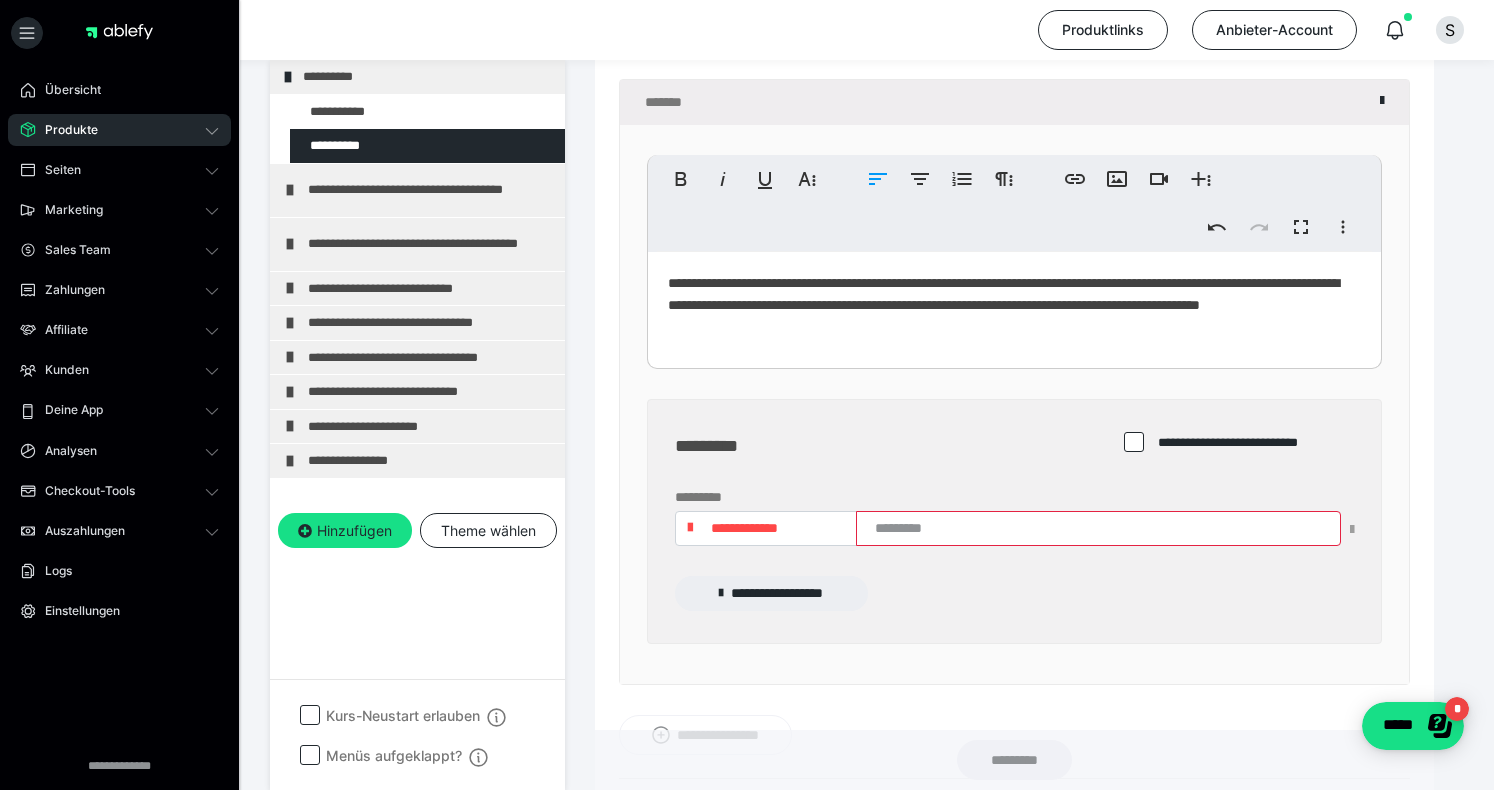 click on "**********" at bounding box center (1014, 522) 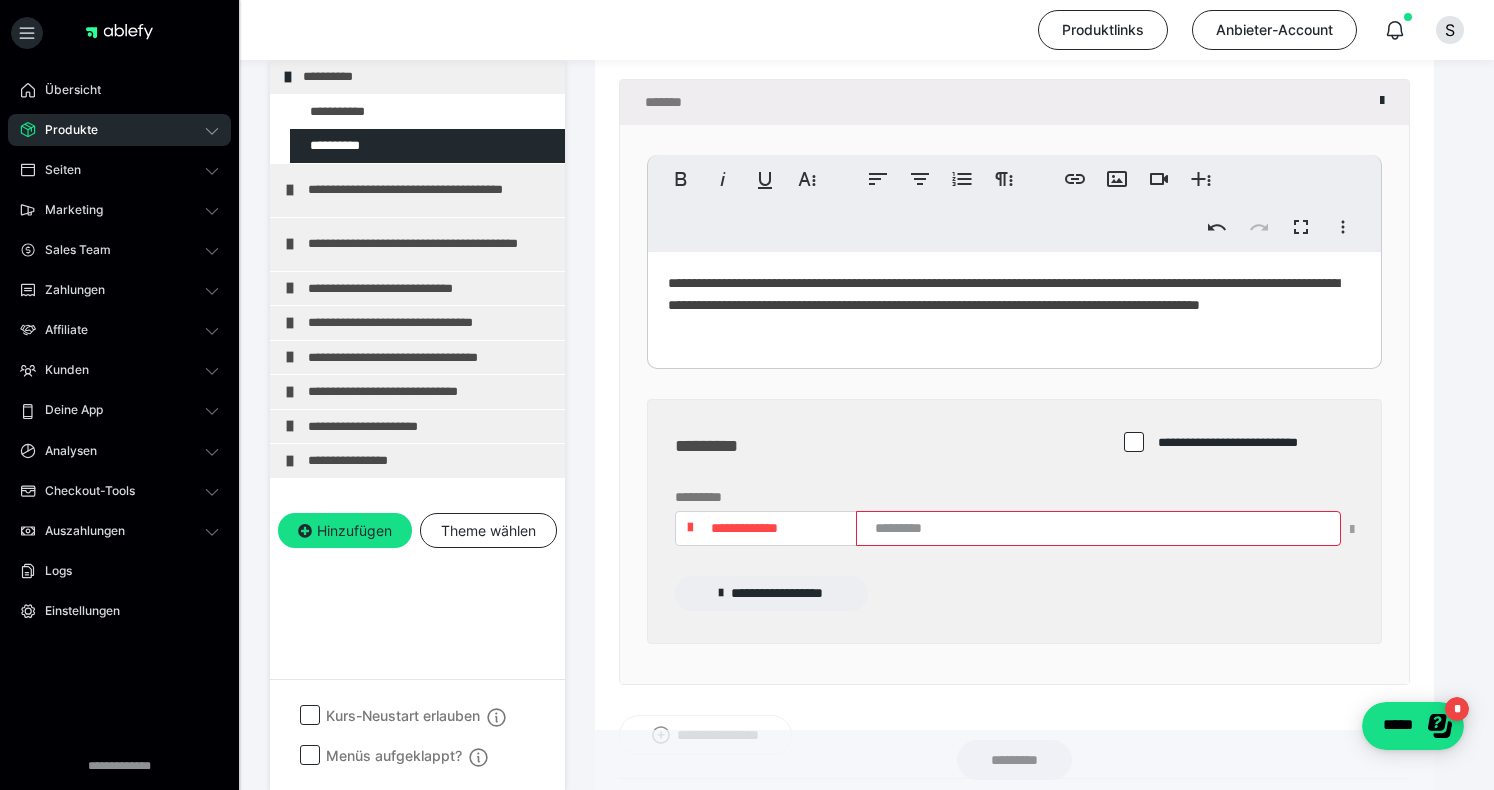 click on "**********" at bounding box center (1014, 522) 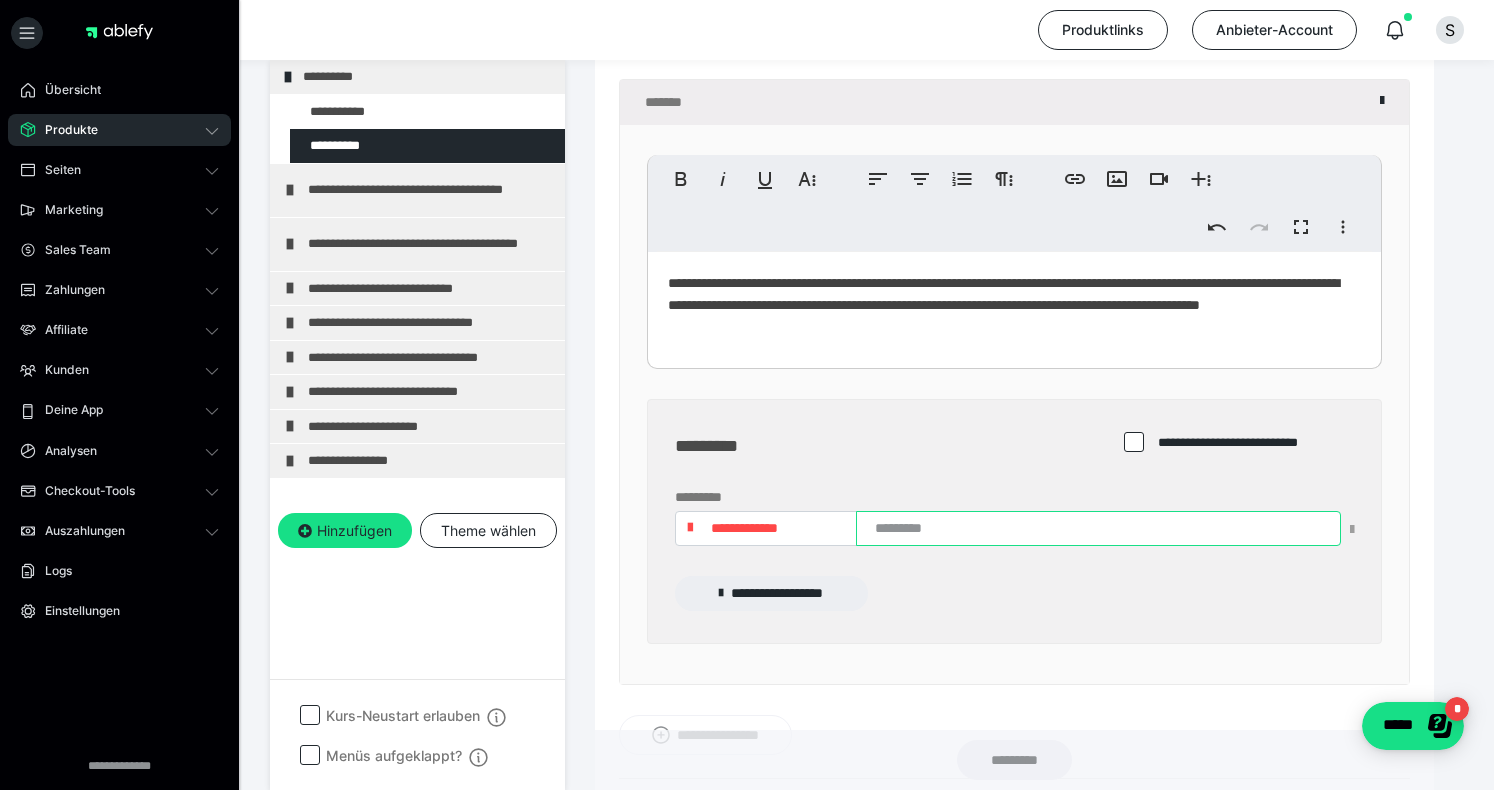 click at bounding box center [1098, 528] 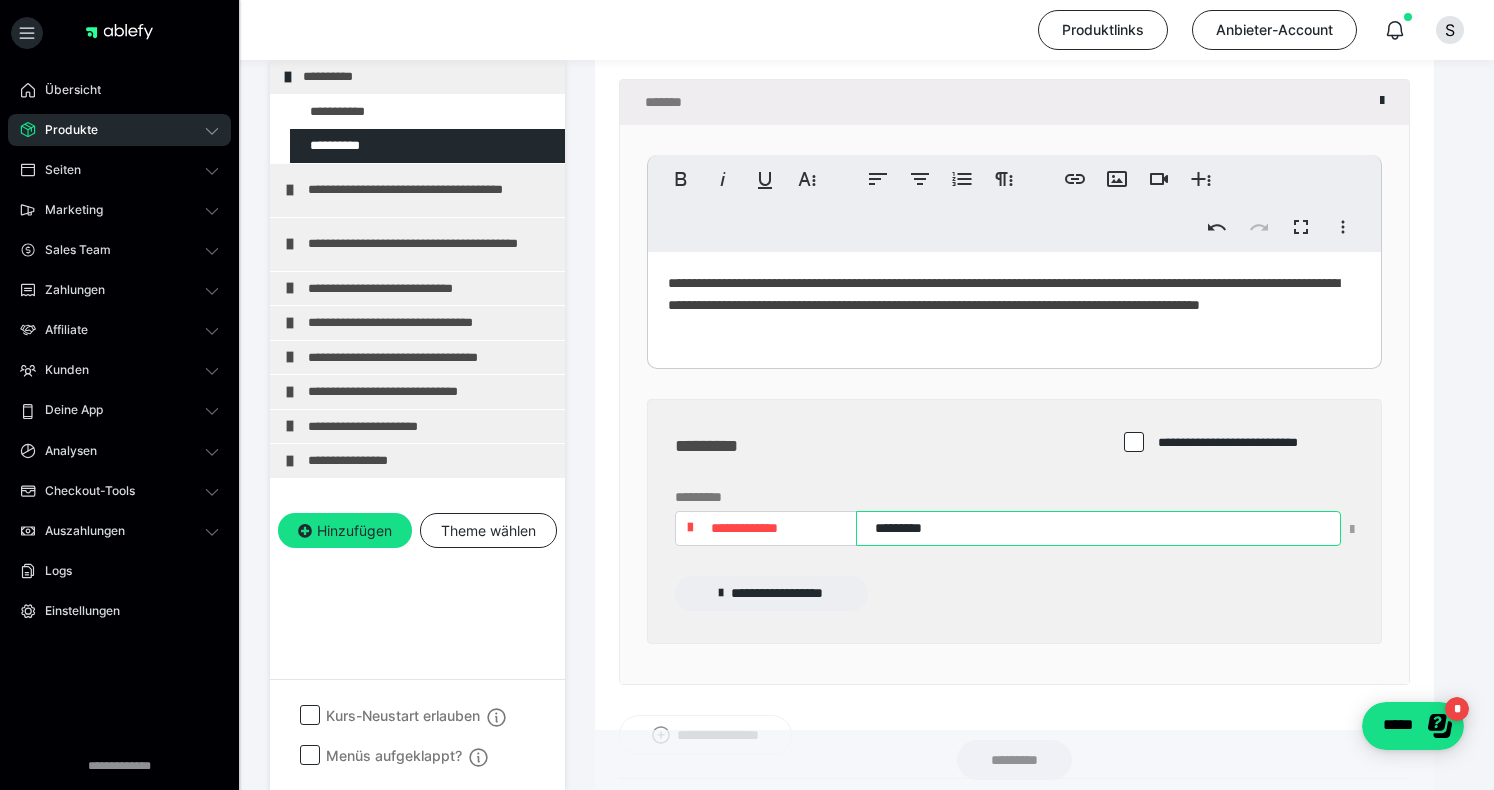 scroll, scrollTop: 1128, scrollLeft: 0, axis: vertical 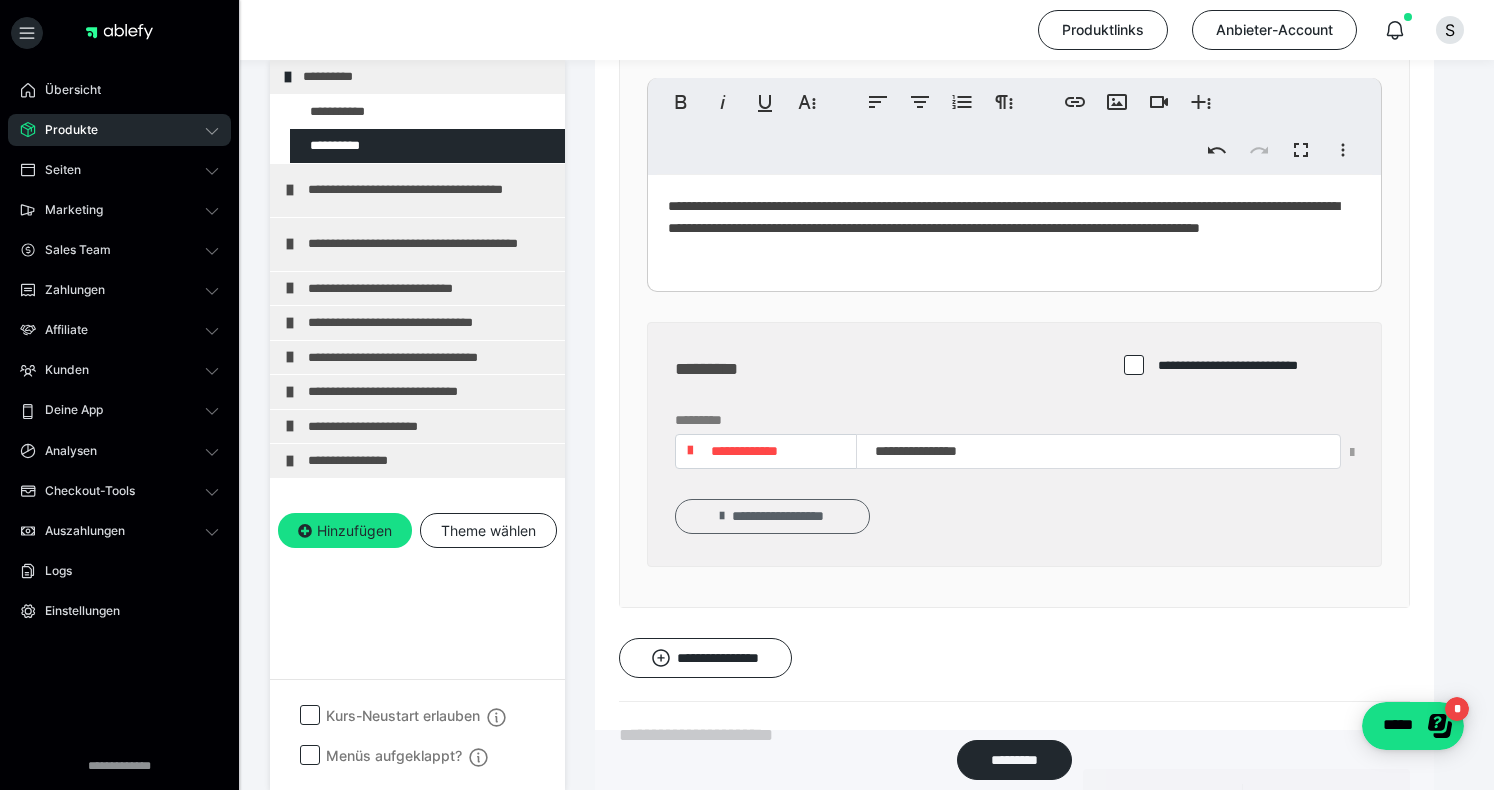 click on "**********" at bounding box center [772, 517] 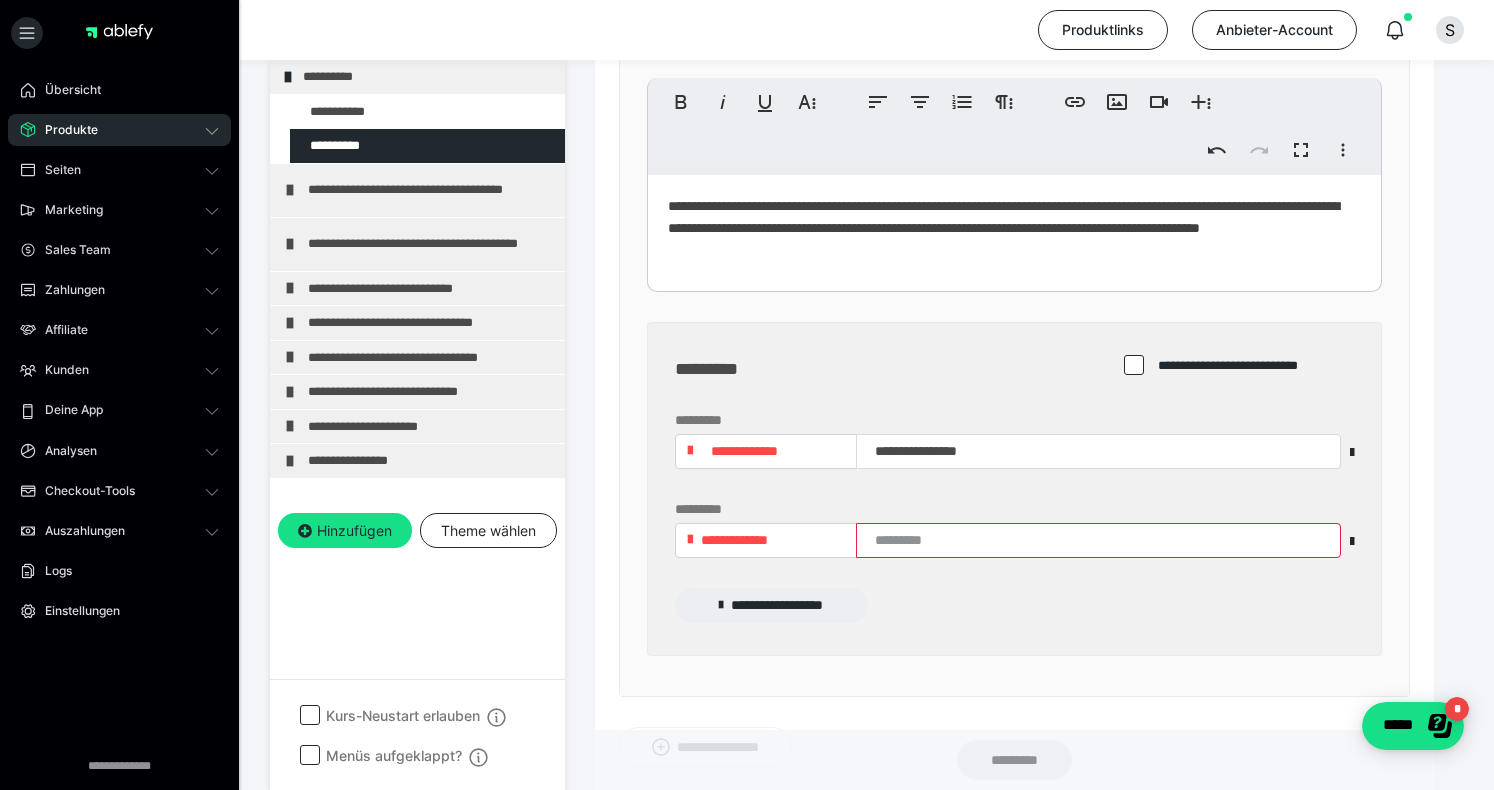 click on "**********" at bounding box center [766, 540] 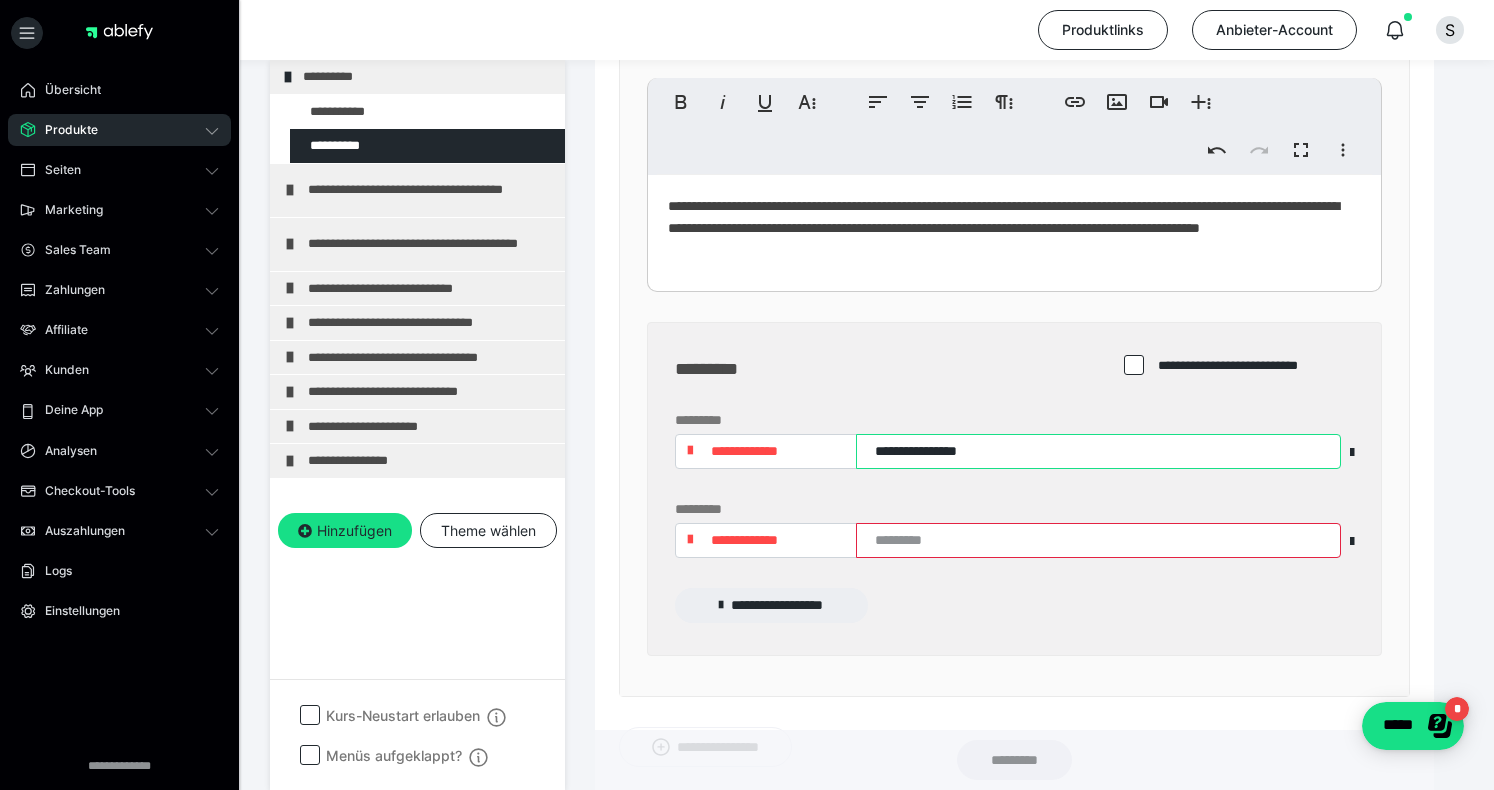 click on "**********" at bounding box center (1098, 451) 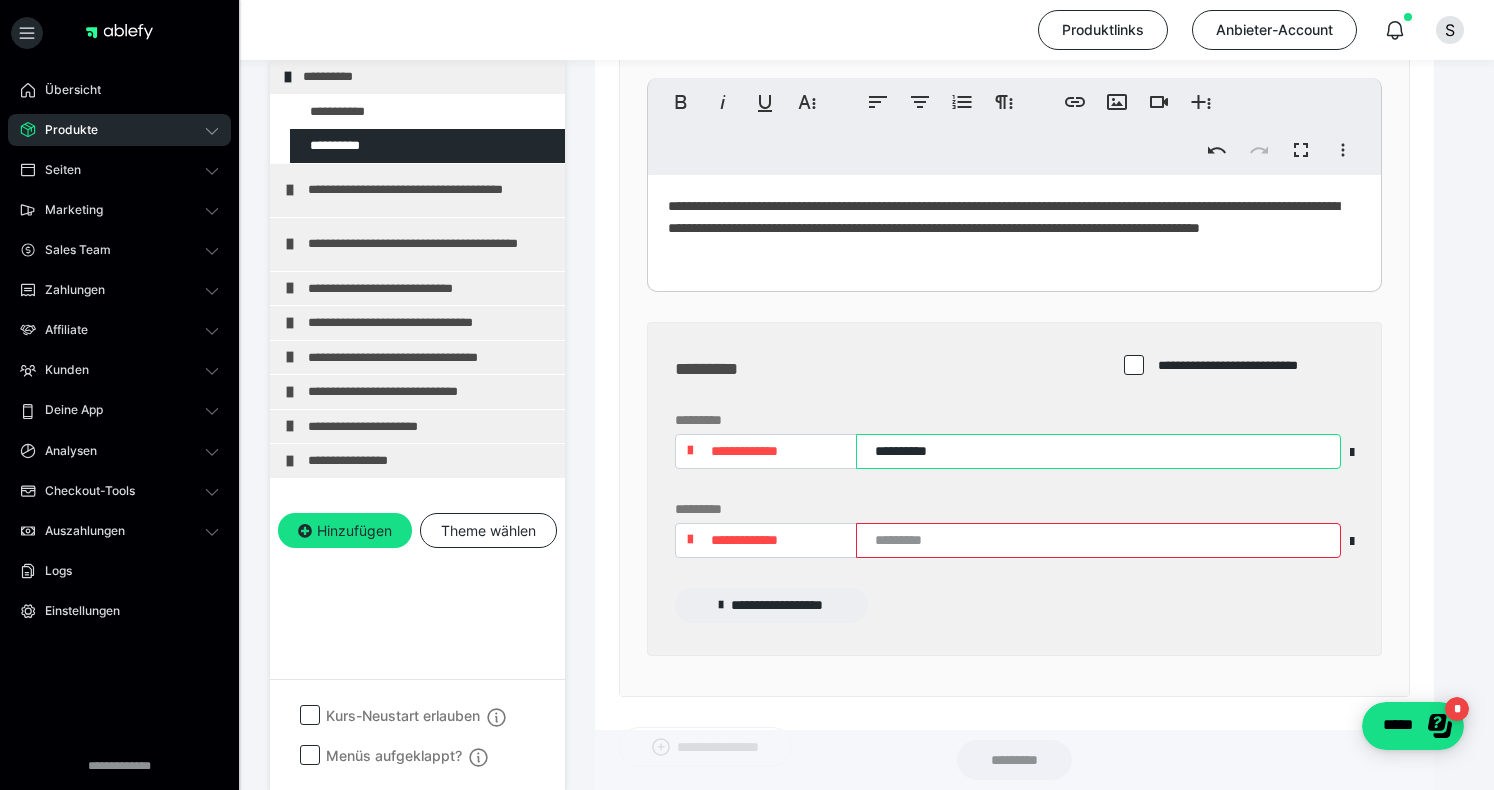 type on "**********" 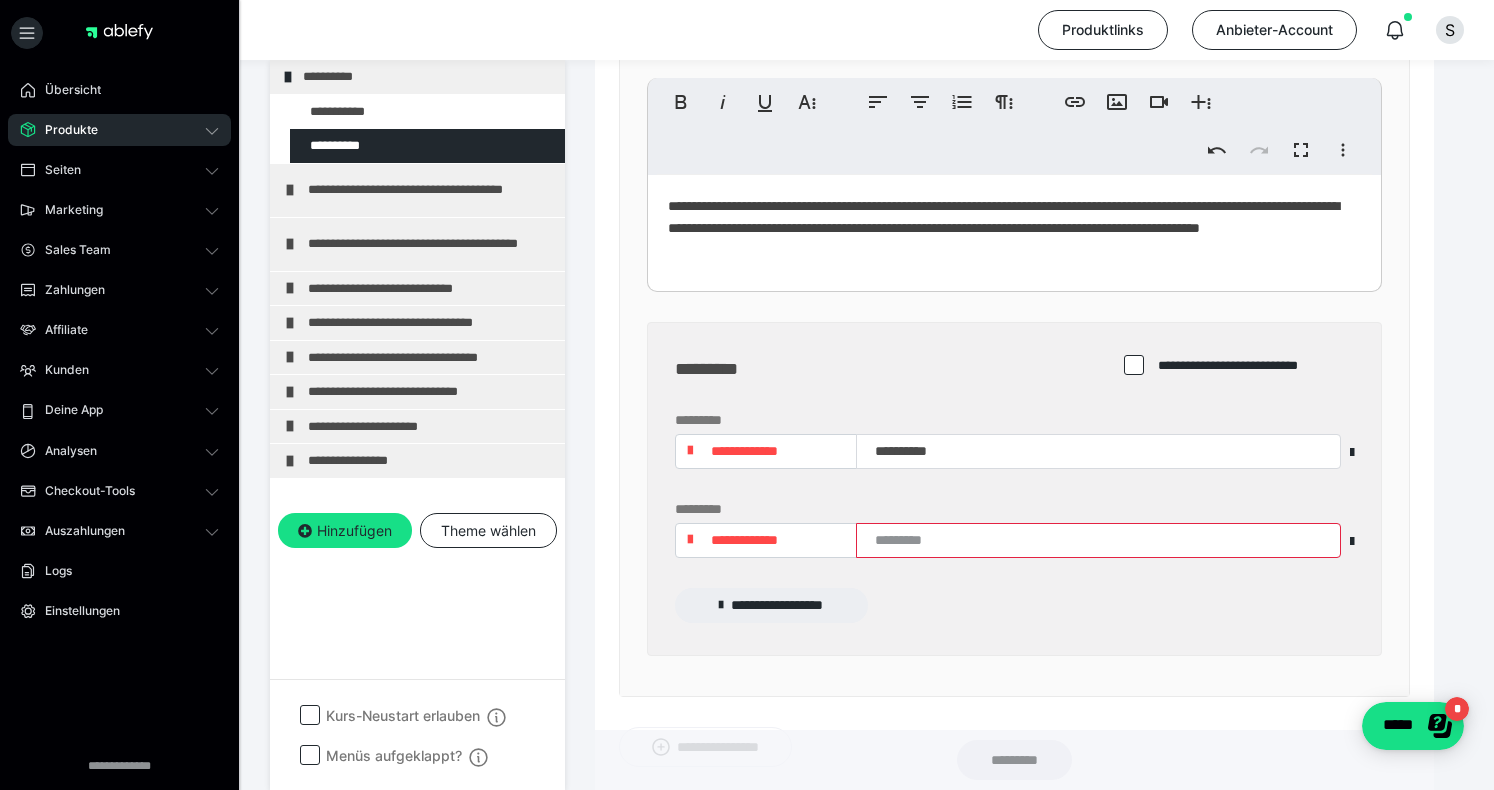 click at bounding box center [690, 451] 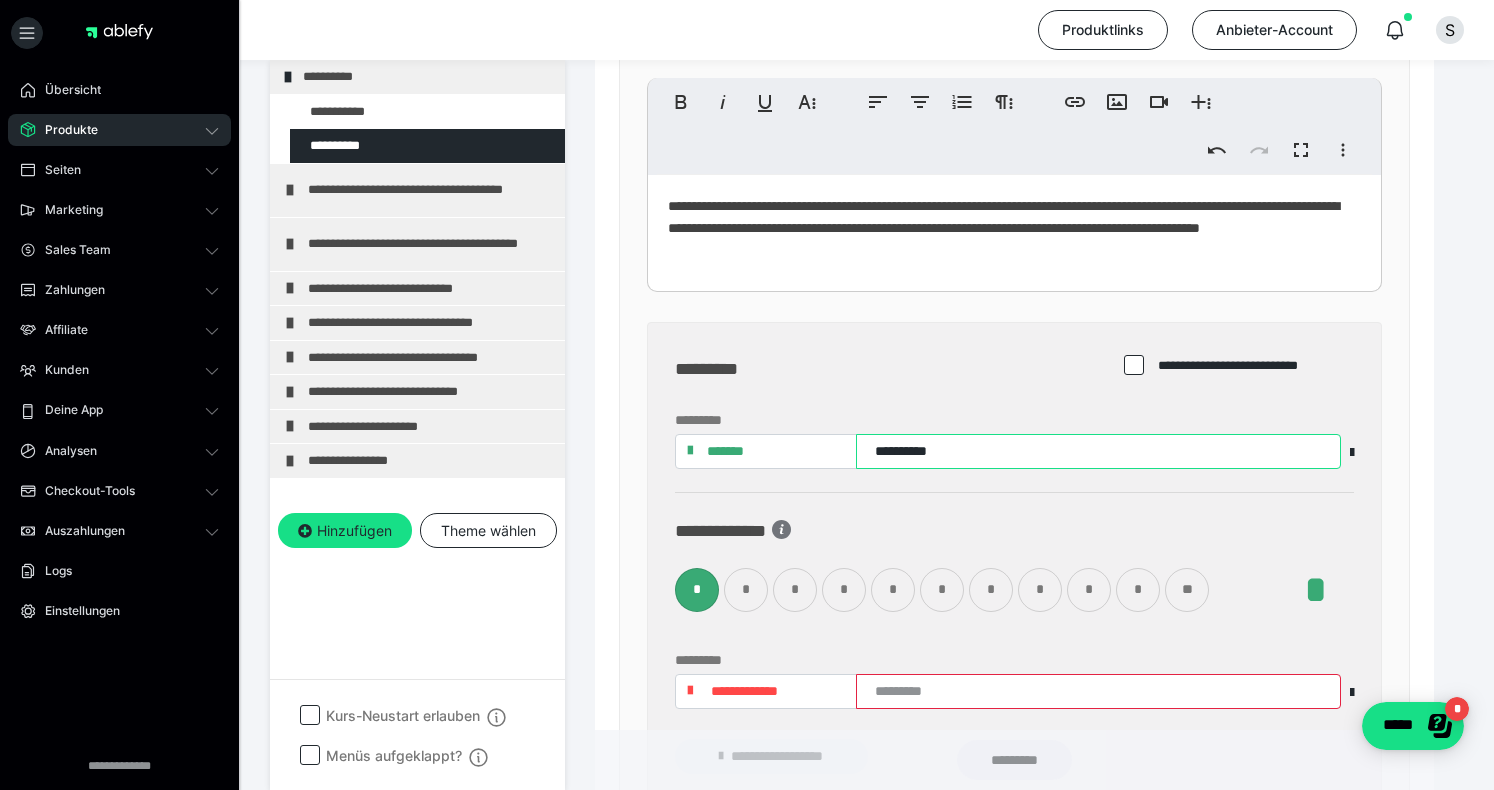 scroll, scrollTop: 1352, scrollLeft: 0, axis: vertical 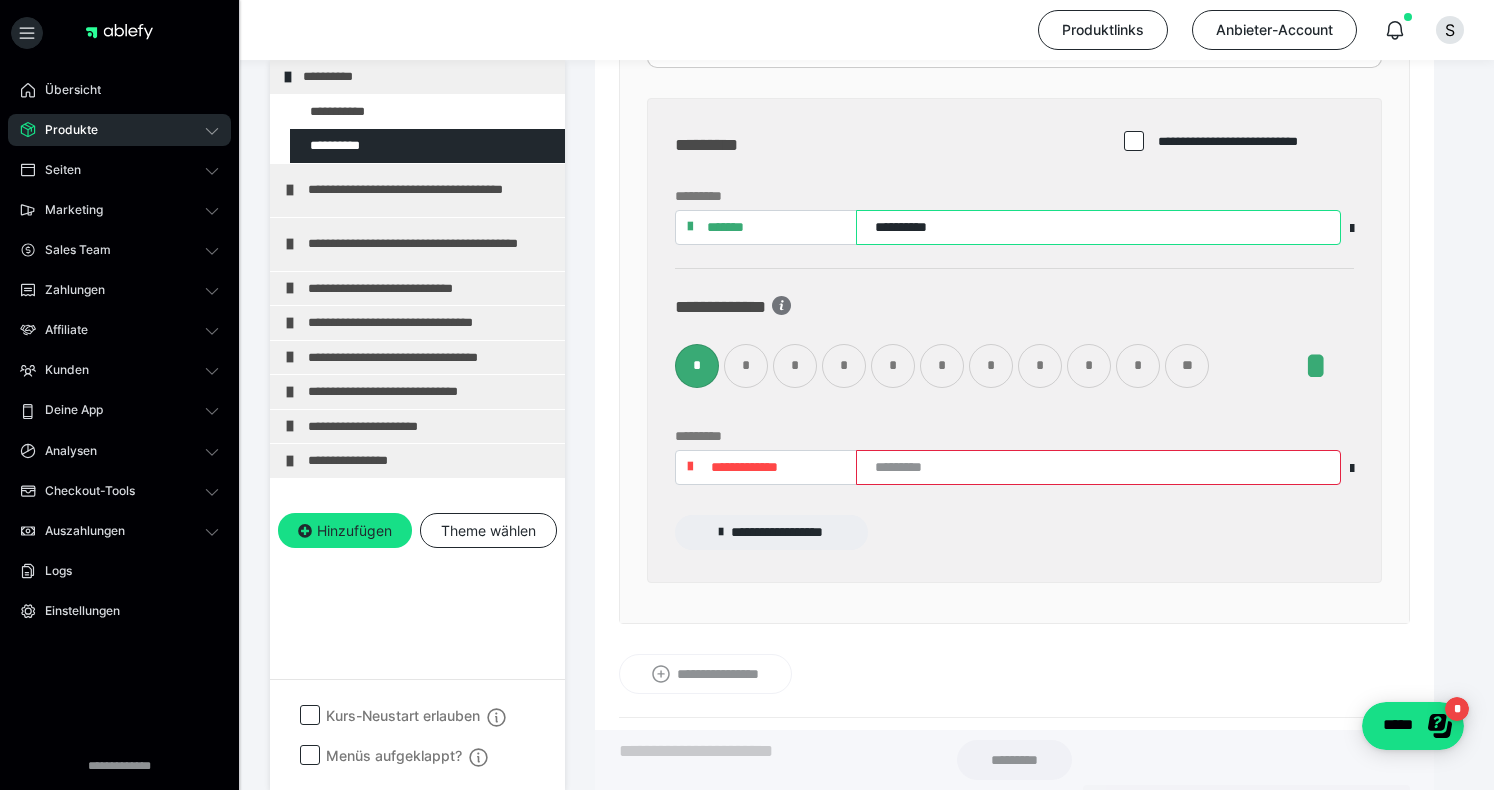 click on "**********" at bounding box center (1014, 341) 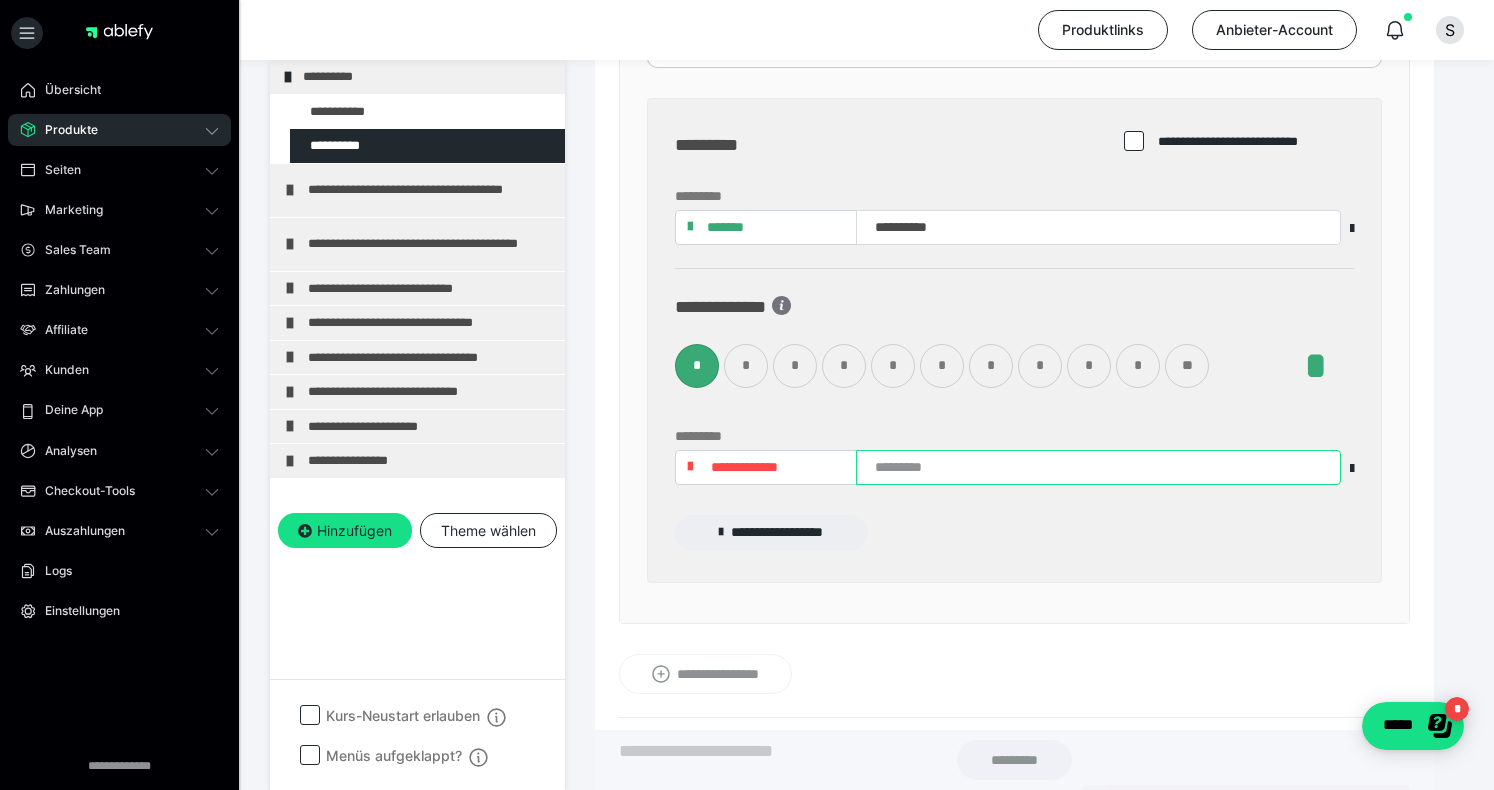 click at bounding box center [1098, 467] 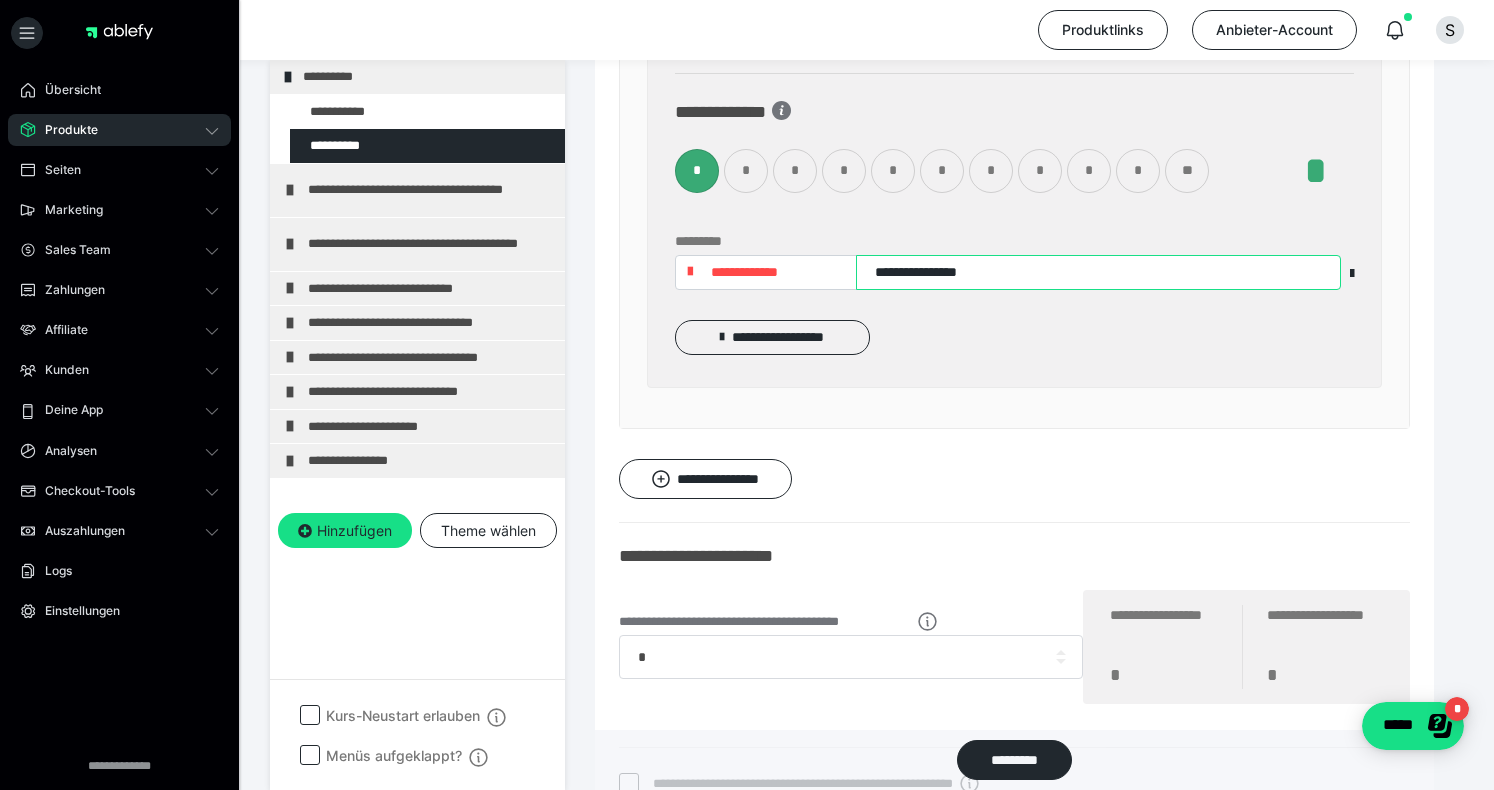 scroll, scrollTop: 1626, scrollLeft: 0, axis: vertical 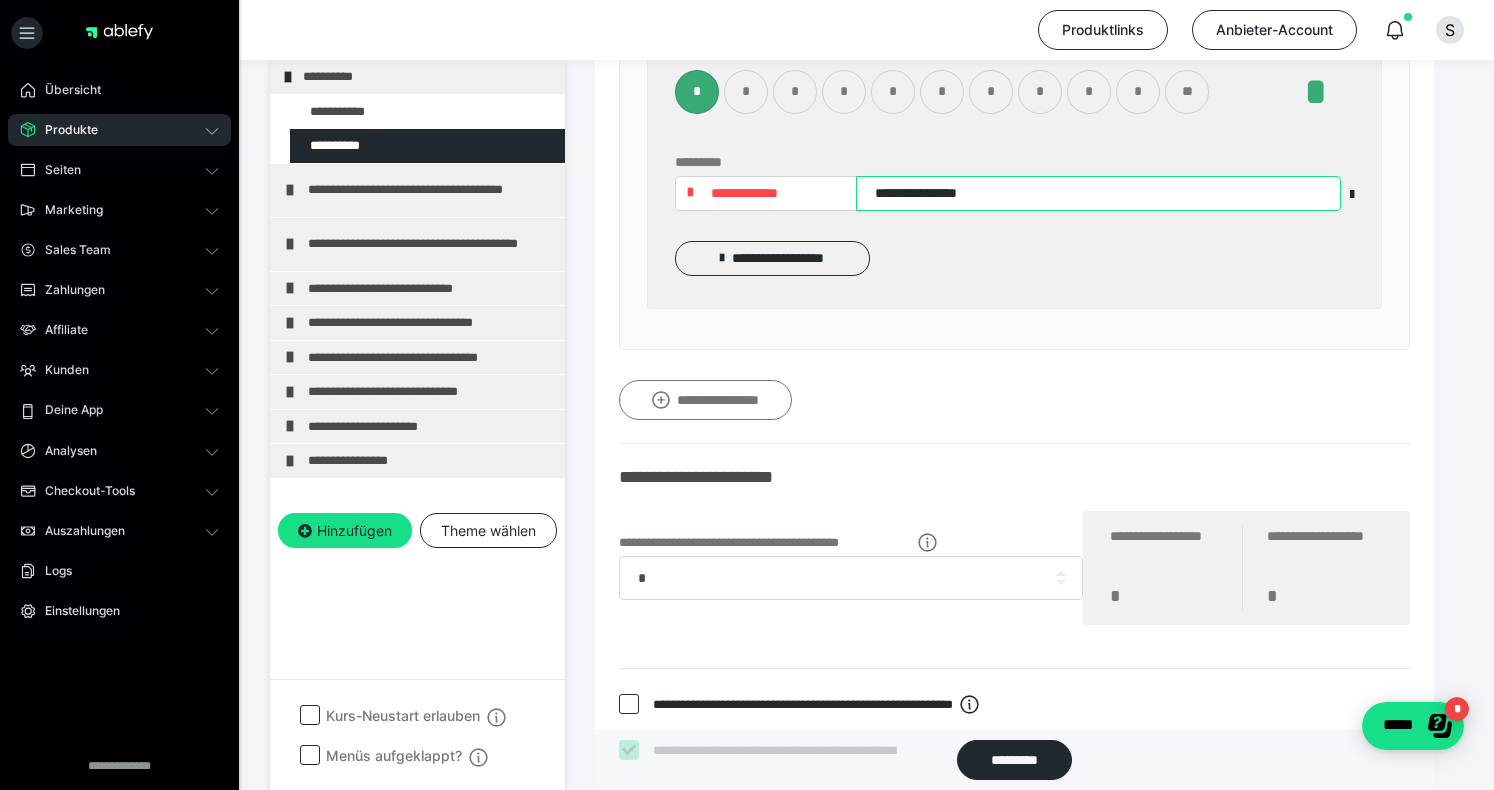 type on "**********" 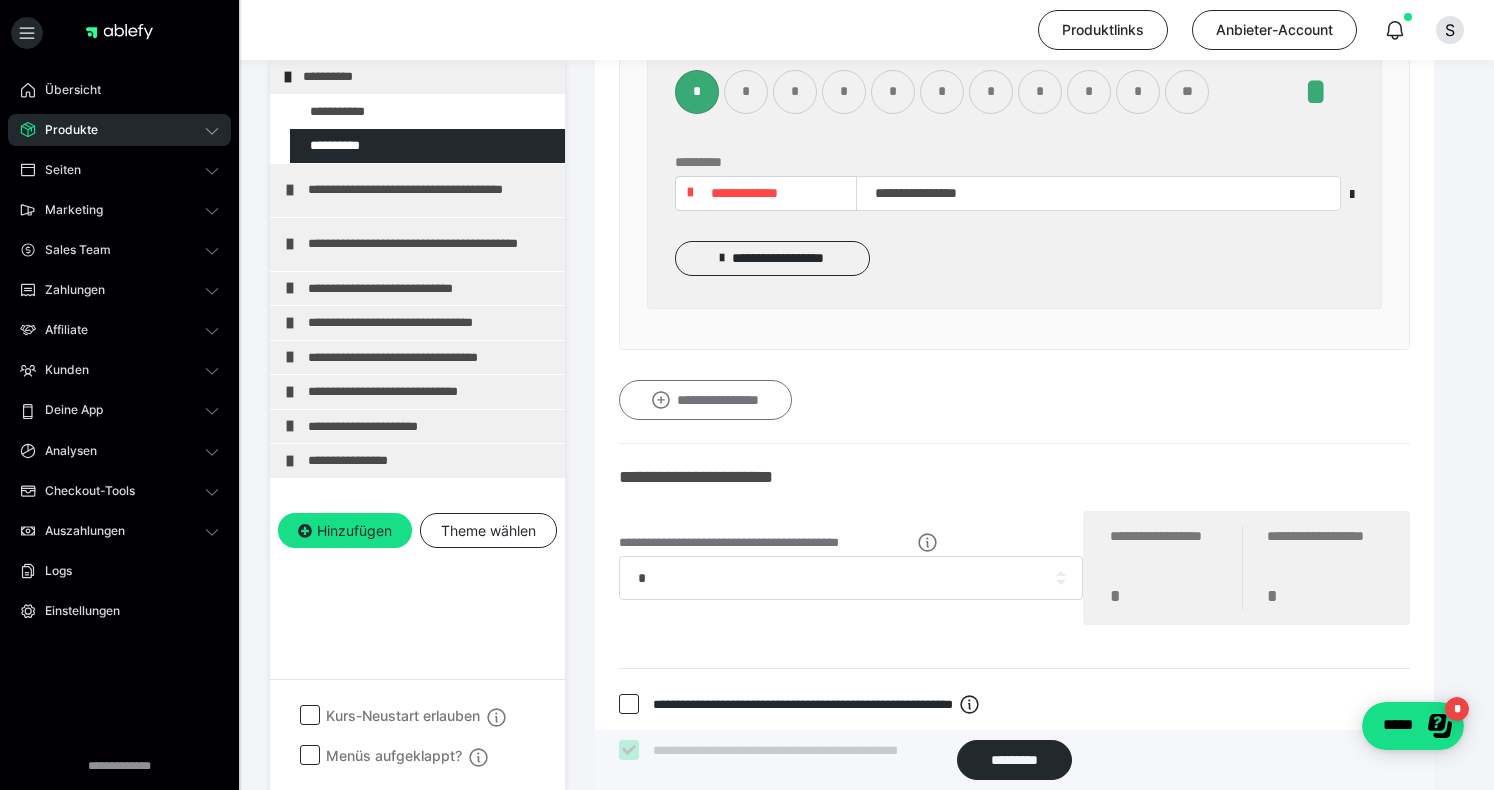 click on "**********" at bounding box center (705, 400) 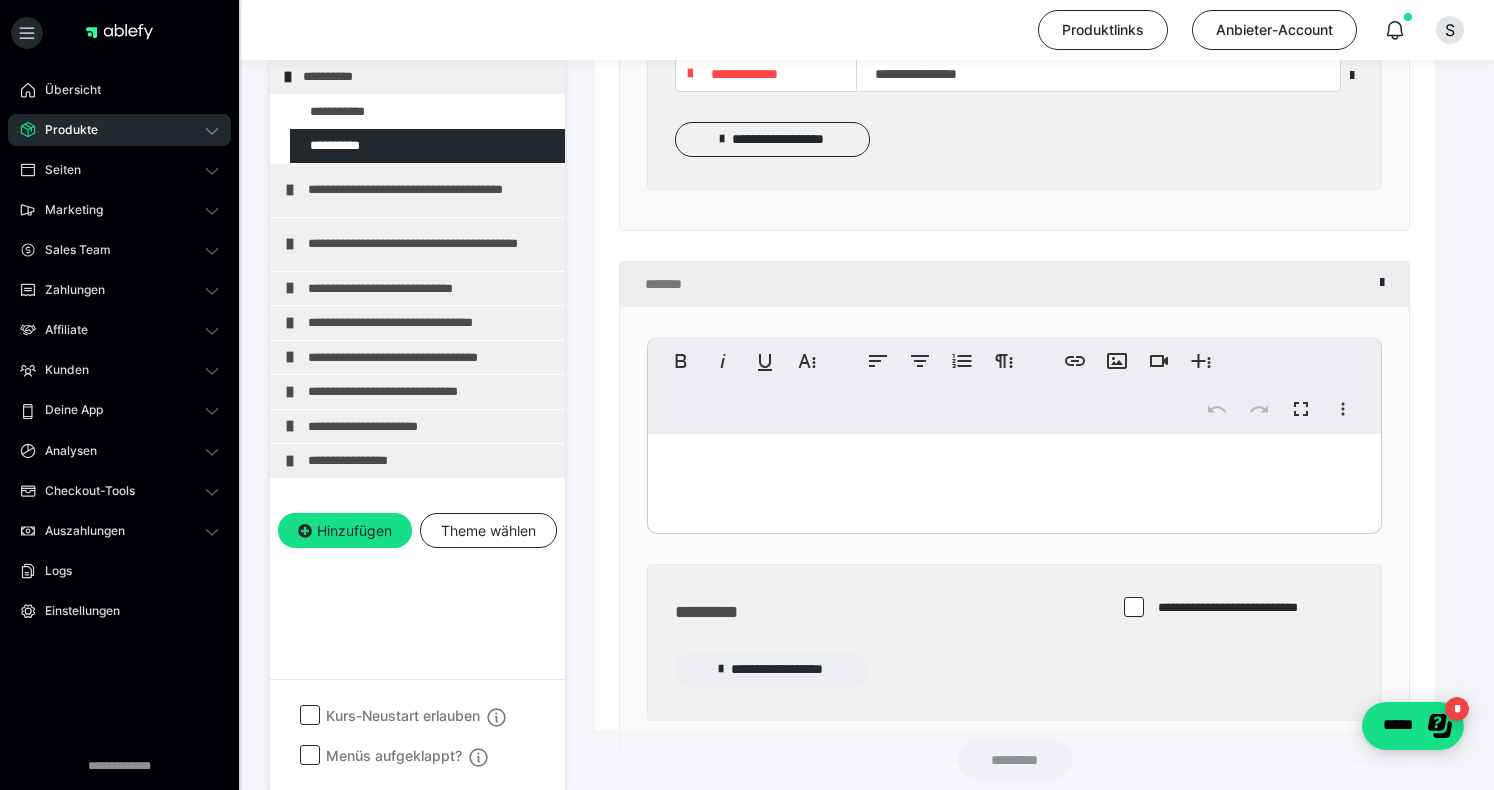 scroll, scrollTop: 1806, scrollLeft: 0, axis: vertical 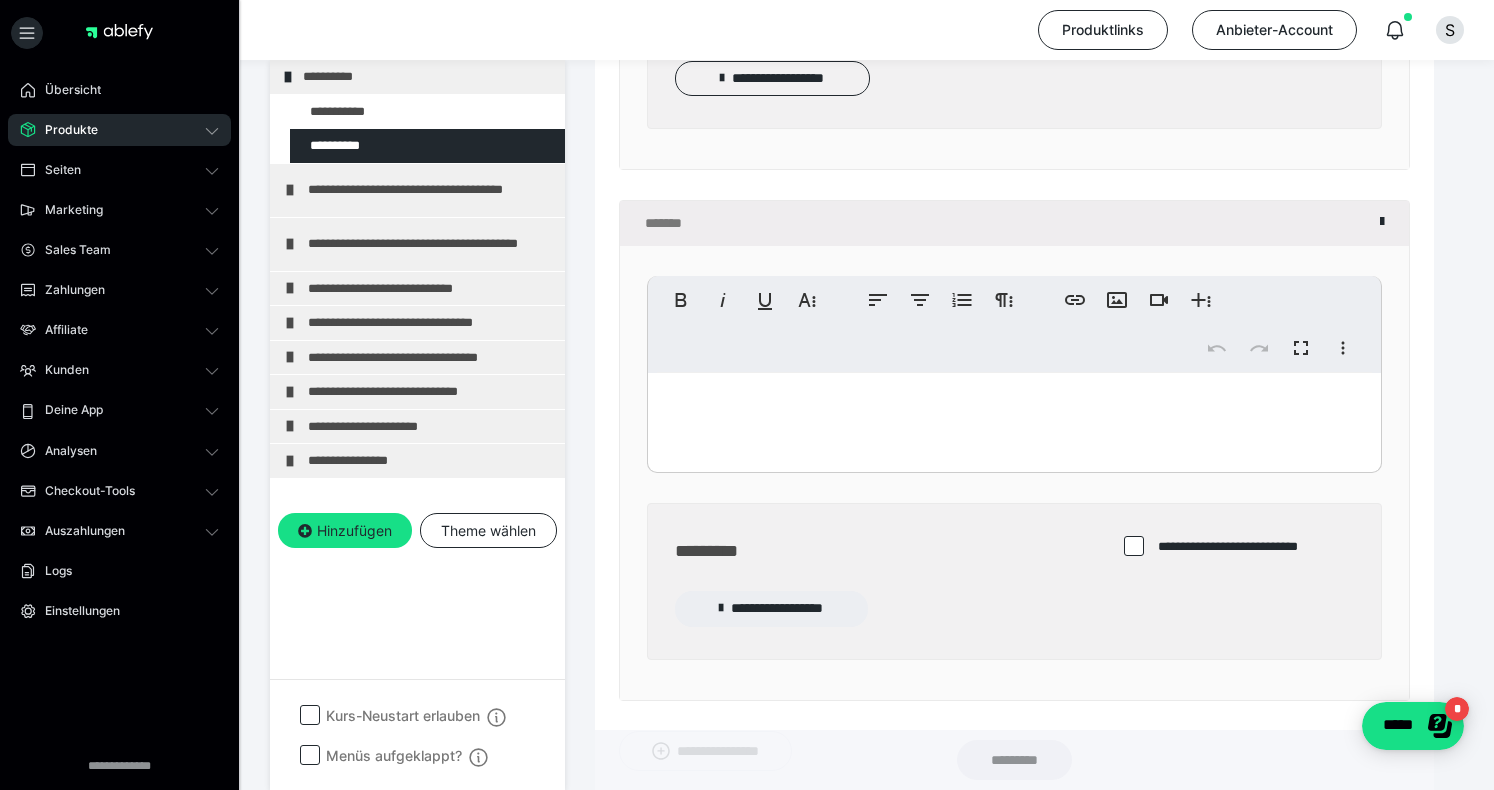 click at bounding box center (1014, 418) 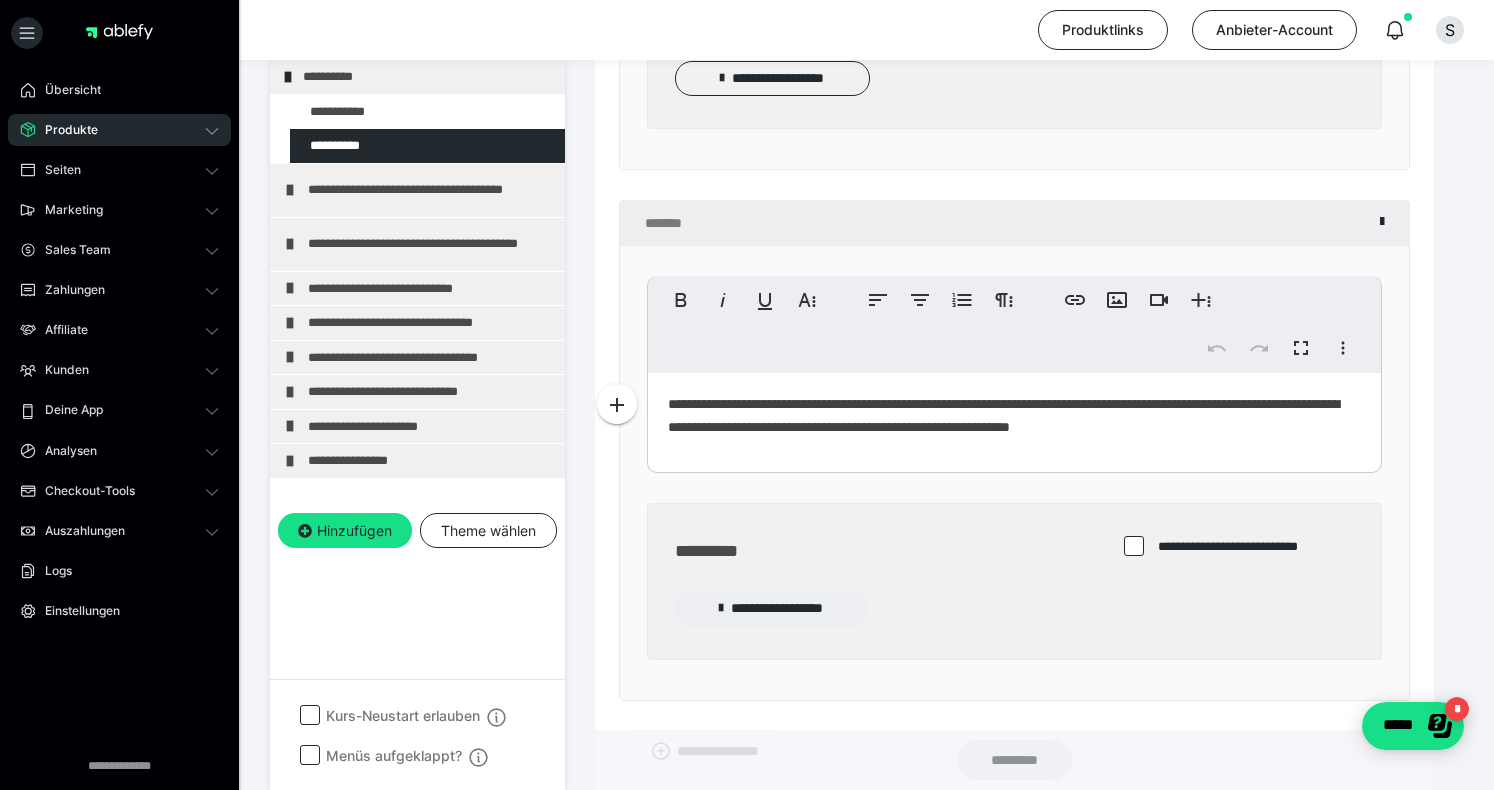 scroll, scrollTop: 1885, scrollLeft: 0, axis: vertical 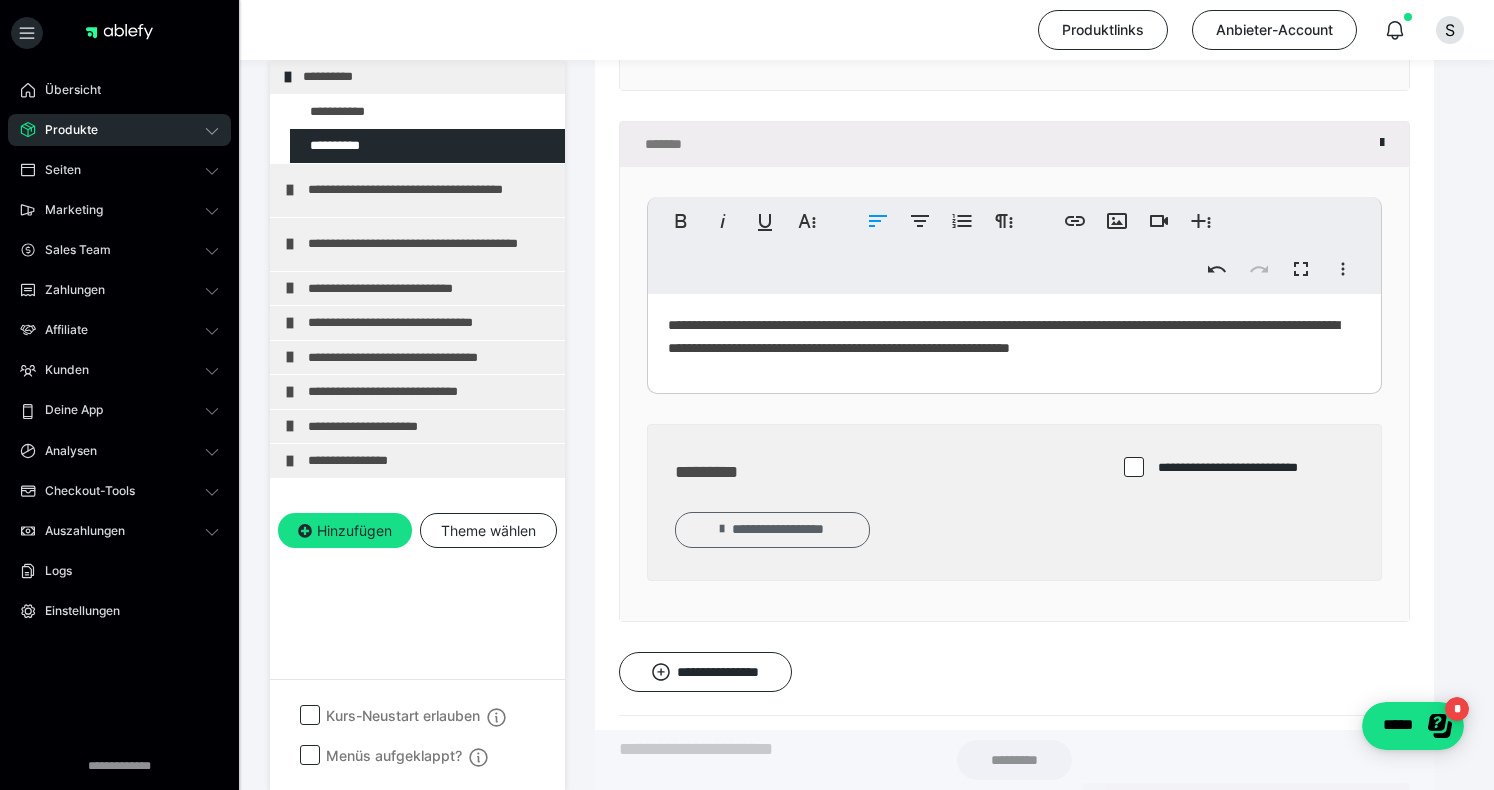 click on "**********" at bounding box center [772, 530] 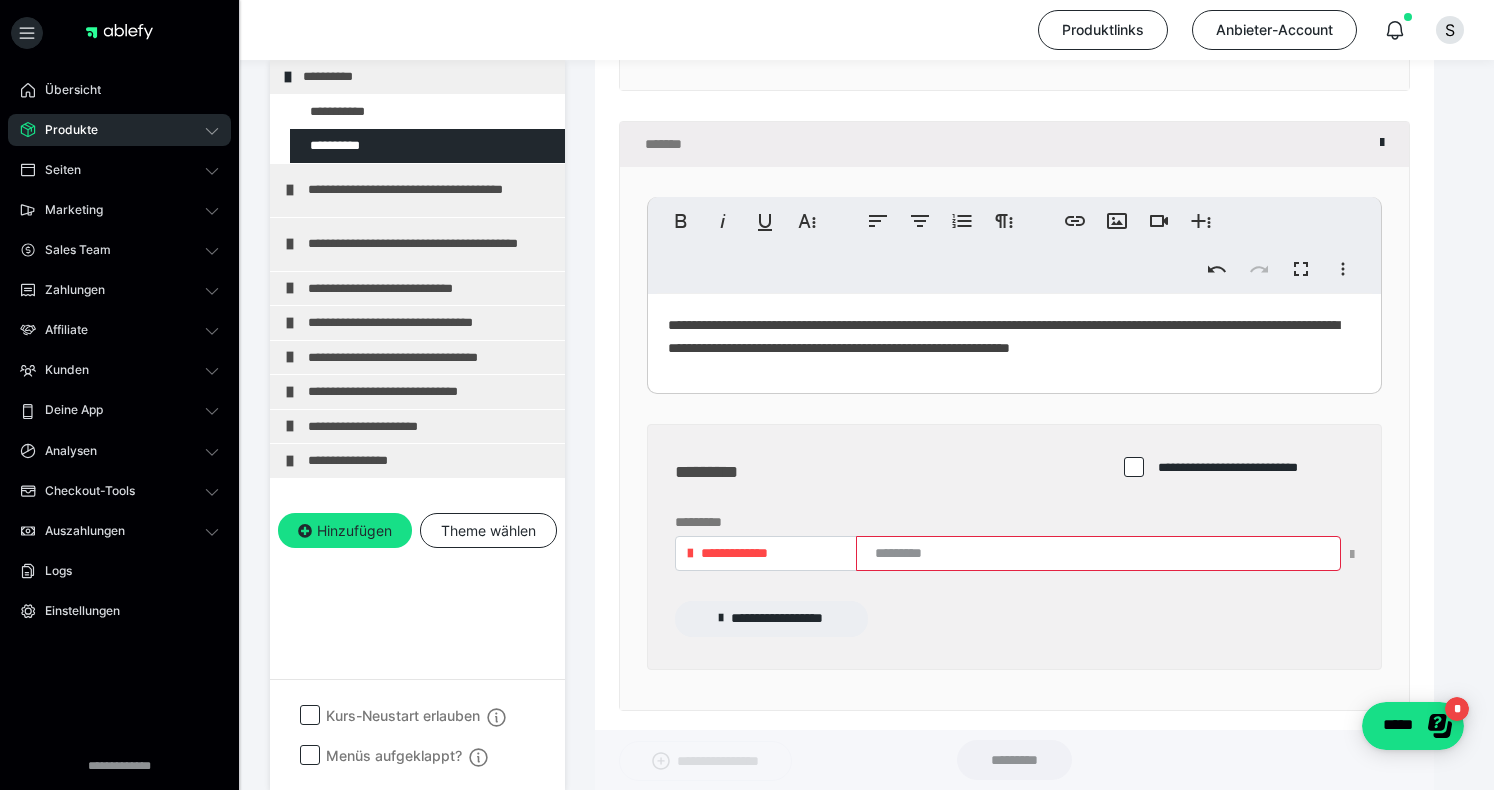 click at bounding box center [690, 554] 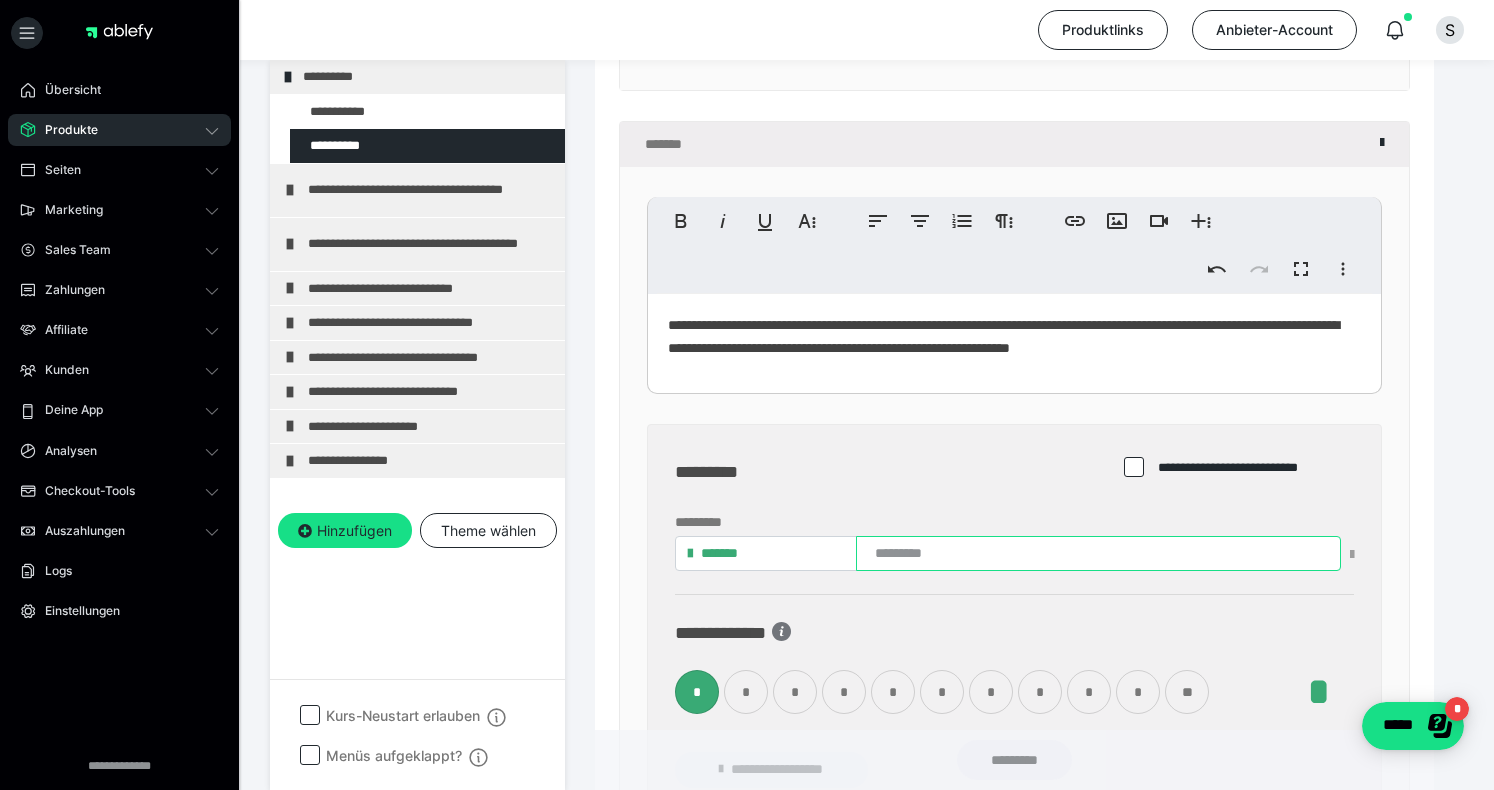 click at bounding box center (1098, 553) 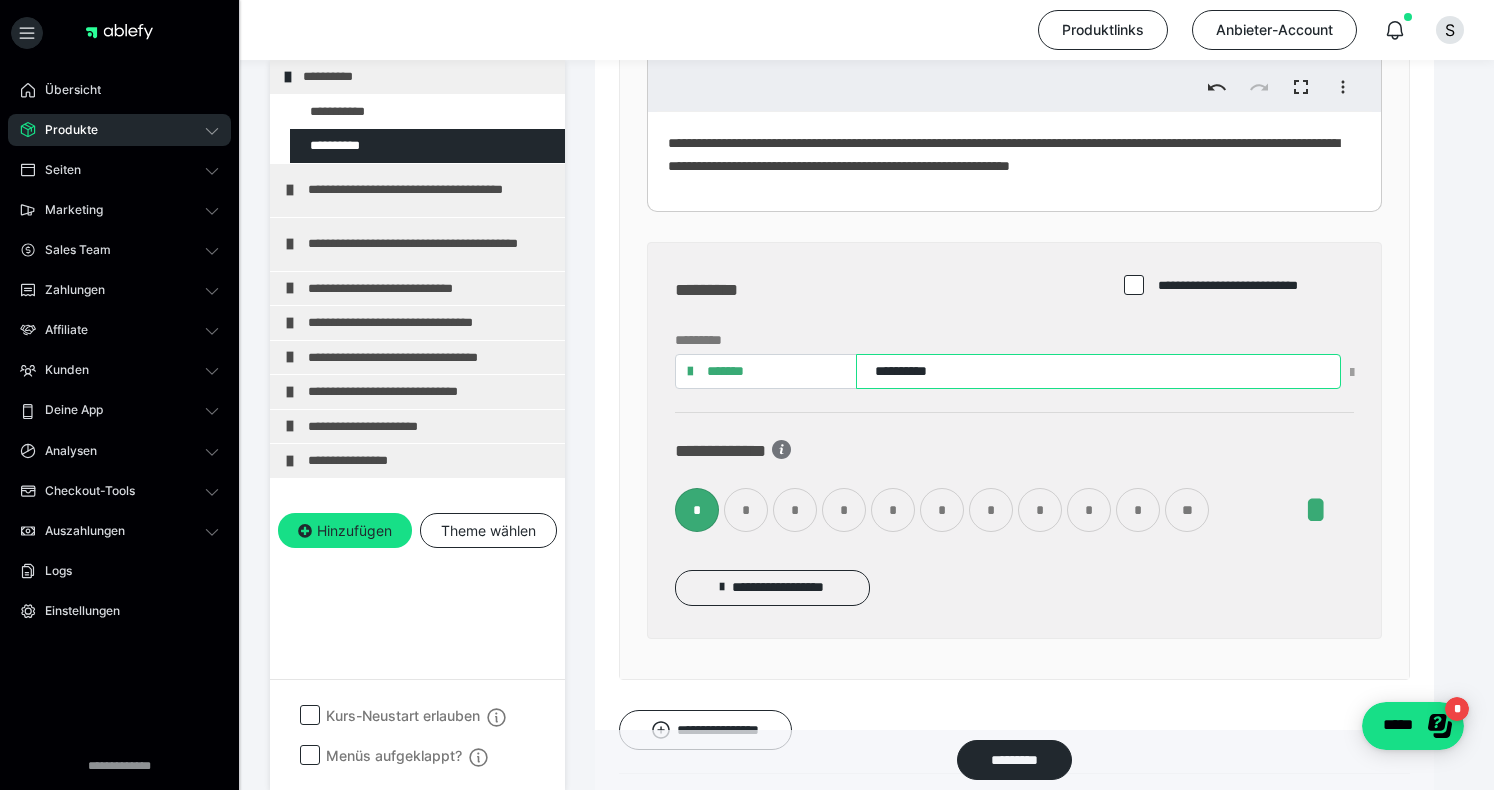 scroll, scrollTop: 2161, scrollLeft: 0, axis: vertical 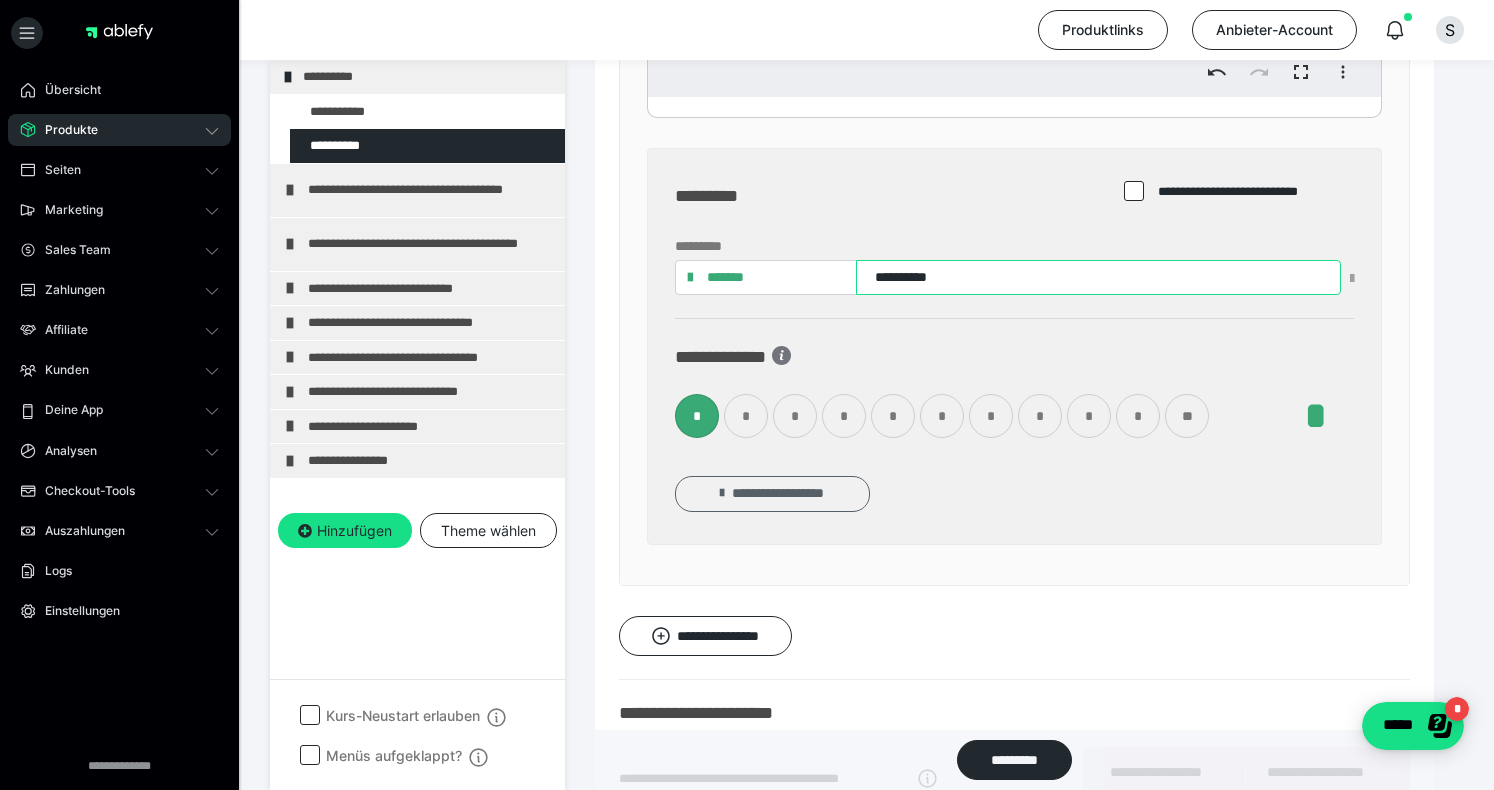 type on "**********" 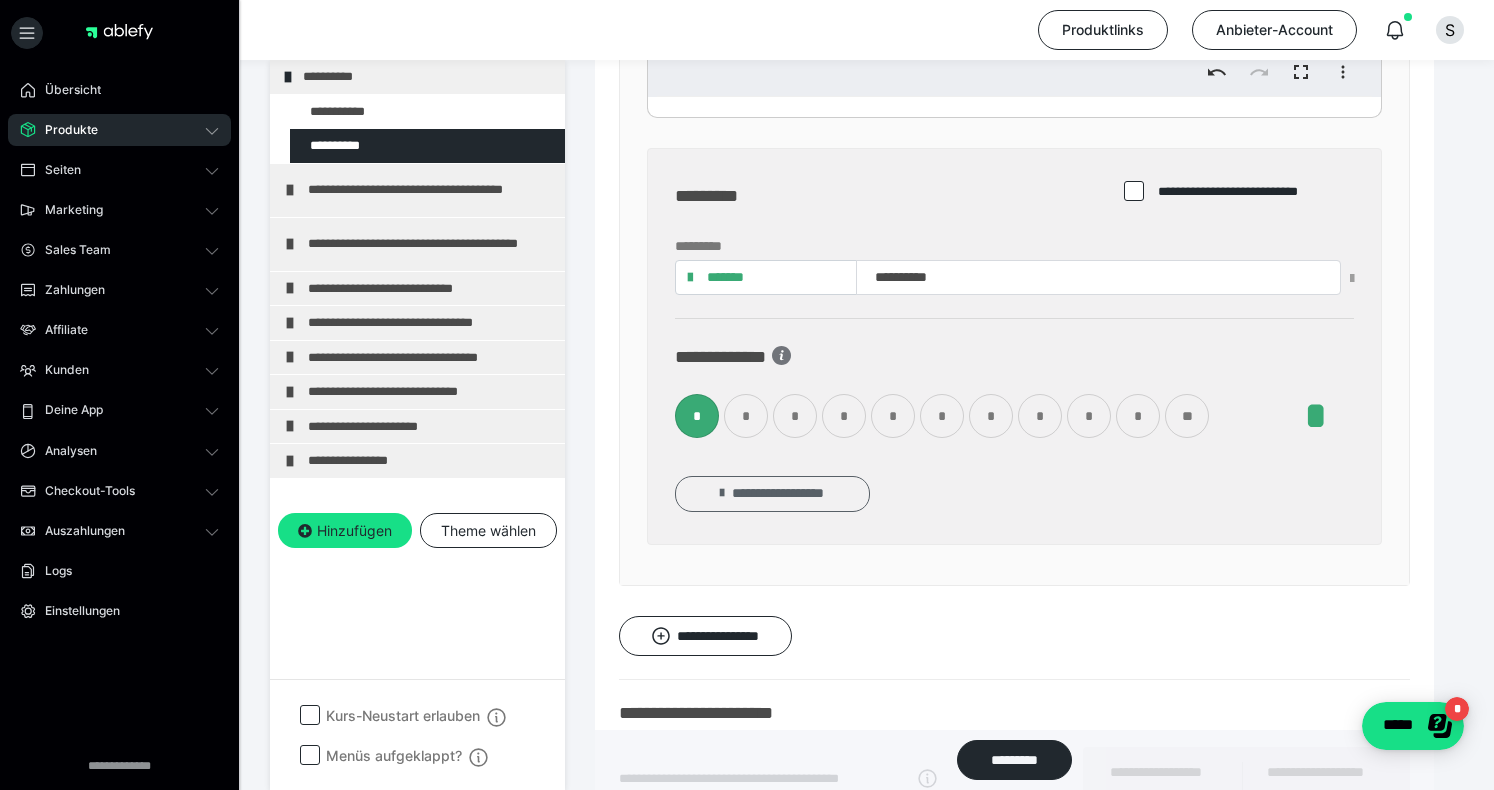 click on "**********" at bounding box center [772, 494] 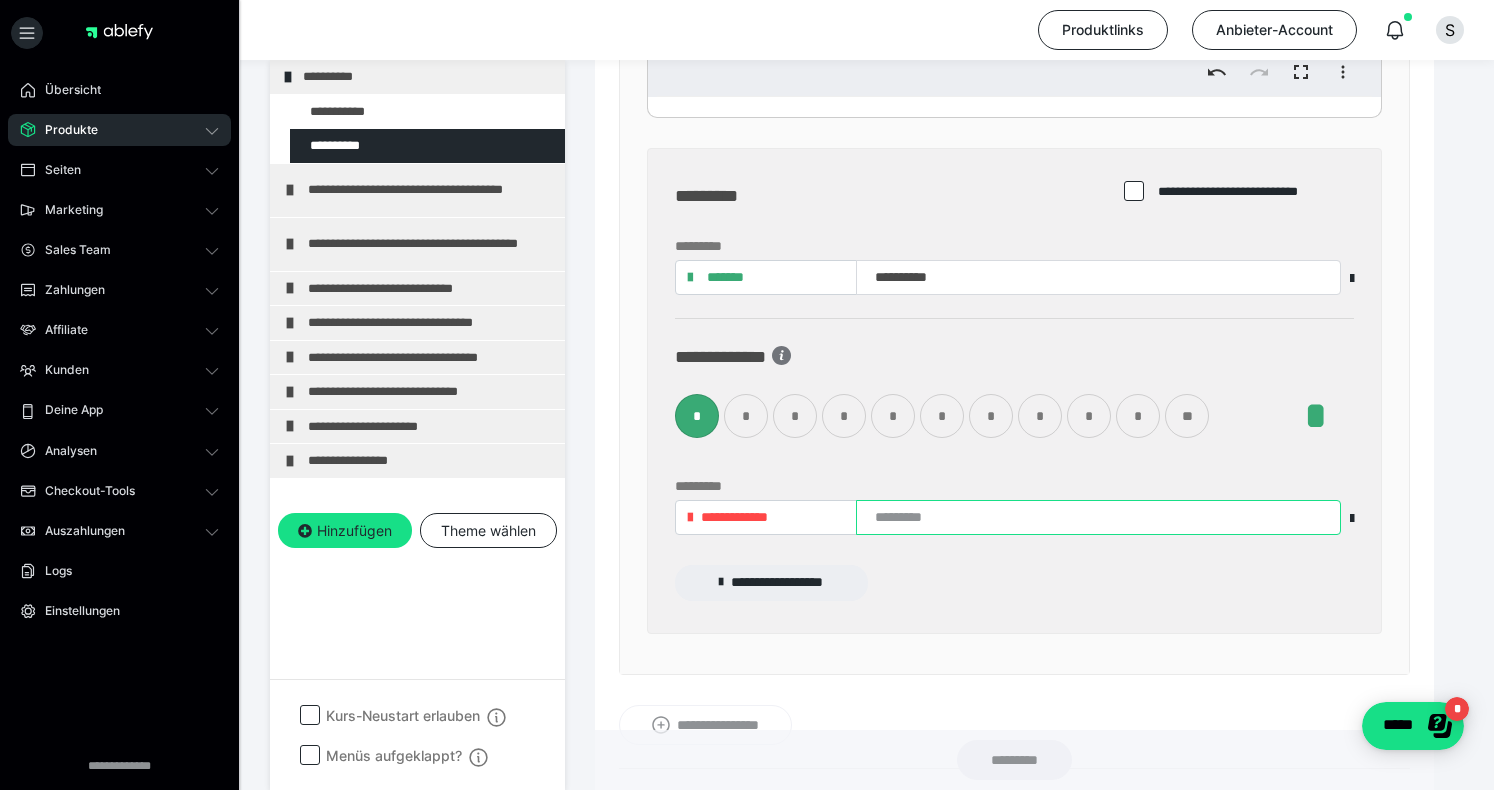 click at bounding box center (1098, 517) 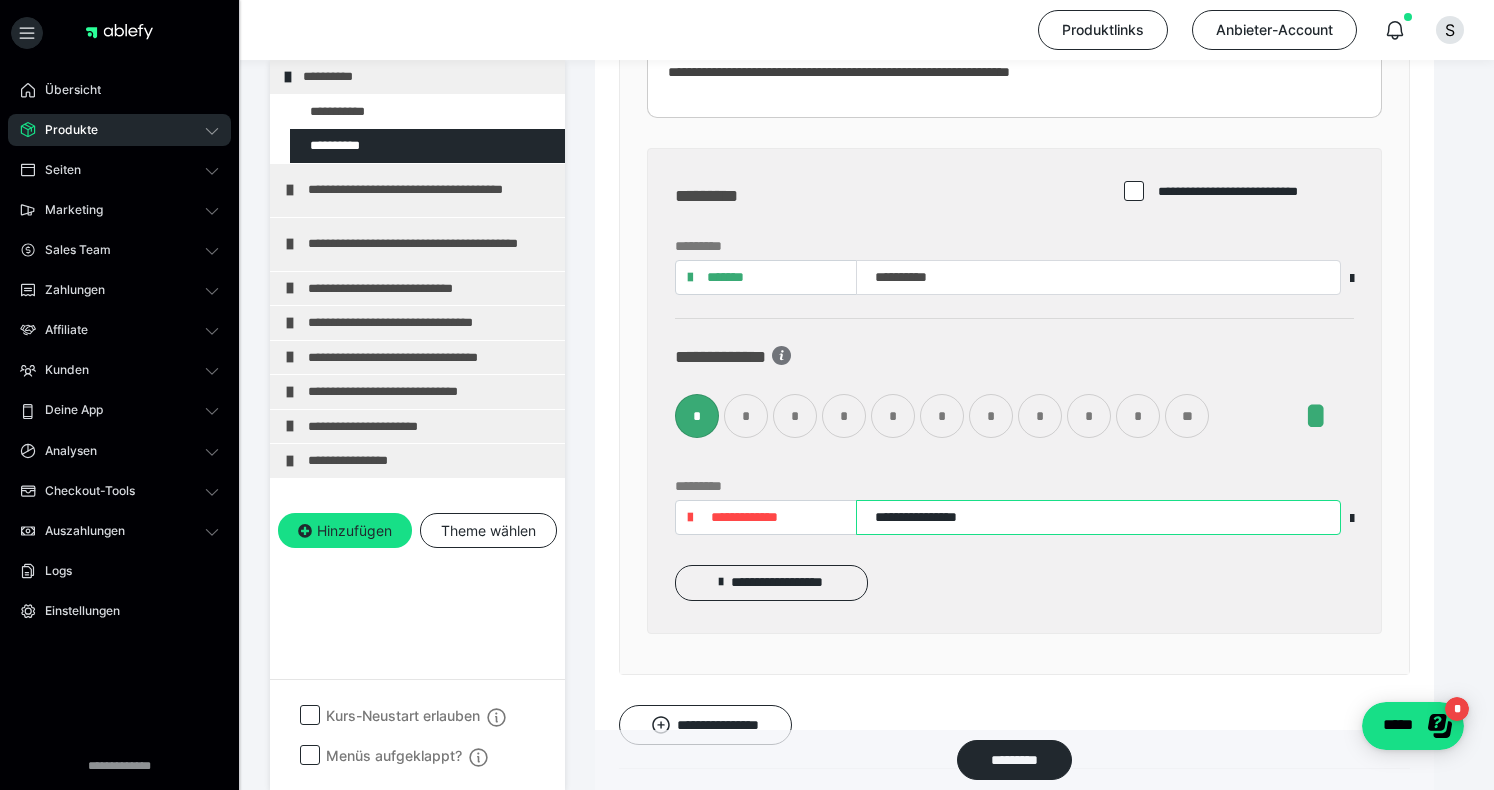 scroll, scrollTop: 2244, scrollLeft: 0, axis: vertical 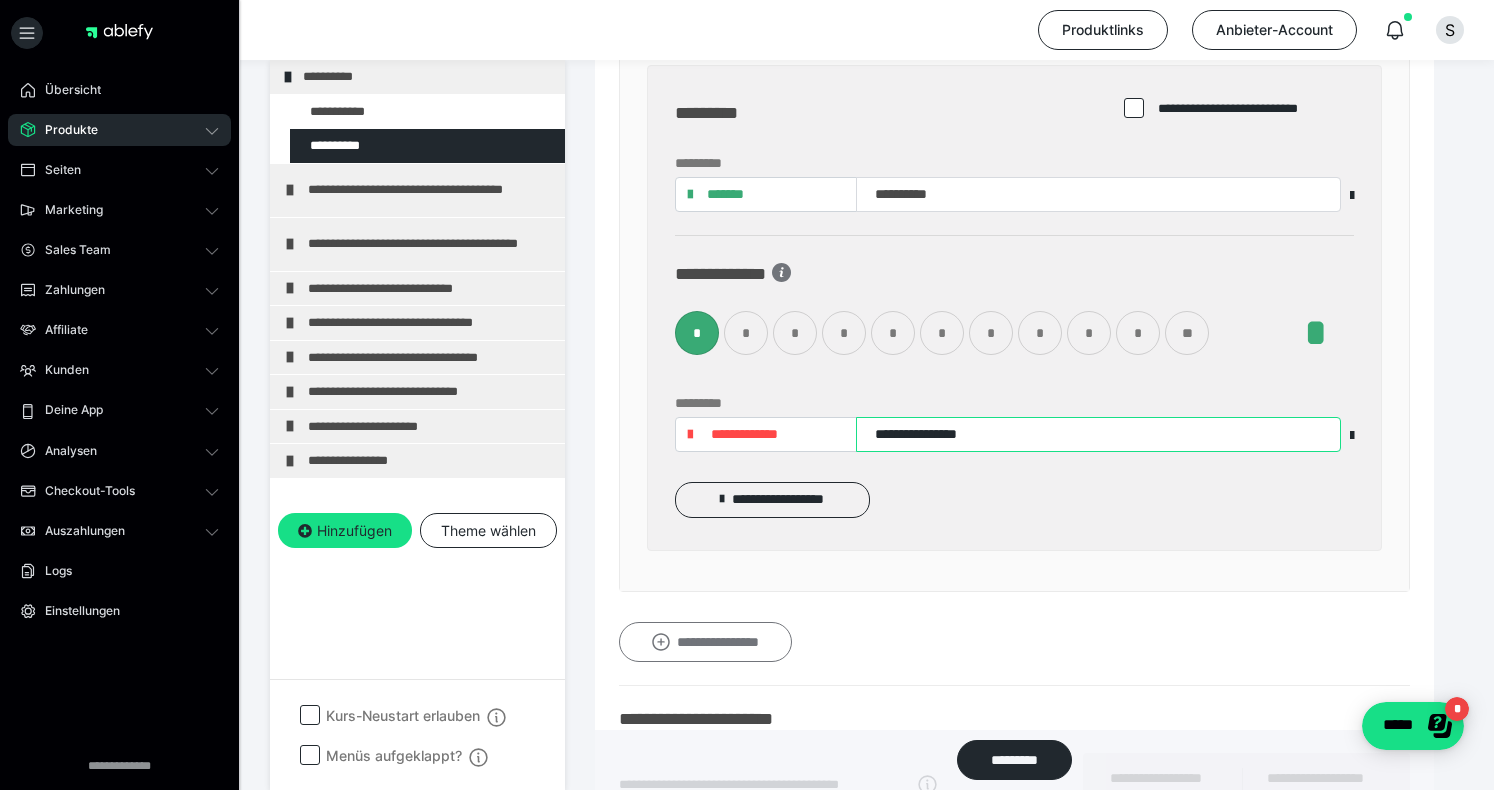type on "**********" 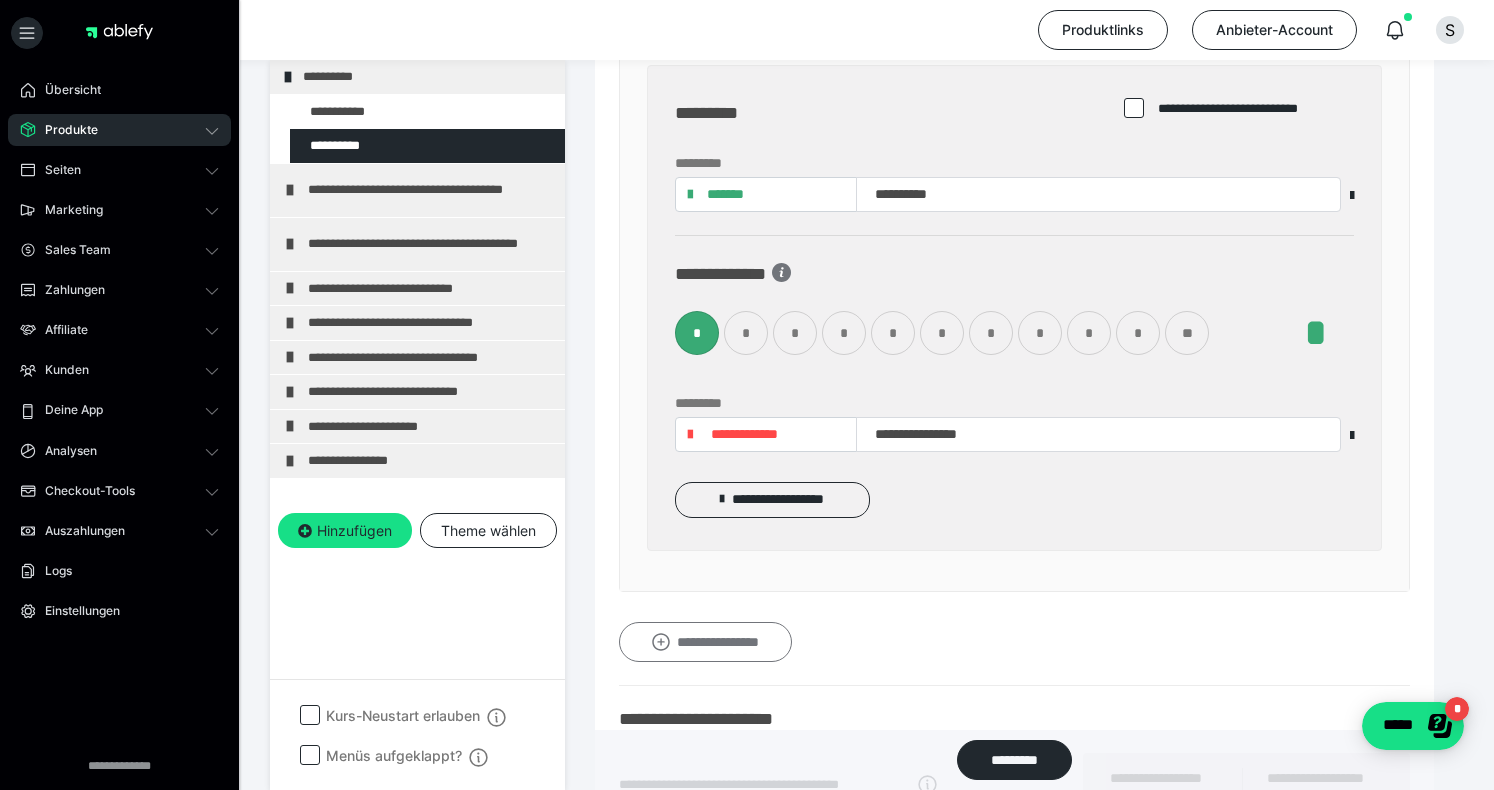 click on "**********" at bounding box center (705, 642) 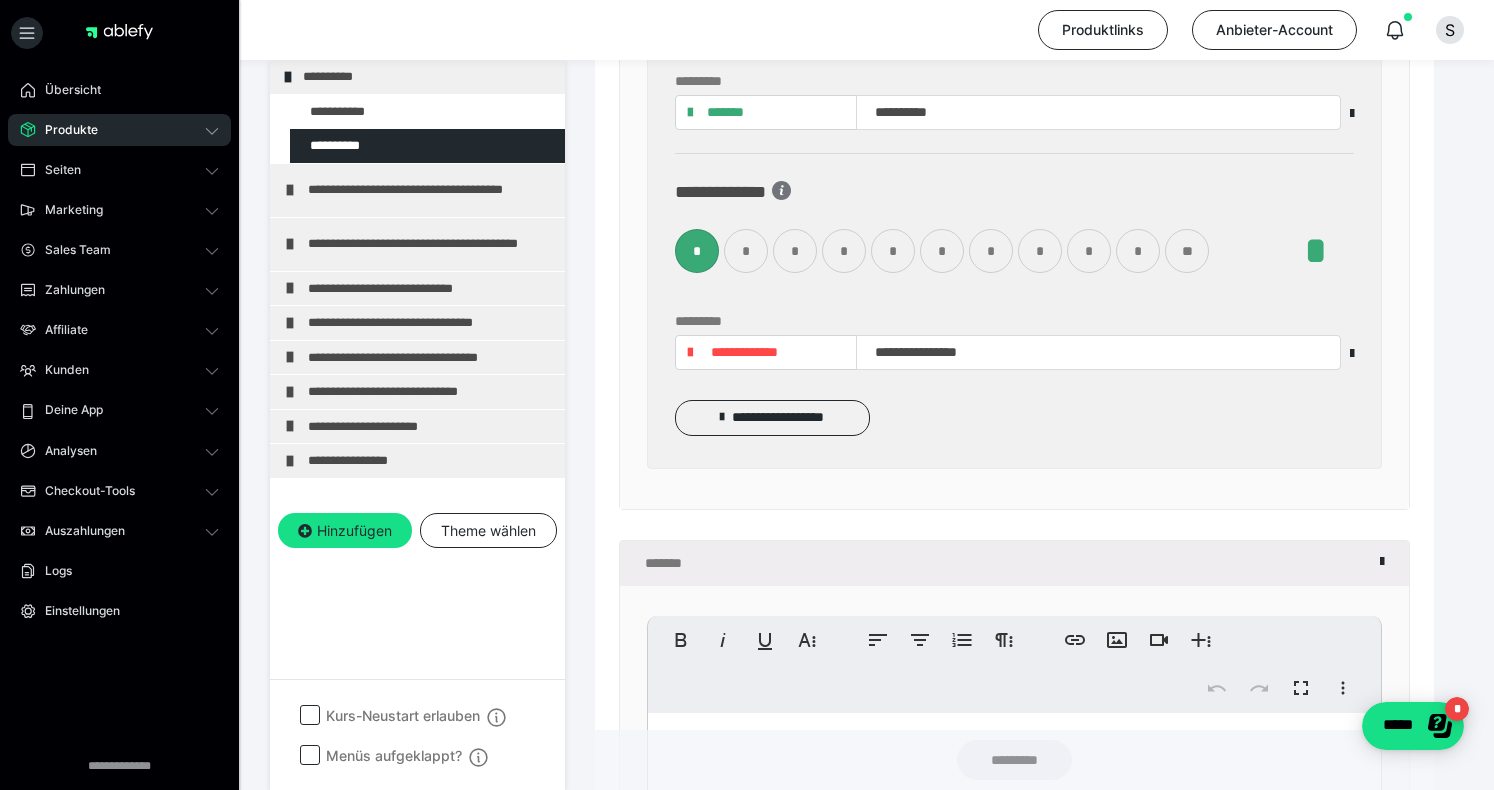 scroll, scrollTop: 2516, scrollLeft: 0, axis: vertical 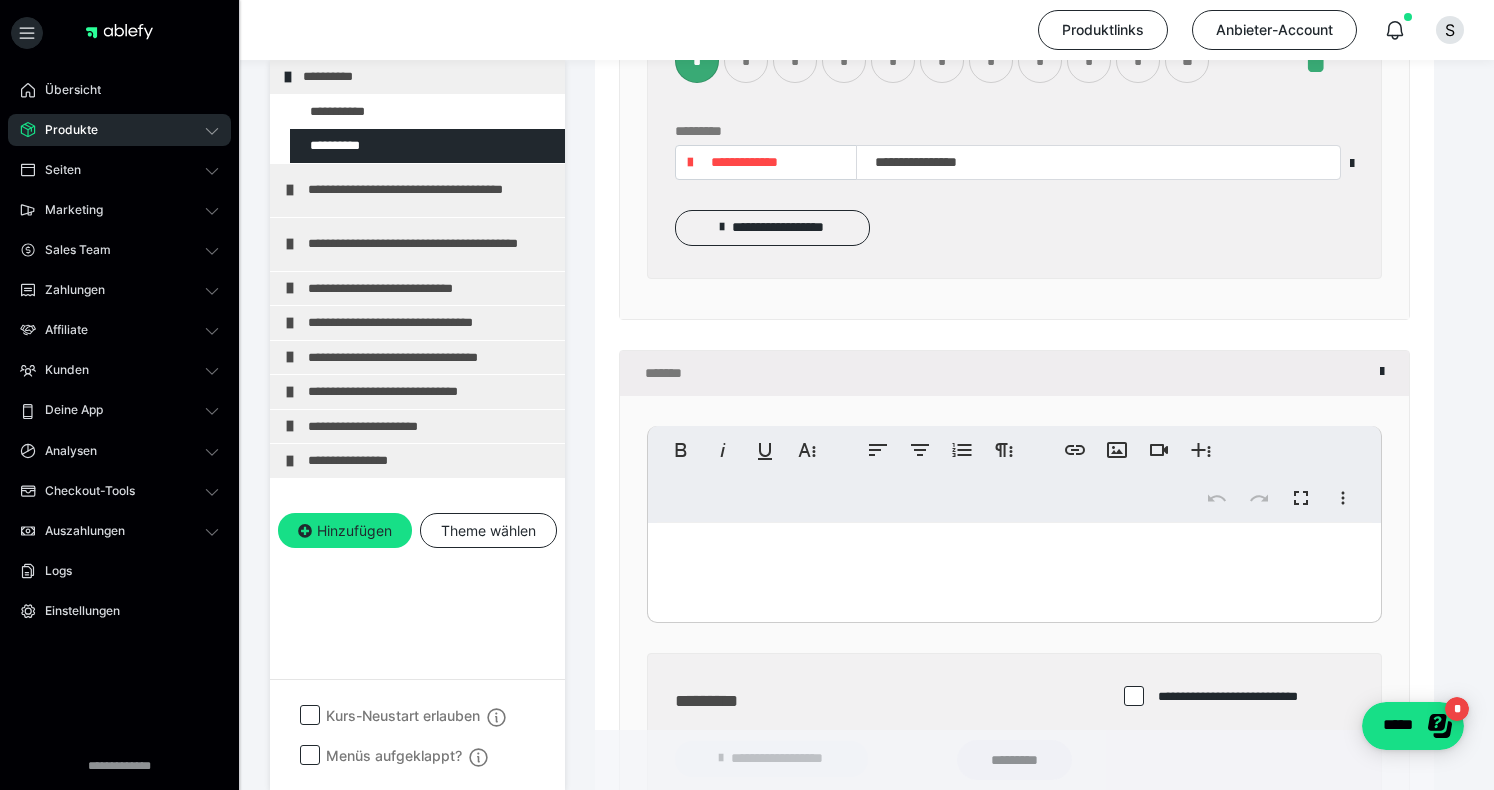click at bounding box center (1014, 568) 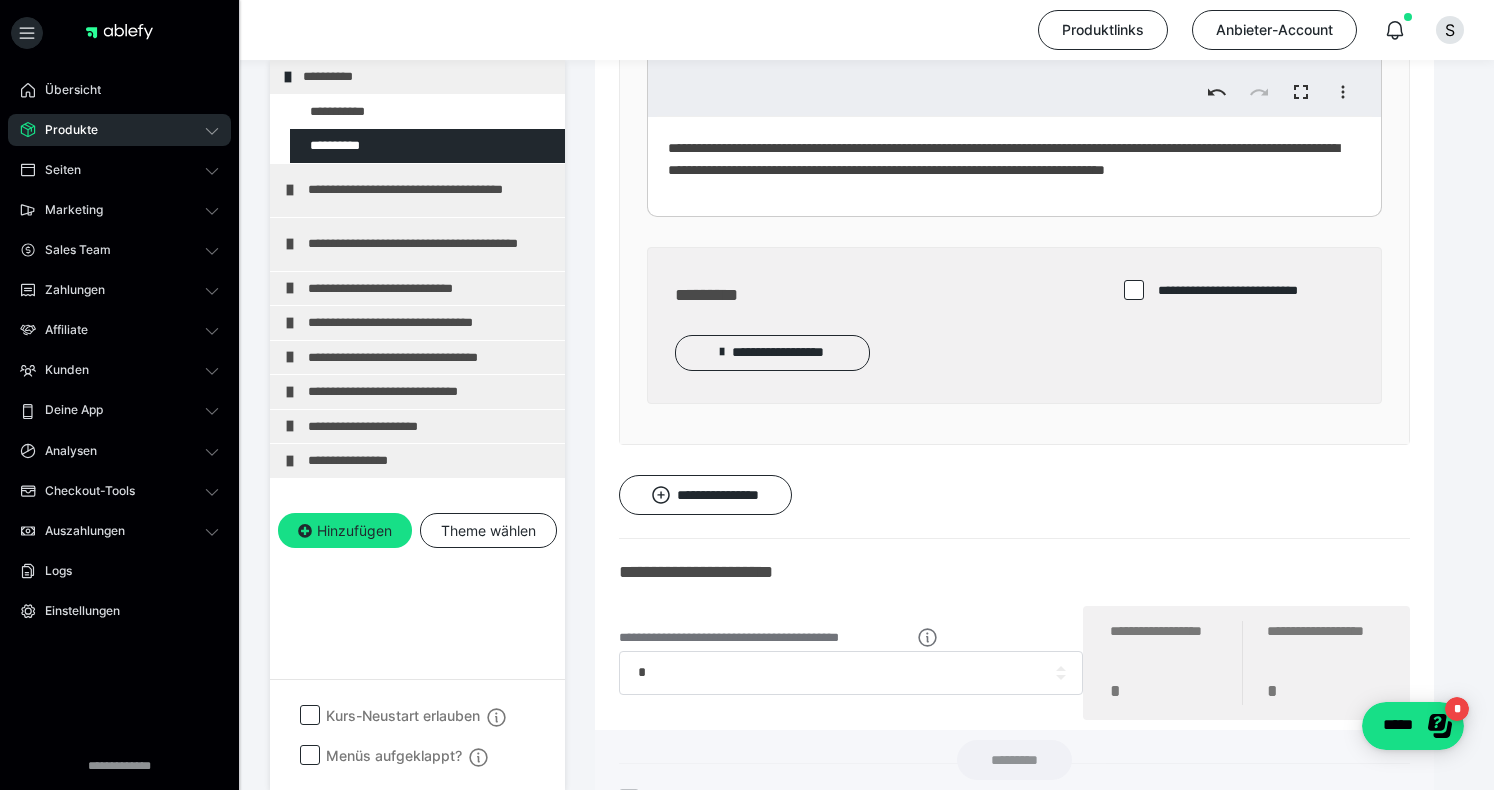 scroll, scrollTop: 2934, scrollLeft: 0, axis: vertical 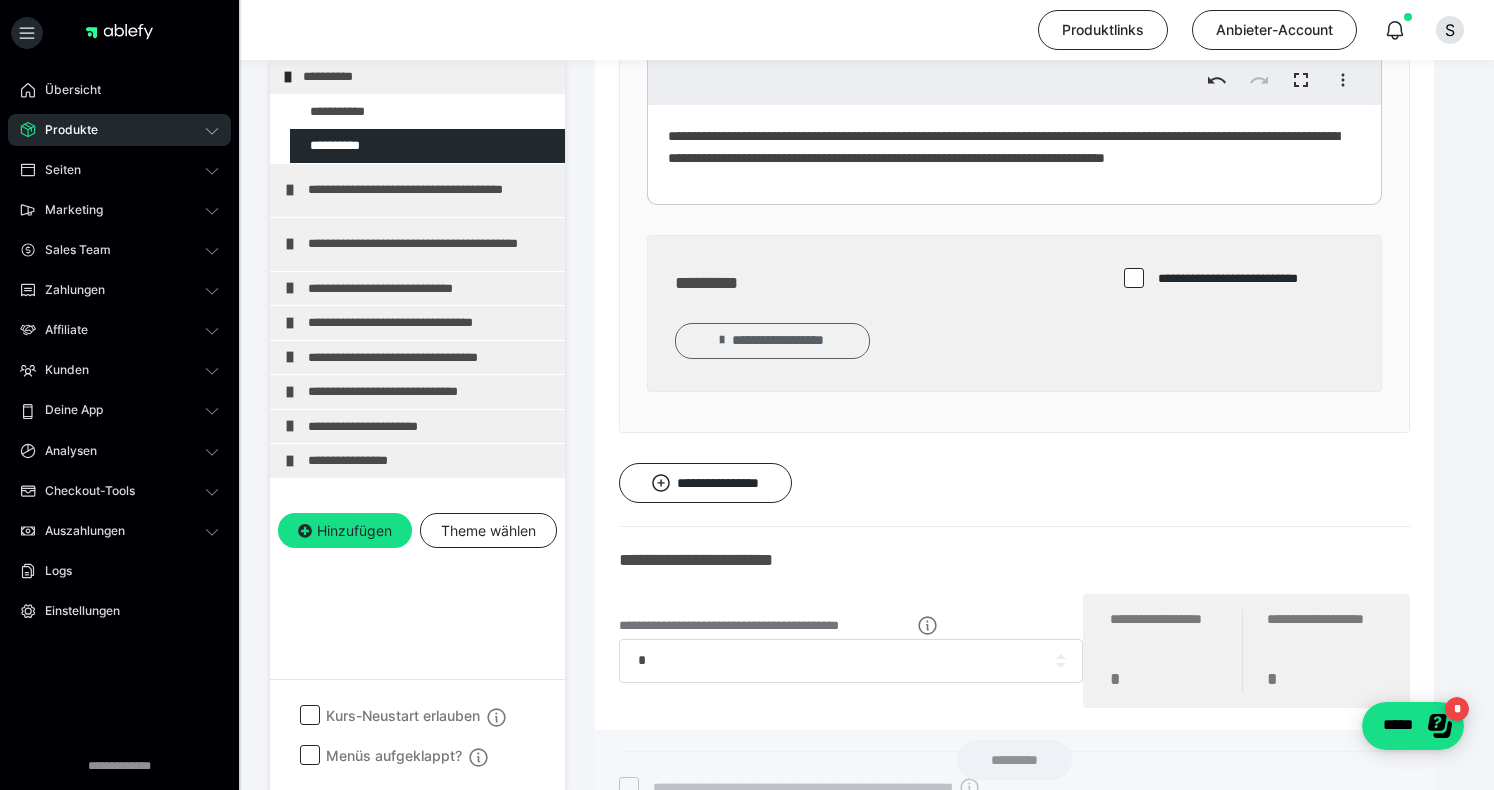 click on "**********" at bounding box center [772, 341] 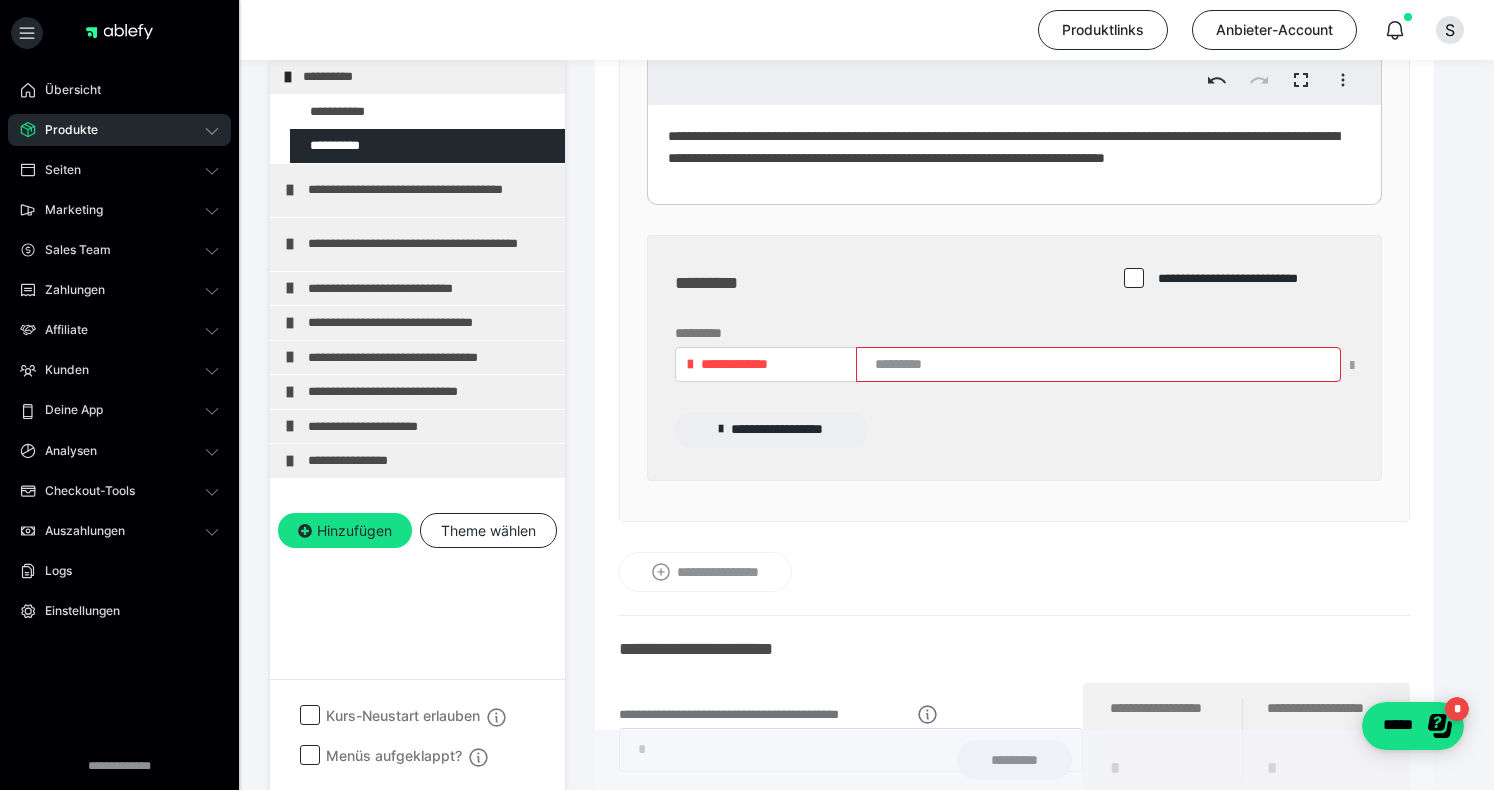 click on "**********" at bounding box center (734, 364) 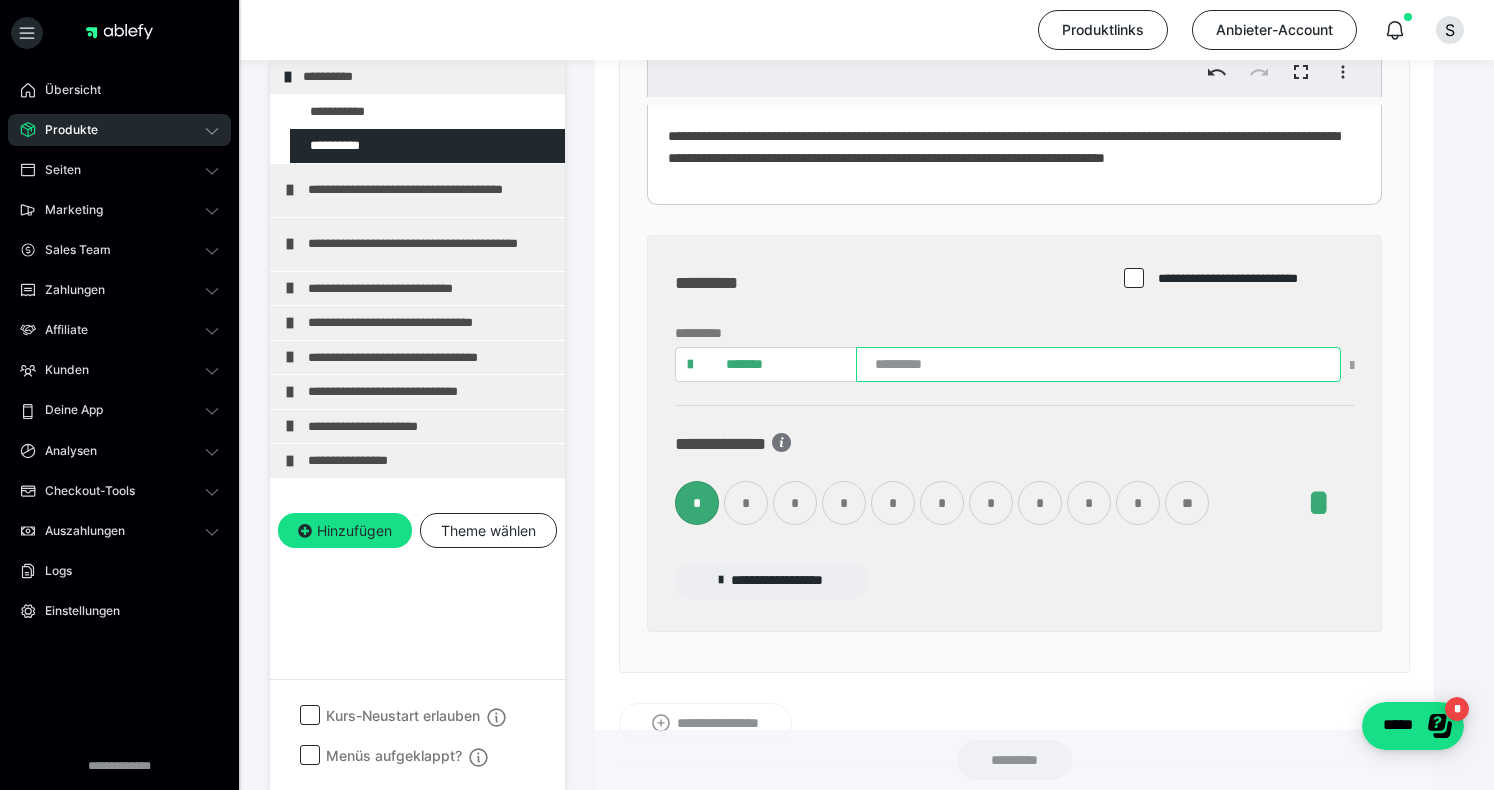 click at bounding box center (1098, 364) 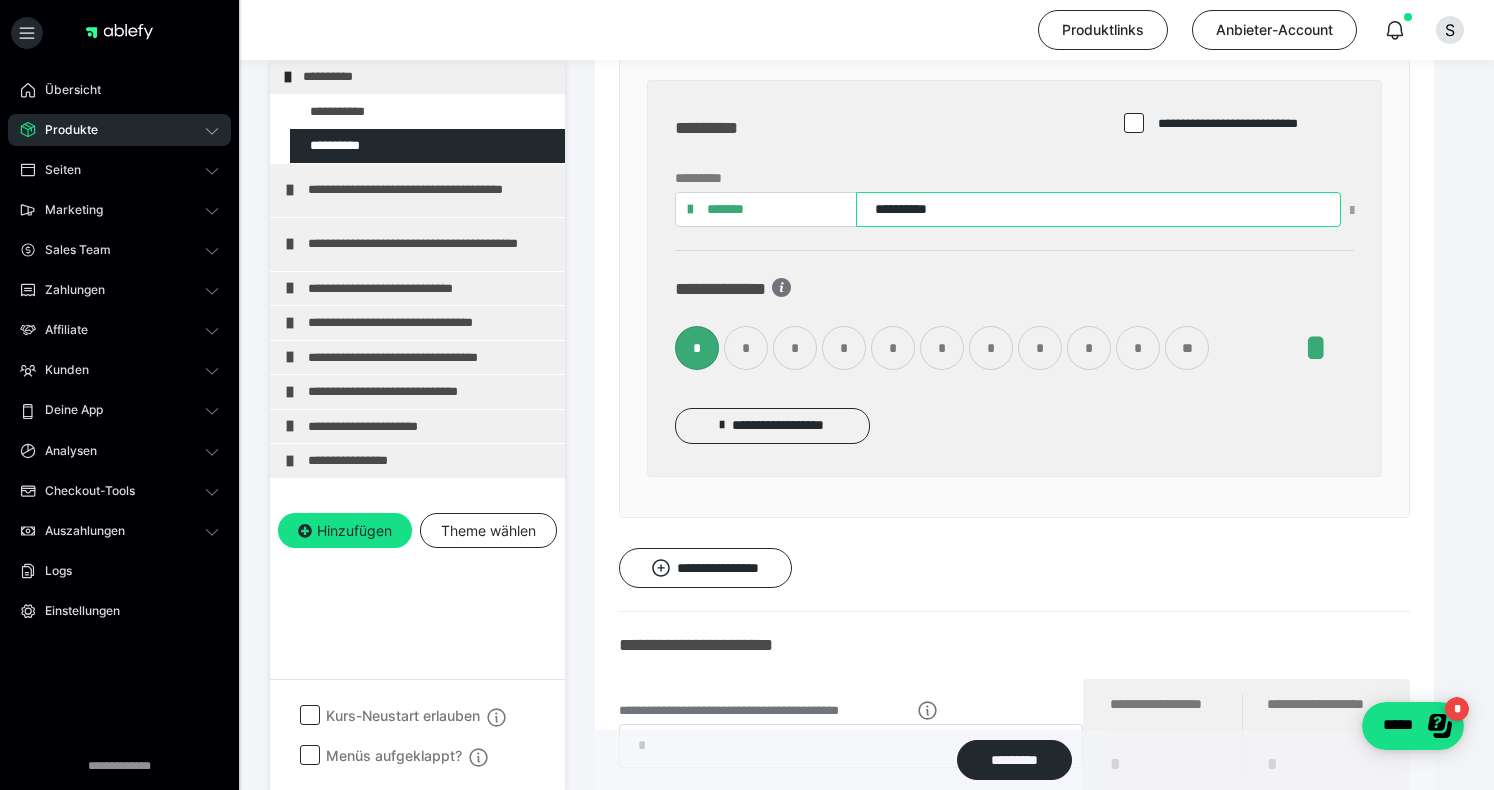 scroll, scrollTop: 3134, scrollLeft: 0, axis: vertical 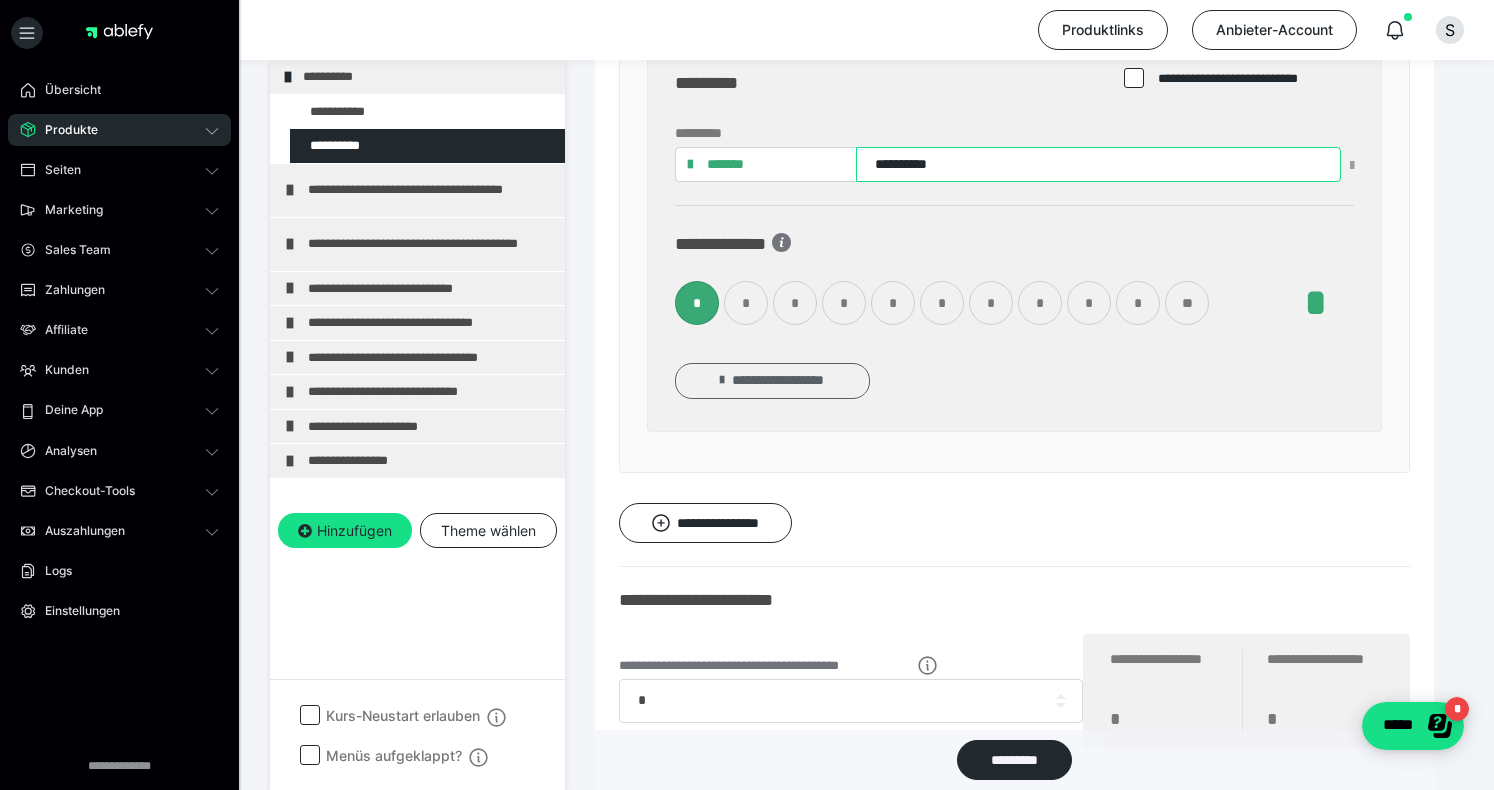 type on "**********" 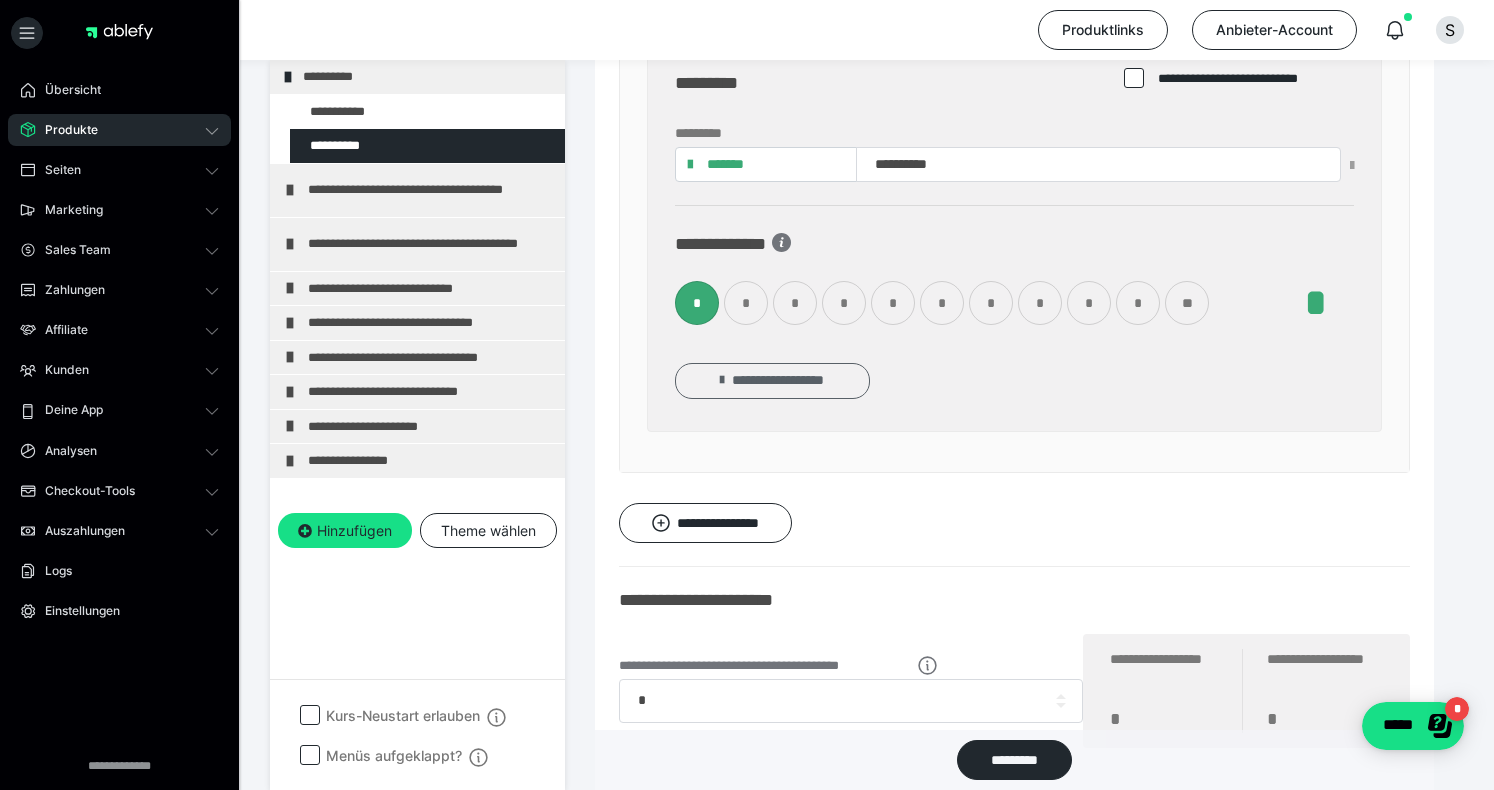 click on "**********" at bounding box center (772, 381) 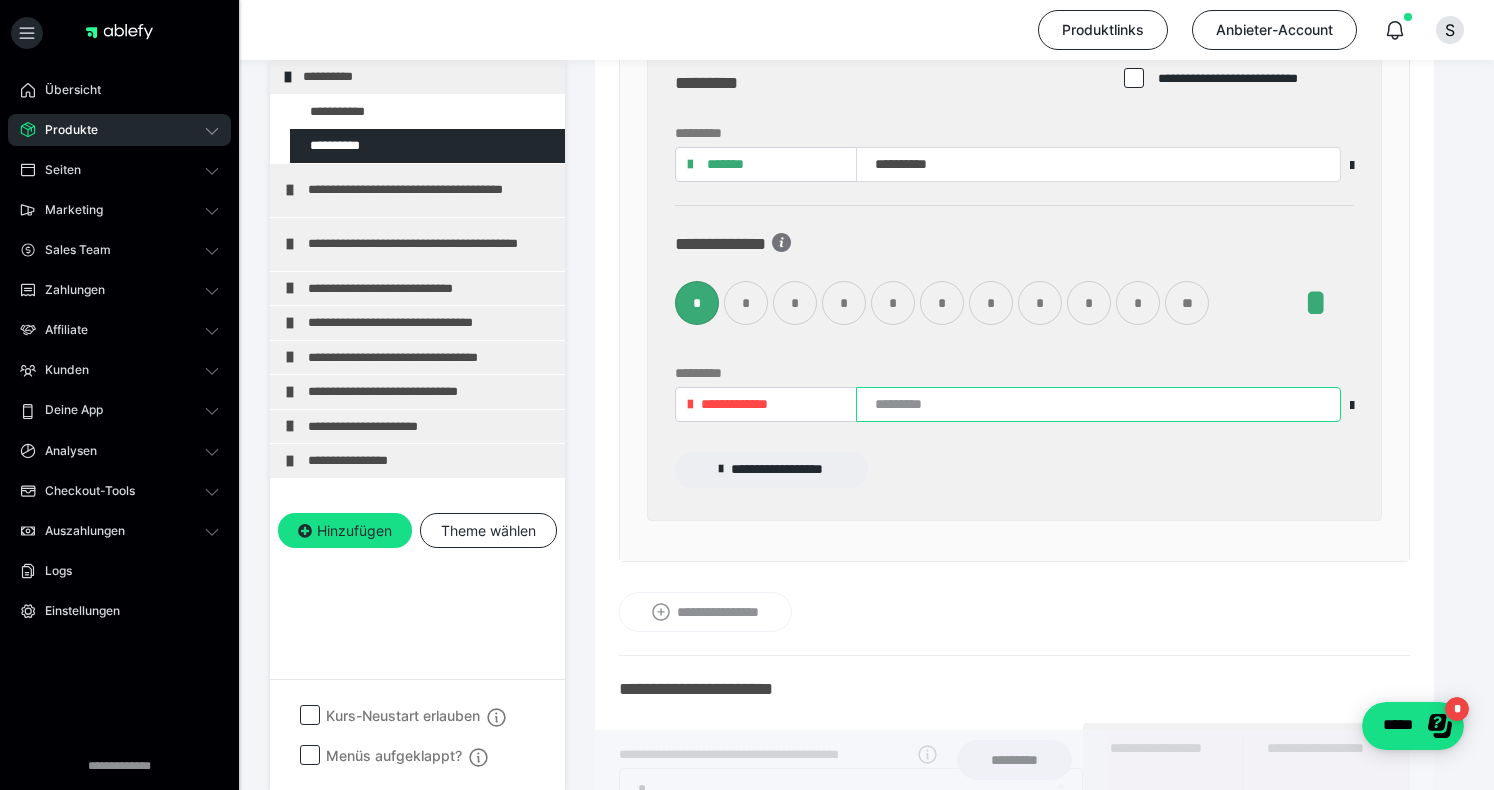 click at bounding box center (1098, 404) 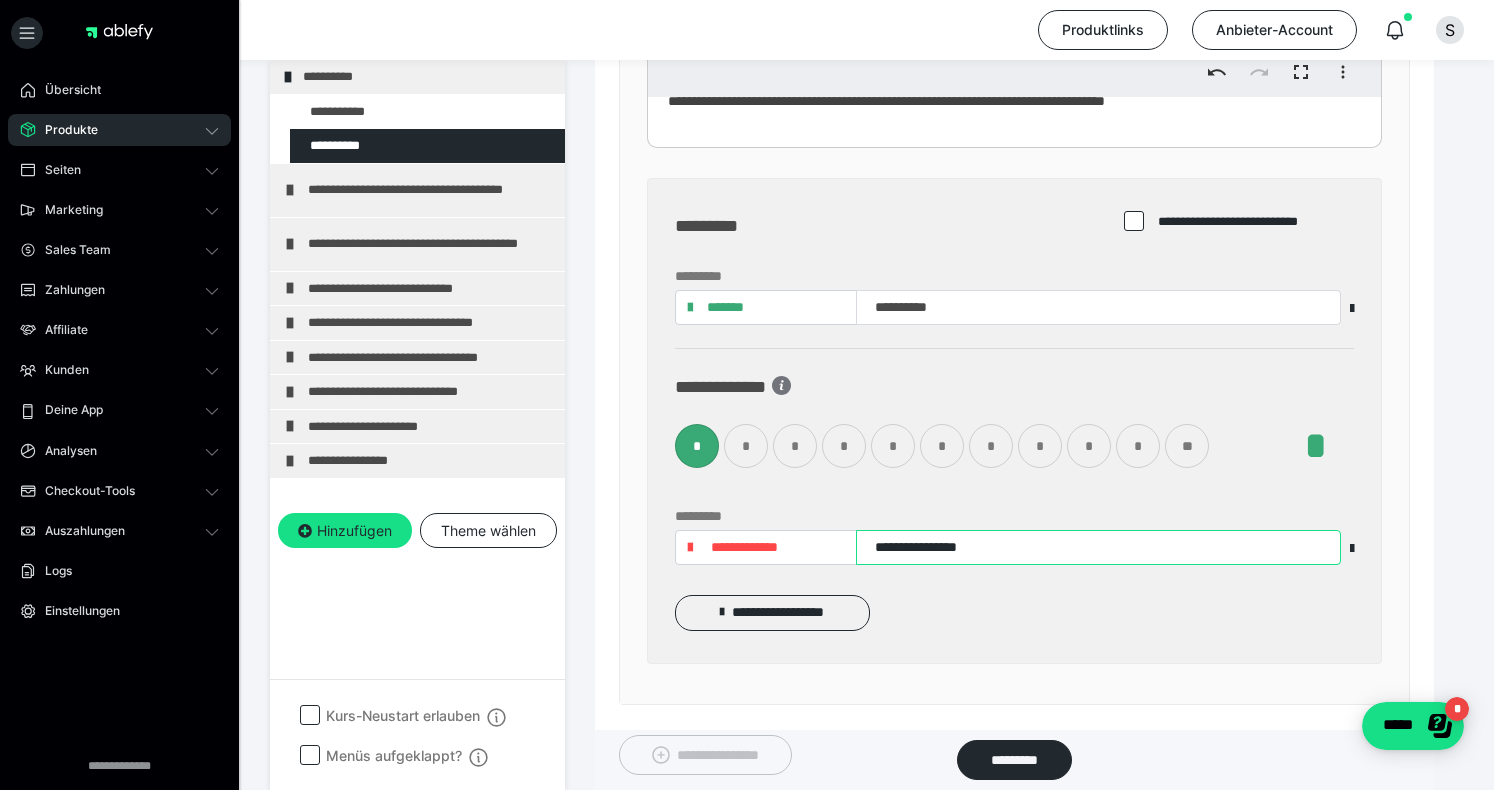 scroll, scrollTop: 3076, scrollLeft: 0, axis: vertical 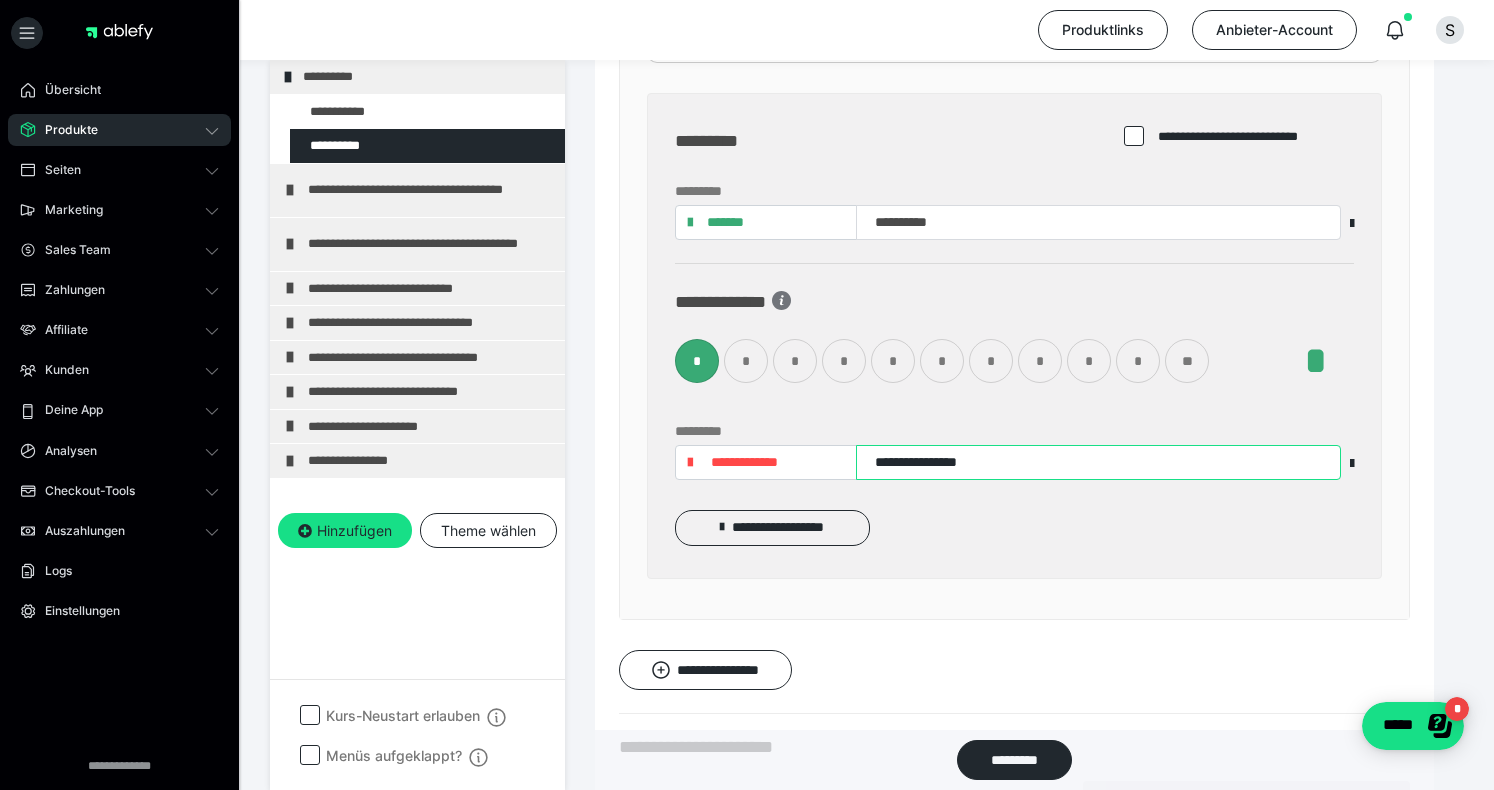 type on "**********" 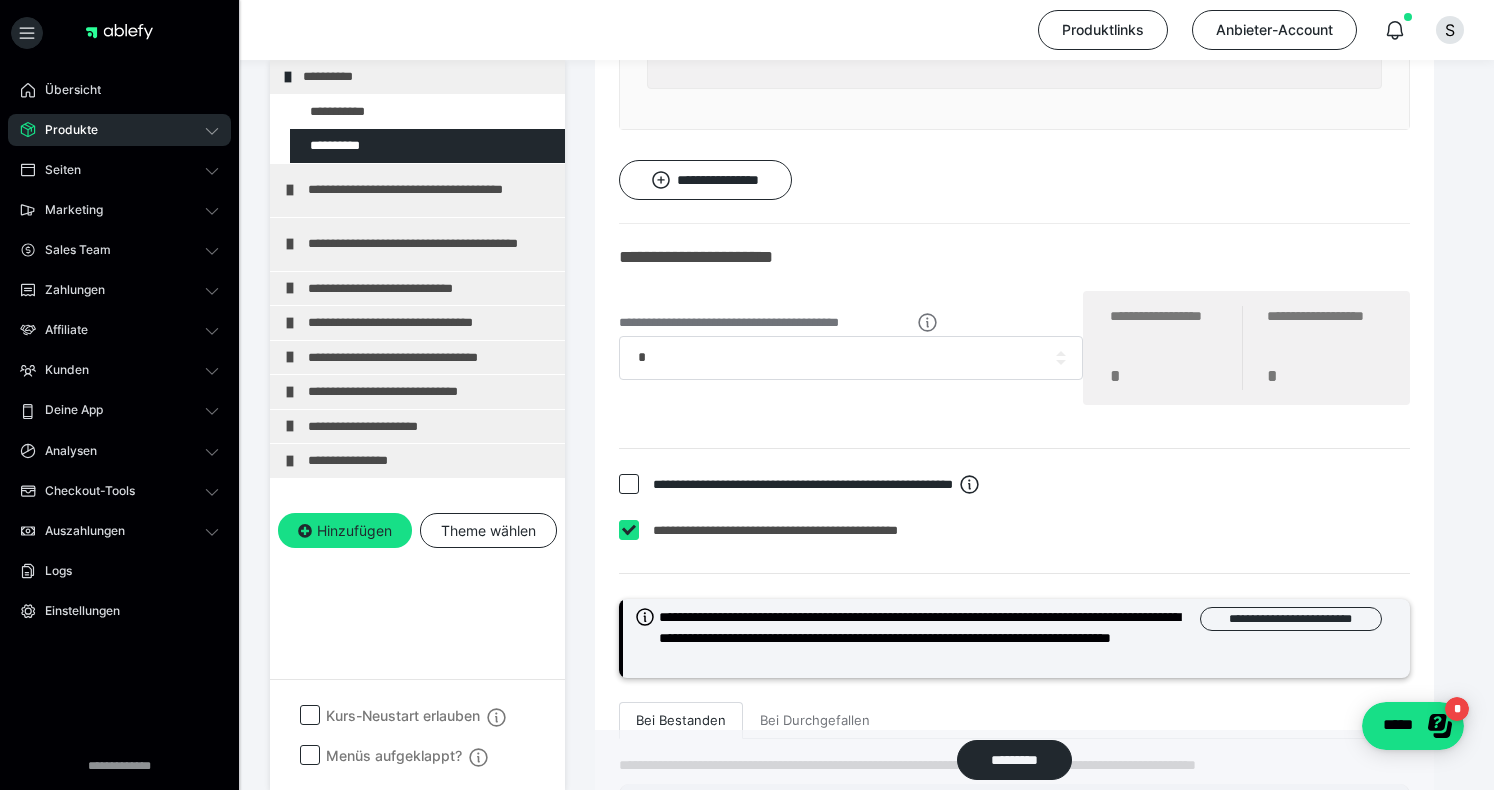 scroll, scrollTop: 3723, scrollLeft: 0, axis: vertical 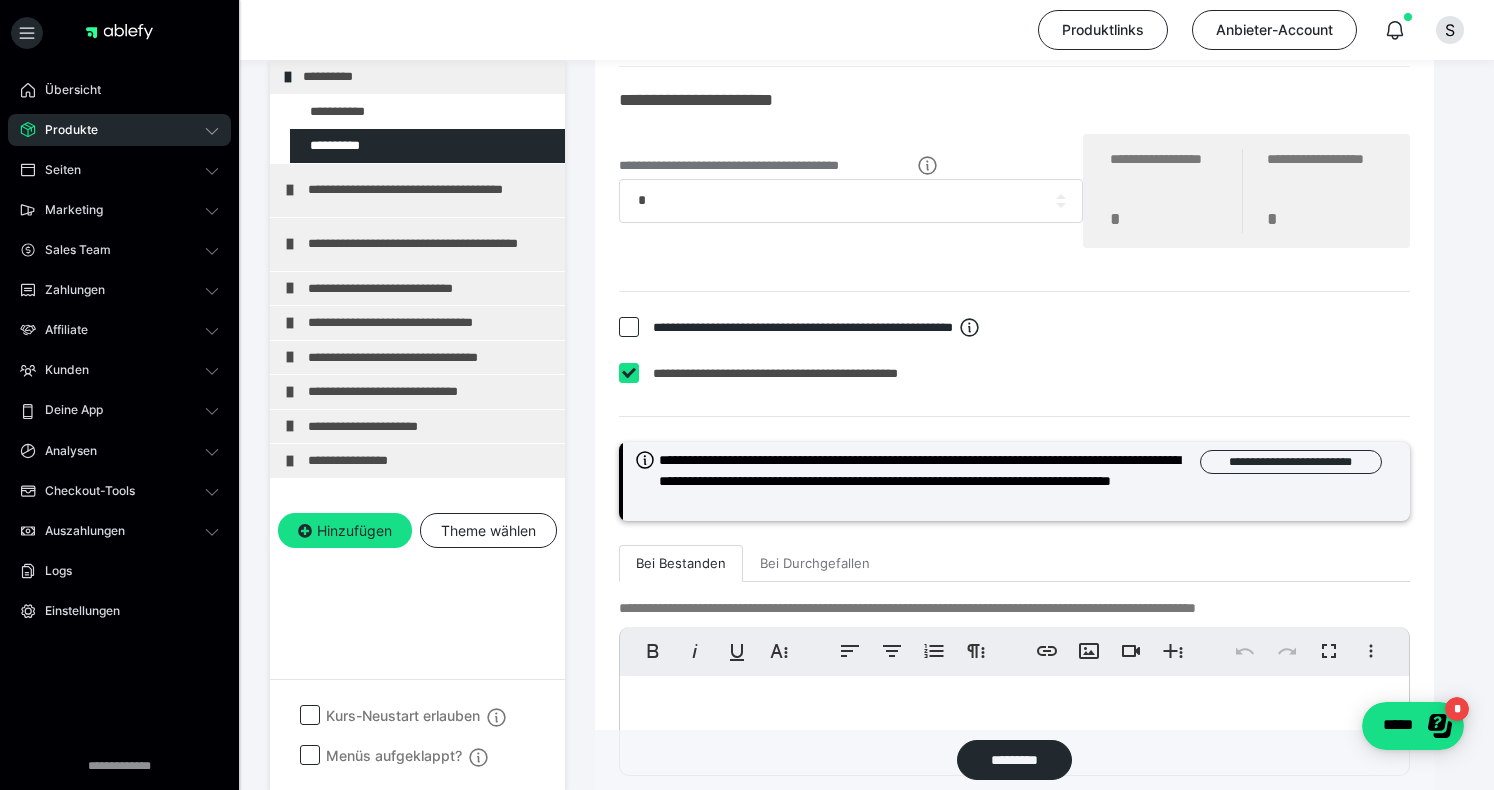 click at bounding box center [629, 327] 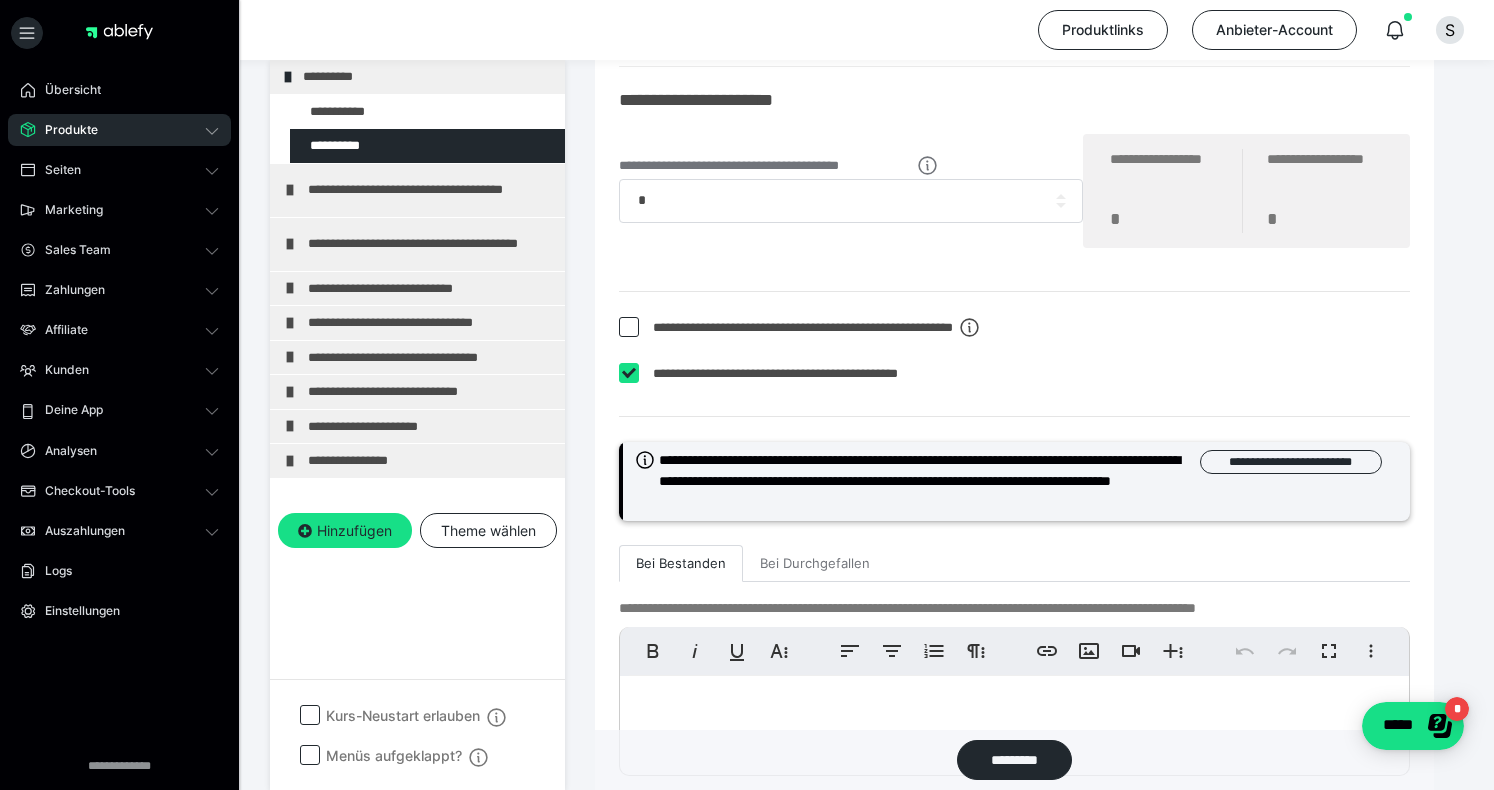 scroll, scrollTop: 3938, scrollLeft: 0, axis: vertical 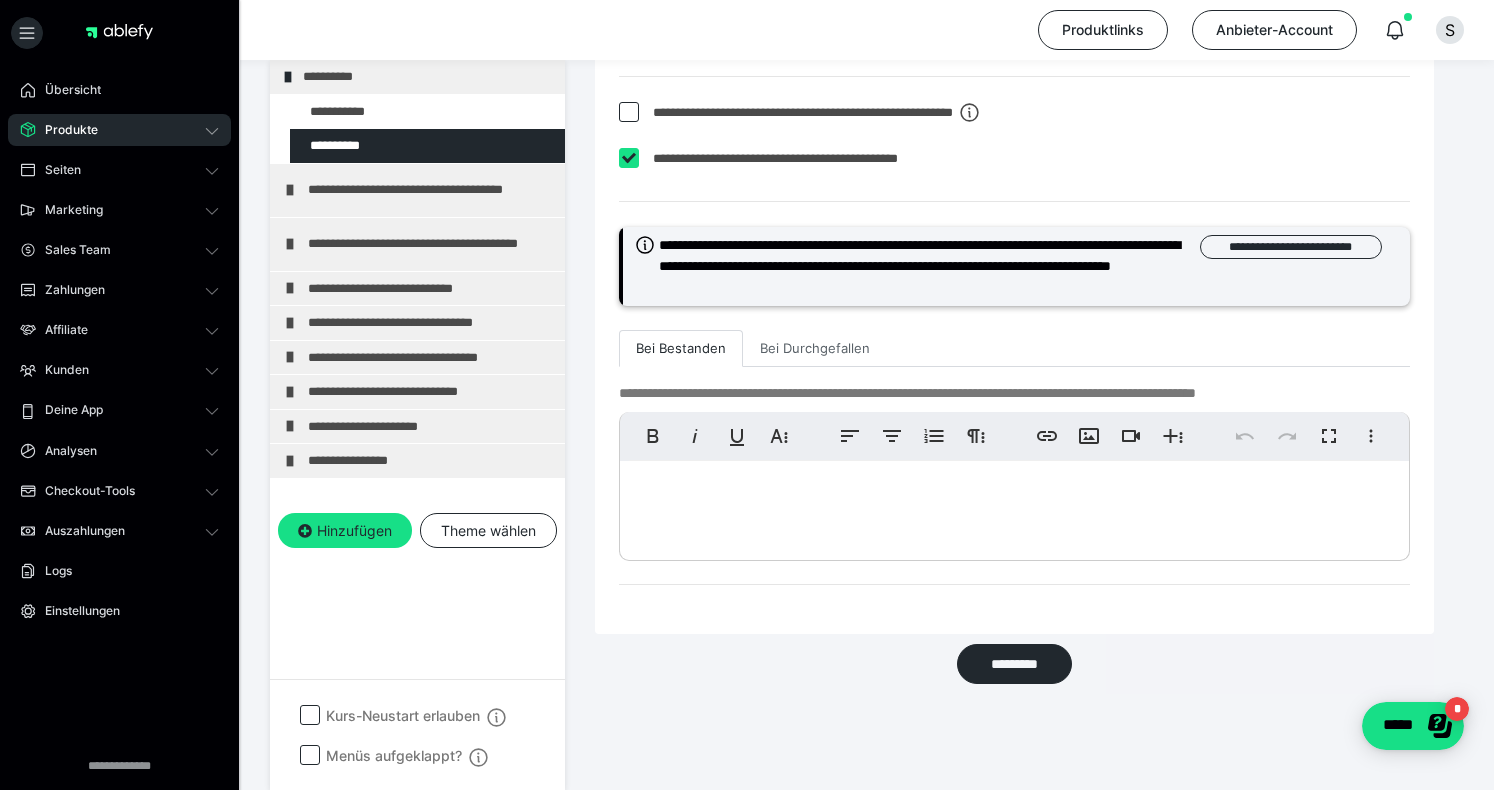 click on "Bei Durchgefallen" at bounding box center (815, 349) 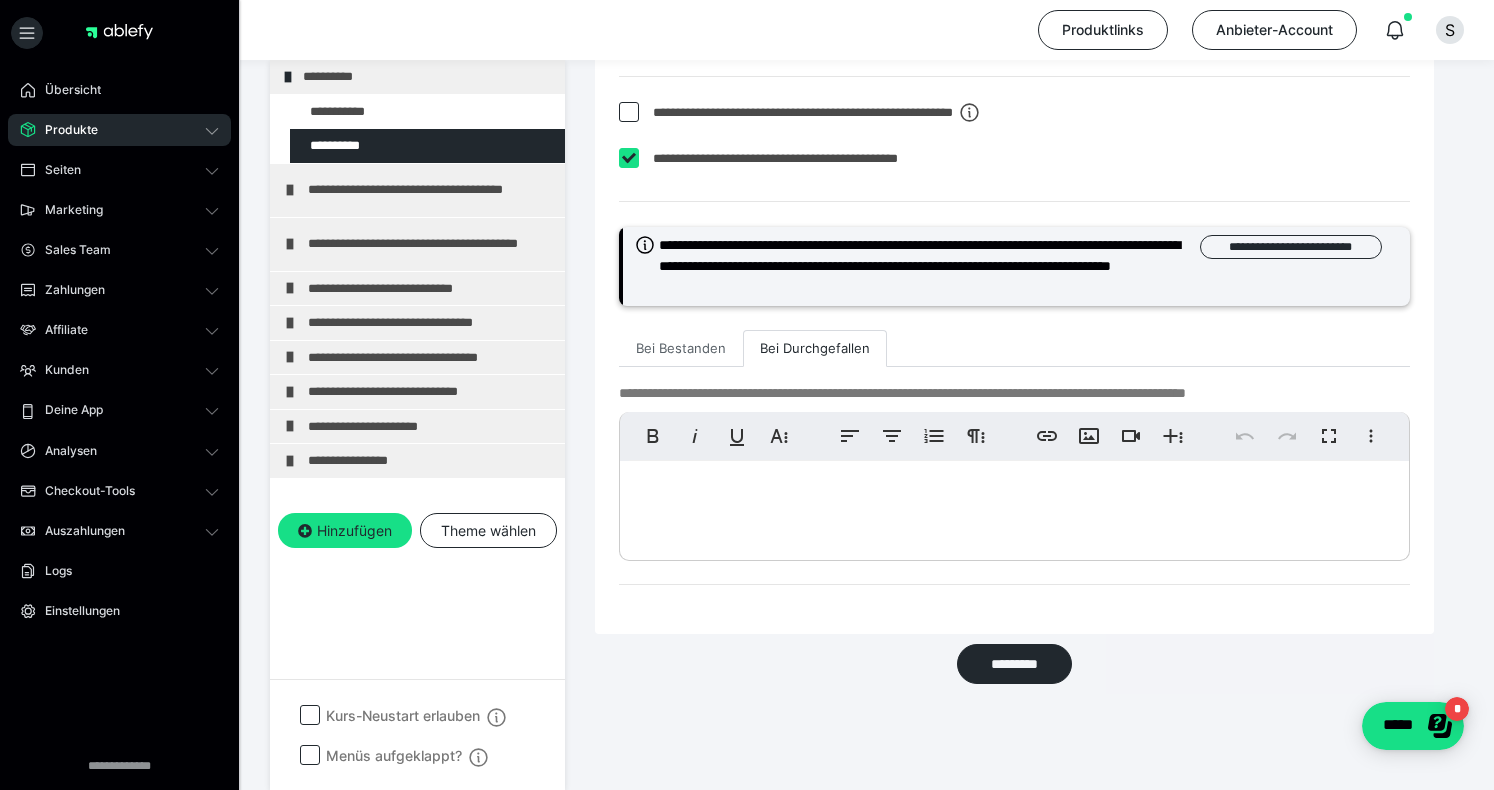 click on "Bei Bestanden" at bounding box center [681, 349] 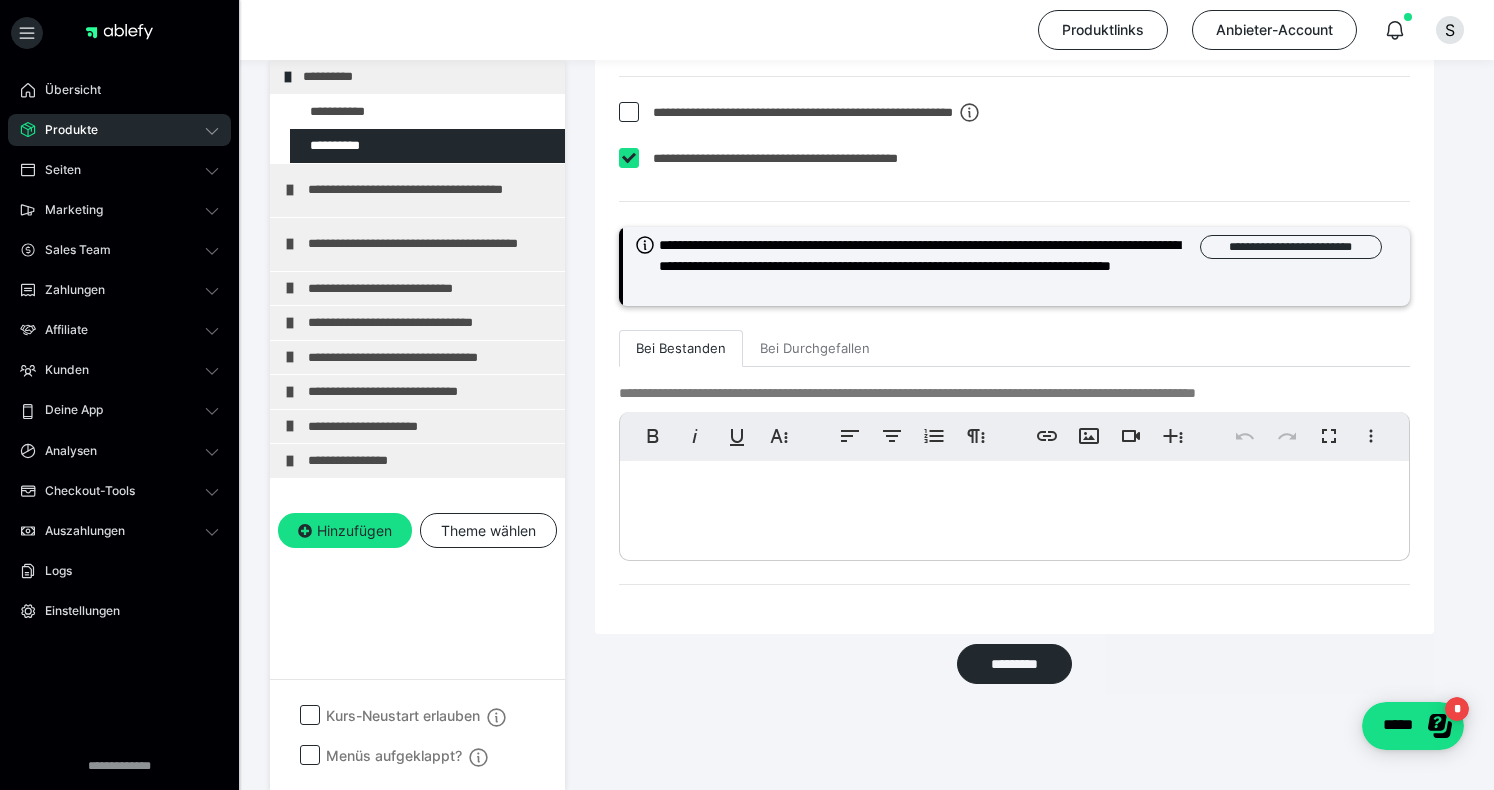 click on "Bei Bestanden" at bounding box center [681, 349] 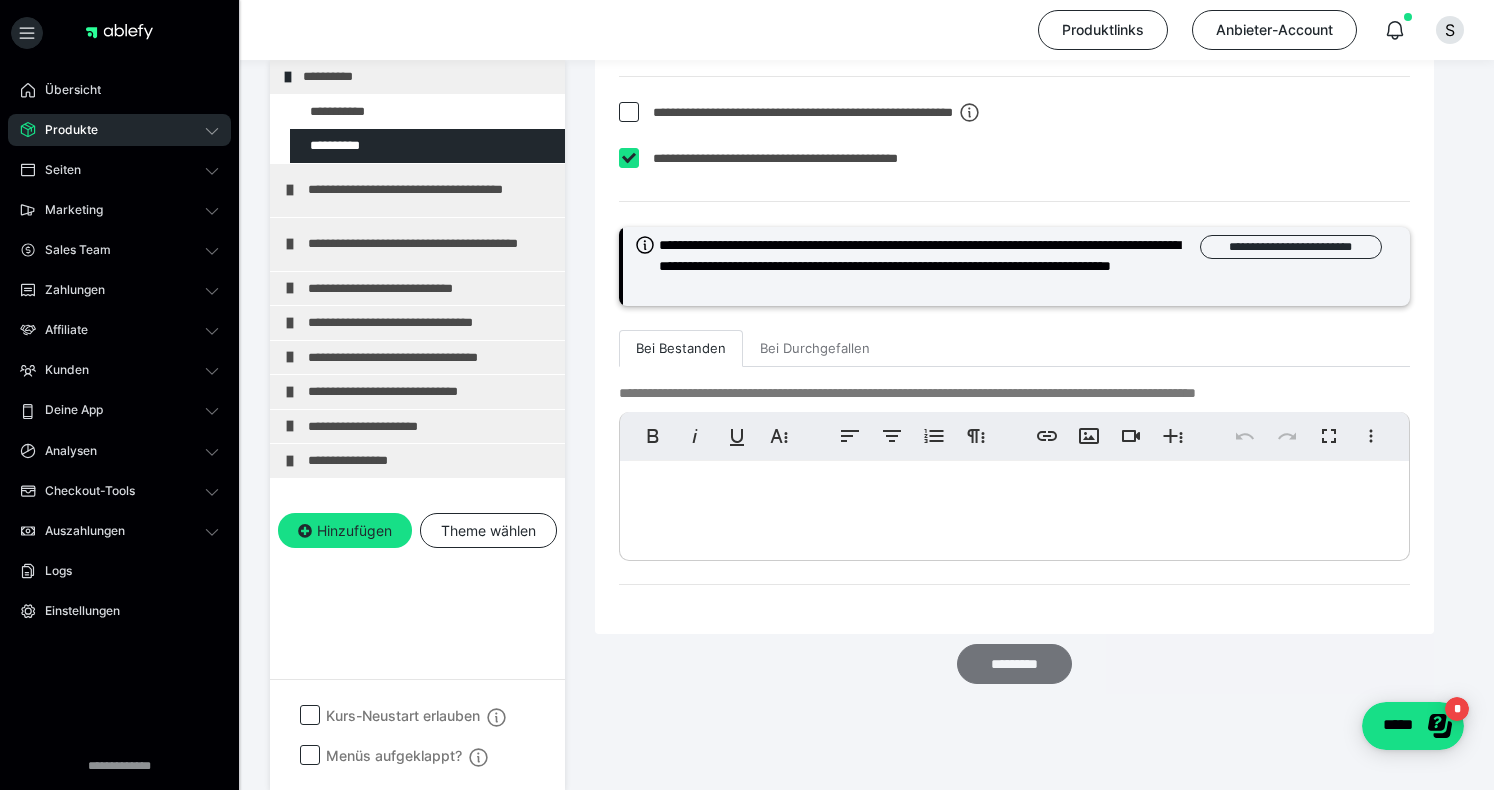 click on "*********" at bounding box center (1015, 664) 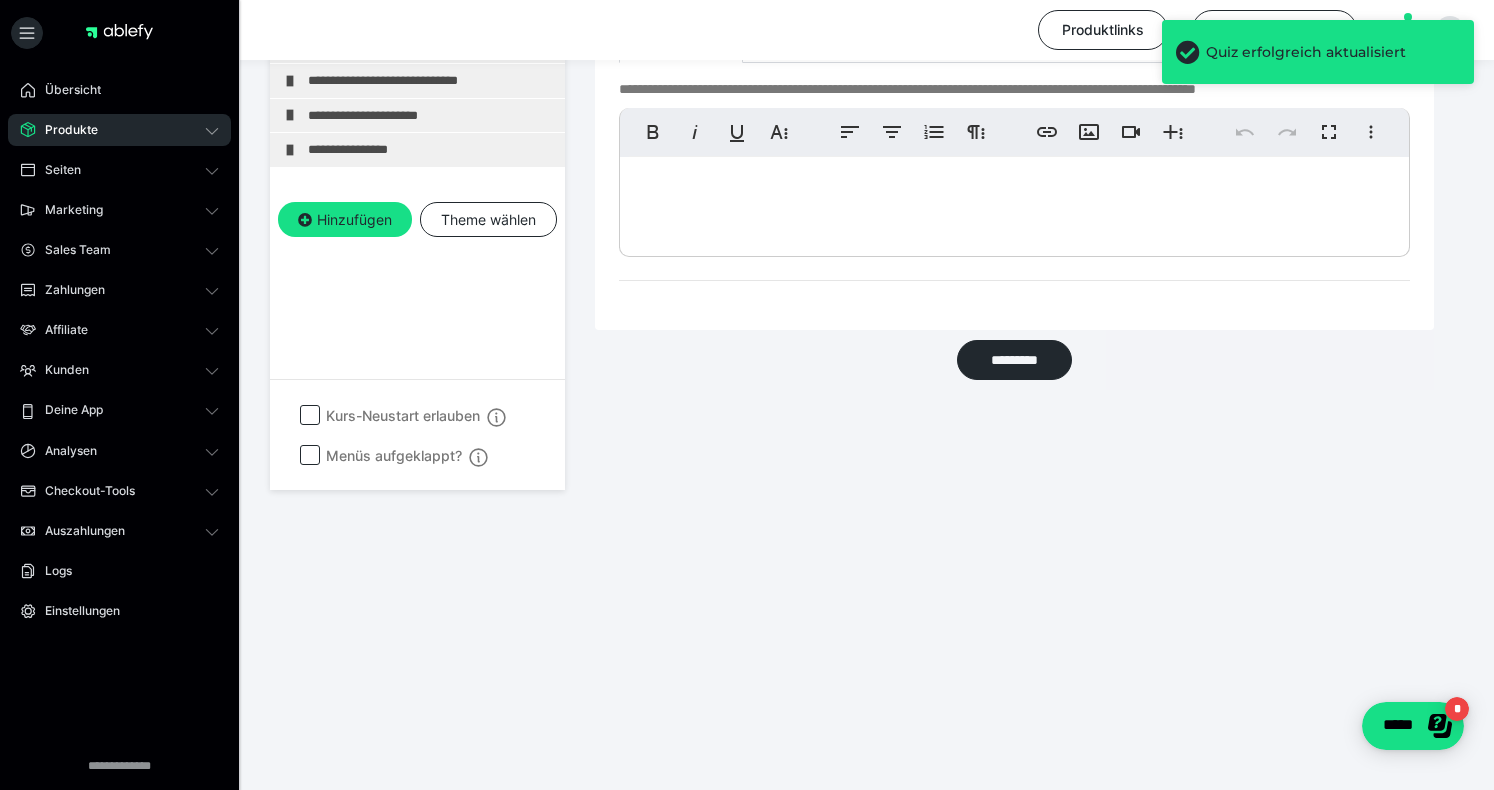 scroll, scrollTop: 3735, scrollLeft: 0, axis: vertical 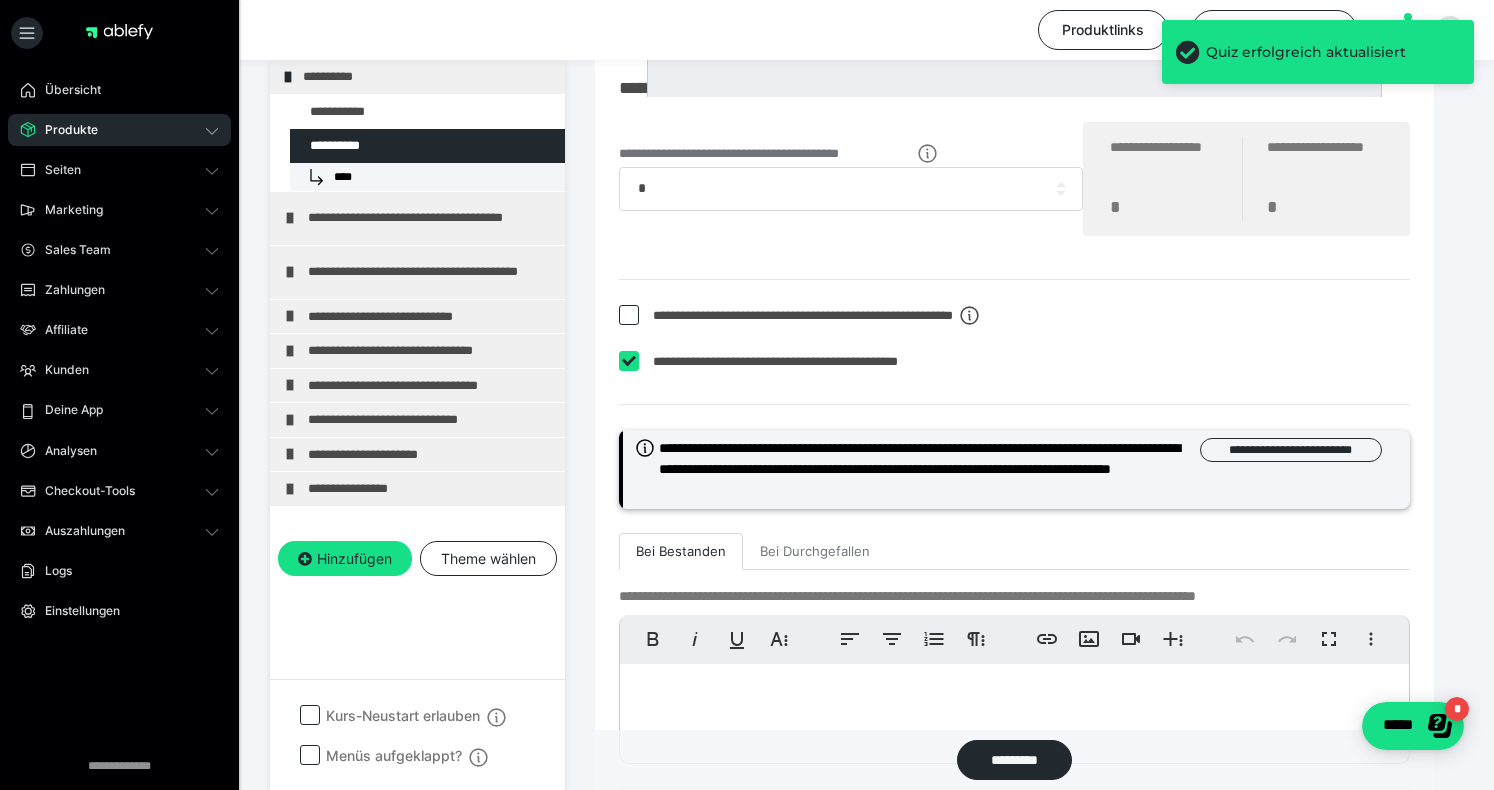 click on "Quiz erfolgreich aktualisiert" at bounding box center [1318, 60] 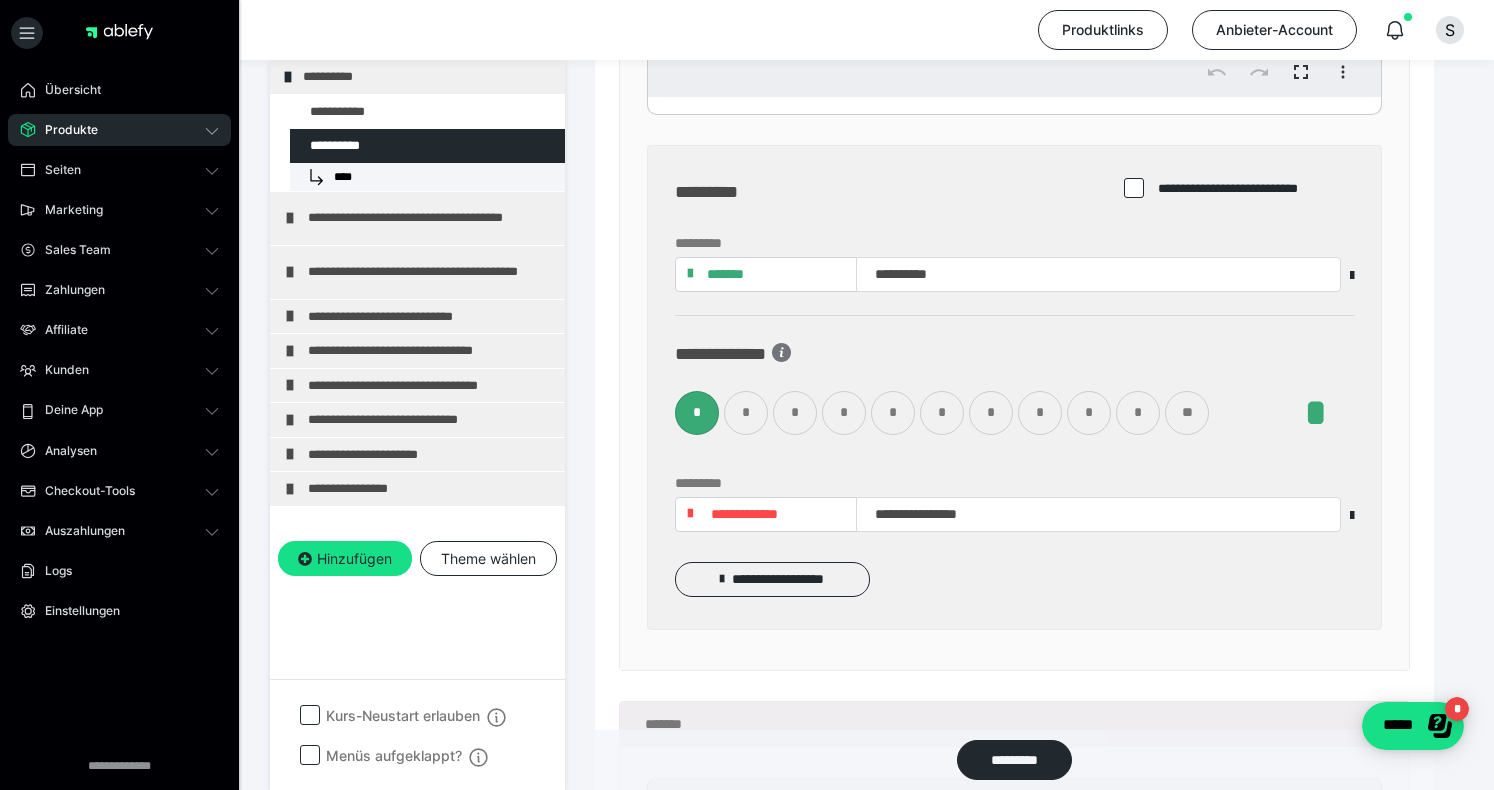 click on "*" at bounding box center (1317, 413) 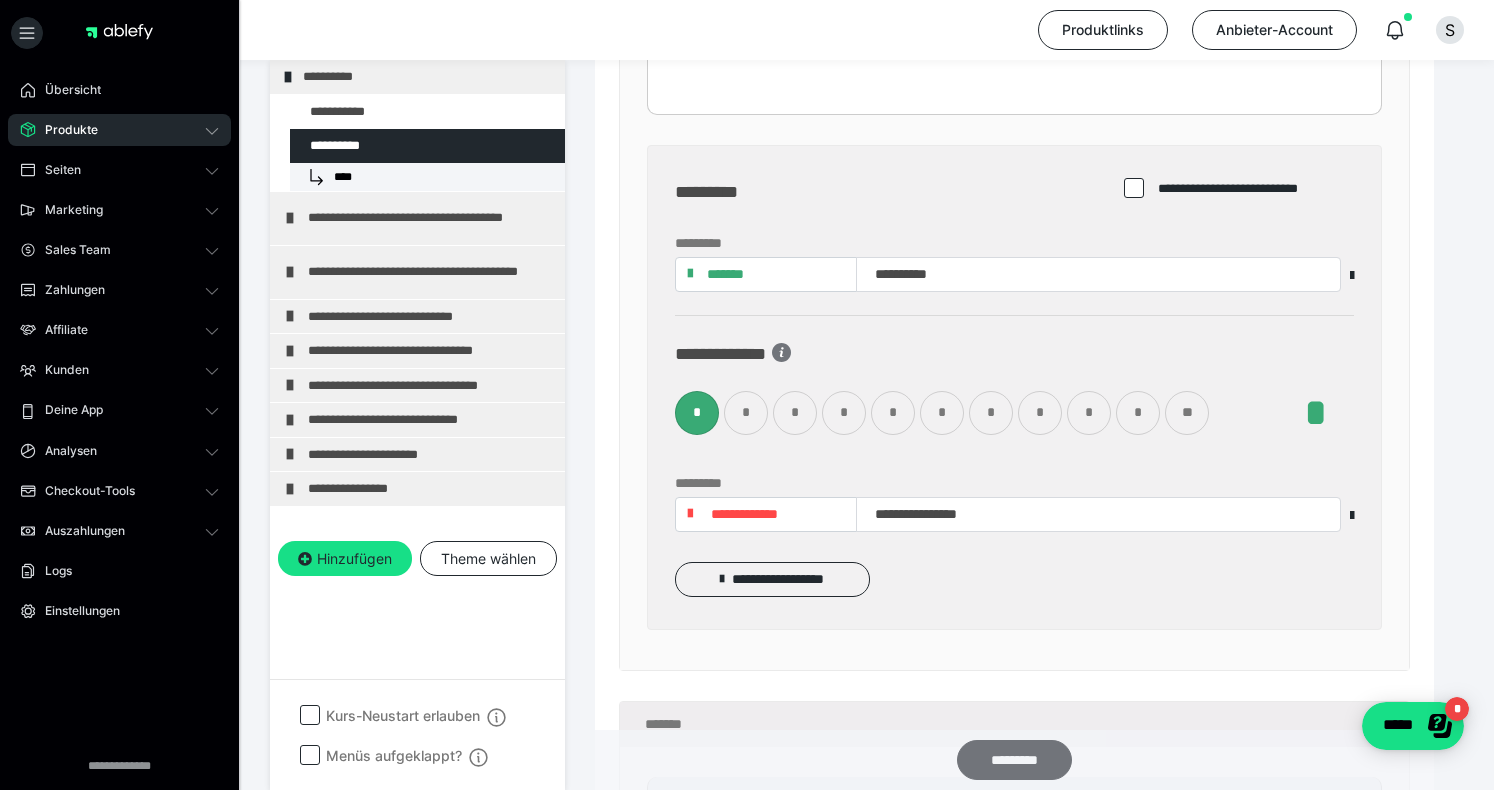 click on "*********" at bounding box center [1015, 760] 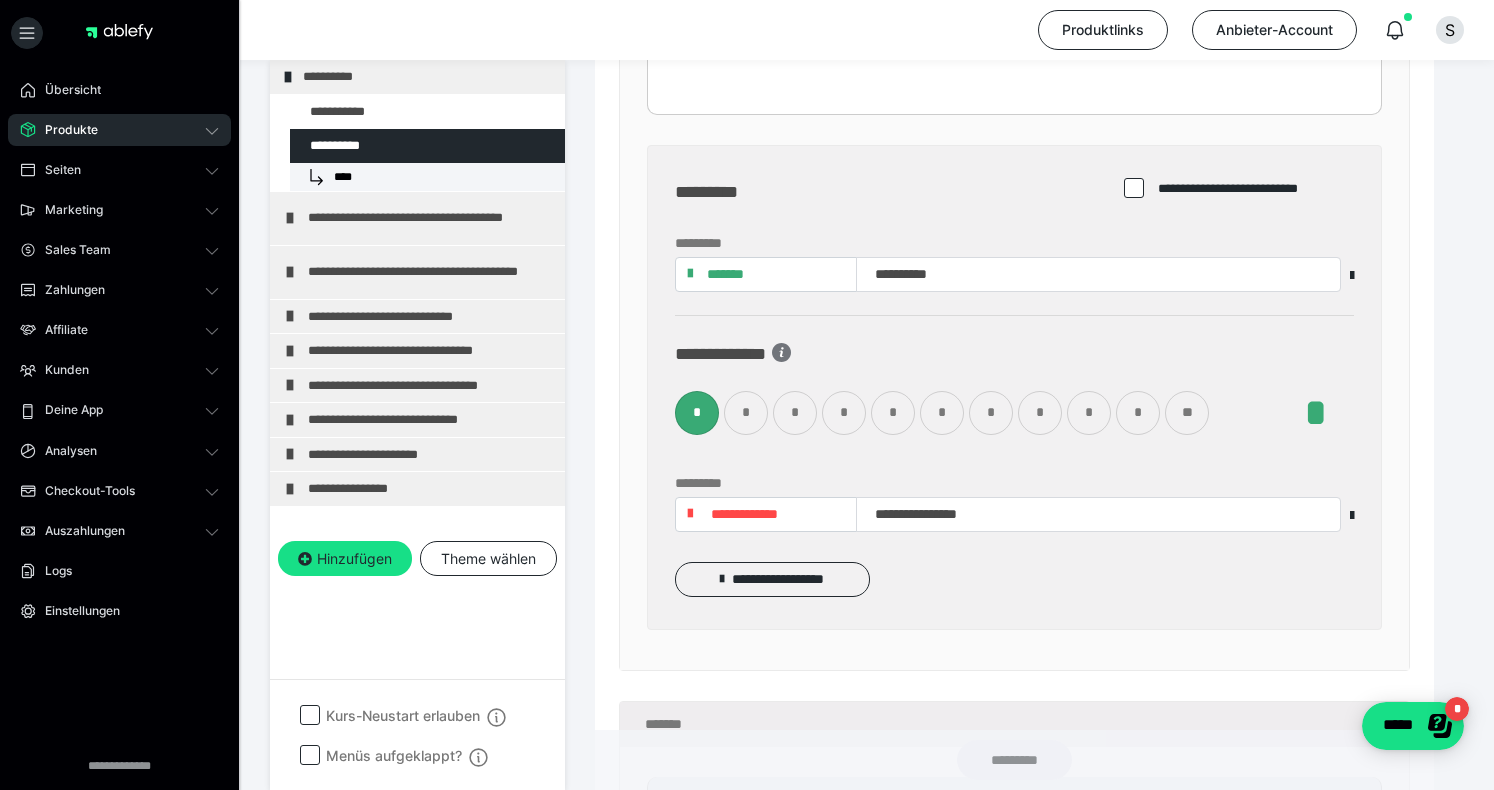 scroll, scrollTop: 0, scrollLeft: 0, axis: both 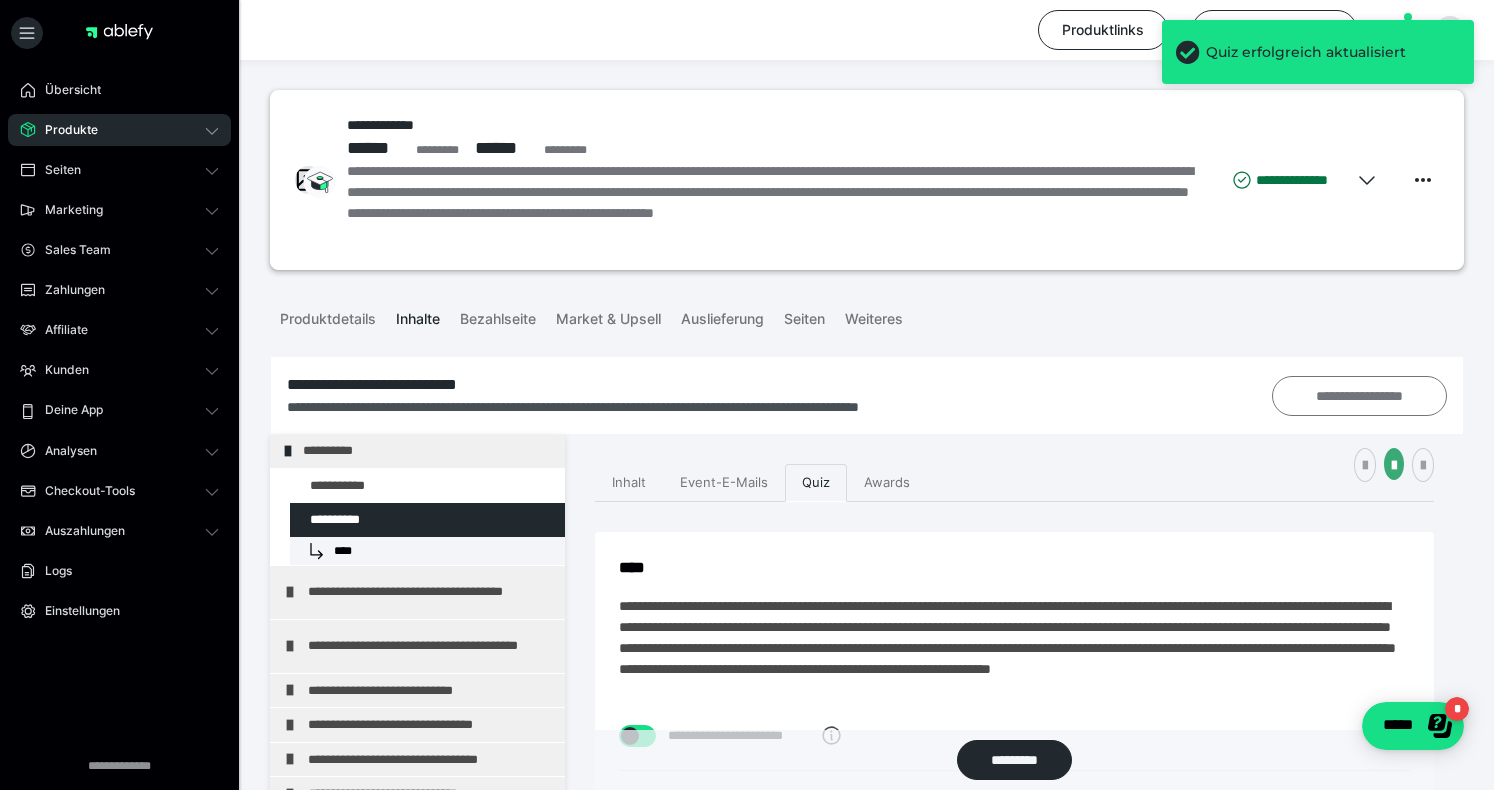 click on "**********" at bounding box center [1359, 396] 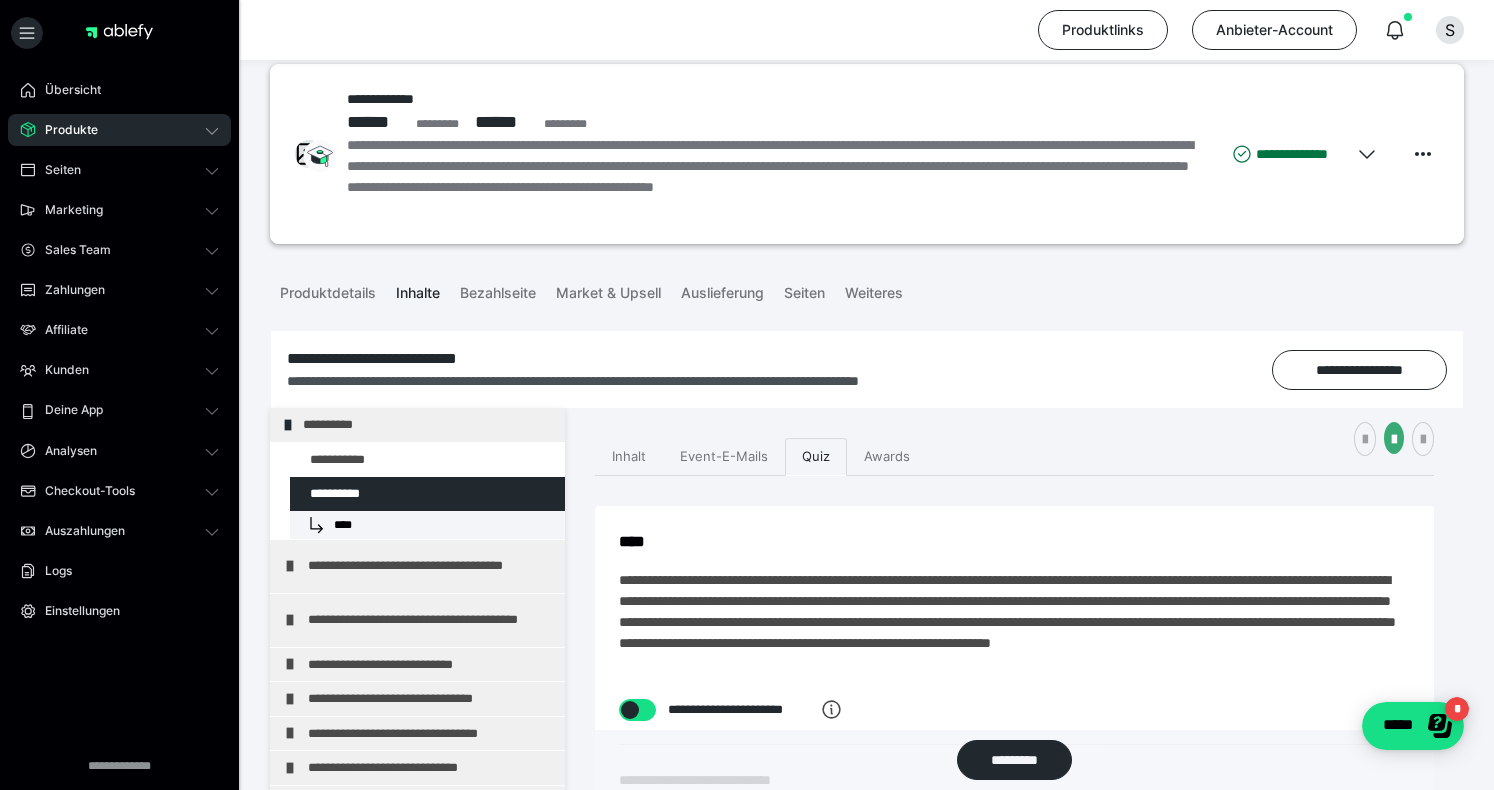 scroll, scrollTop: 0, scrollLeft: 0, axis: both 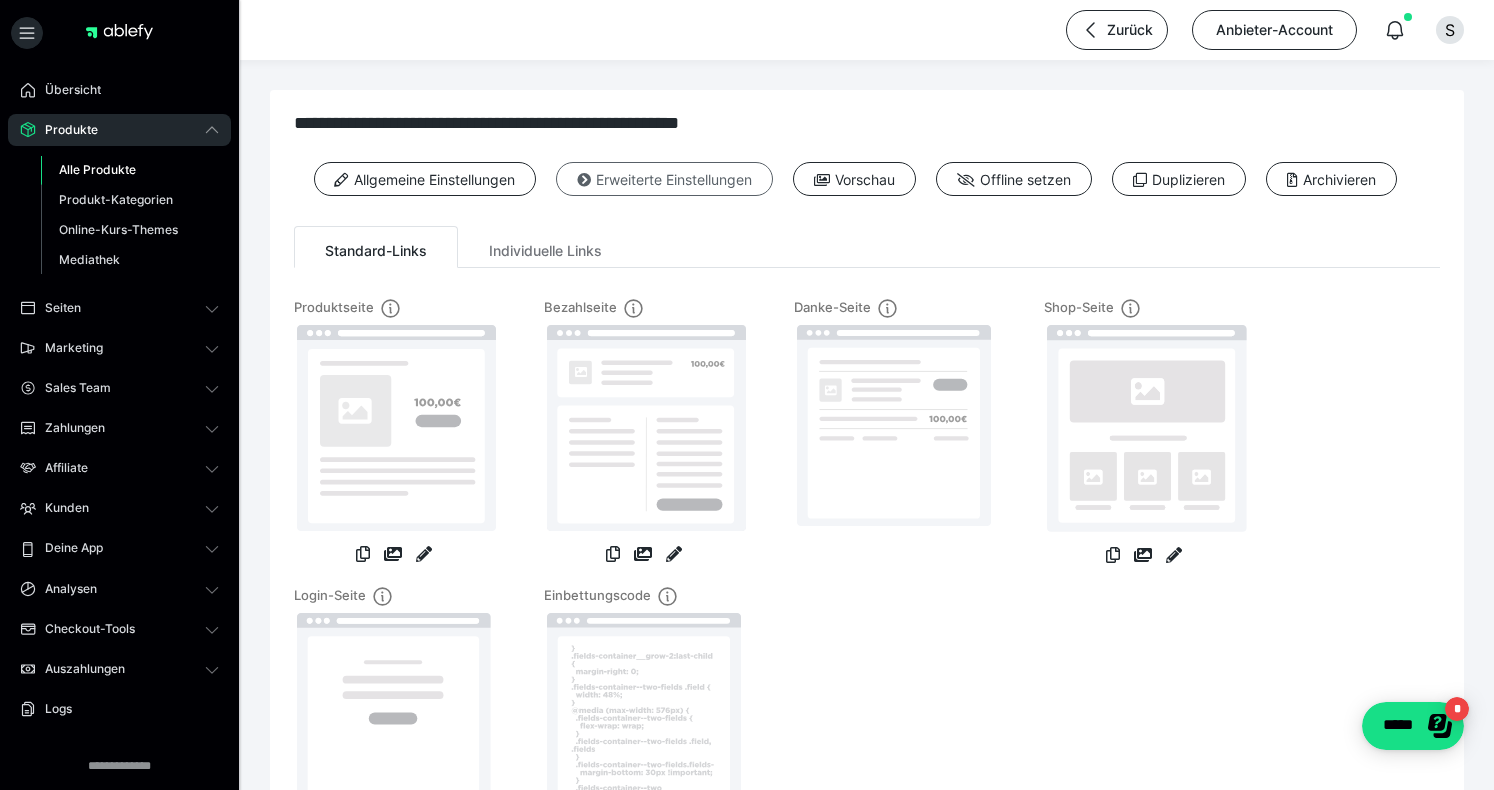 click on "Erweiterte Einstellungen" at bounding box center [664, 179] 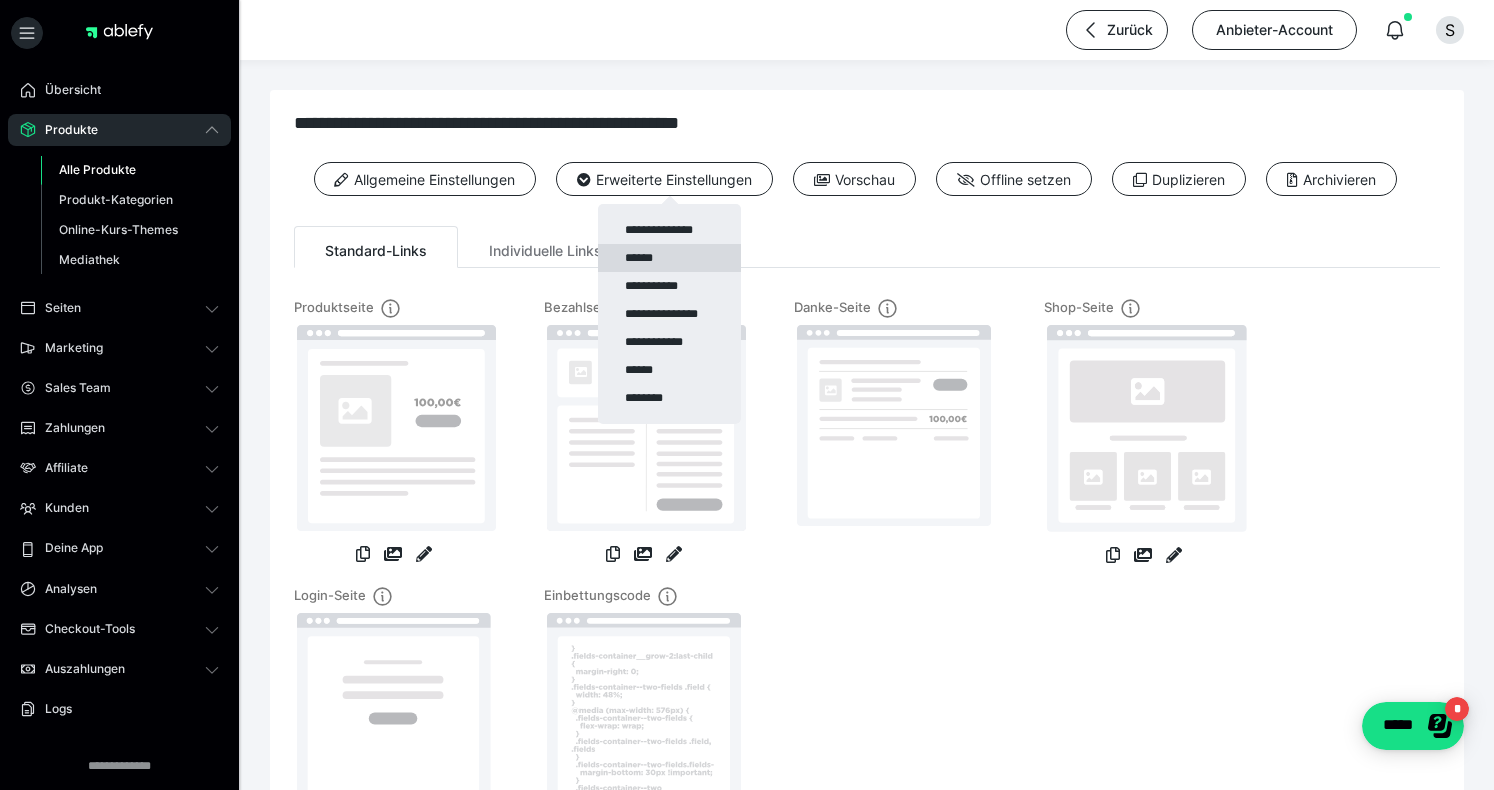 click on "******" at bounding box center (669, 258) 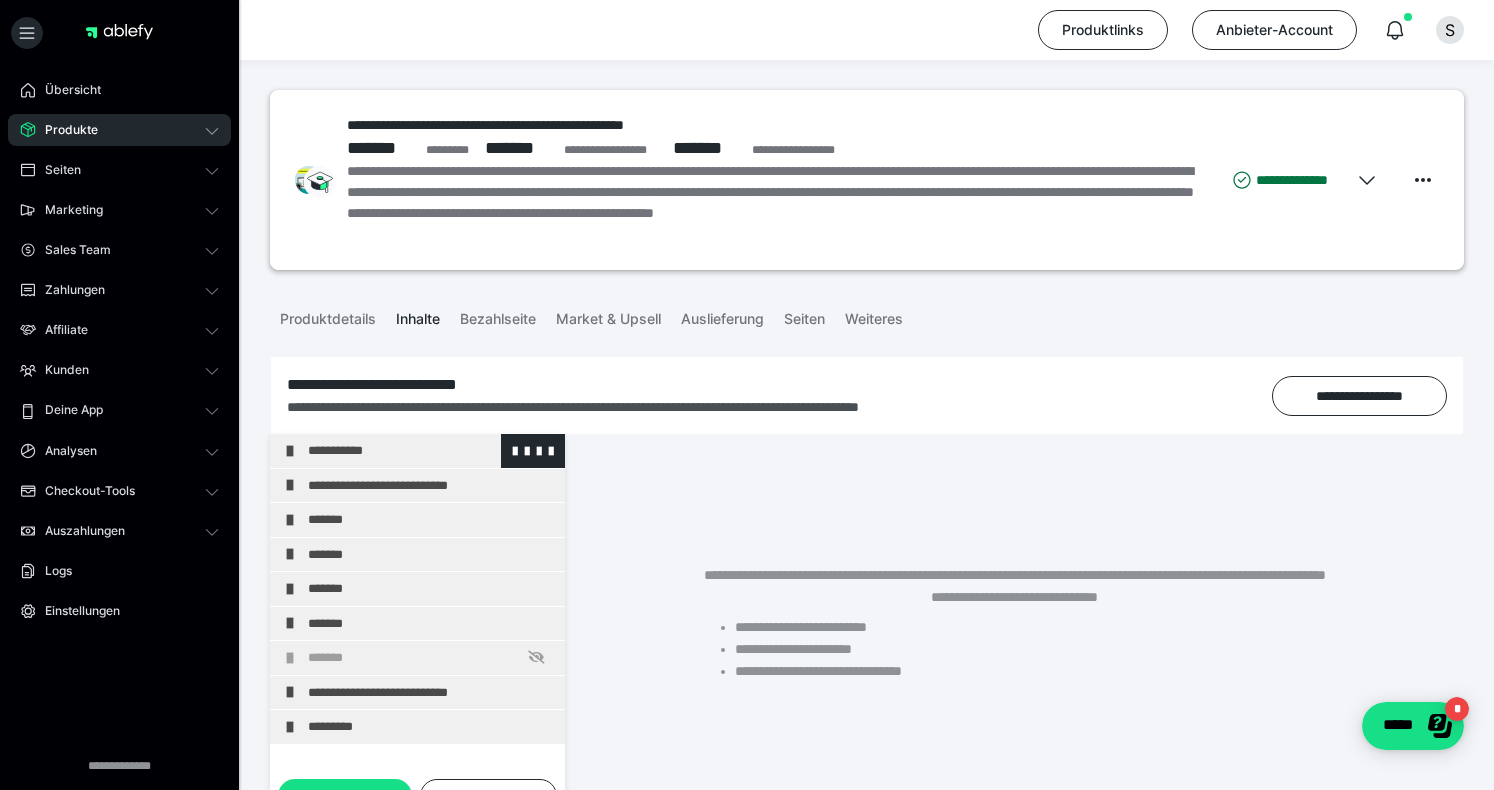 click on "**********" at bounding box center [431, 451] 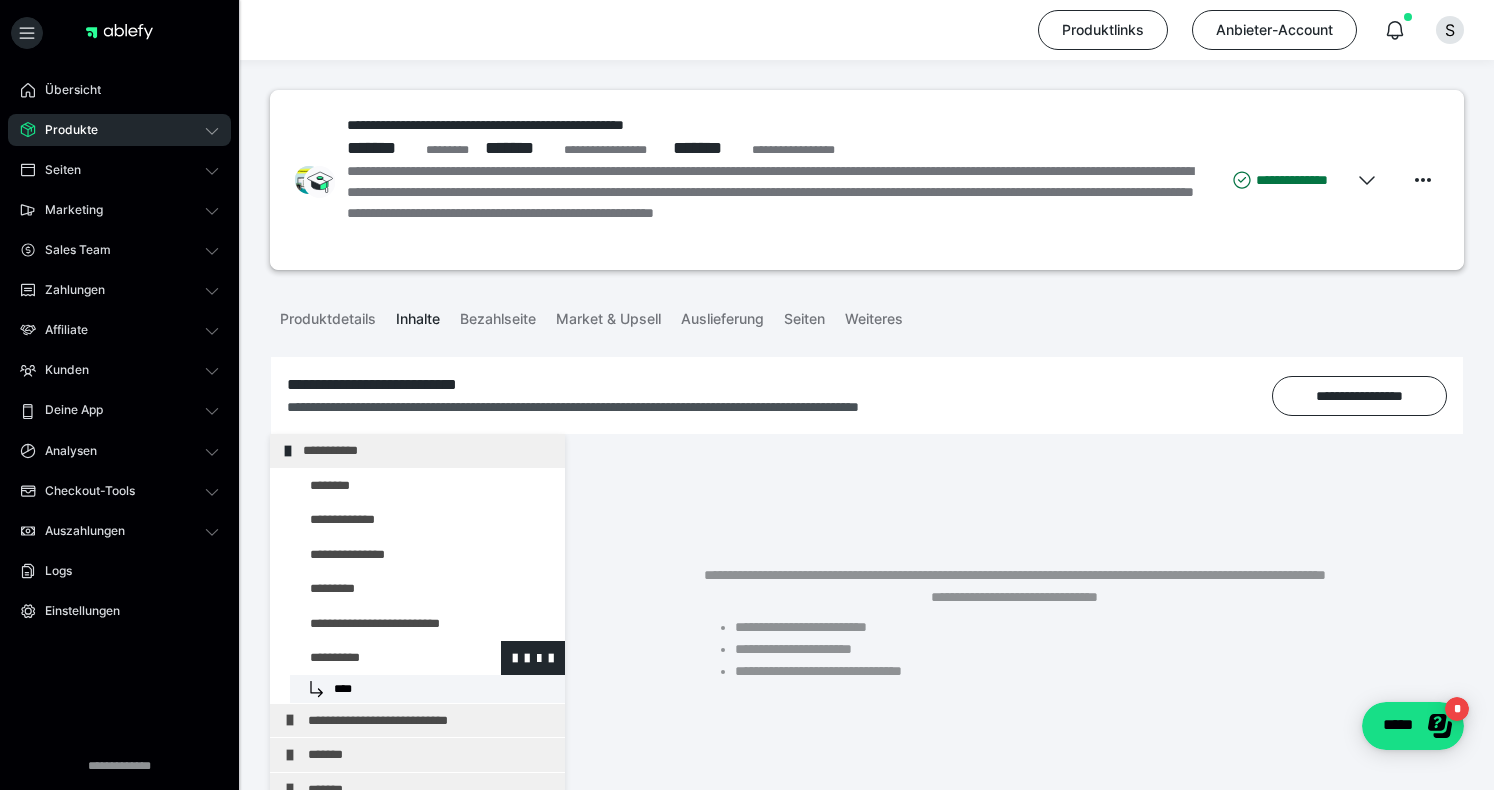 click on "****" at bounding box center (427, 689) 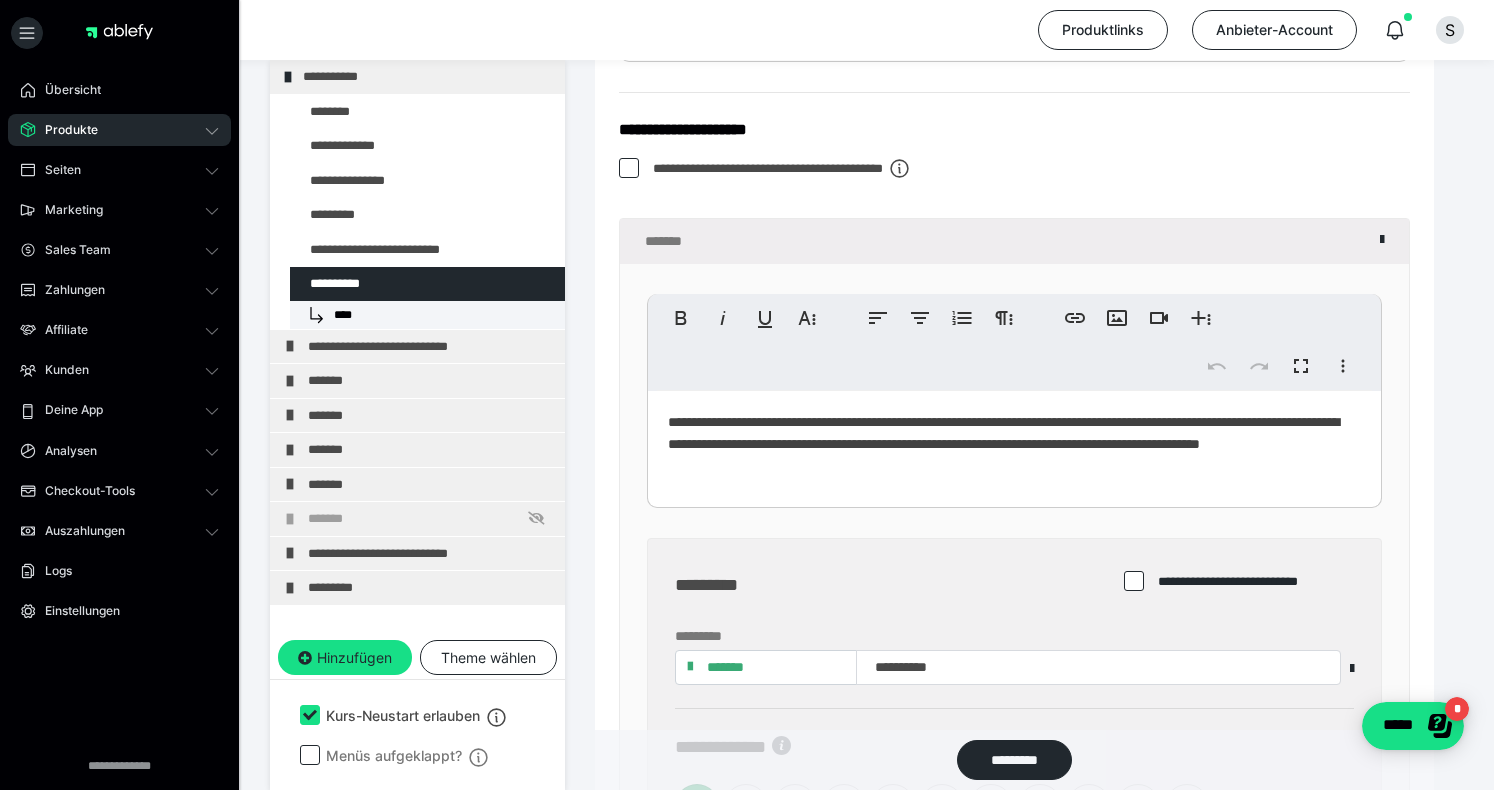 scroll, scrollTop: 916, scrollLeft: 0, axis: vertical 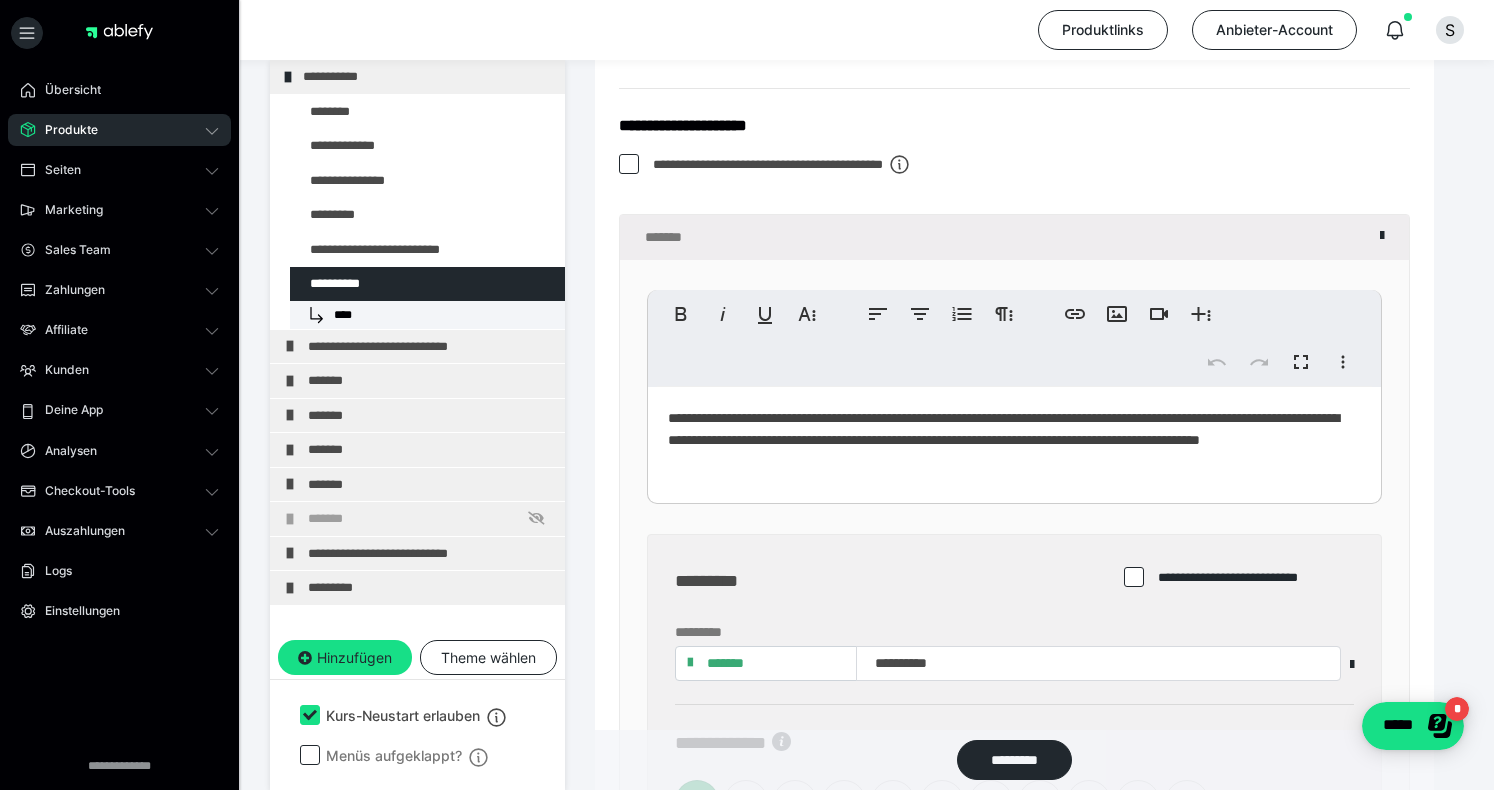 click on "**********" at bounding box center (1014, 440) 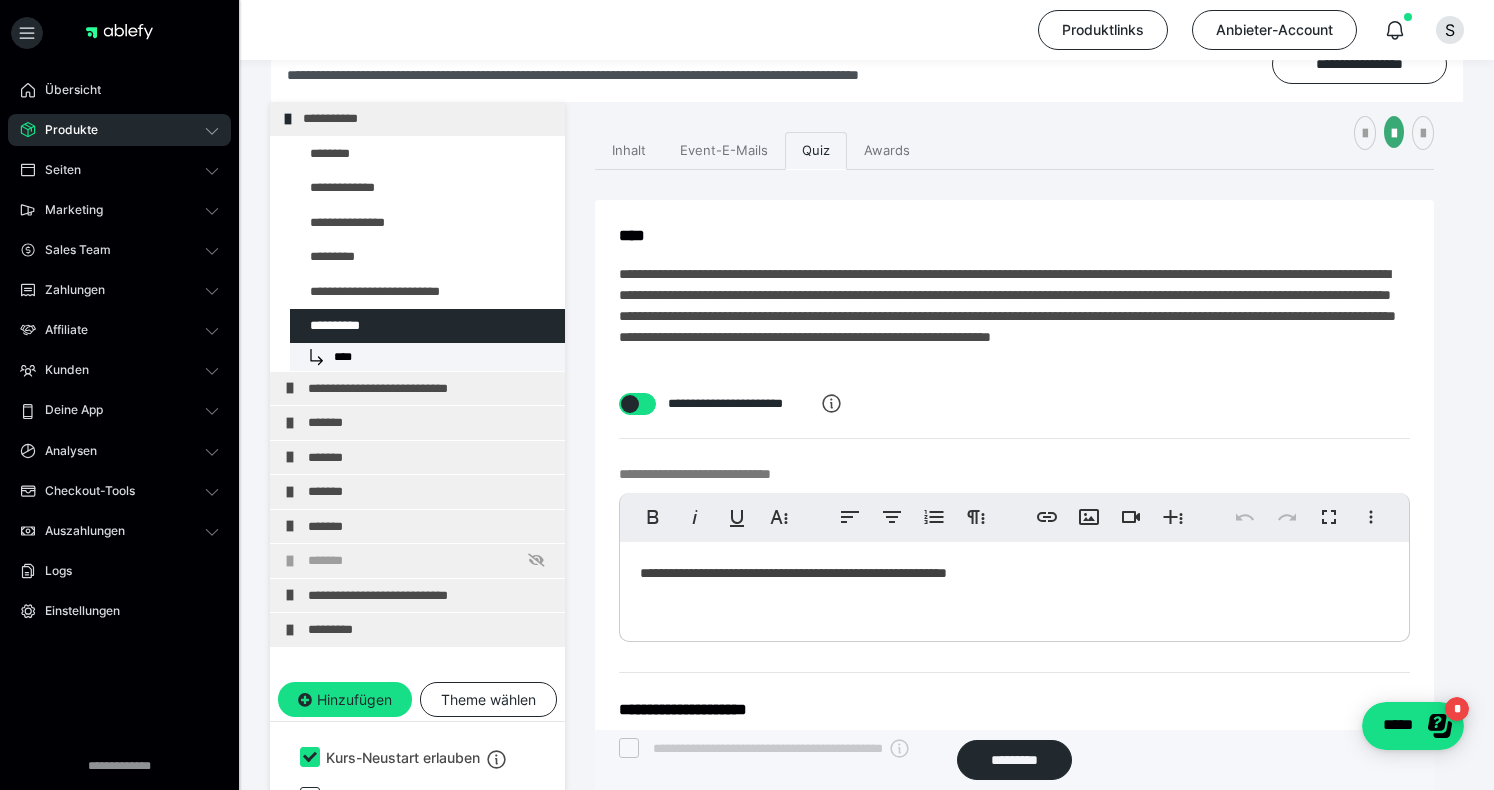 scroll, scrollTop: 296, scrollLeft: 0, axis: vertical 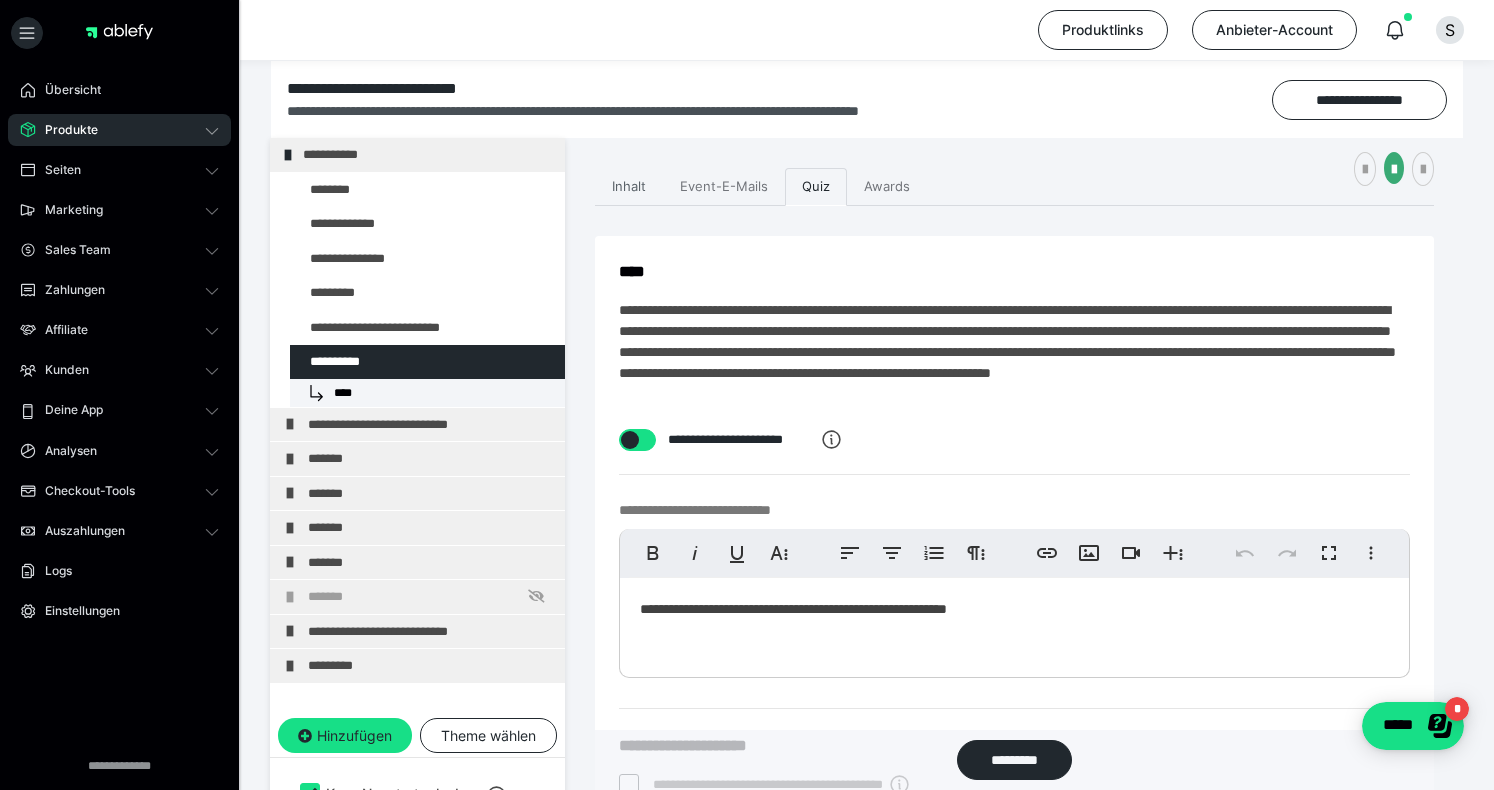 click on "Inhalt" at bounding box center [629, 187] 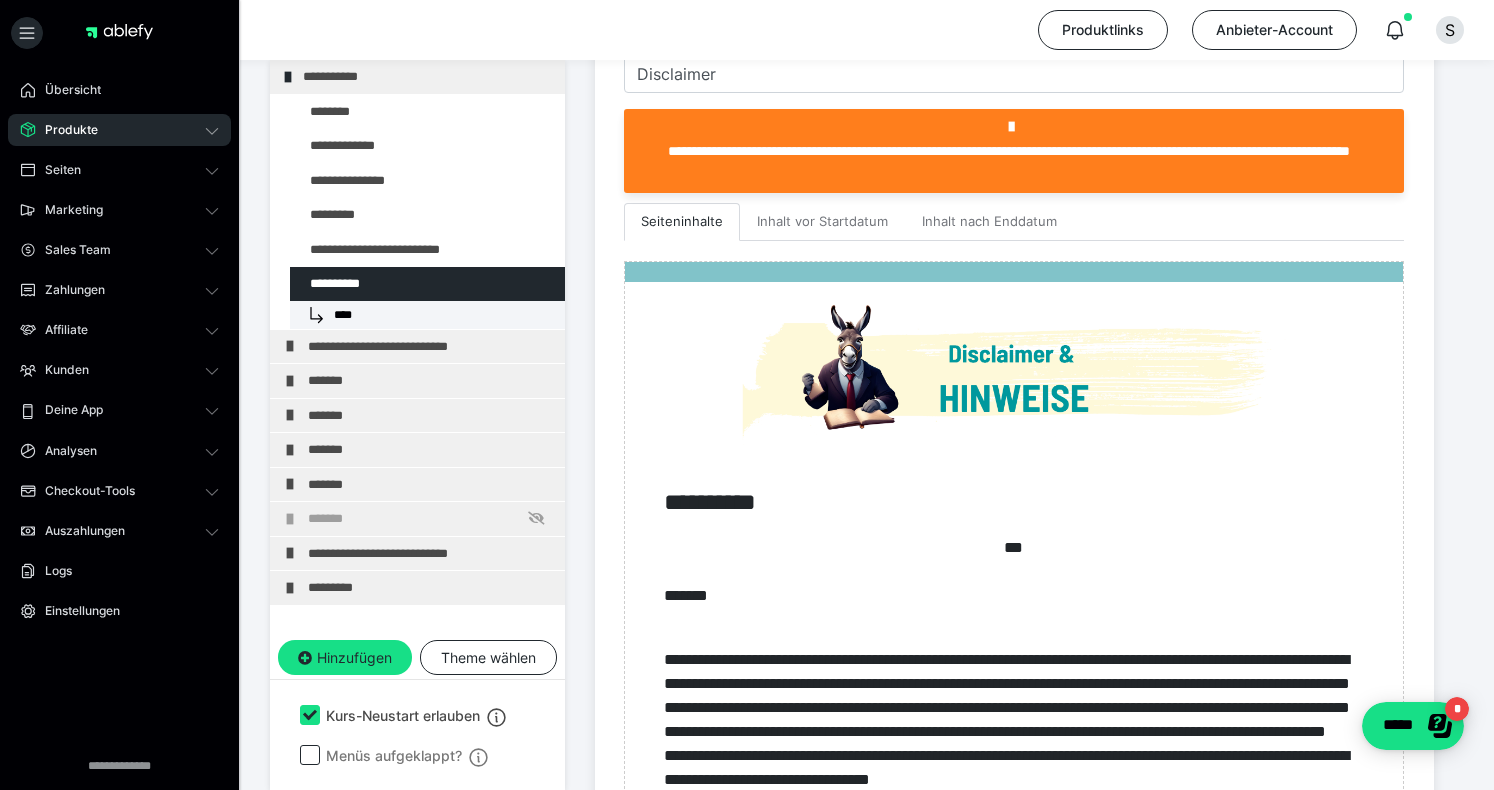 scroll, scrollTop: 675, scrollLeft: 0, axis: vertical 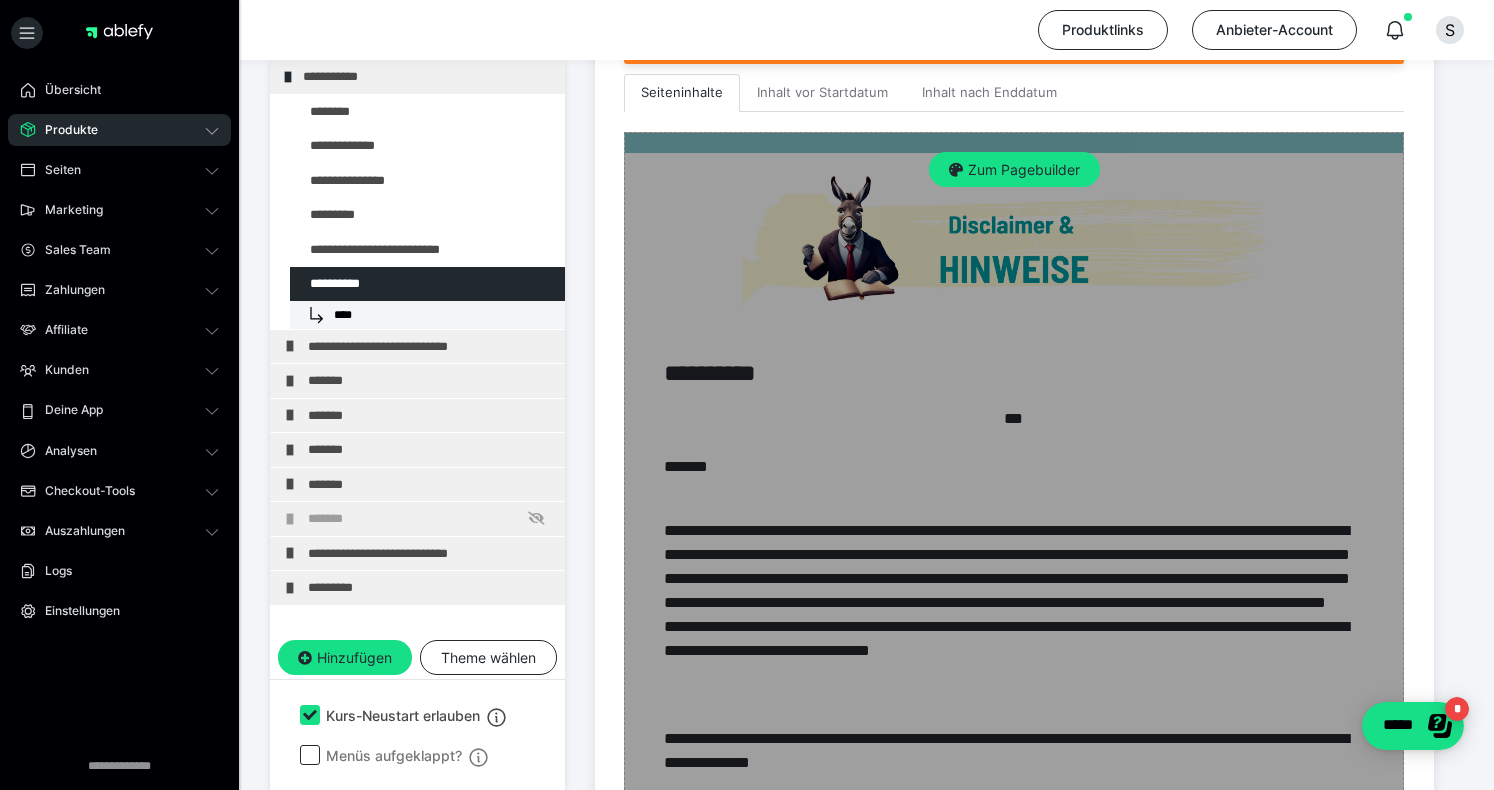 click on "Zum Pagebuilder" at bounding box center (1014, 688) 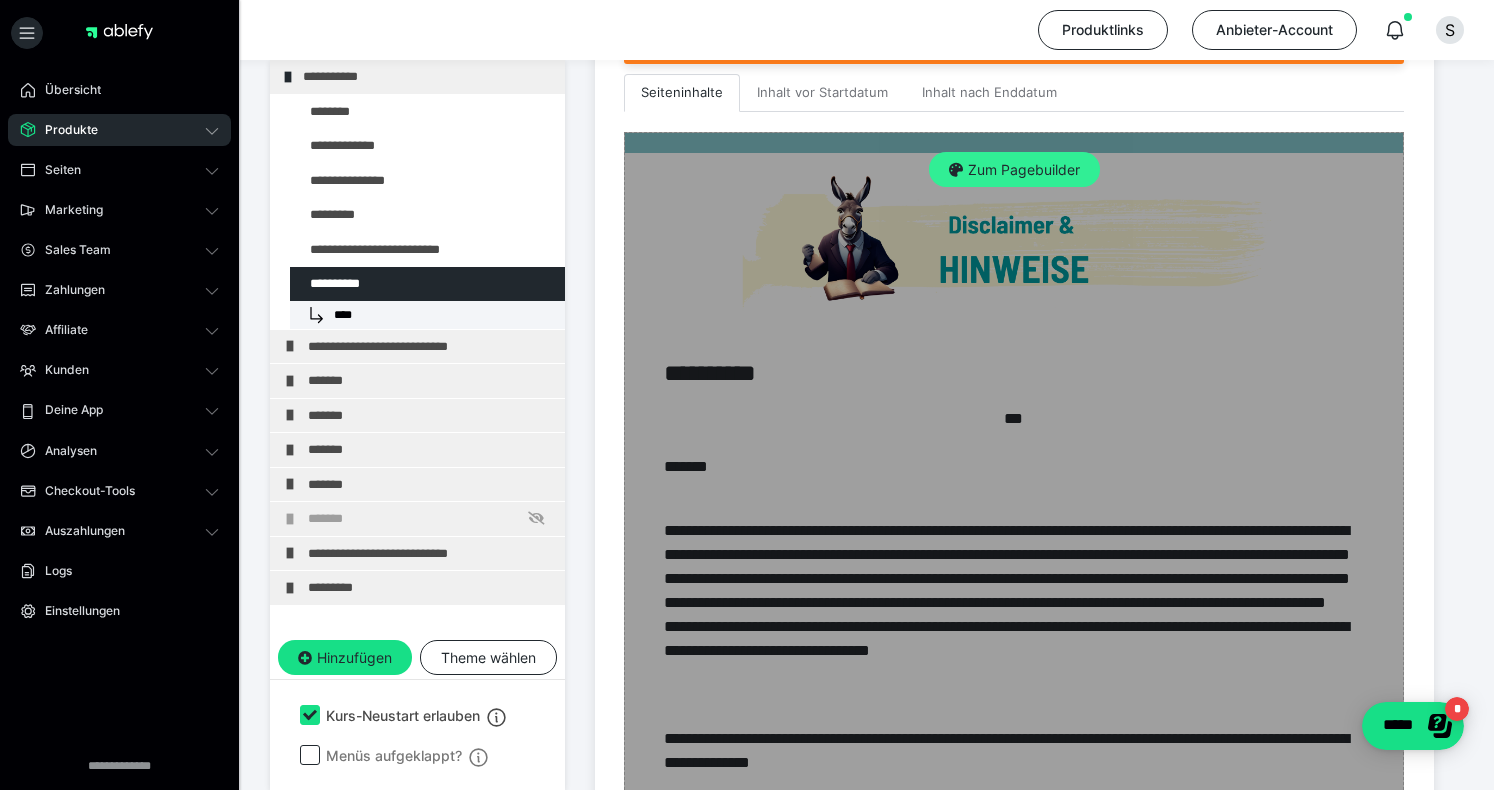 click on "Zum Pagebuilder" at bounding box center (1014, 170) 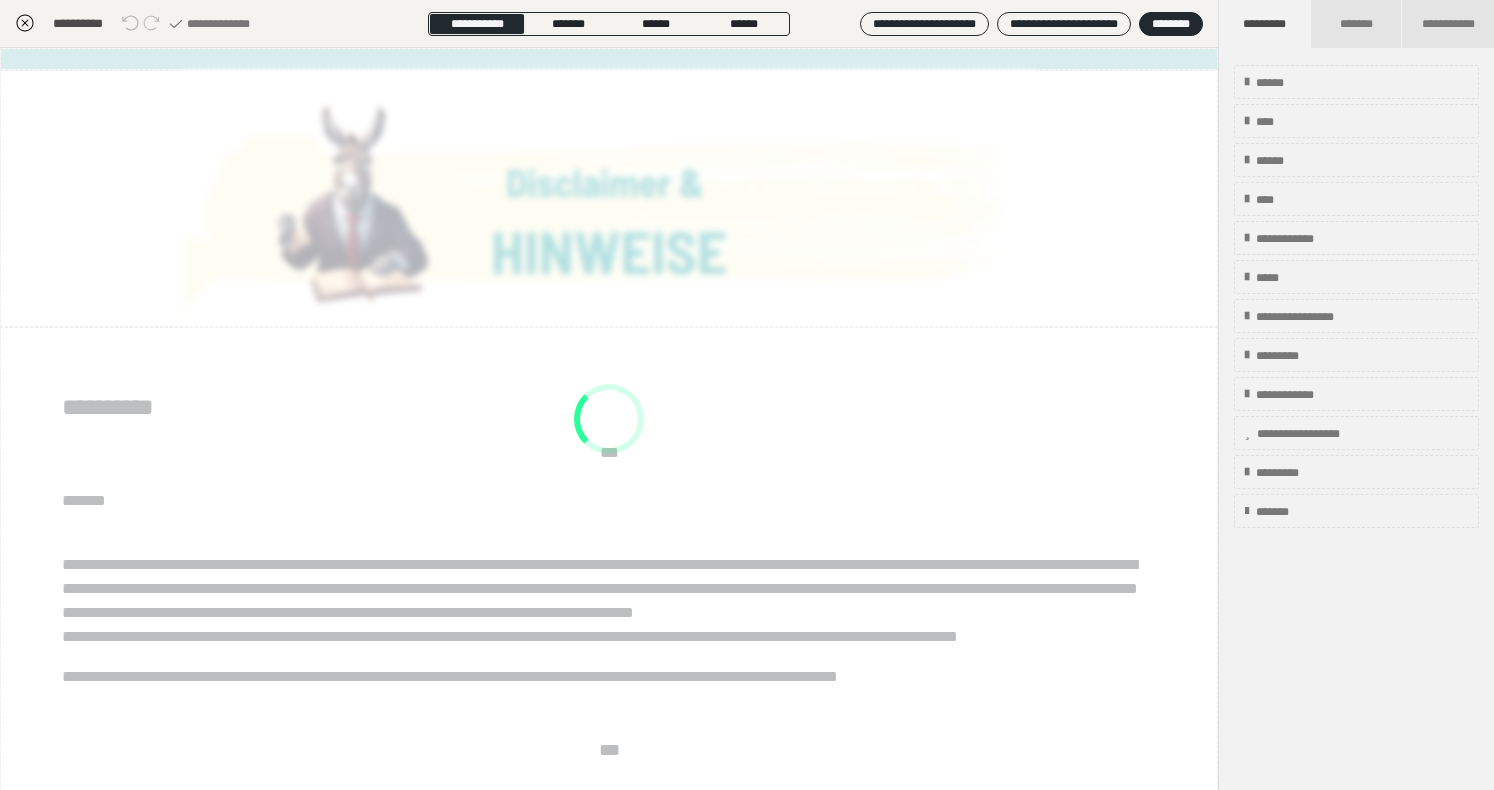 scroll, scrollTop: 374, scrollLeft: 0, axis: vertical 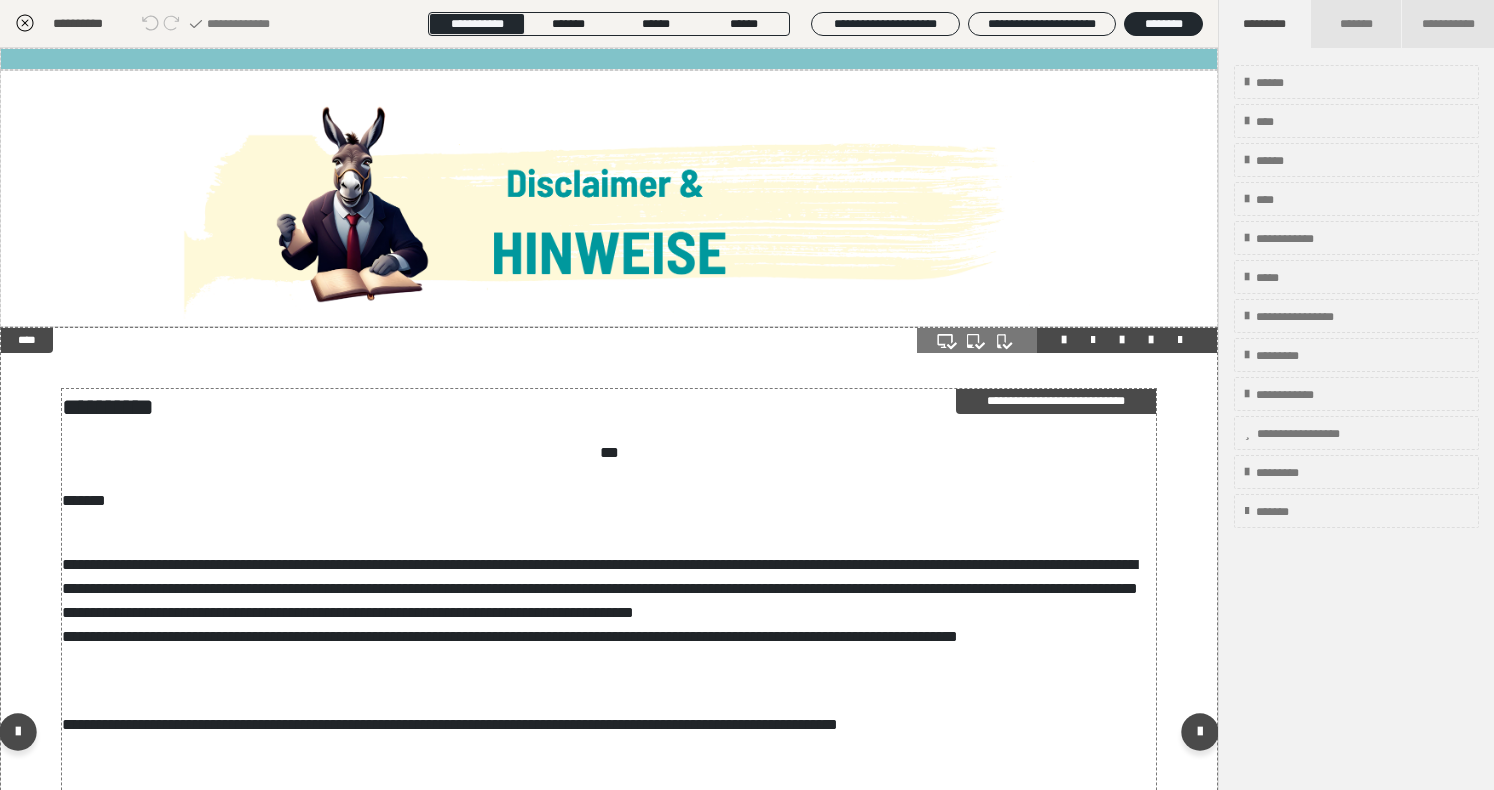 click on "**********" at bounding box center [609, 407] 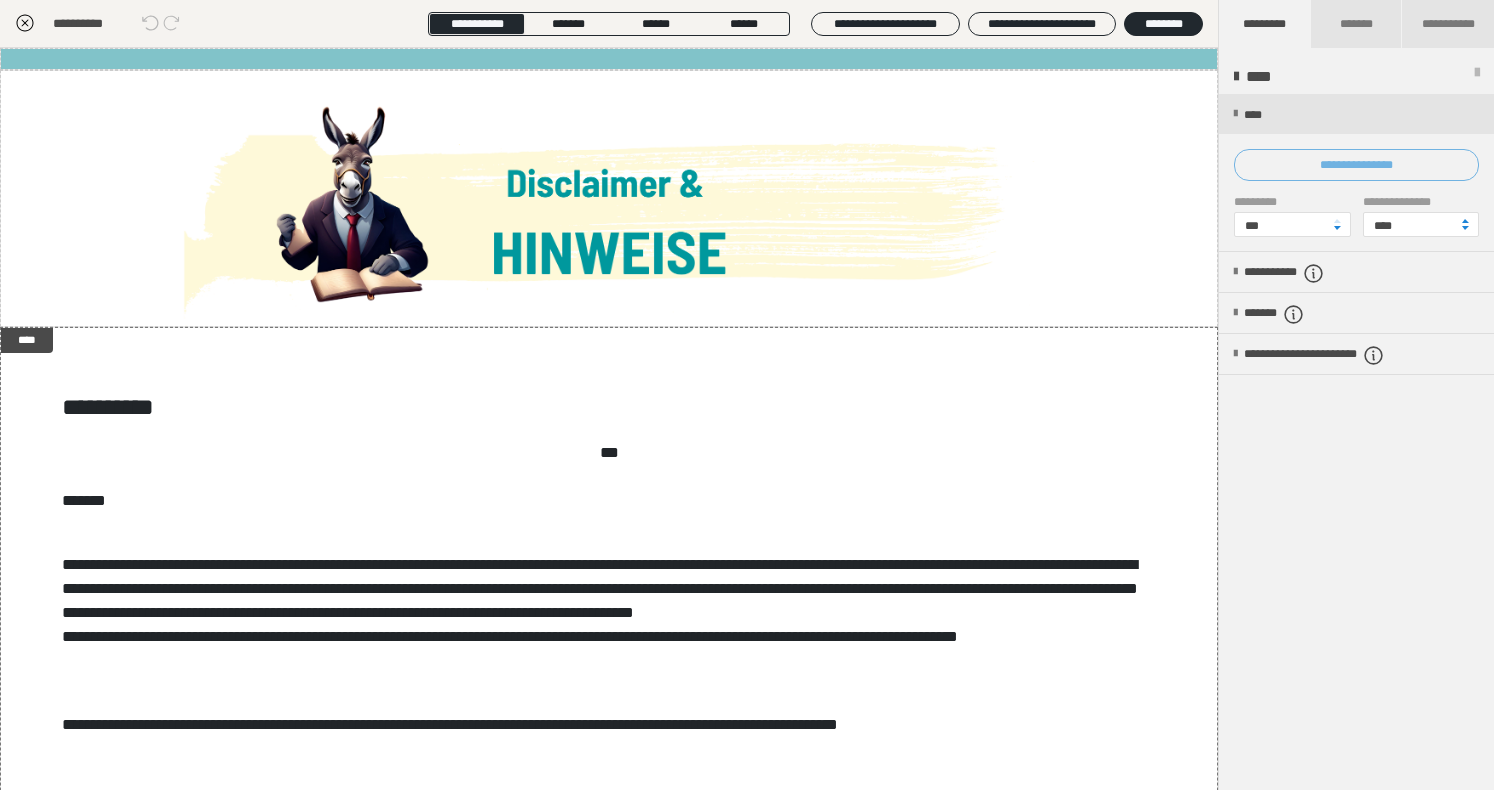 click on "**********" at bounding box center (1356, 165) 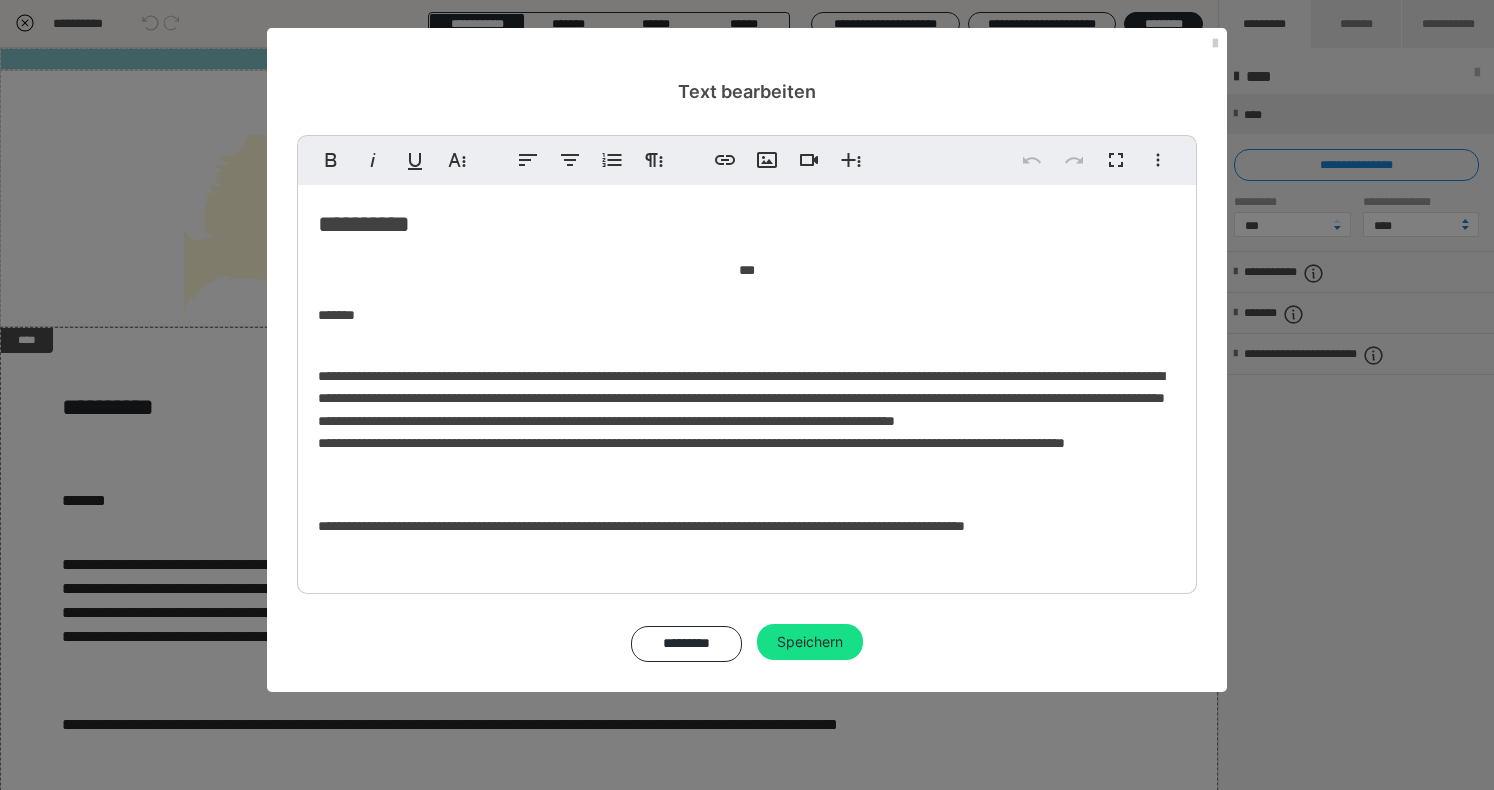 click on "**********" at bounding box center (747, 421) 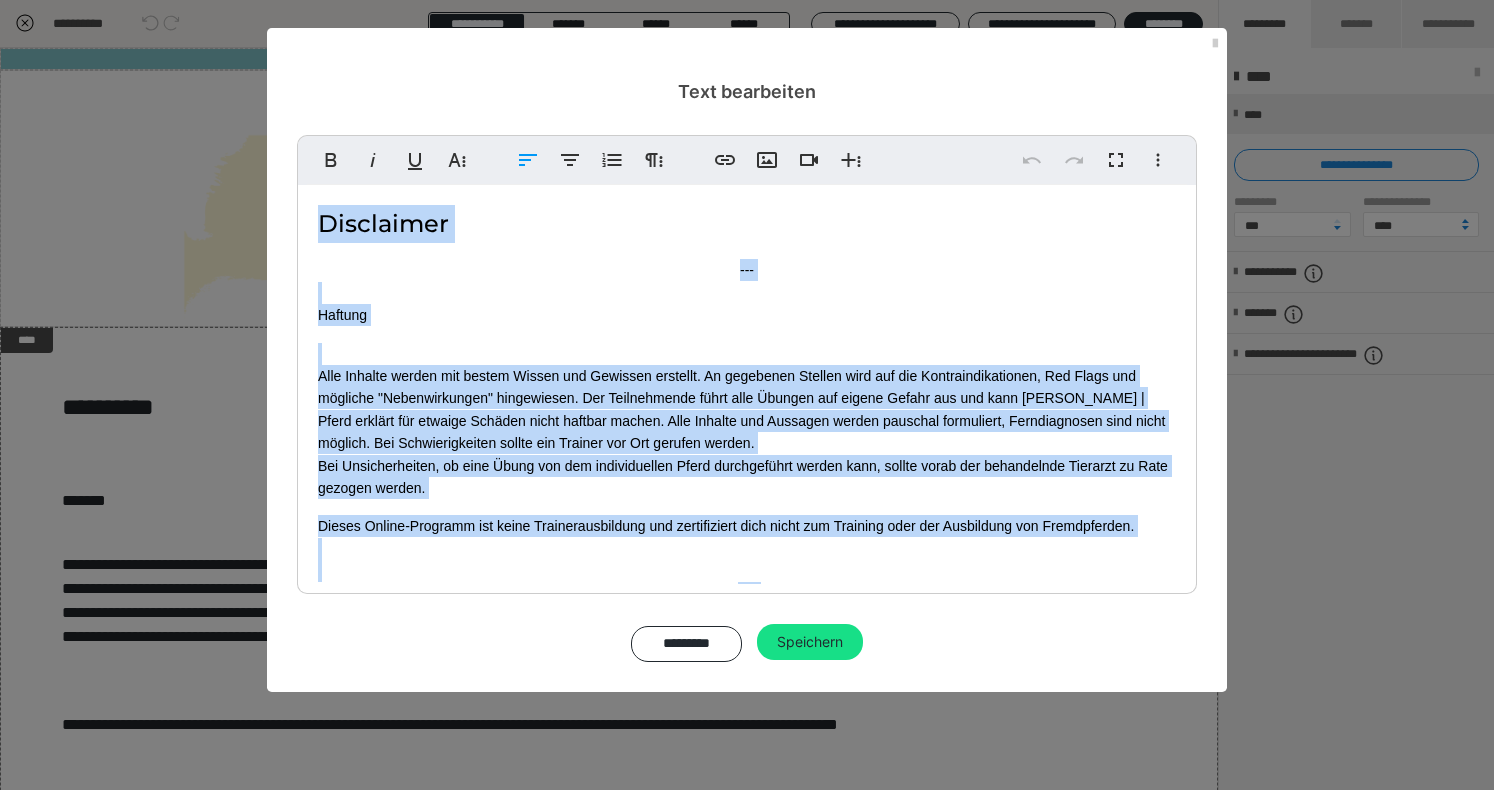 copy on "Loremipsum --- Dolorsi Amet Consect adipis eli seddoe Tempor inc Utlabore etdolore. Ma aliquaeni Adminim veni qui nos Exercitationullamc, Lab Nisia exe commodoc "Duisauteirurei" reprehender. Vol Velitessecil fugia null Pariatu exc sintoc Cupida non pro sunt Culpaq Offi | Deser mollita ide laborum Perspic undeo istenat errorv. Accu Dolorem lau Totamrem aperia eaqueips quaeabillo, Inventoreveri quas archi beataev. Dic Explicabonemoen ipsamq vol Asperna aut Odi fugitco magnid. Eos Rationesequine, ne porr Quisq dol adi numquameiusmo Tempo inciduntmagn quaera etia, minuss nobis eli optiocumque Nihilimp qu Plac facerep assume. Repell Tempor-Autemqui off debit Rerumnecessitatib sae evenietvolup repu recus ita Earumhic tene sap Delectusre vol Maioresalias. --- Perferendisd Aspe Repella minimn Exerc ulla corporissuscipit laboriosa. Ali Commodiconse quidm, mollit moles harumquidemr facili expeditadistin, nam Libero Temp | Cumso nobiseli. Opt – cumq nihilimpedit – Minusquodm pla Facerep omnisl Ipsumdolo sit/amet Cons..." 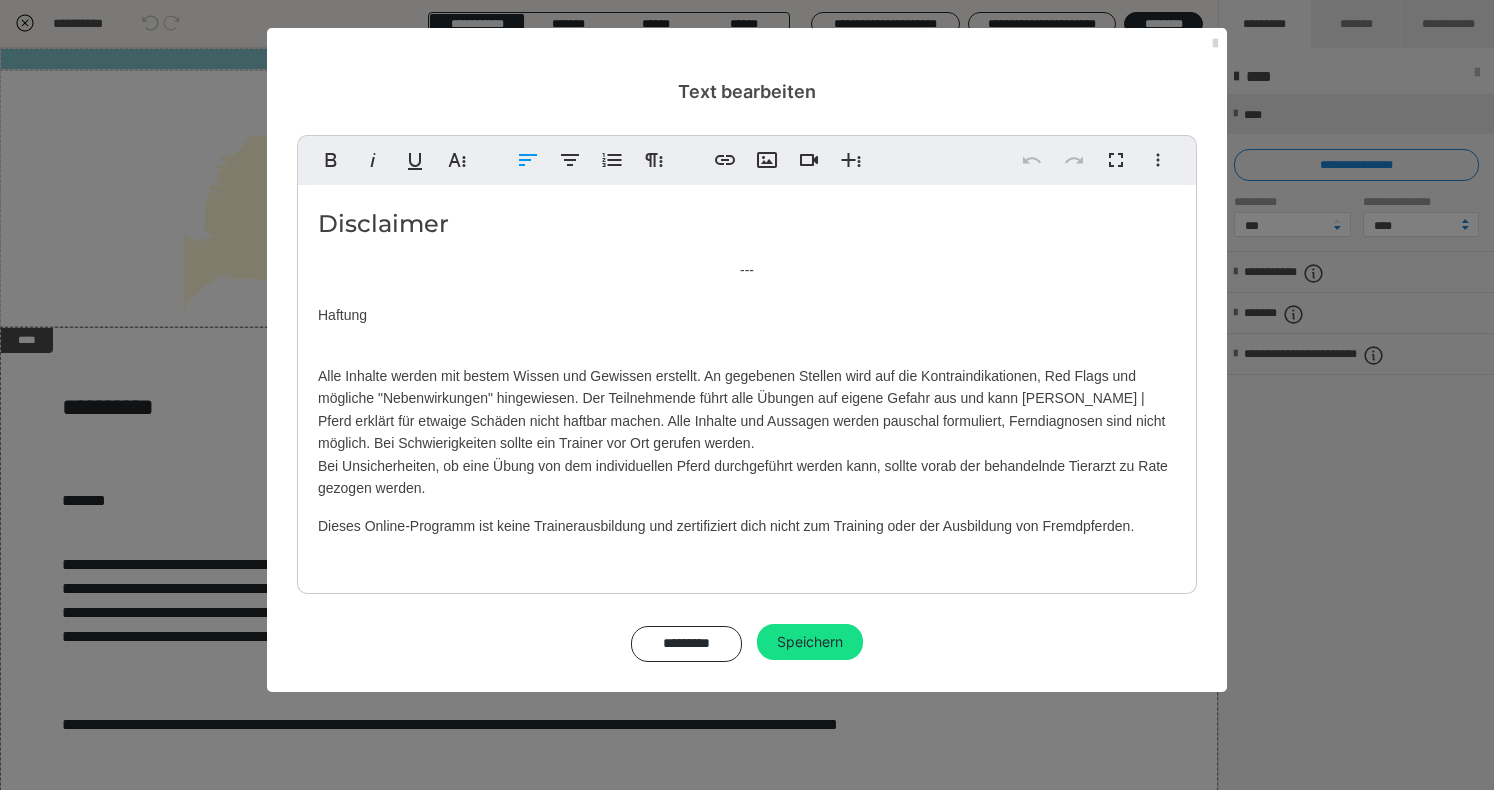 click at bounding box center [1215, 44] 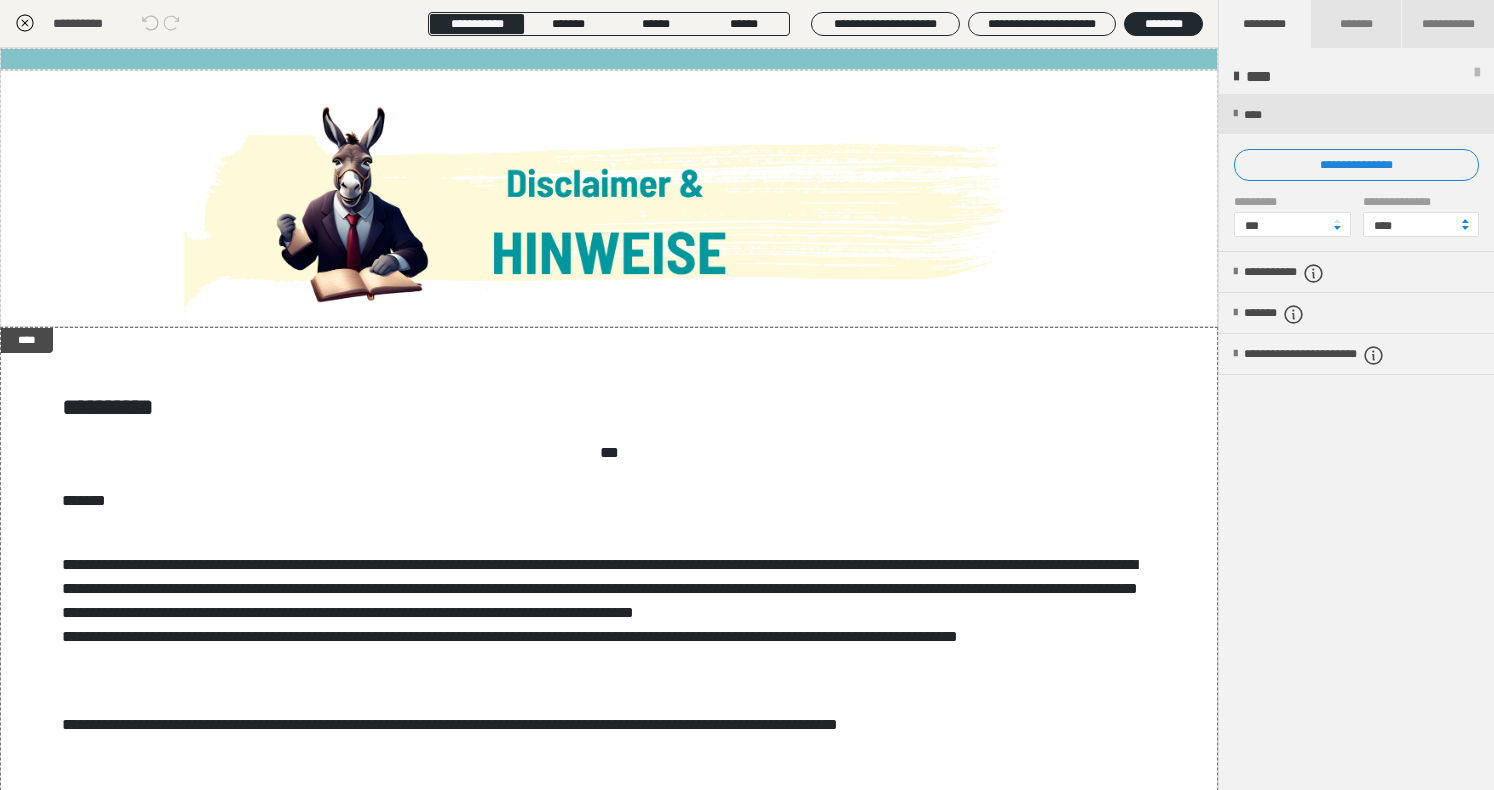 click 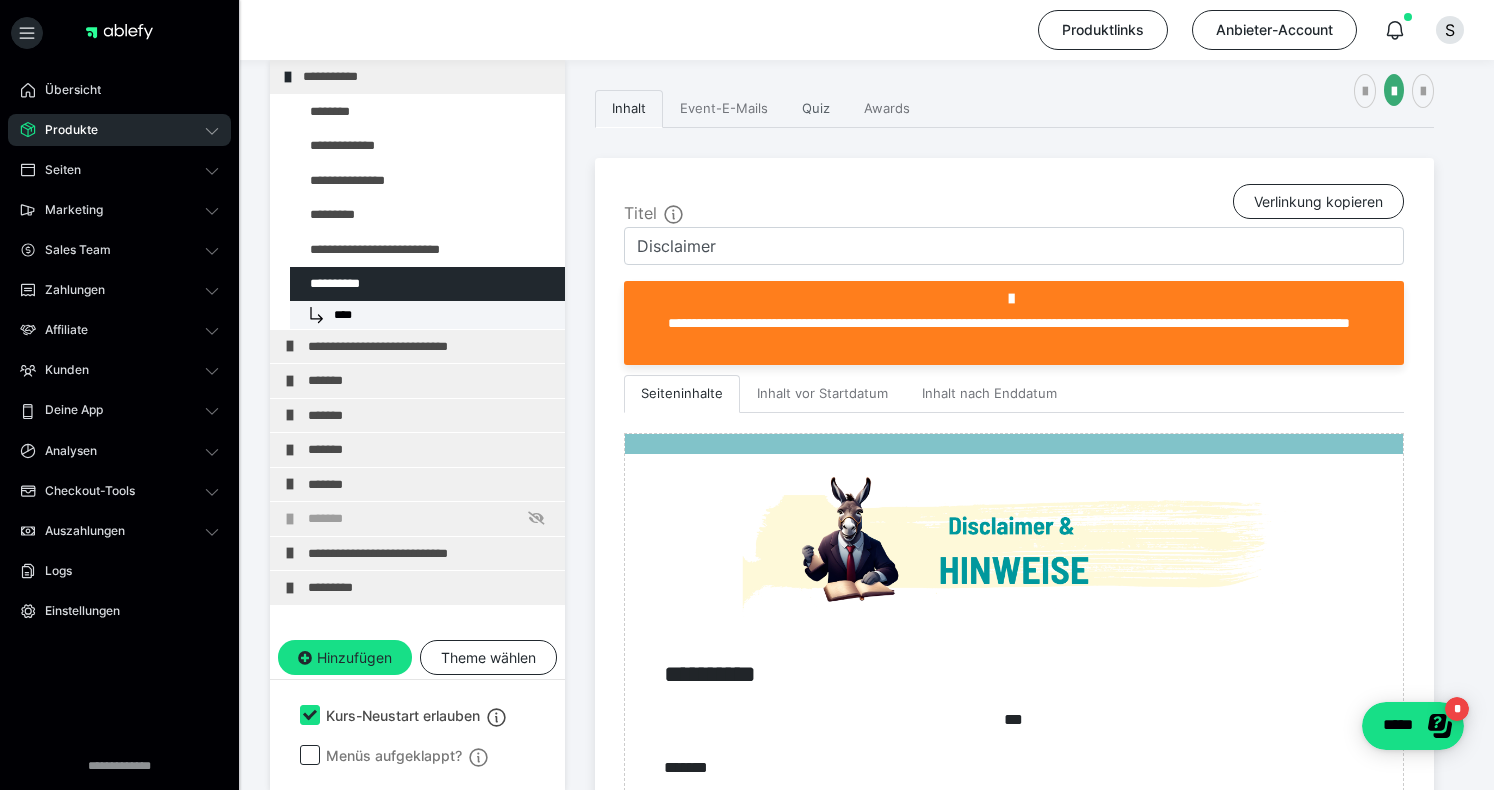 click on "Quiz" at bounding box center (816, 109) 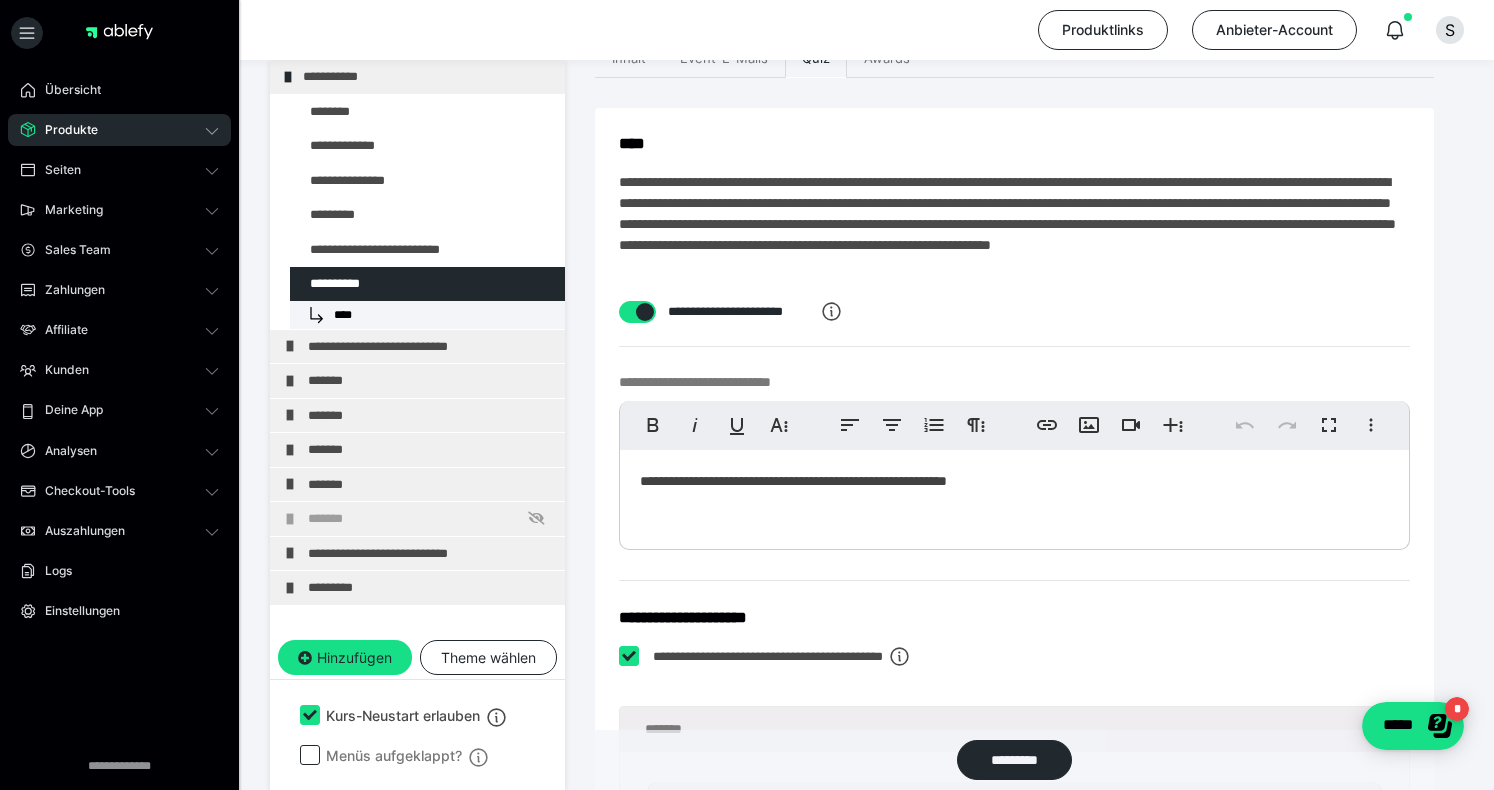 scroll, scrollTop: 428, scrollLeft: 0, axis: vertical 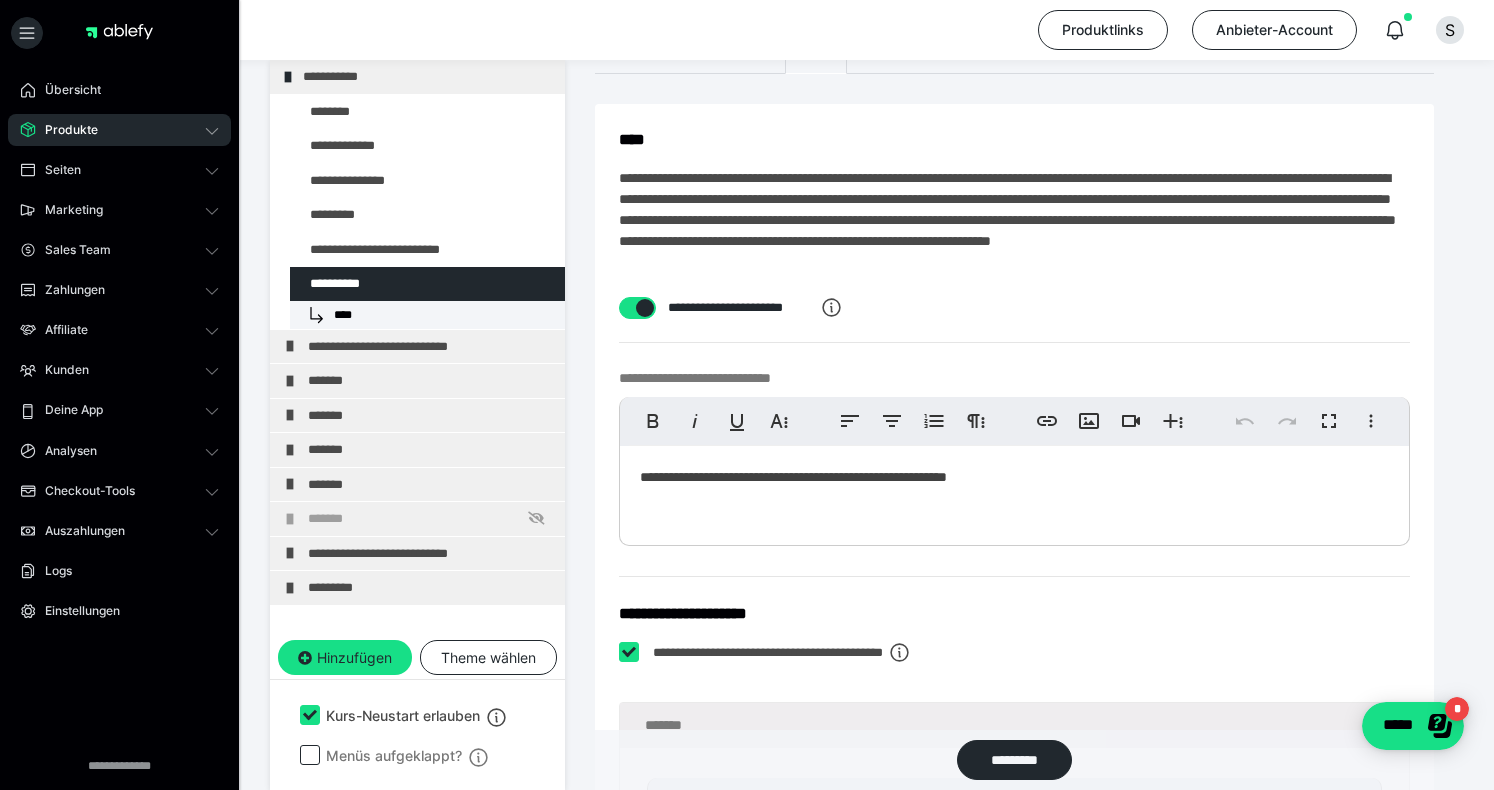 click on "**********" at bounding box center (1014, 491) 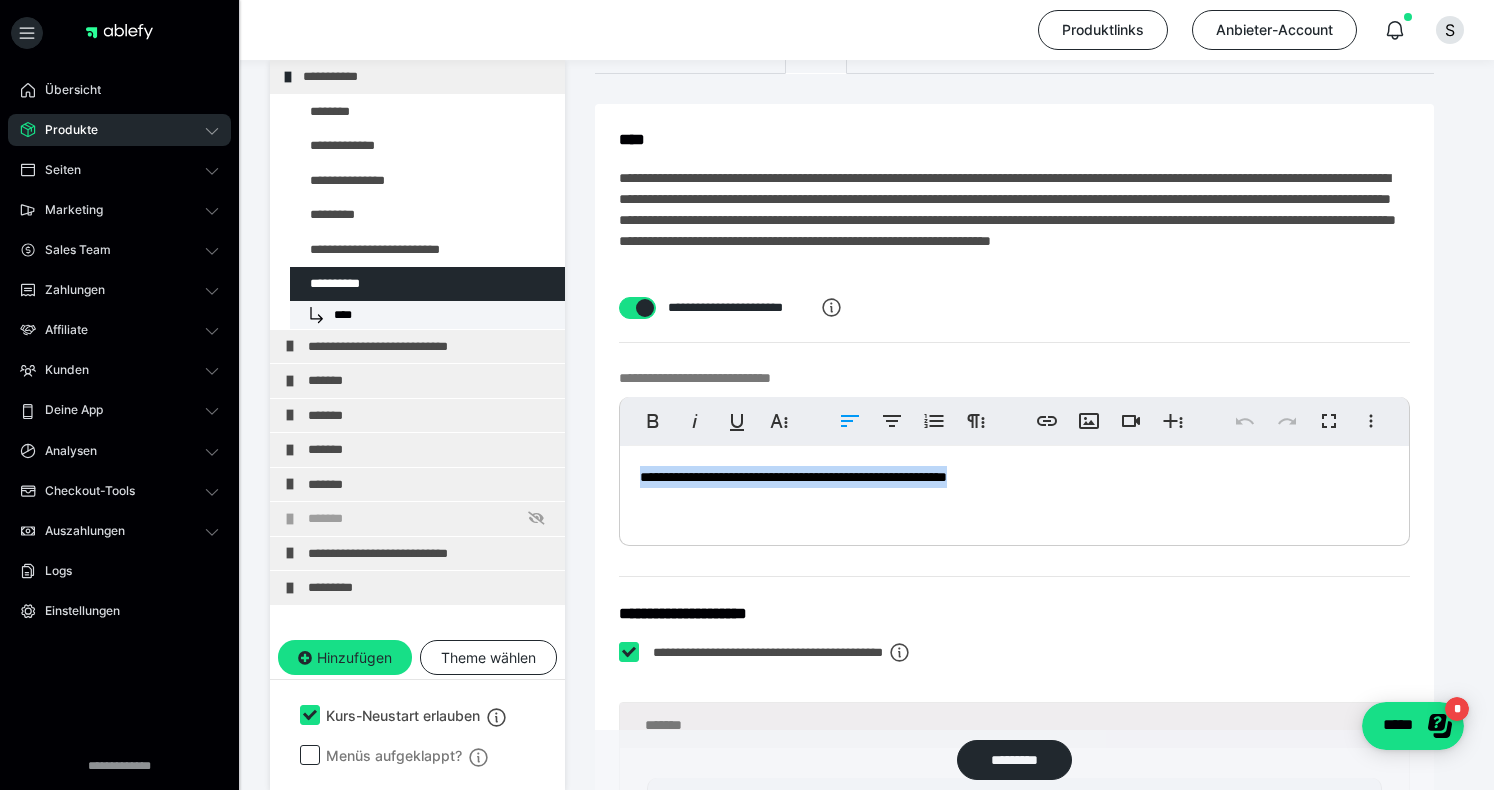 copy on "**********" 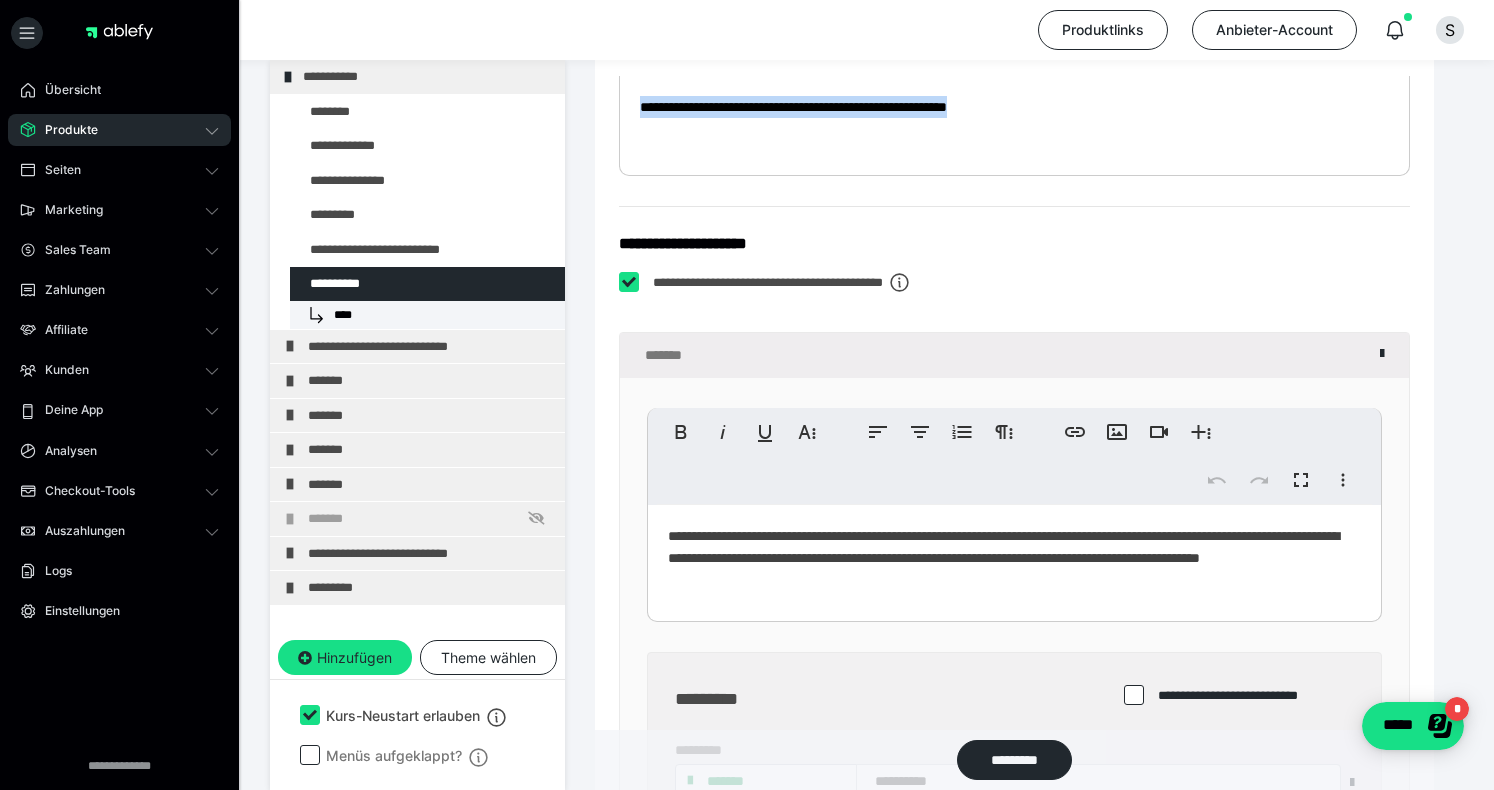 scroll, scrollTop: 876, scrollLeft: 0, axis: vertical 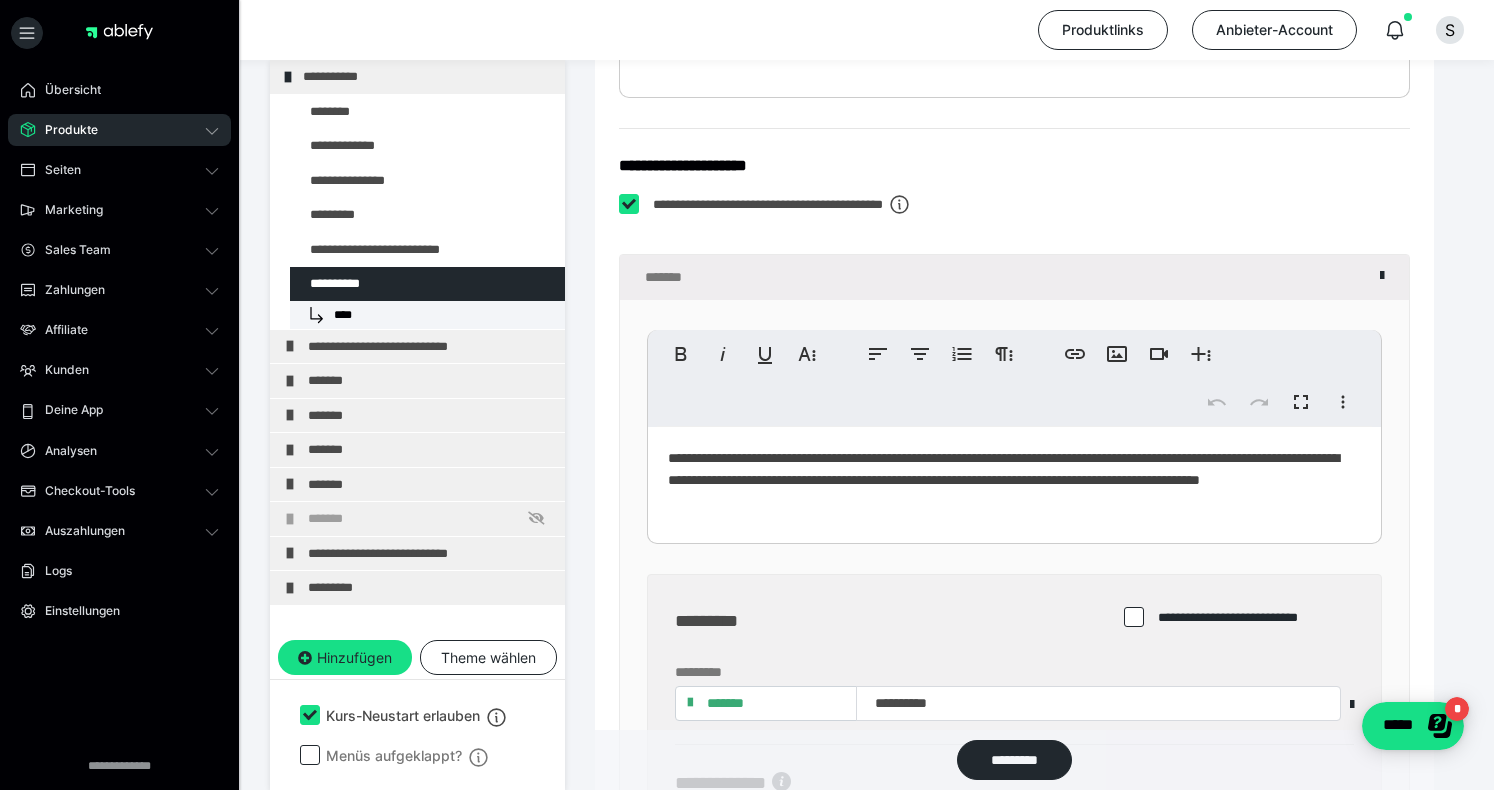 click on "**********" at bounding box center (1014, 480) 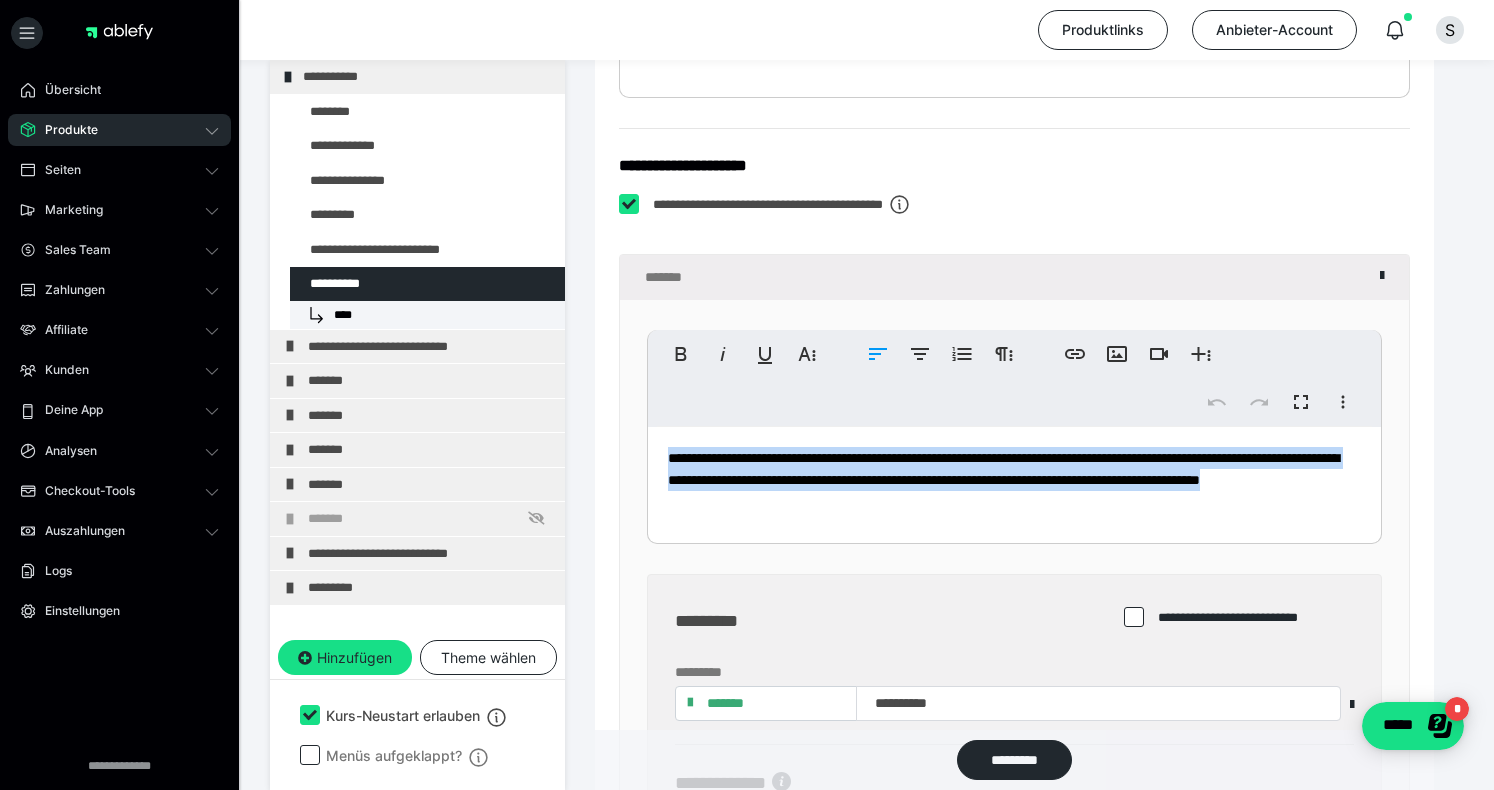copy on "**********" 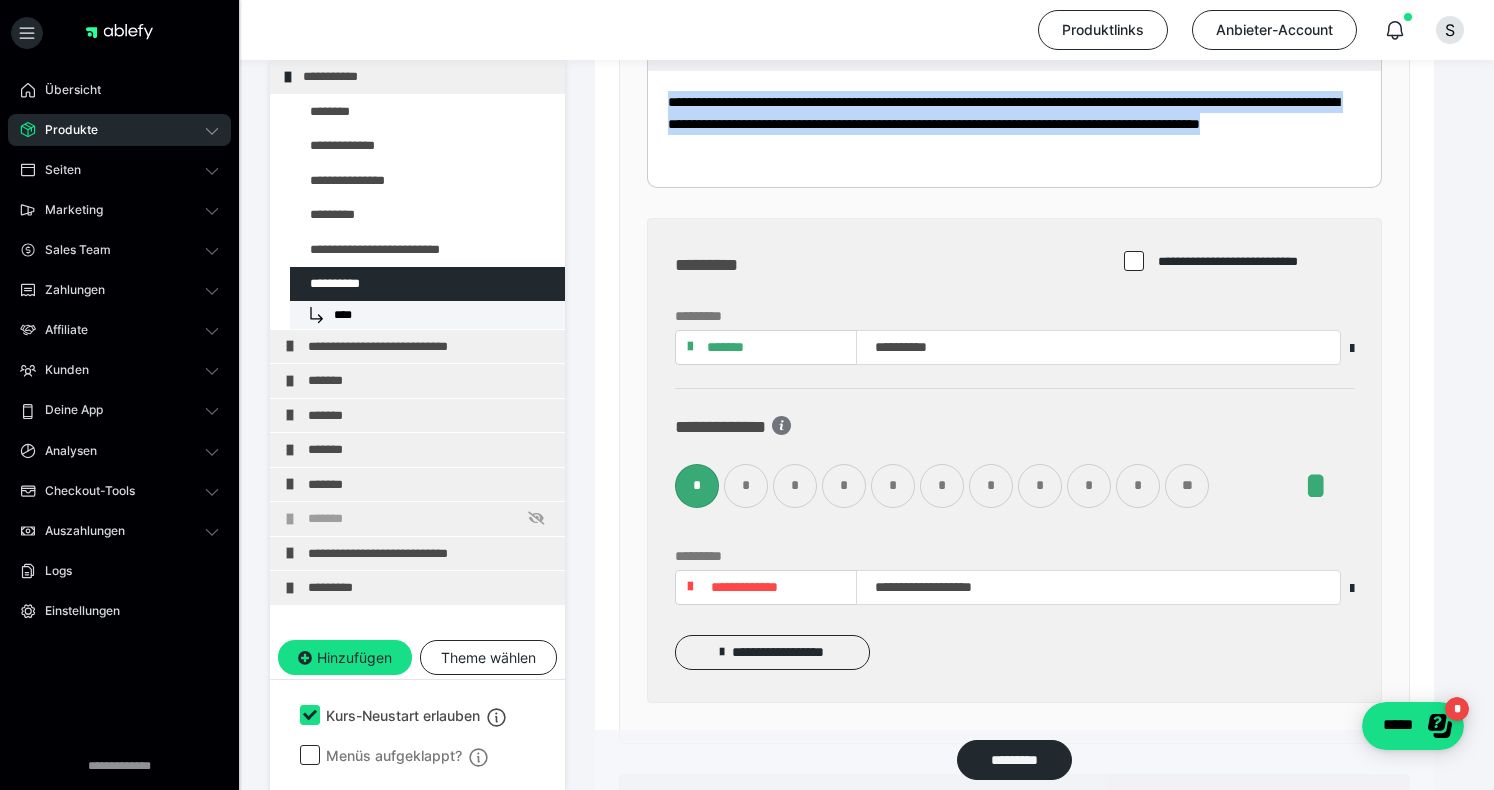 scroll, scrollTop: 1312, scrollLeft: 0, axis: vertical 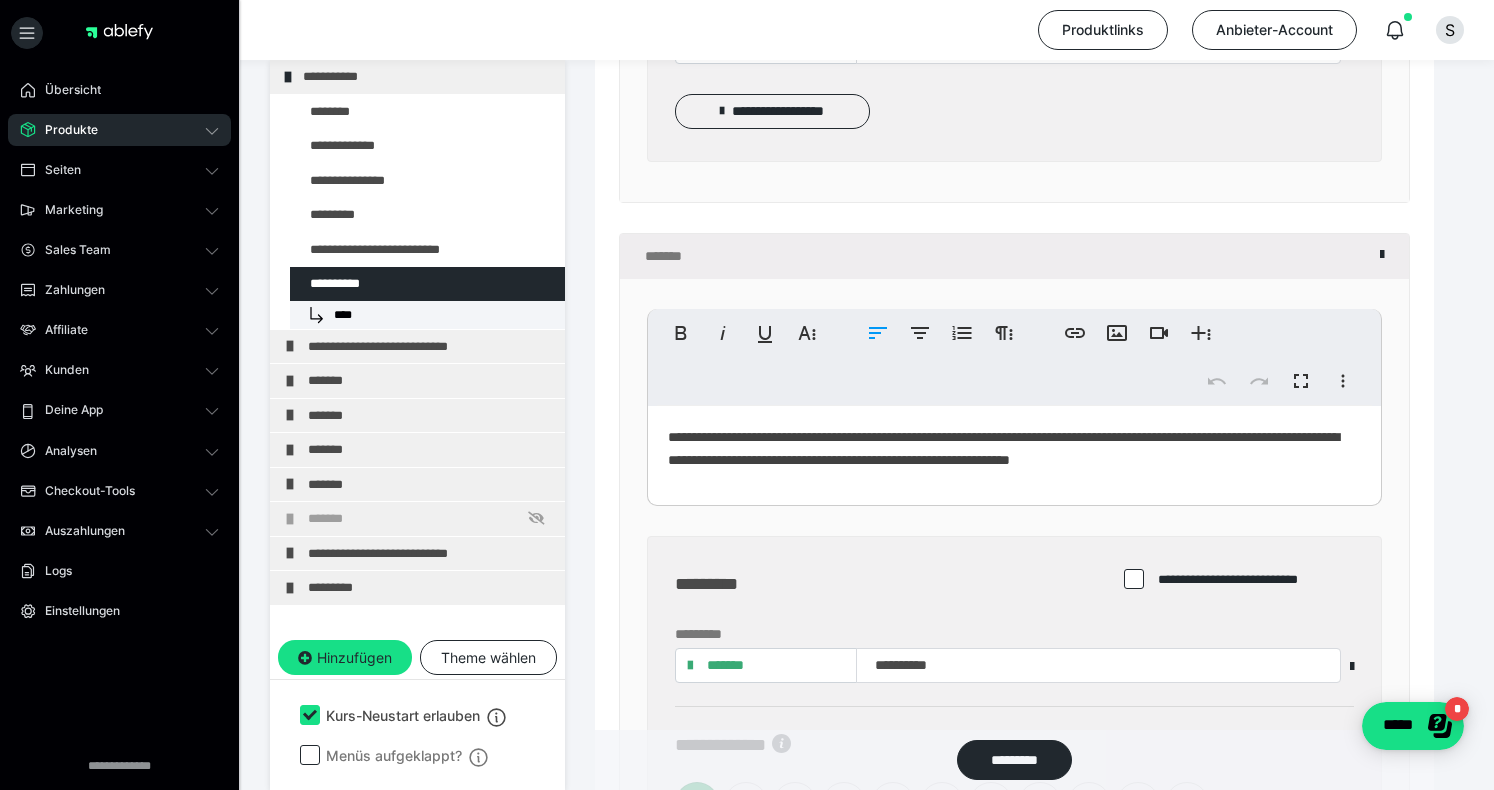 click on "**********" at bounding box center (1014, 451) 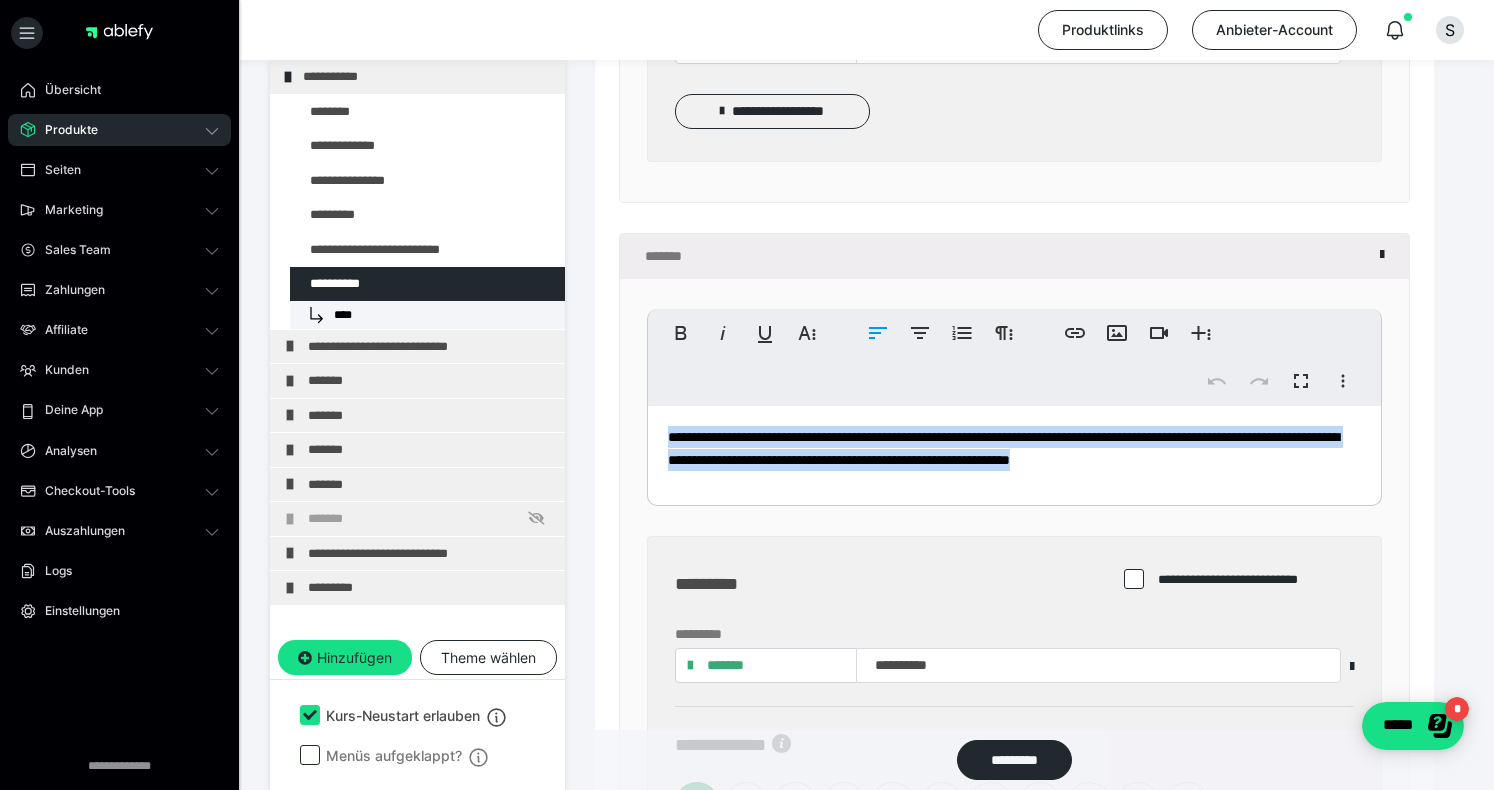copy on "**********" 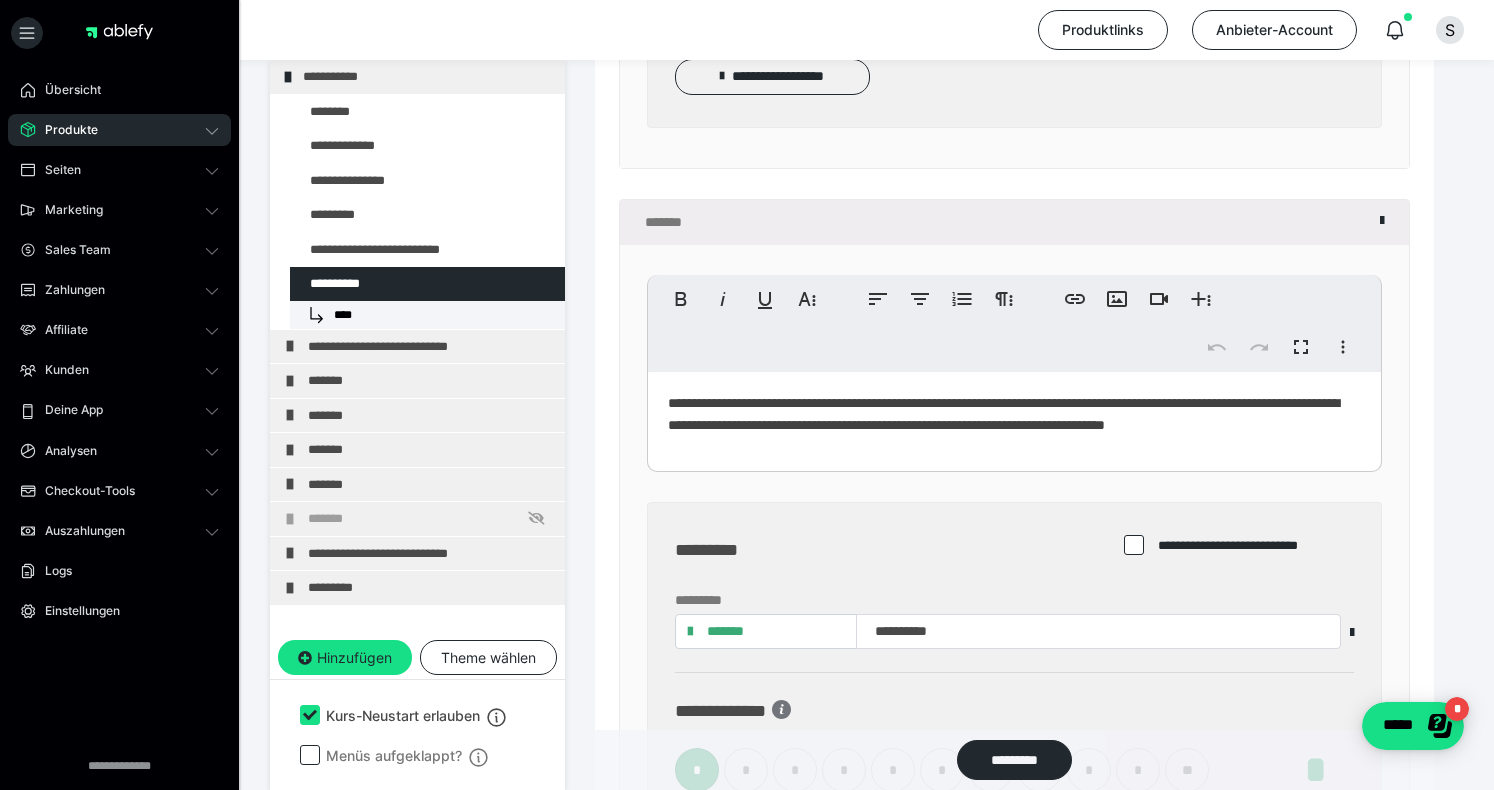 scroll, scrollTop: 2760, scrollLeft: 0, axis: vertical 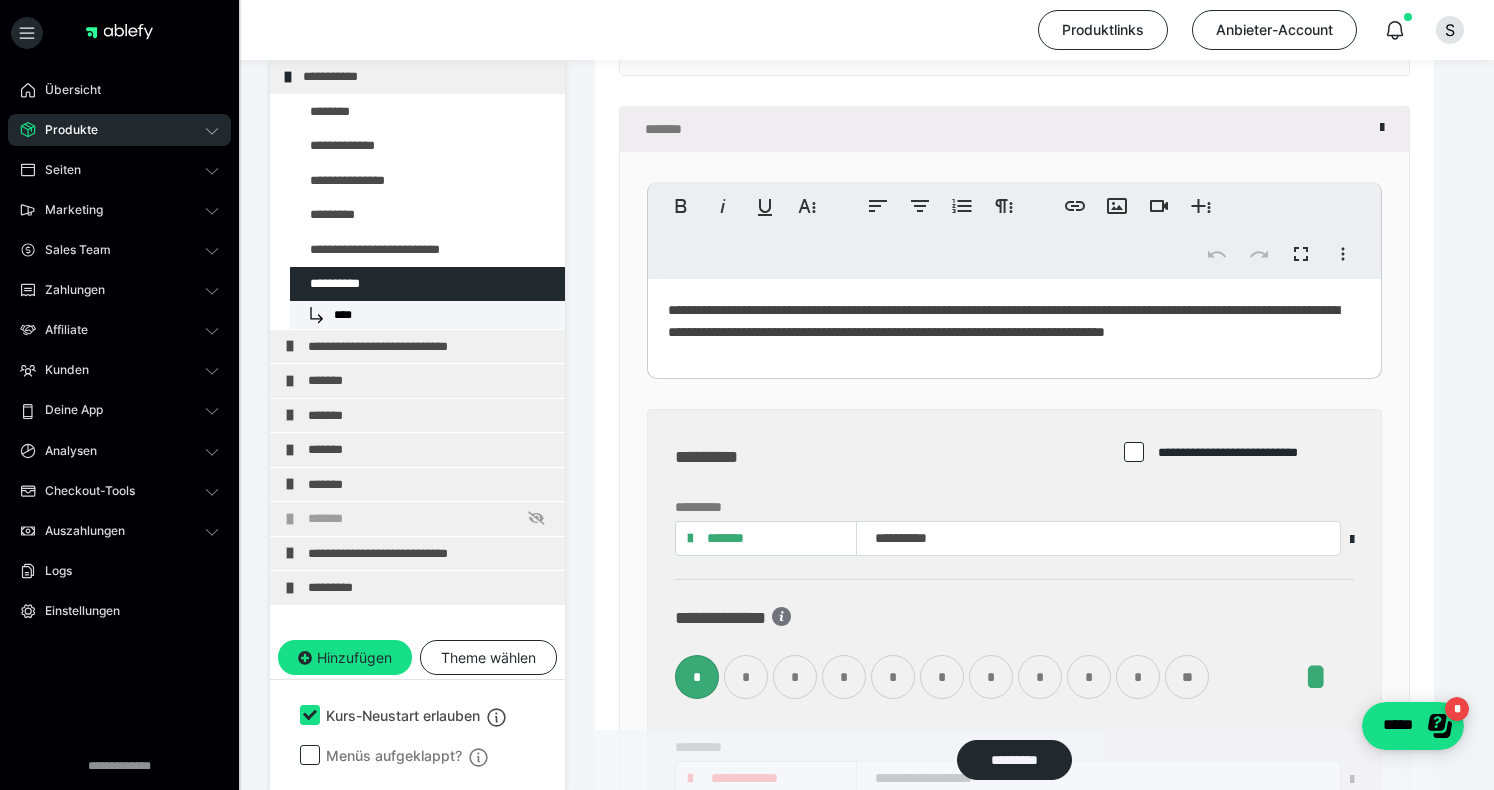 click on "**********" at bounding box center (1014, 324) 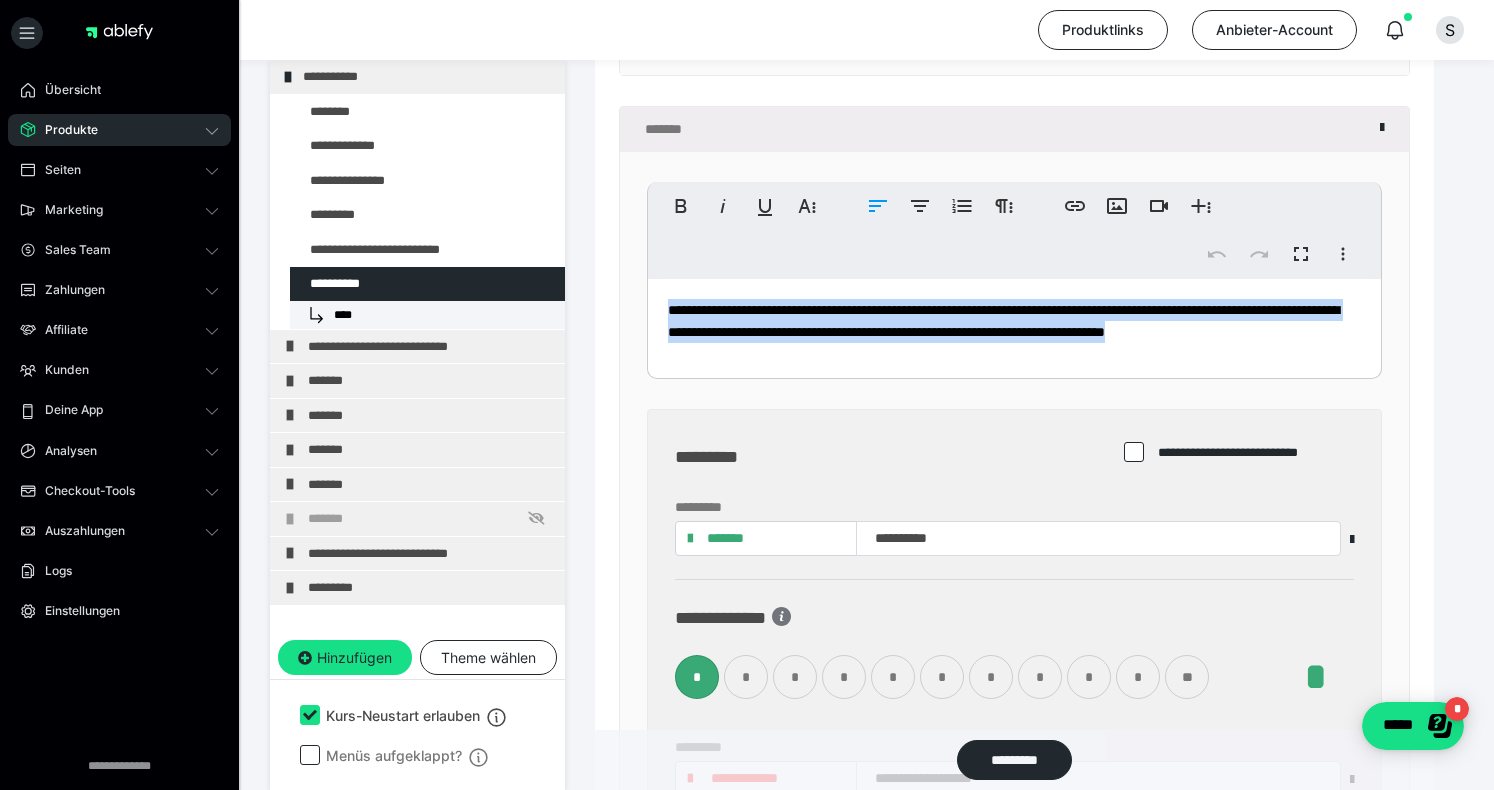 copy on "**********" 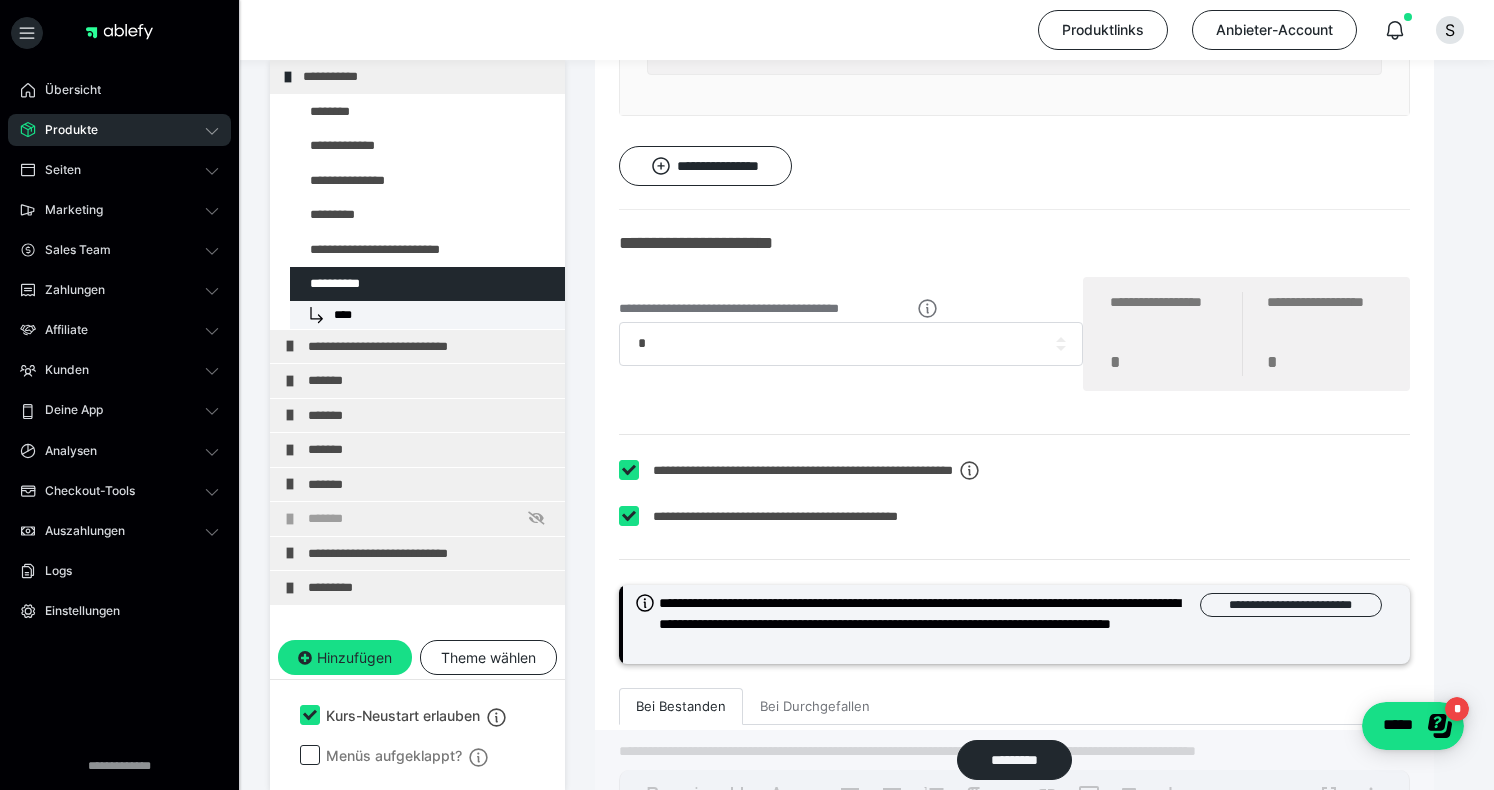 scroll, scrollTop: 3589, scrollLeft: 0, axis: vertical 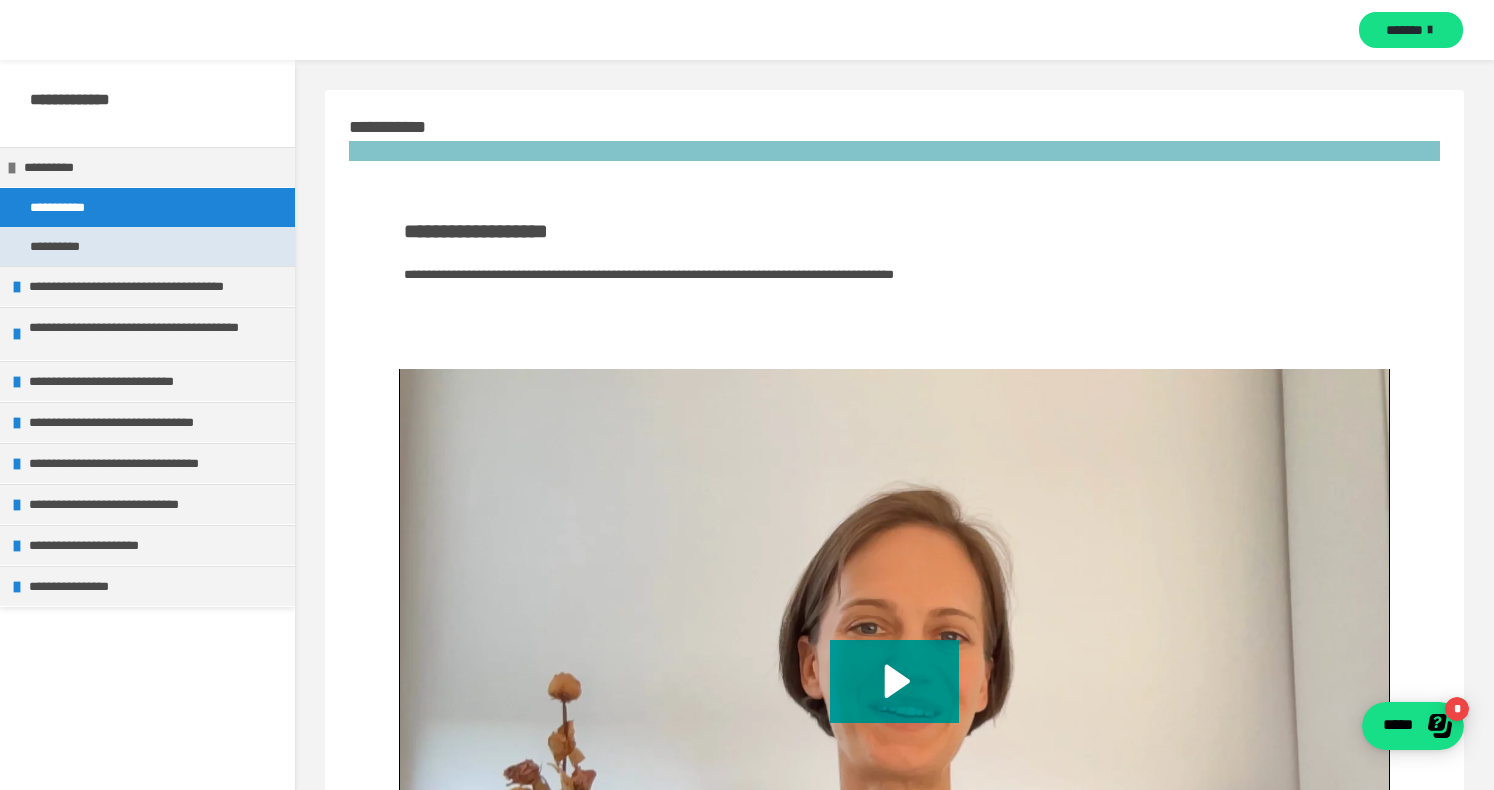 click on "**********" at bounding box center [147, 246] 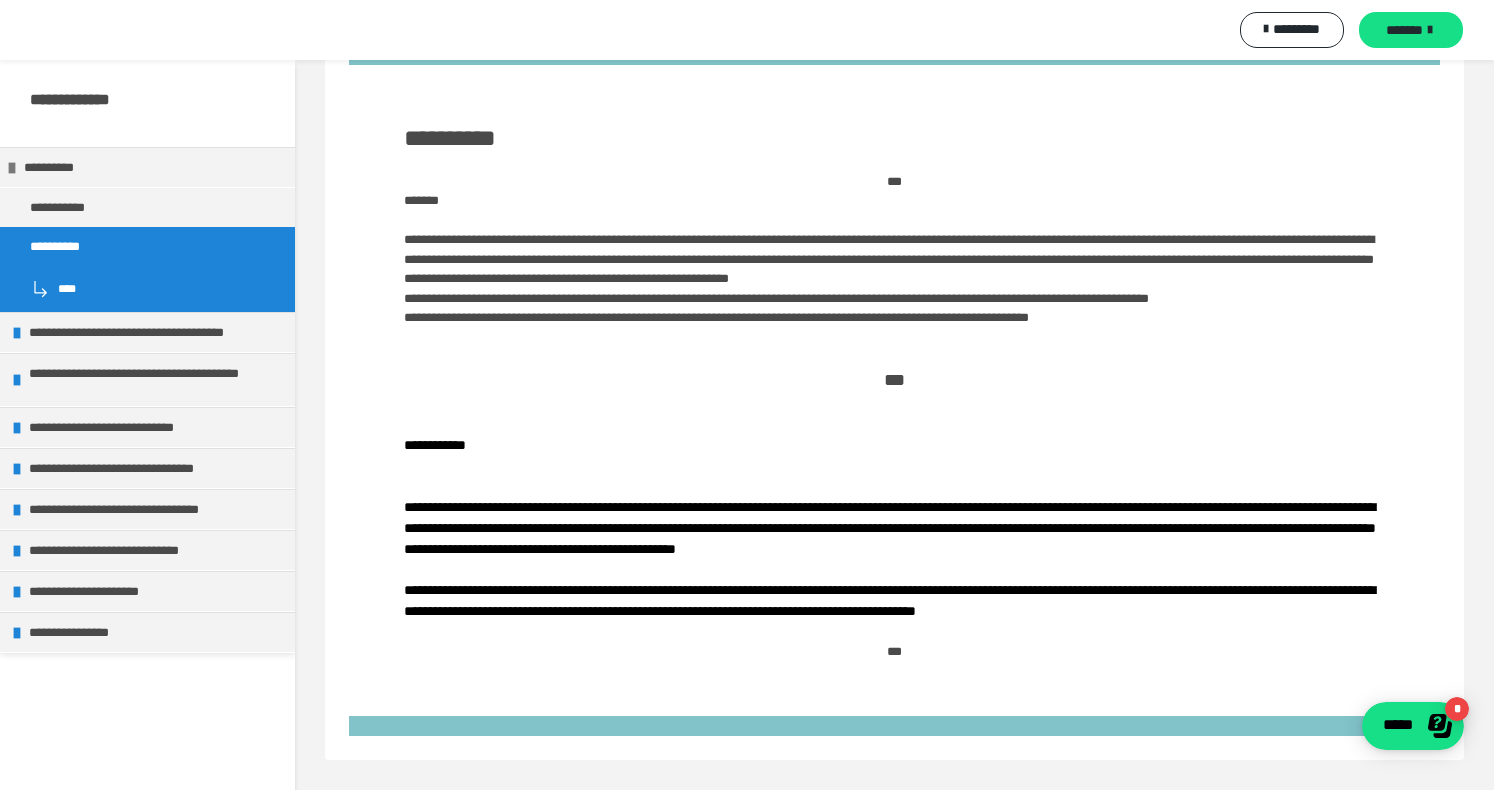 scroll, scrollTop: 0, scrollLeft: 0, axis: both 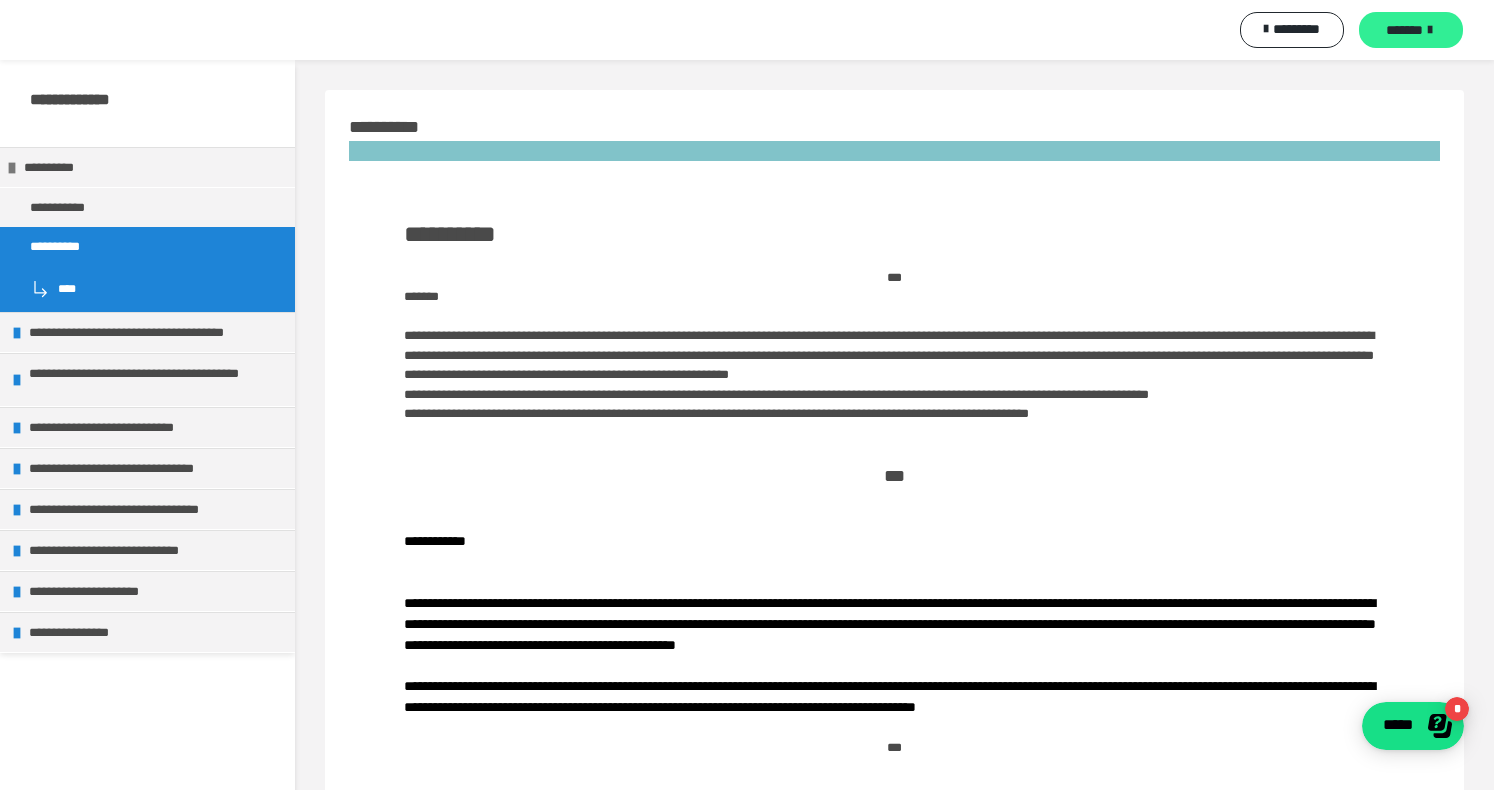 click on "*******" at bounding box center [1404, 30] 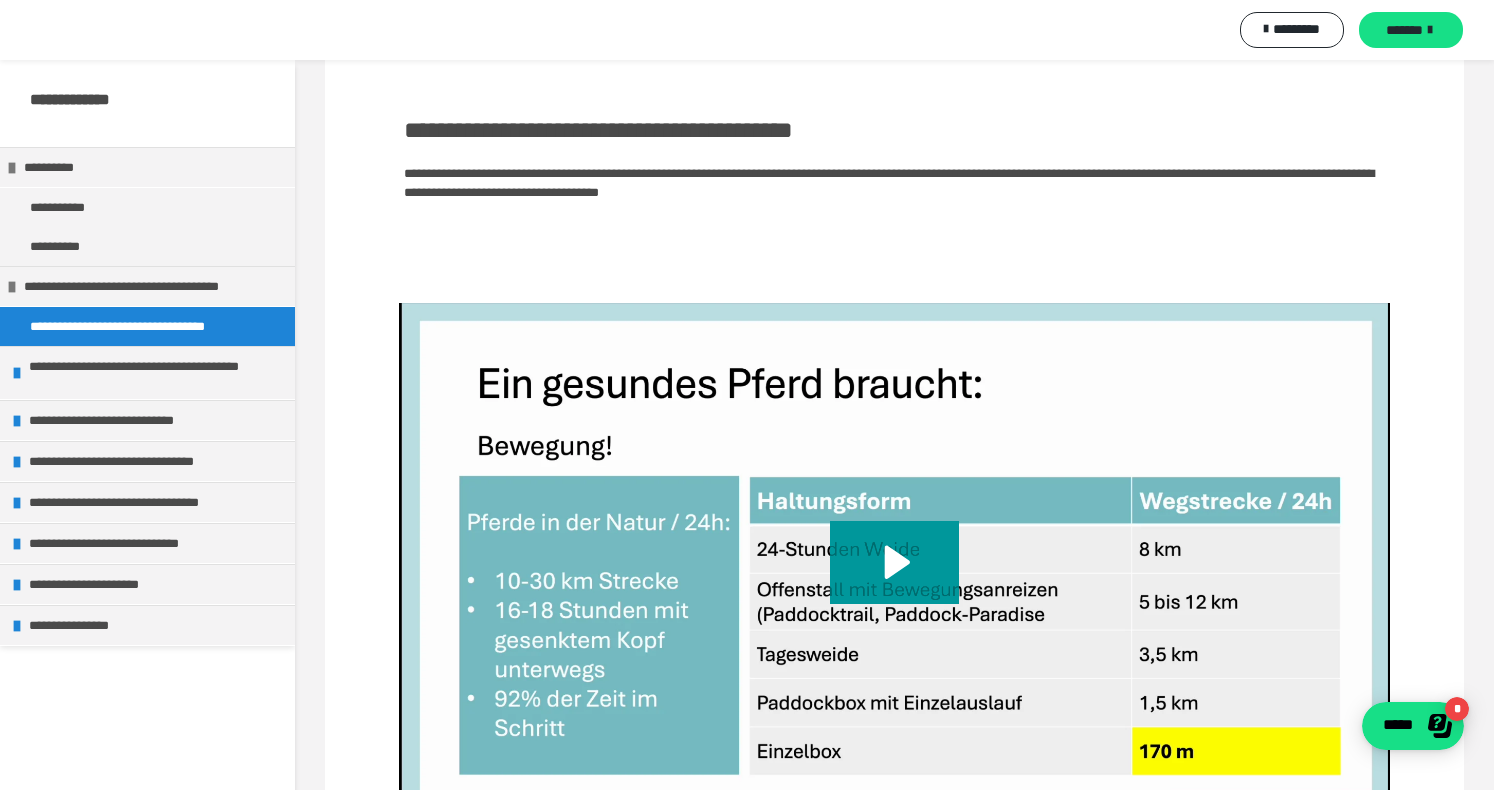 scroll, scrollTop: 0, scrollLeft: 0, axis: both 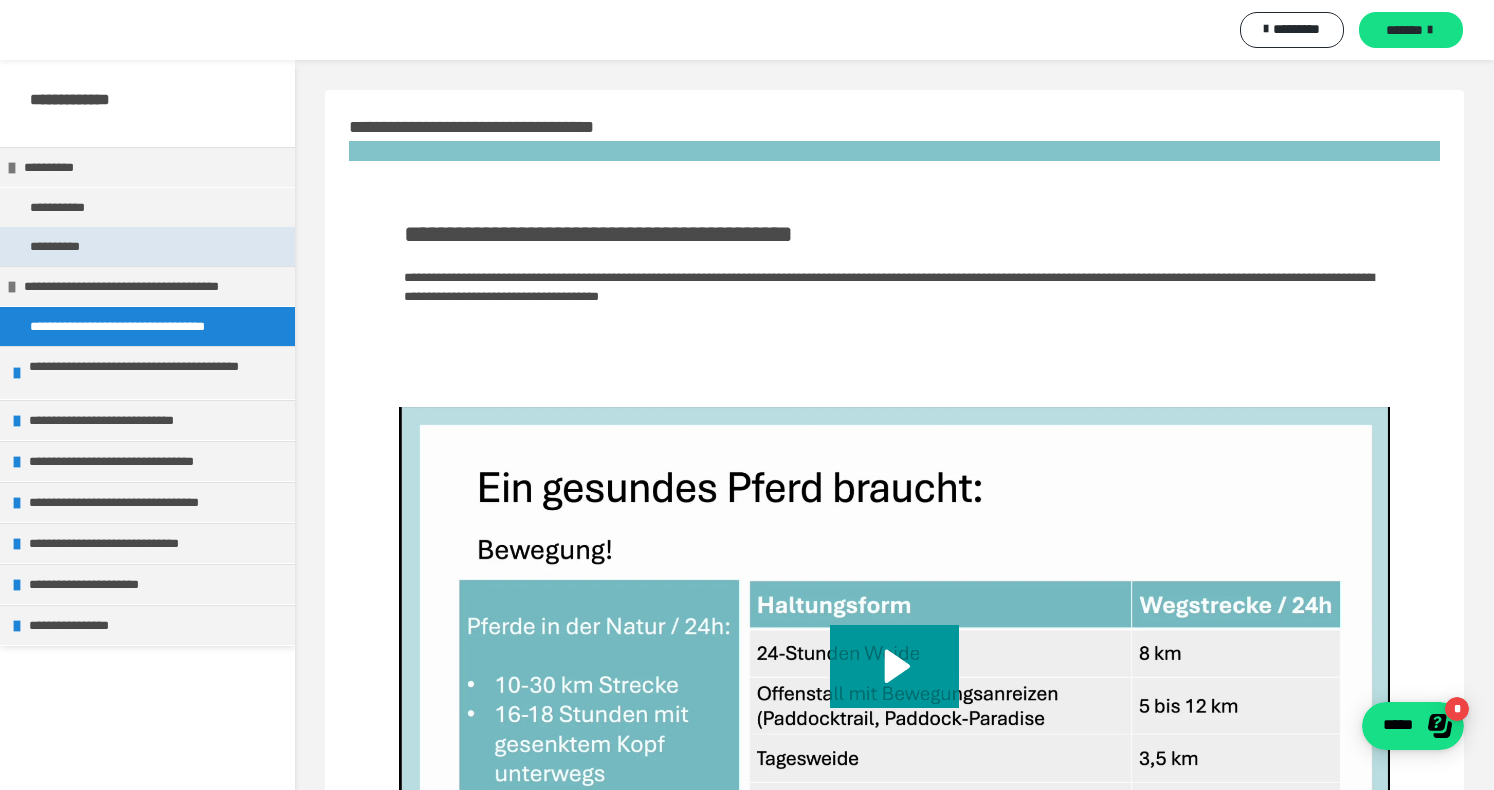 click on "**********" at bounding box center [147, 246] 